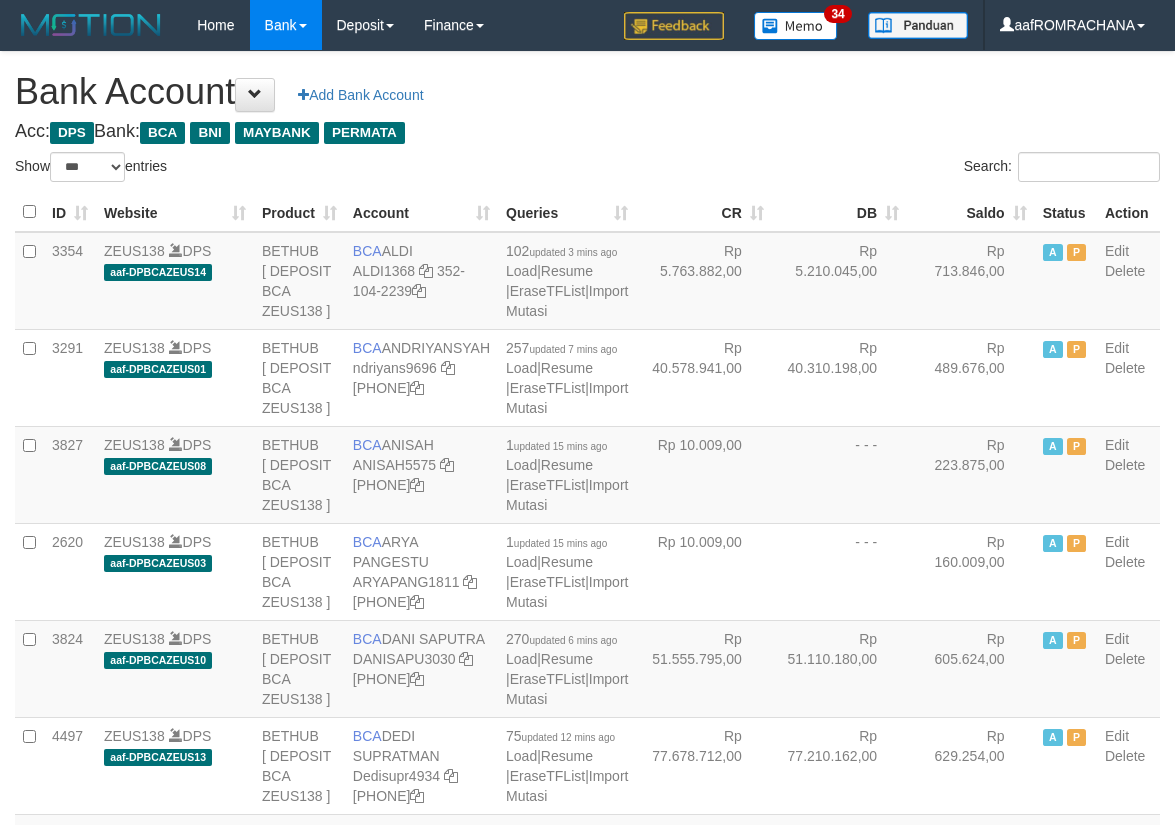 select on "***" 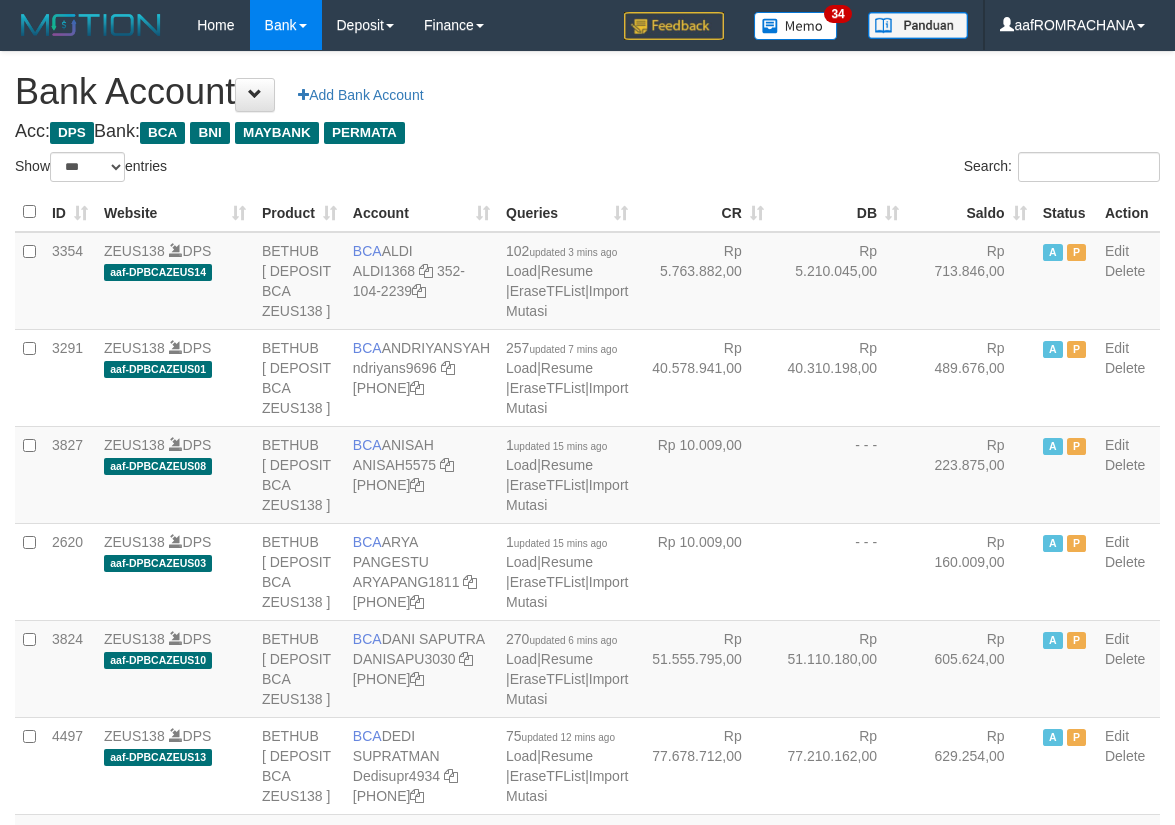 scroll, scrollTop: 0, scrollLeft: 0, axis: both 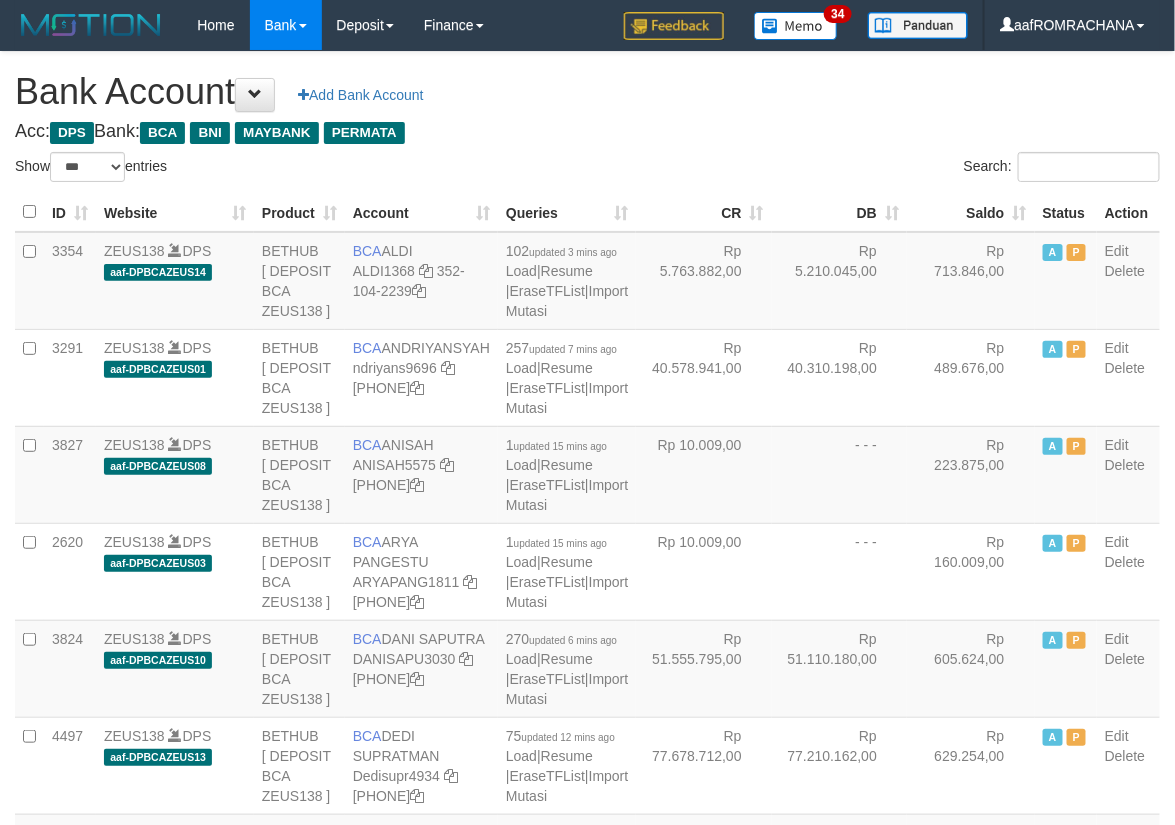 click on "Saldo" at bounding box center [971, 212] 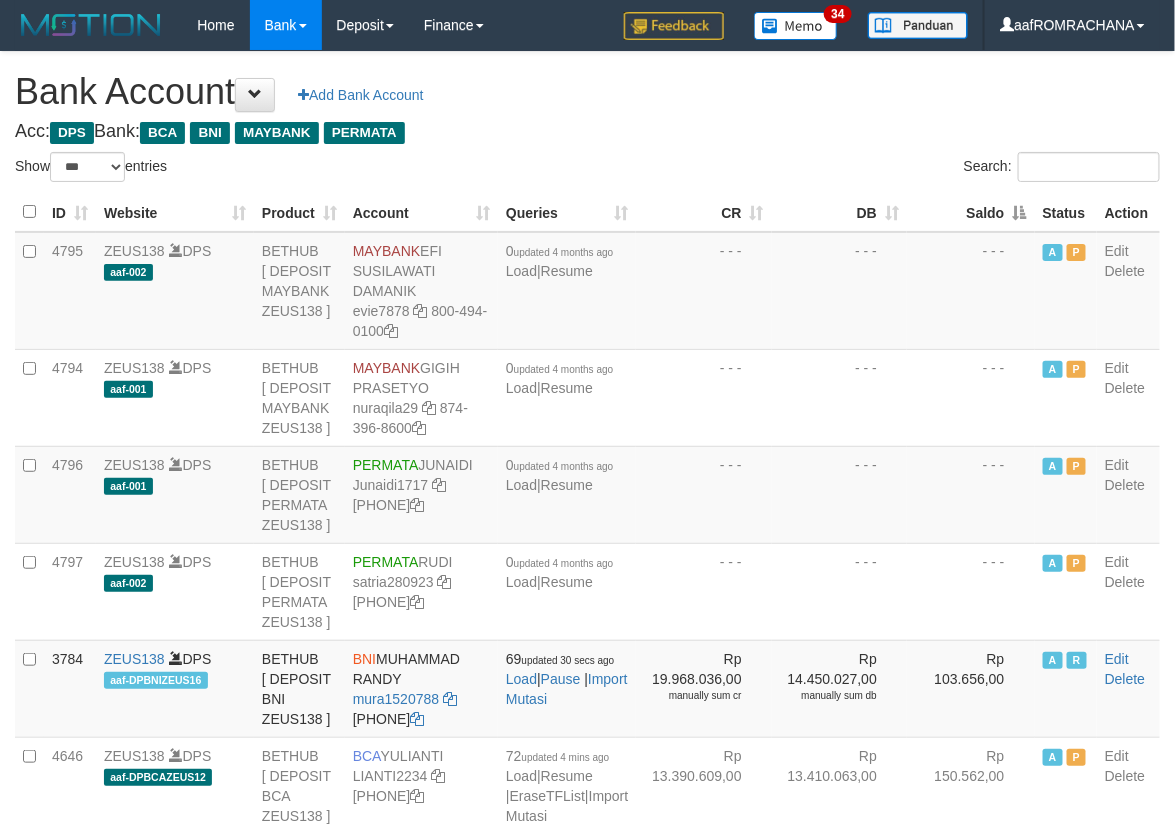 click on "Saldo" at bounding box center [971, 212] 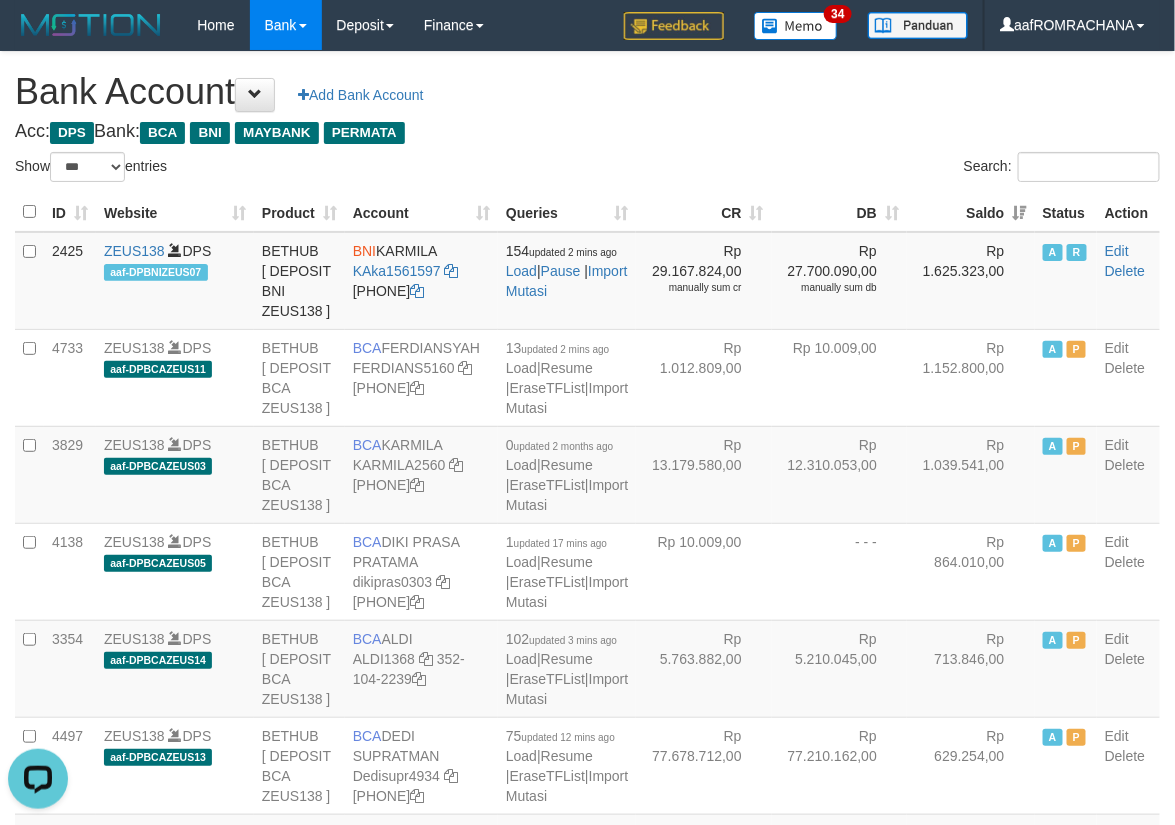 scroll, scrollTop: 0, scrollLeft: 0, axis: both 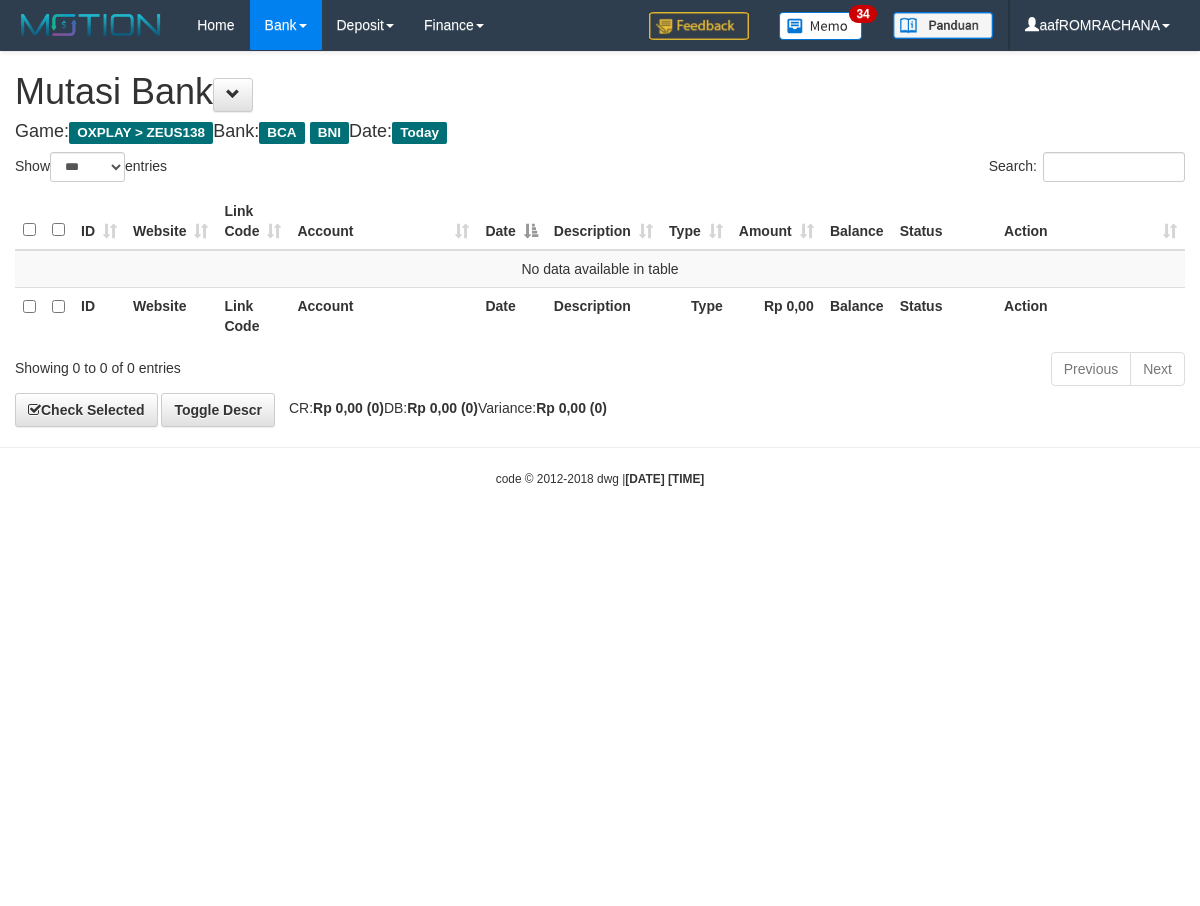 select on "***" 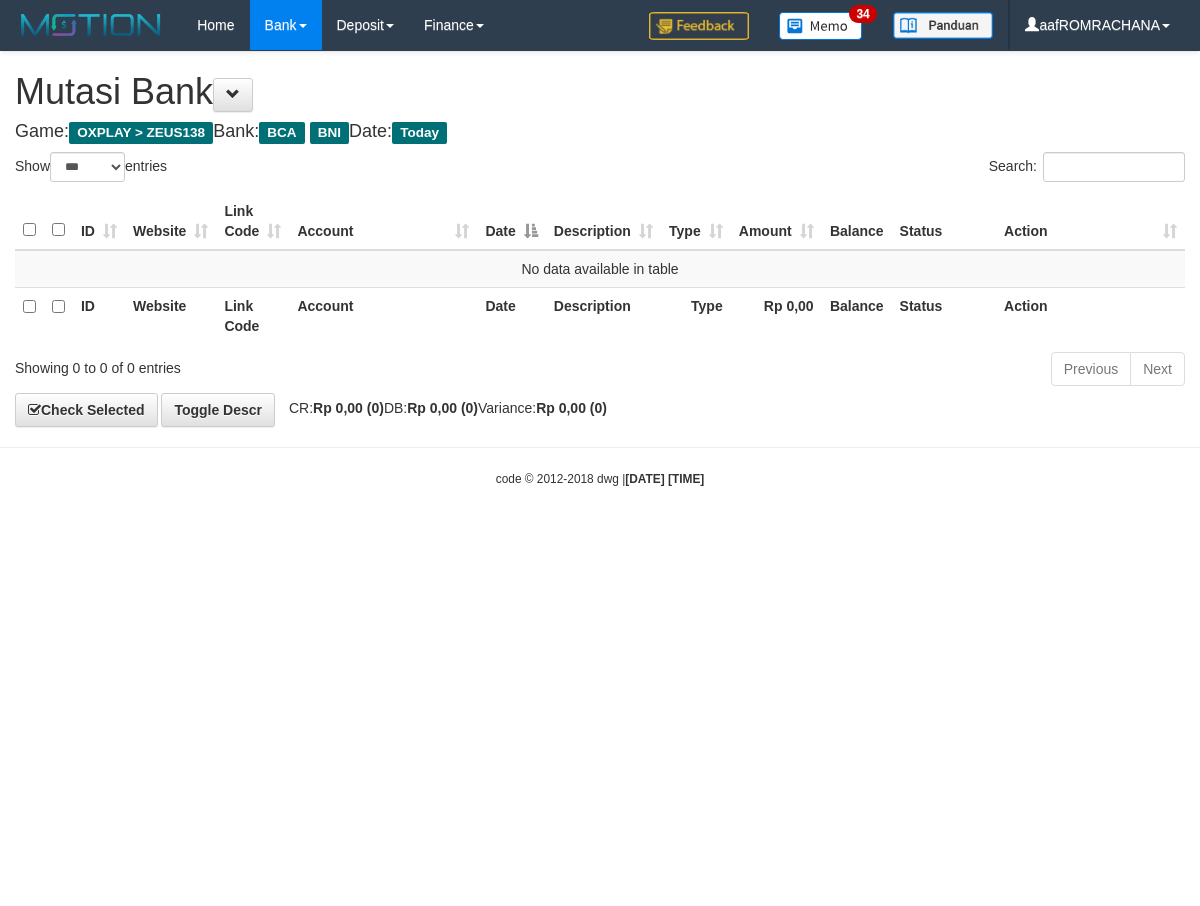 scroll, scrollTop: 0, scrollLeft: 0, axis: both 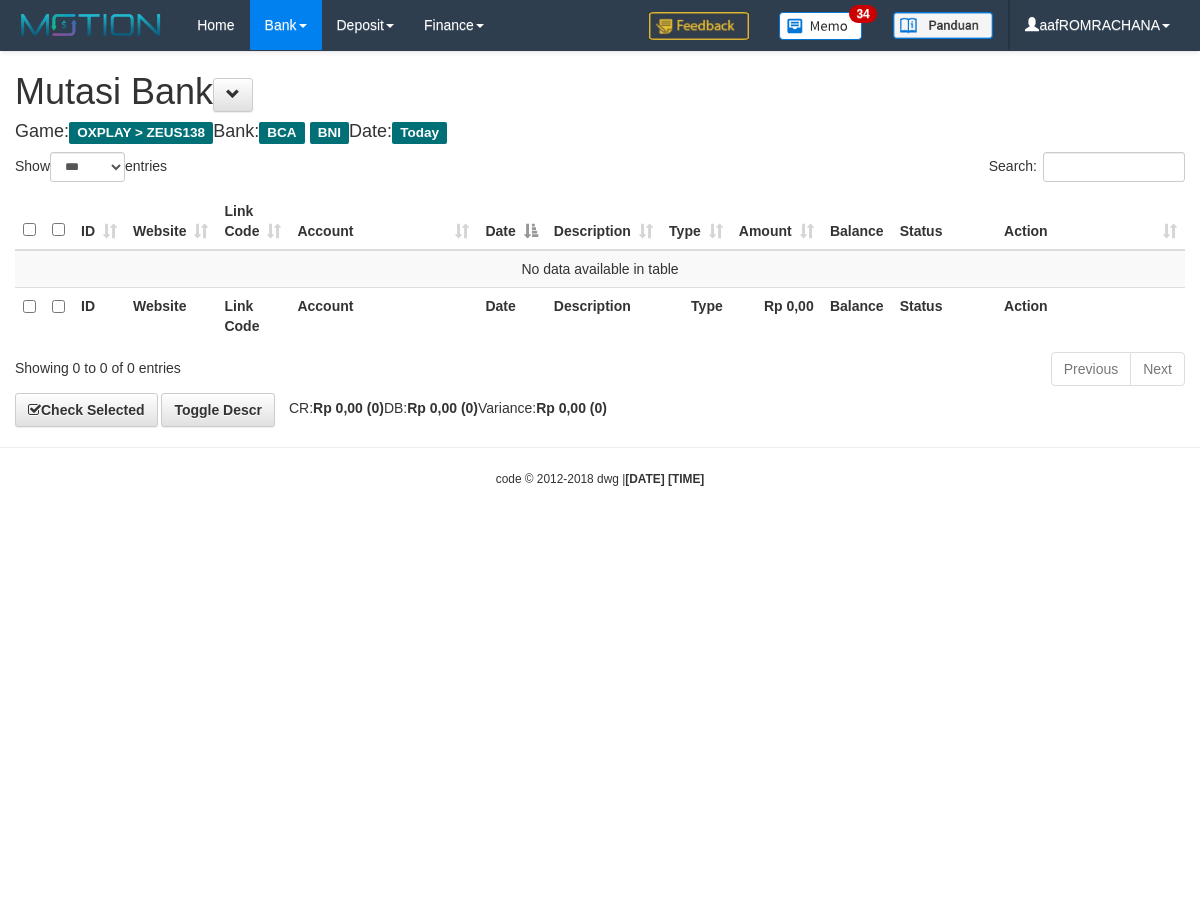 select on "***" 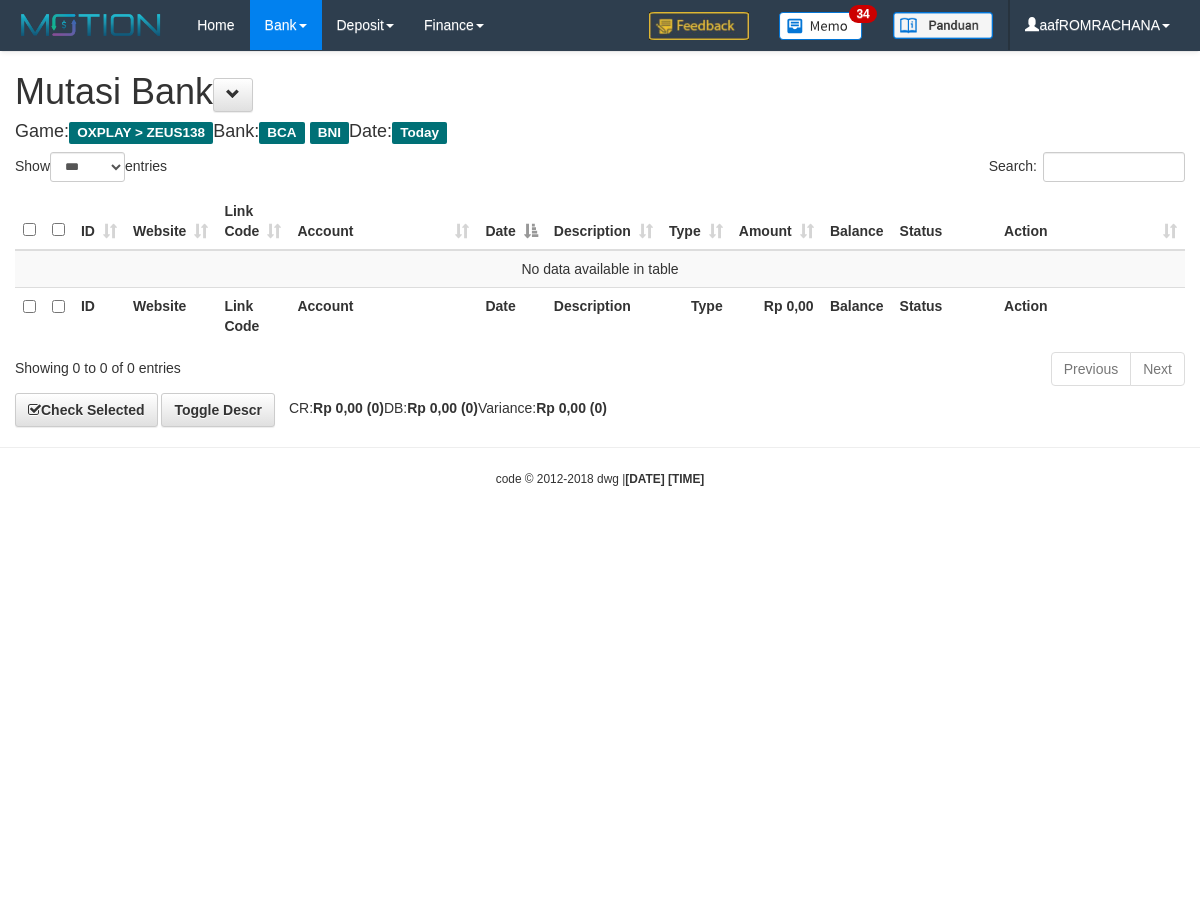 scroll, scrollTop: 0, scrollLeft: 0, axis: both 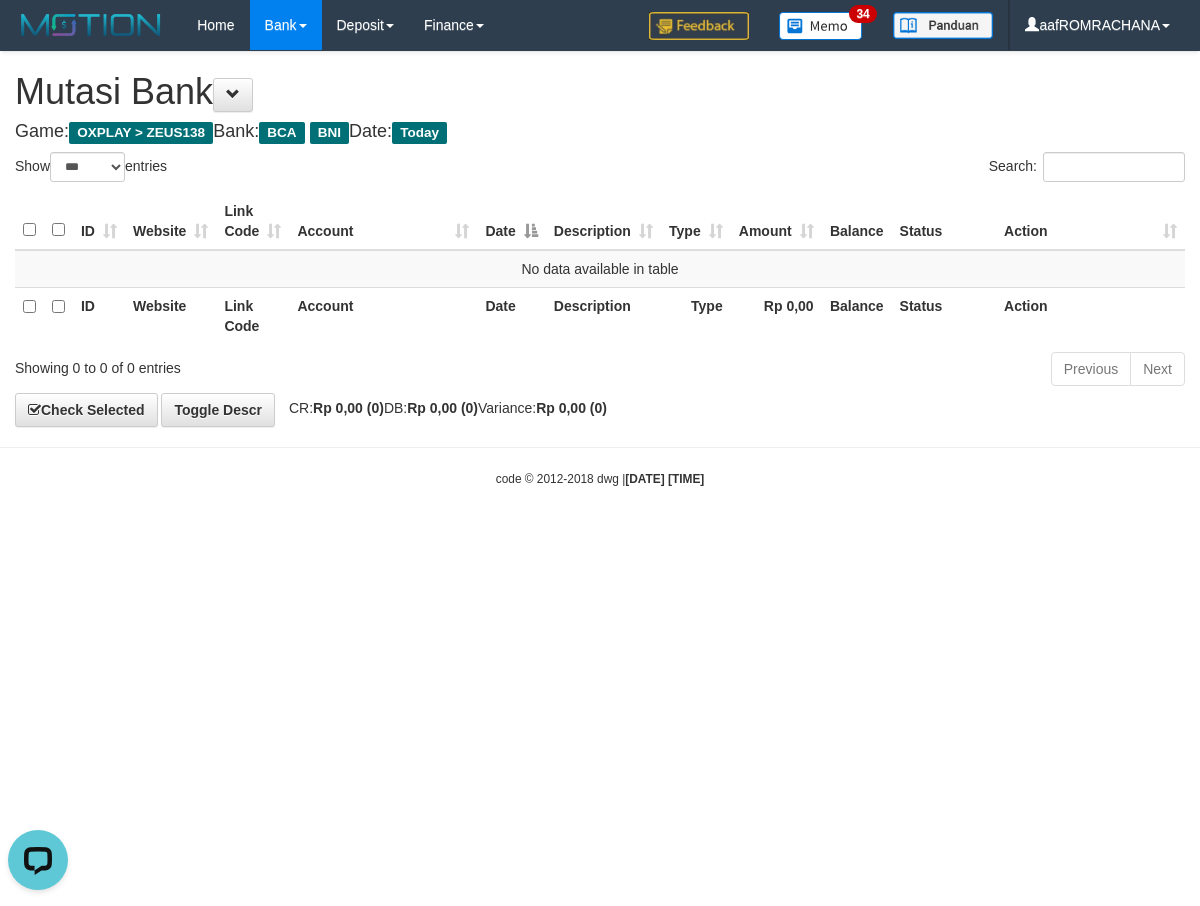 click on "Toggle navigation
Home
Bank
Account List
Load
By Website
Group
[OXPLAY]													ZEUS138
By Load Group (DPS)
Sync" at bounding box center (600, 269) 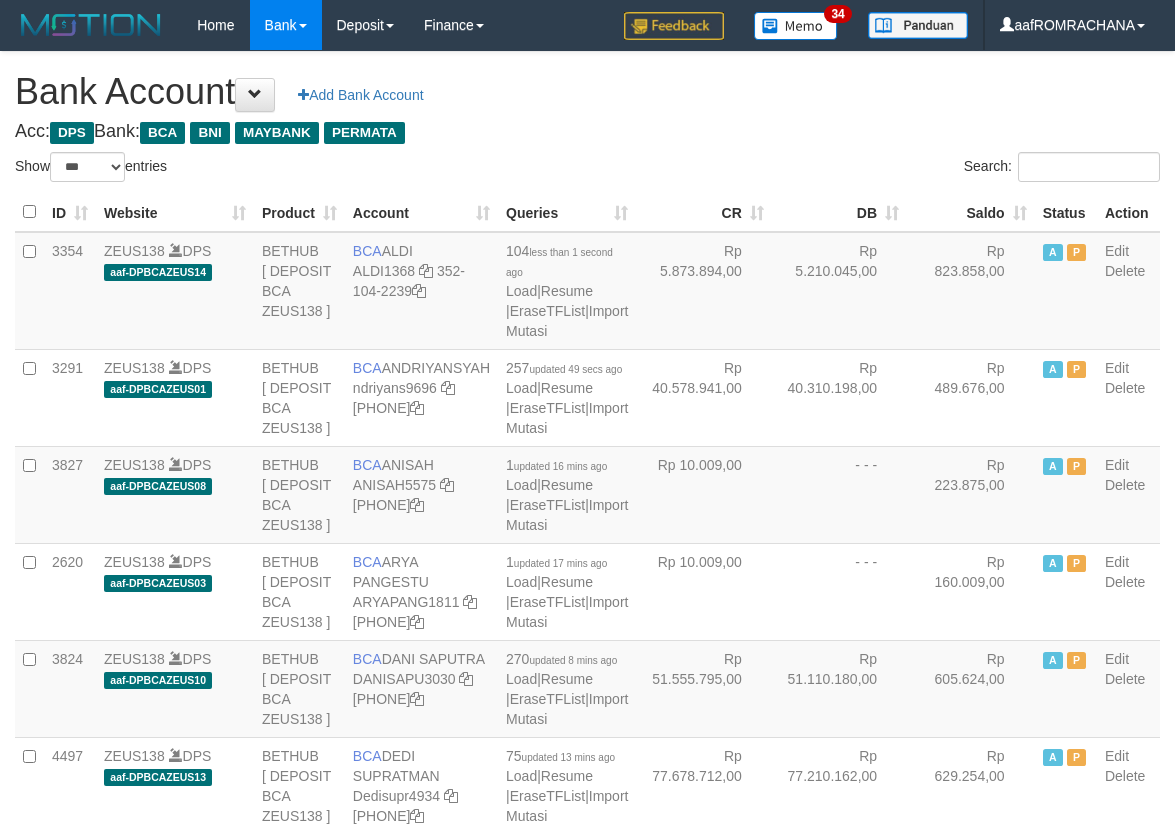 select on "***" 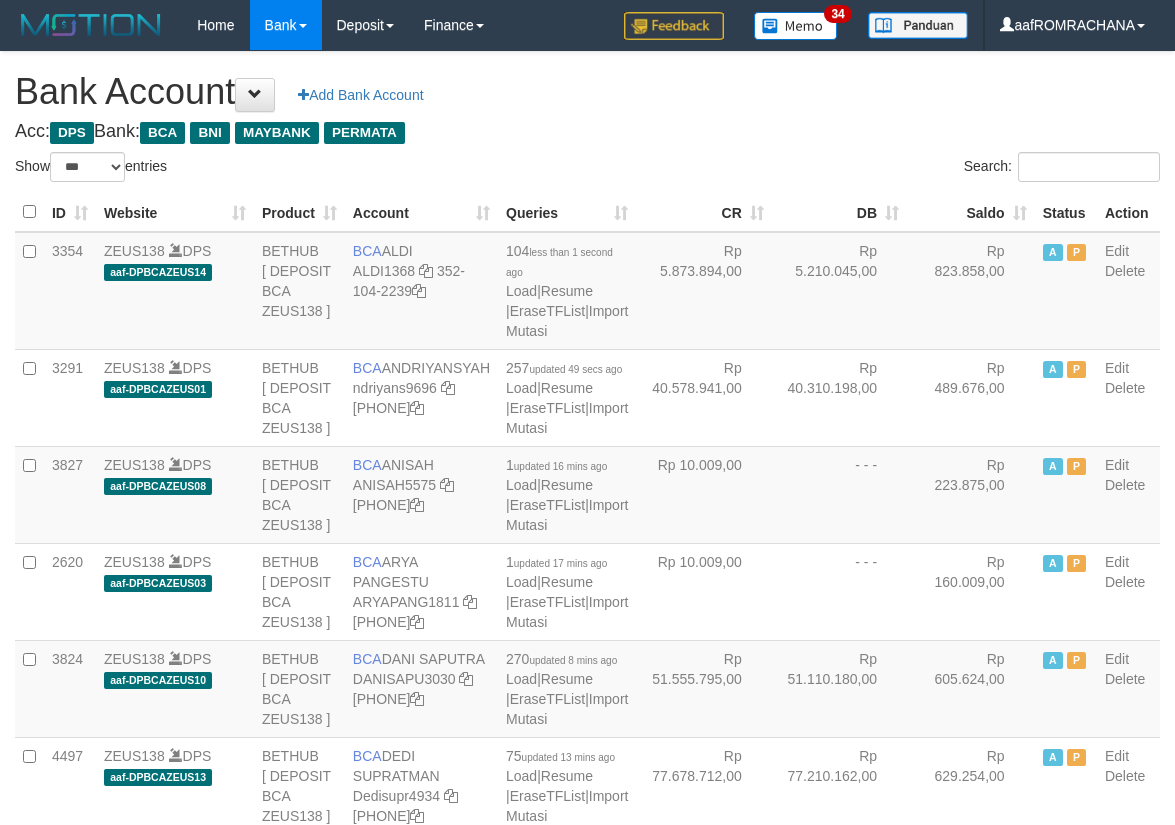 scroll, scrollTop: 0, scrollLeft: 0, axis: both 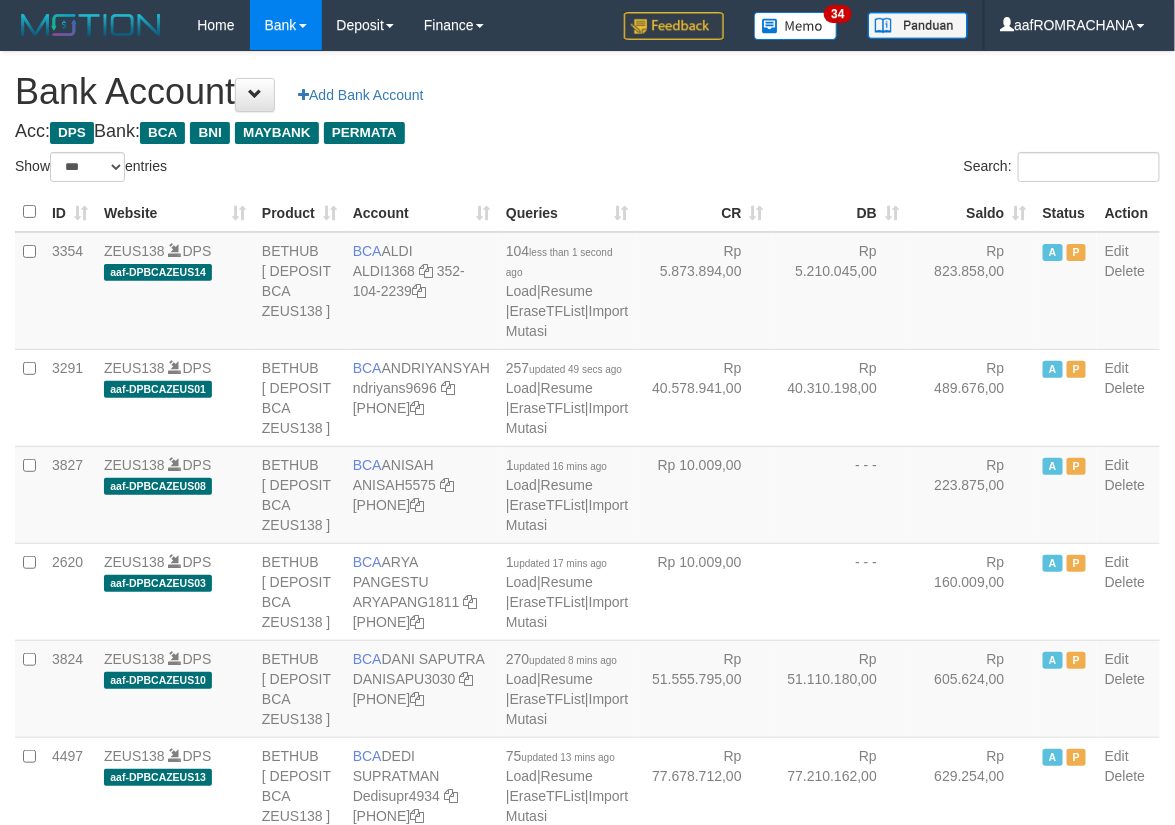 click on "Saldo" at bounding box center (971, 212) 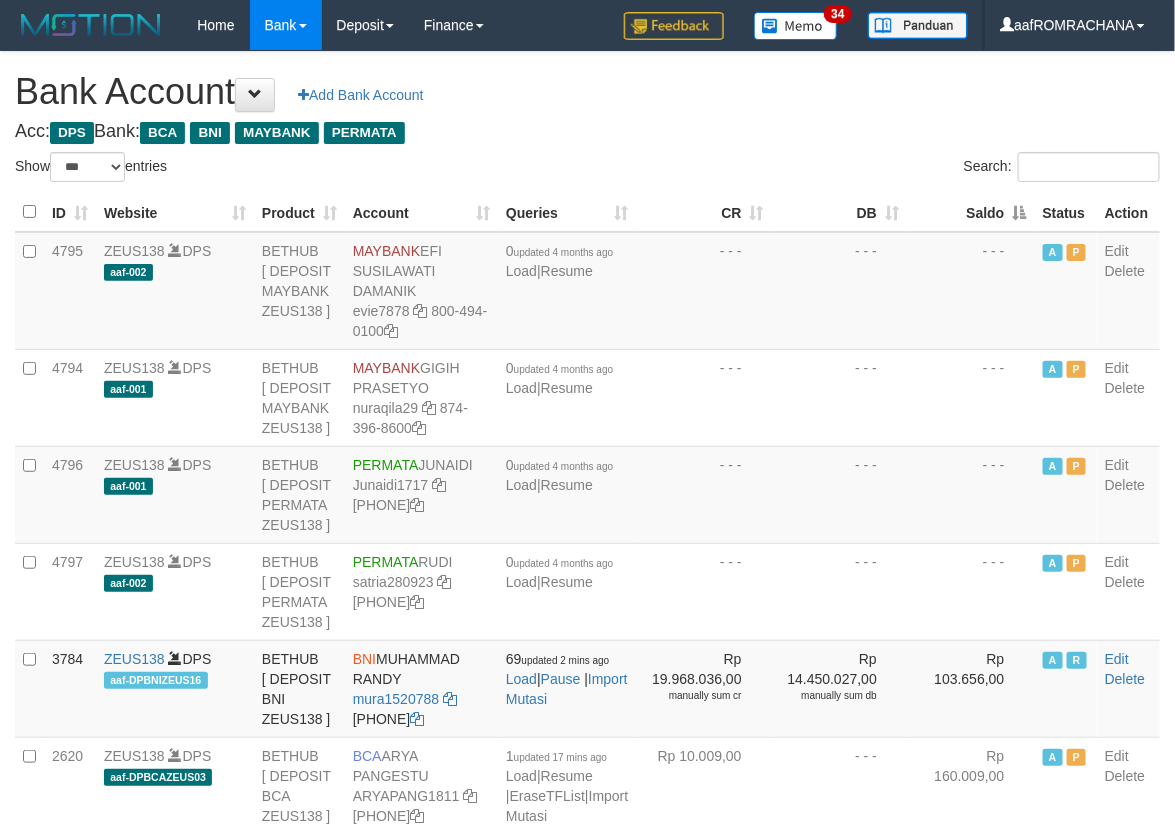 click on "Saldo" at bounding box center [971, 212] 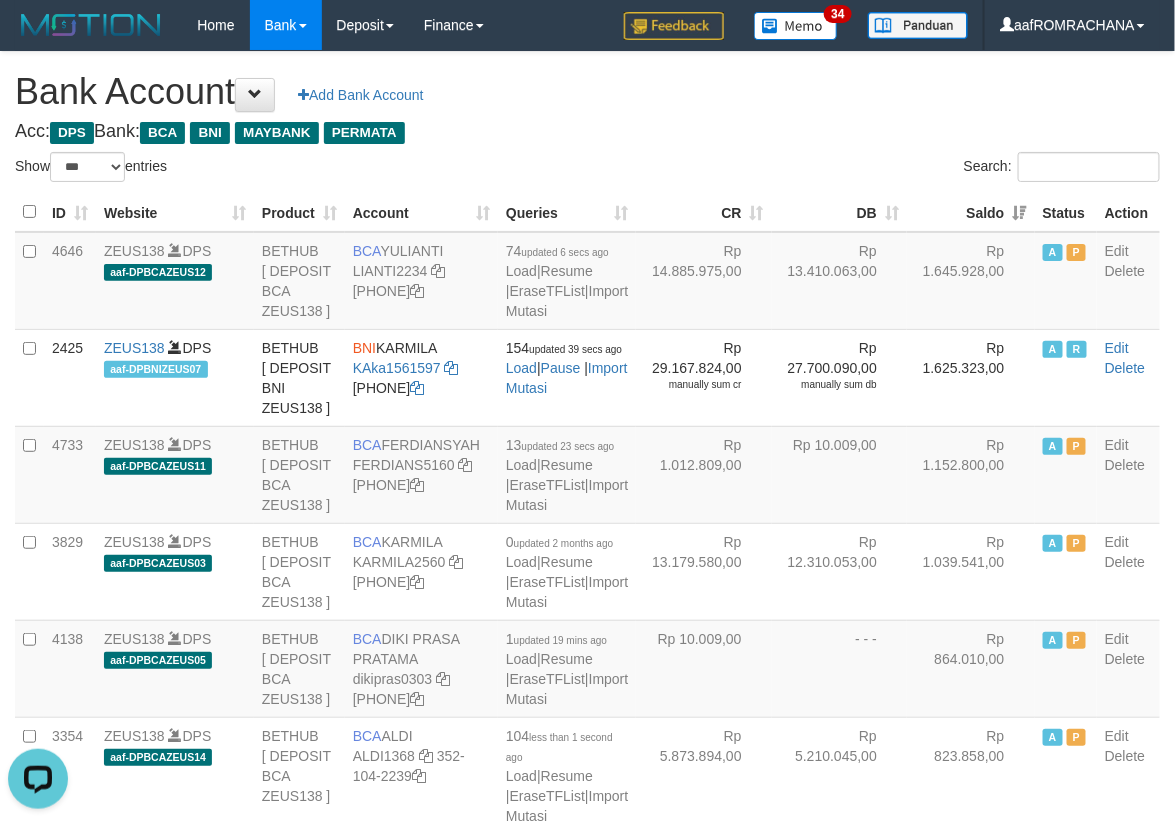 scroll, scrollTop: 0, scrollLeft: 0, axis: both 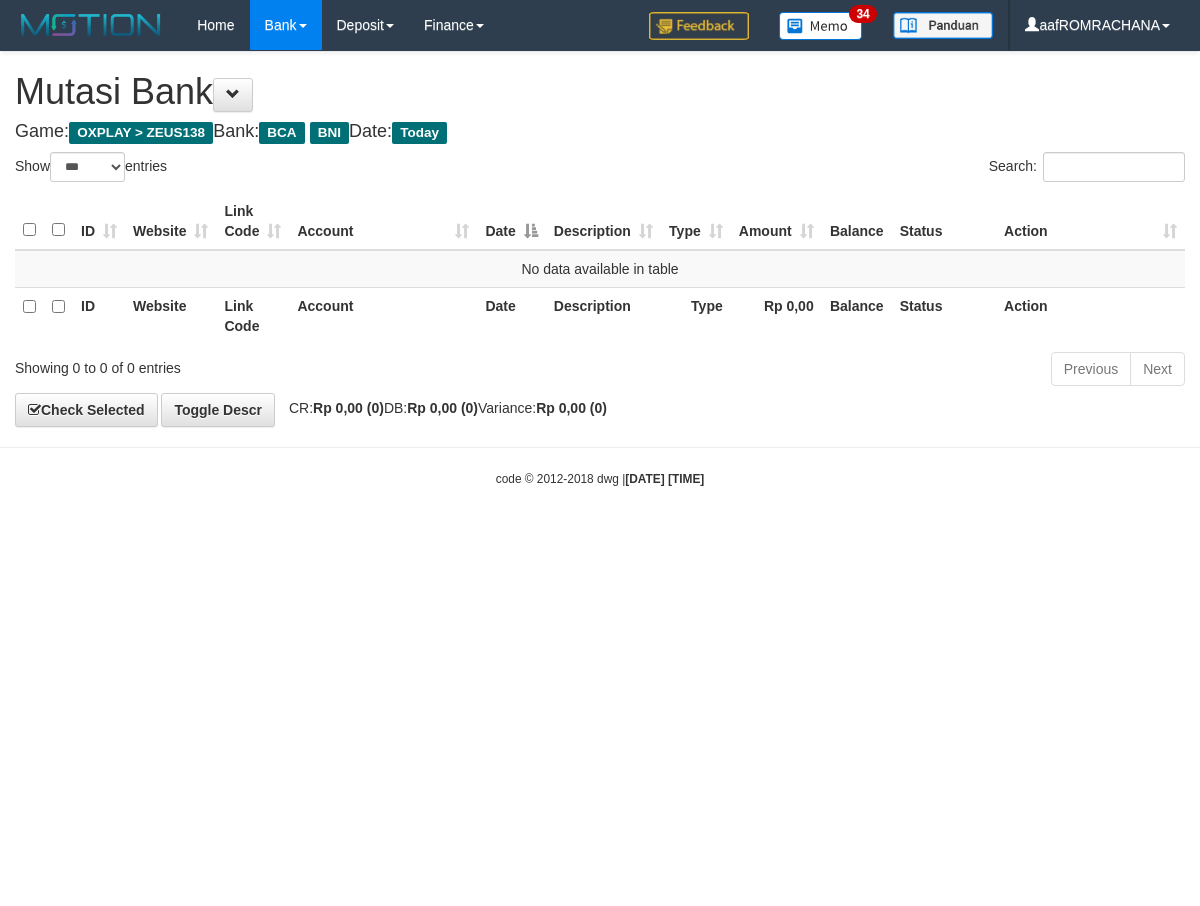 select on "***" 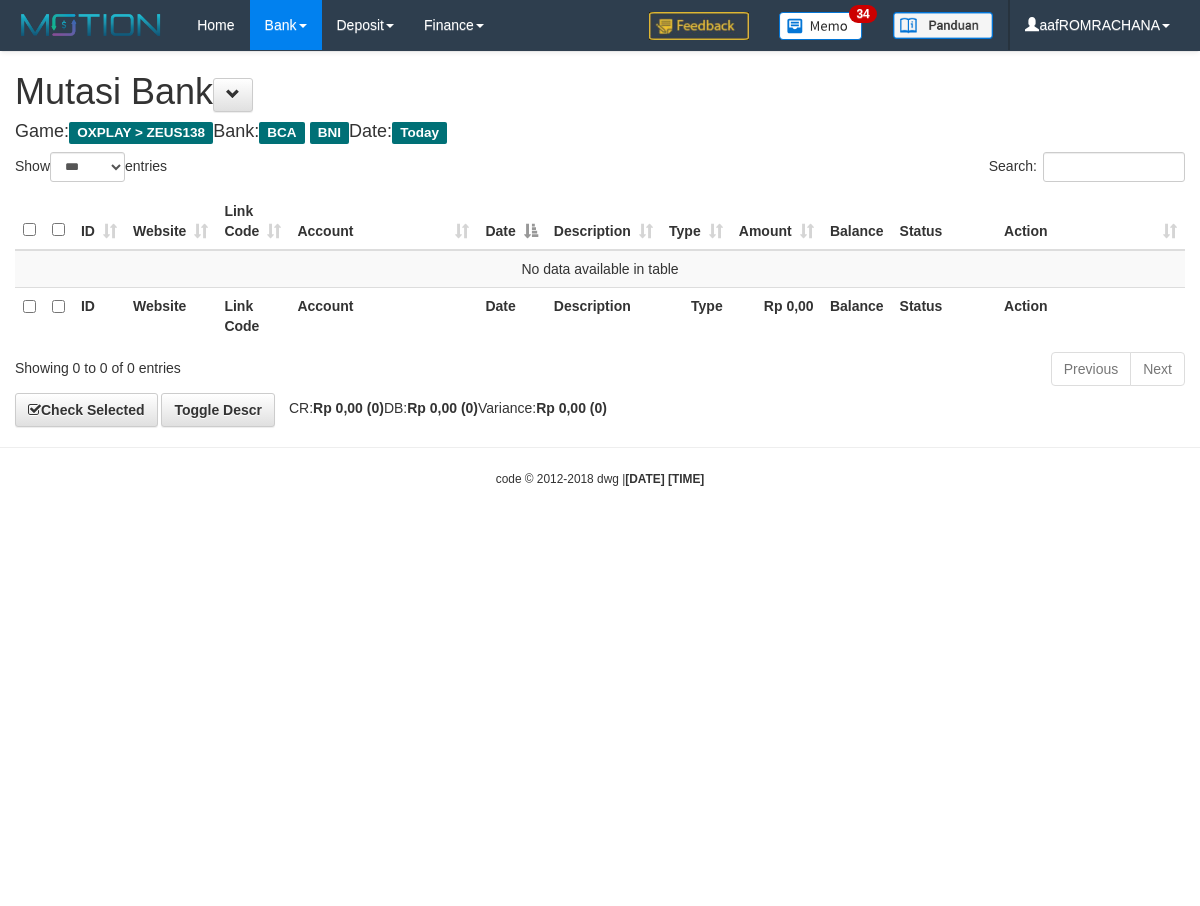 scroll, scrollTop: 0, scrollLeft: 0, axis: both 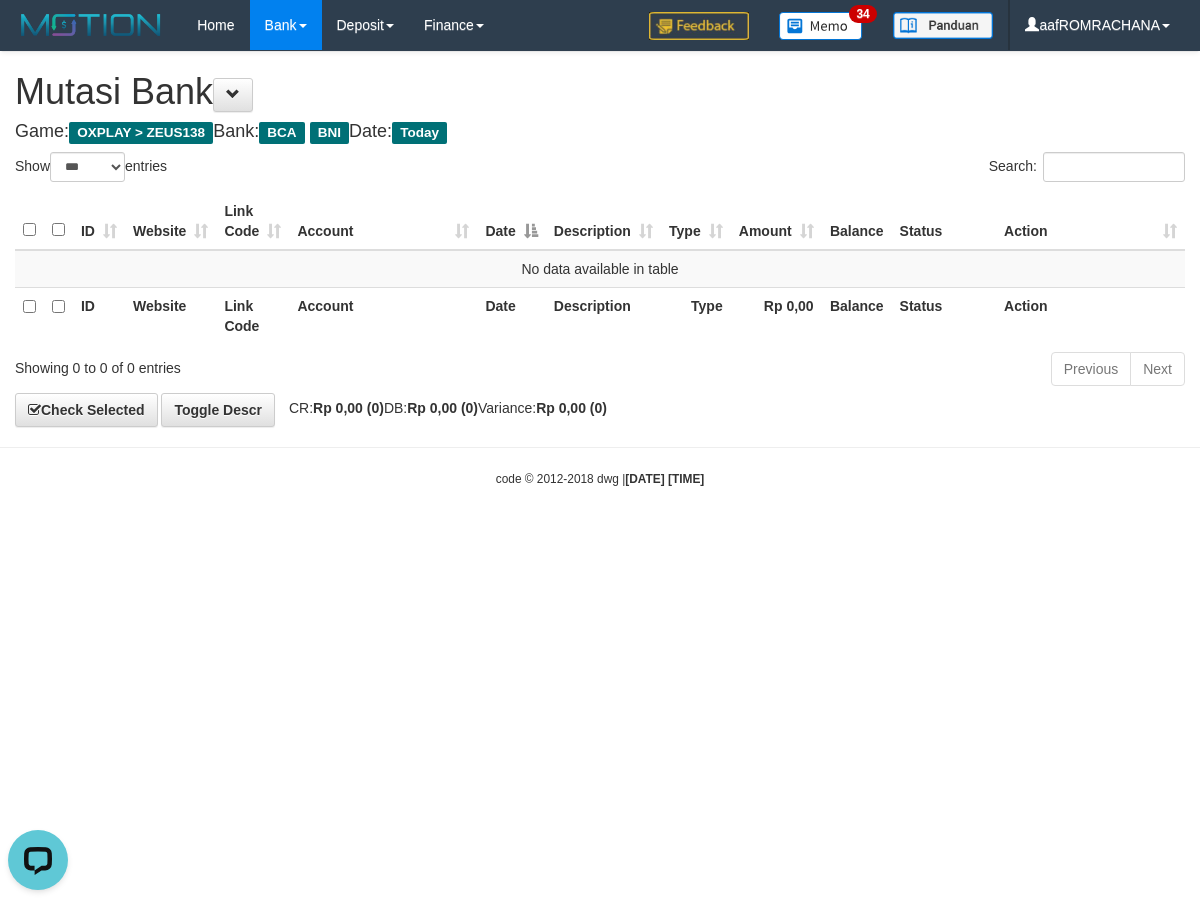 drag, startPoint x: 664, startPoint y: 682, endPoint x: 648, endPoint y: 683, distance: 16.03122 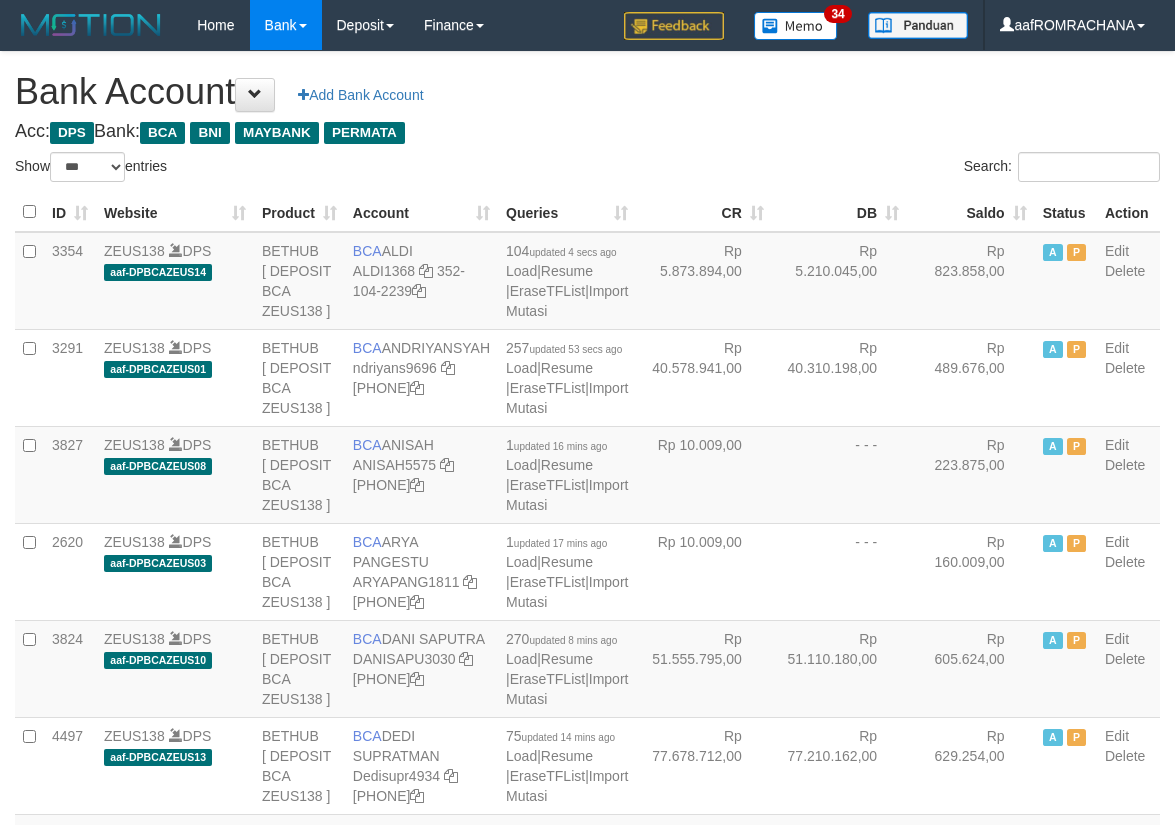 select on "***" 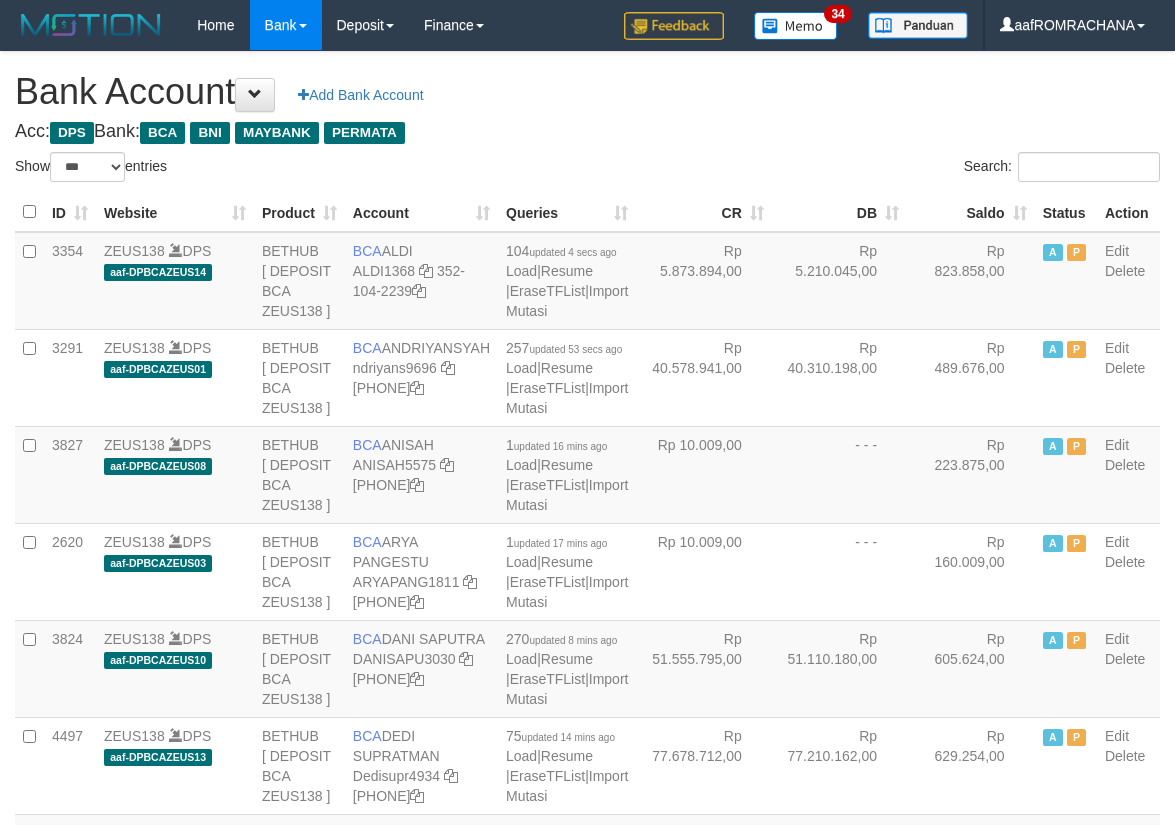 scroll, scrollTop: 0, scrollLeft: 0, axis: both 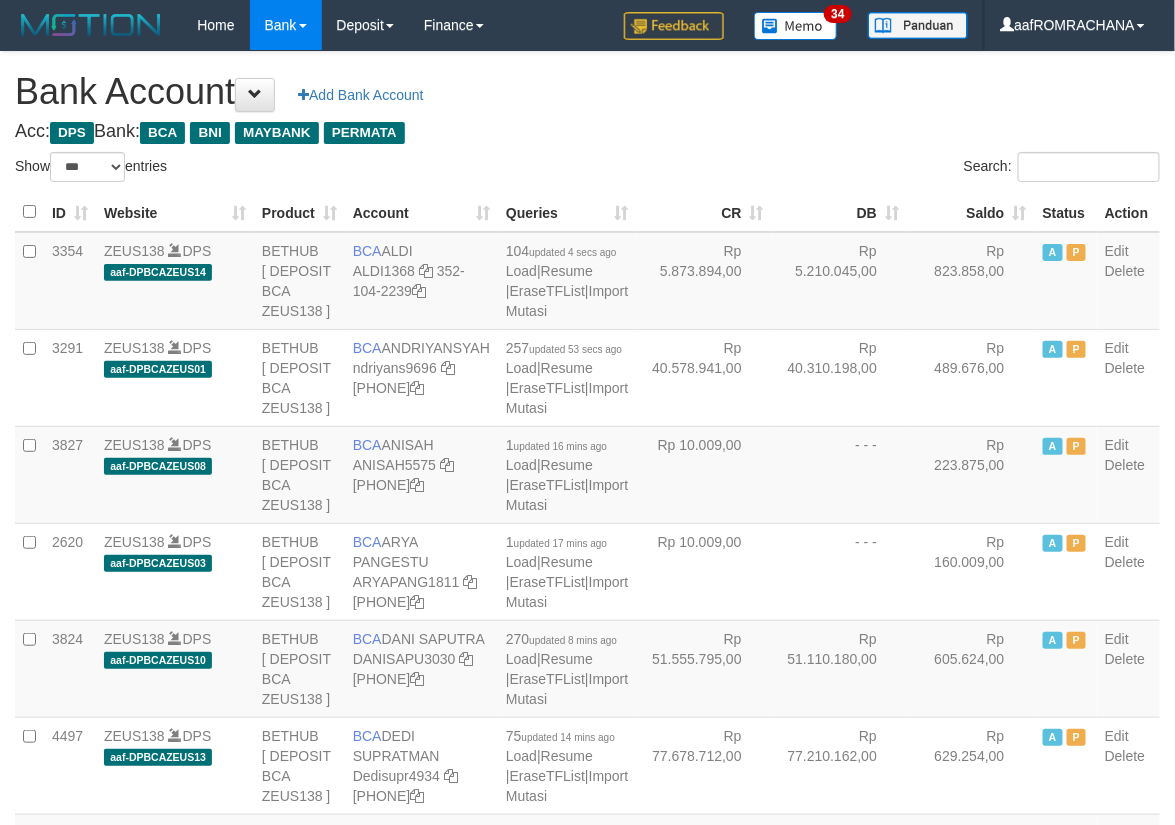 click on "Saldo" at bounding box center (971, 212) 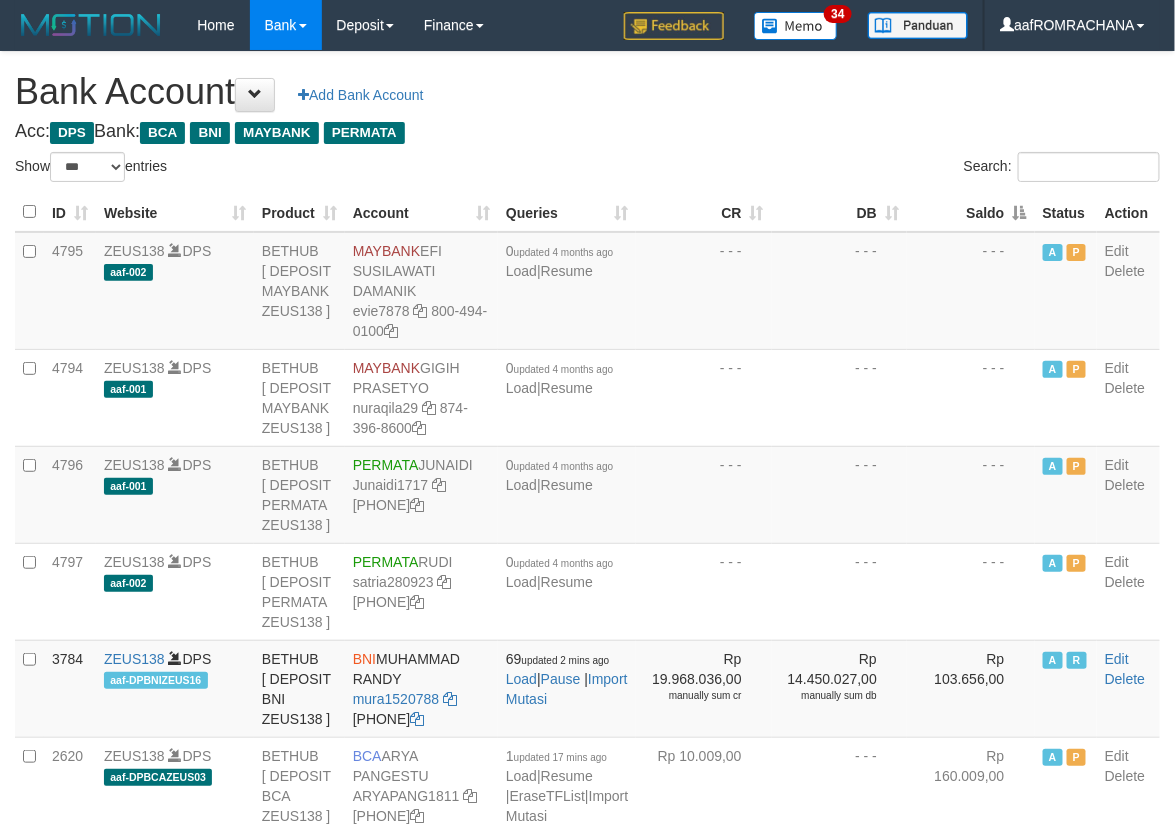 click on "Saldo" at bounding box center [971, 212] 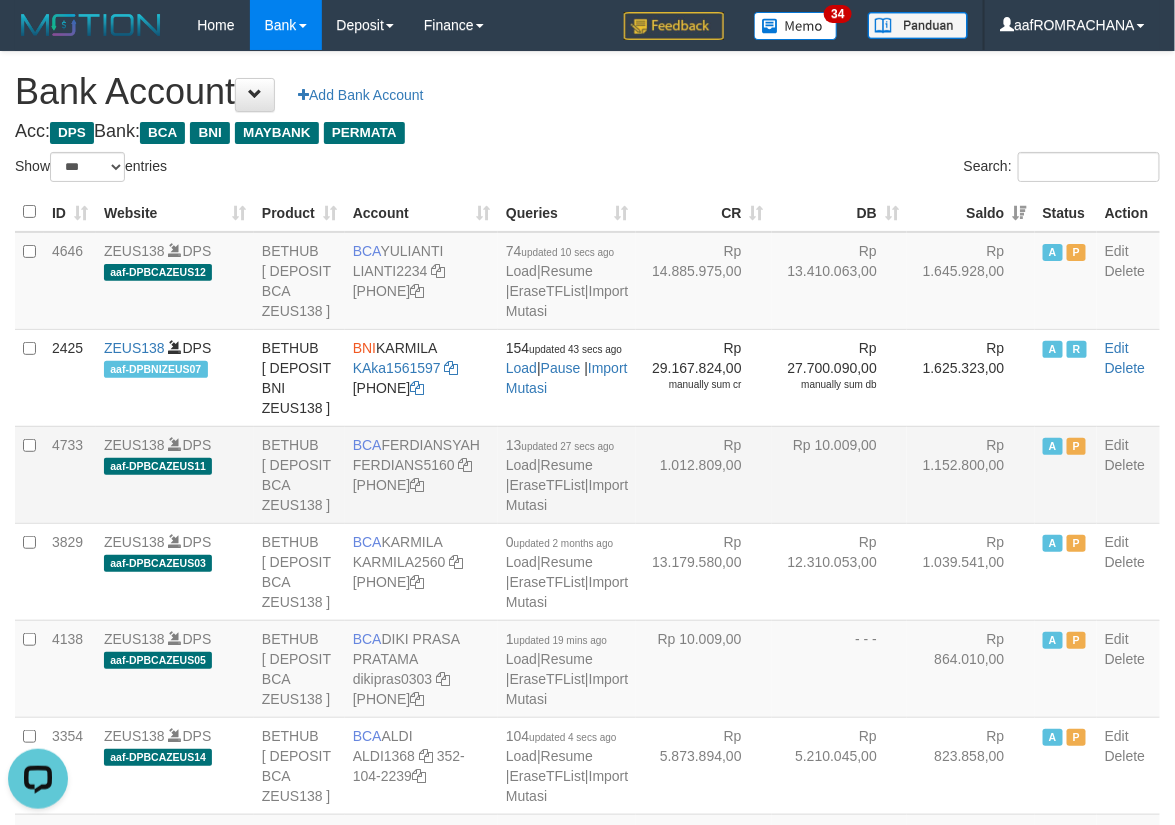 scroll, scrollTop: 0, scrollLeft: 0, axis: both 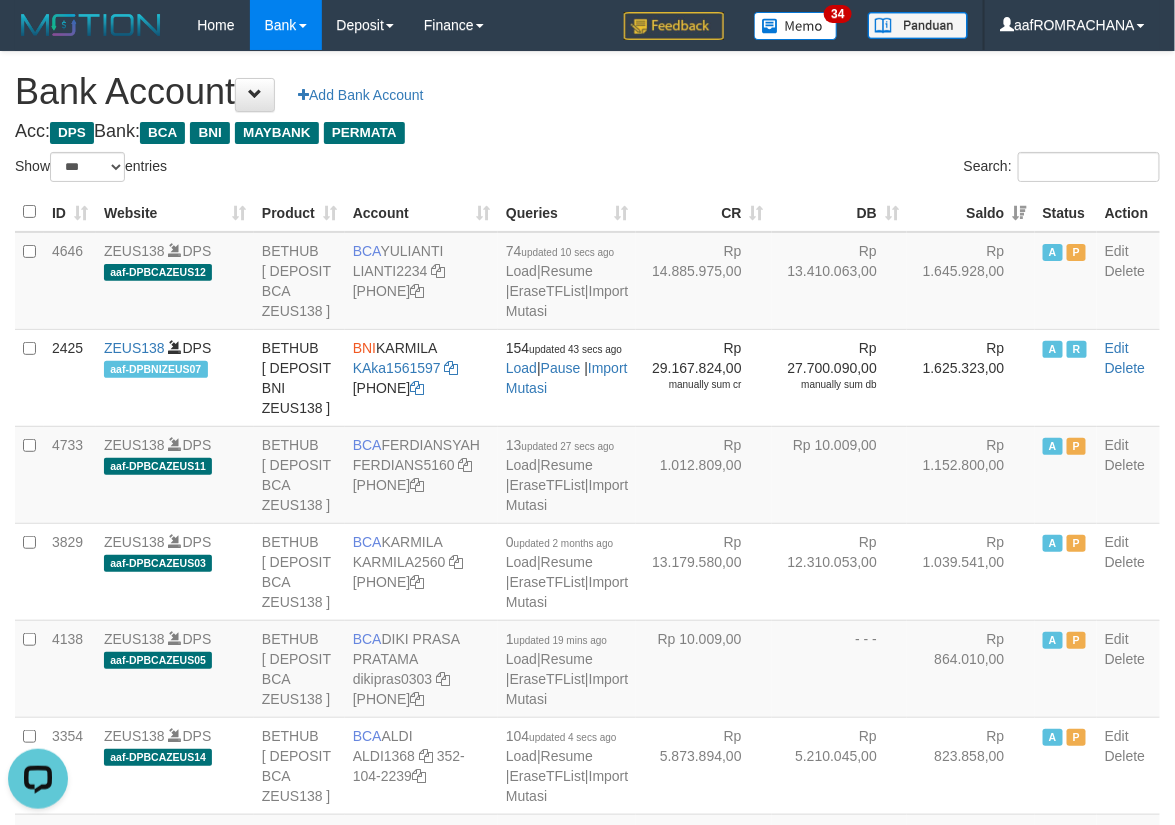 click on "Show  ** ** ** *** ***  entries" at bounding box center (294, 169) 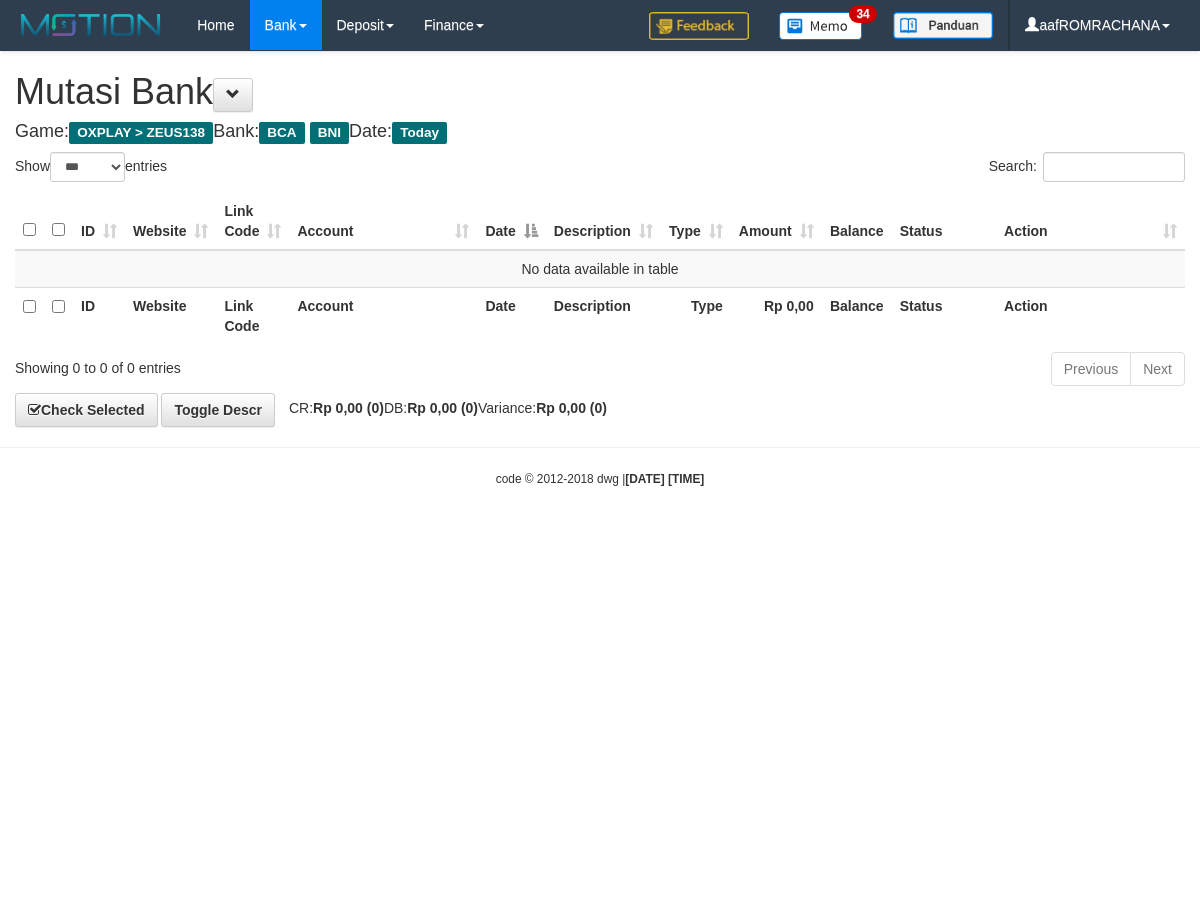 select on "***" 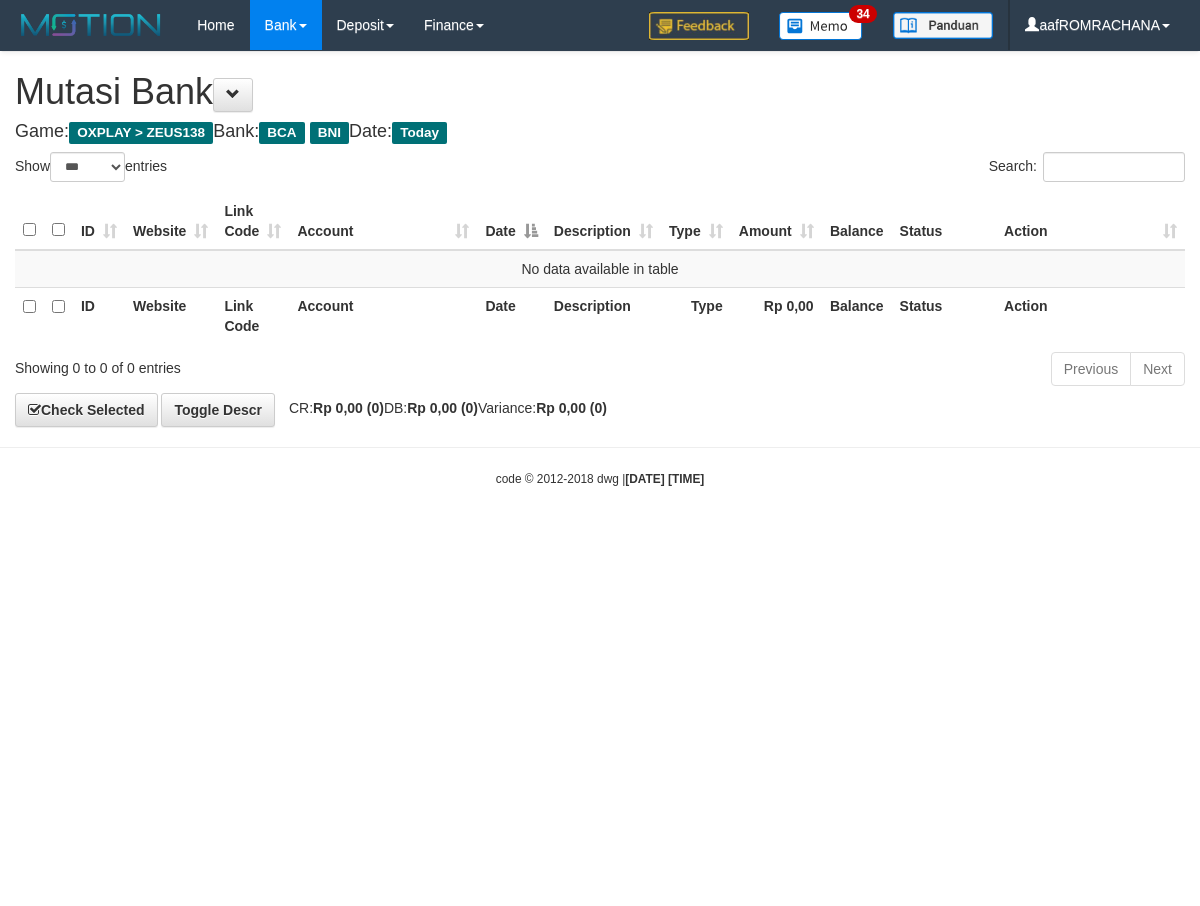 scroll, scrollTop: 0, scrollLeft: 0, axis: both 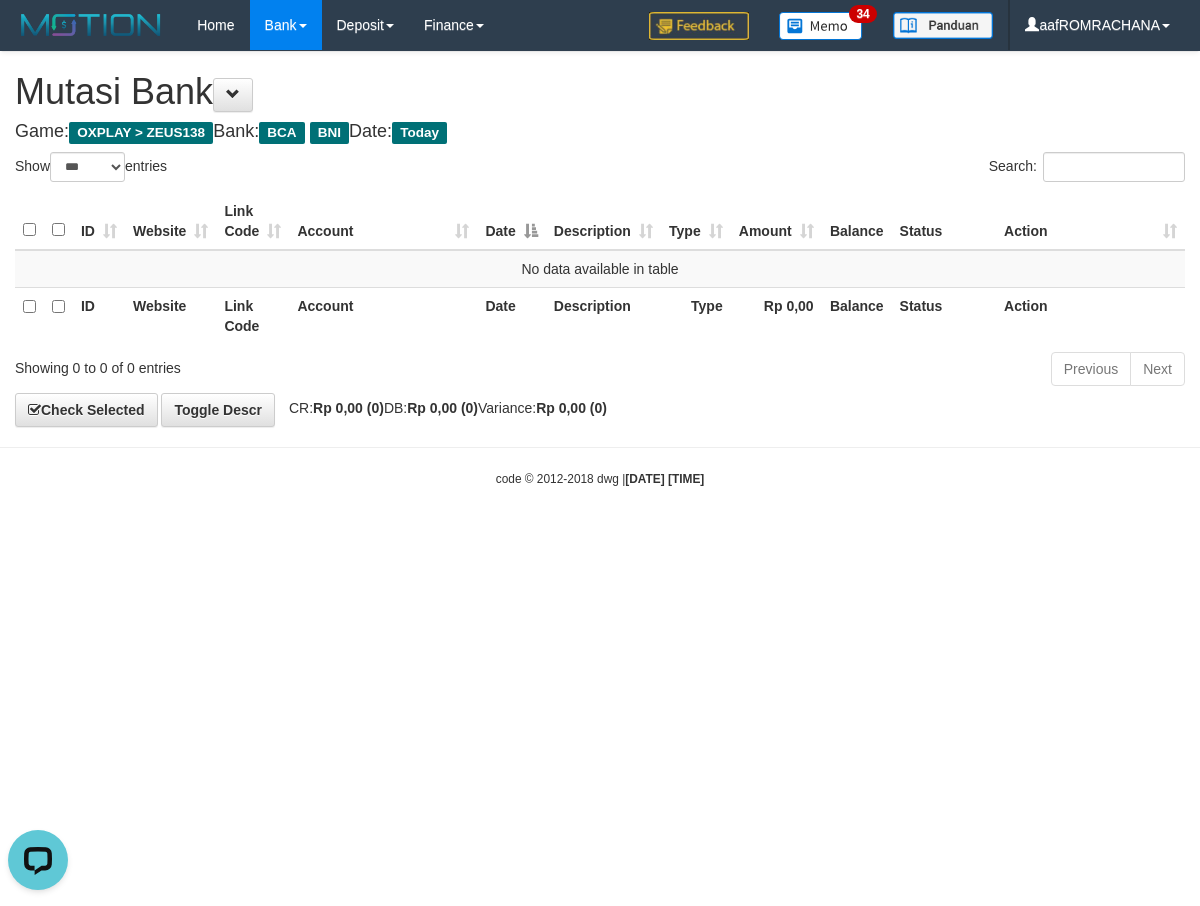 click on "Toggle navigation
Home
Bank
Account List
Load
By Website
Group
[OXPLAY]													ZEUS138
By Load Group (DPS)
Sync" at bounding box center [600, 269] 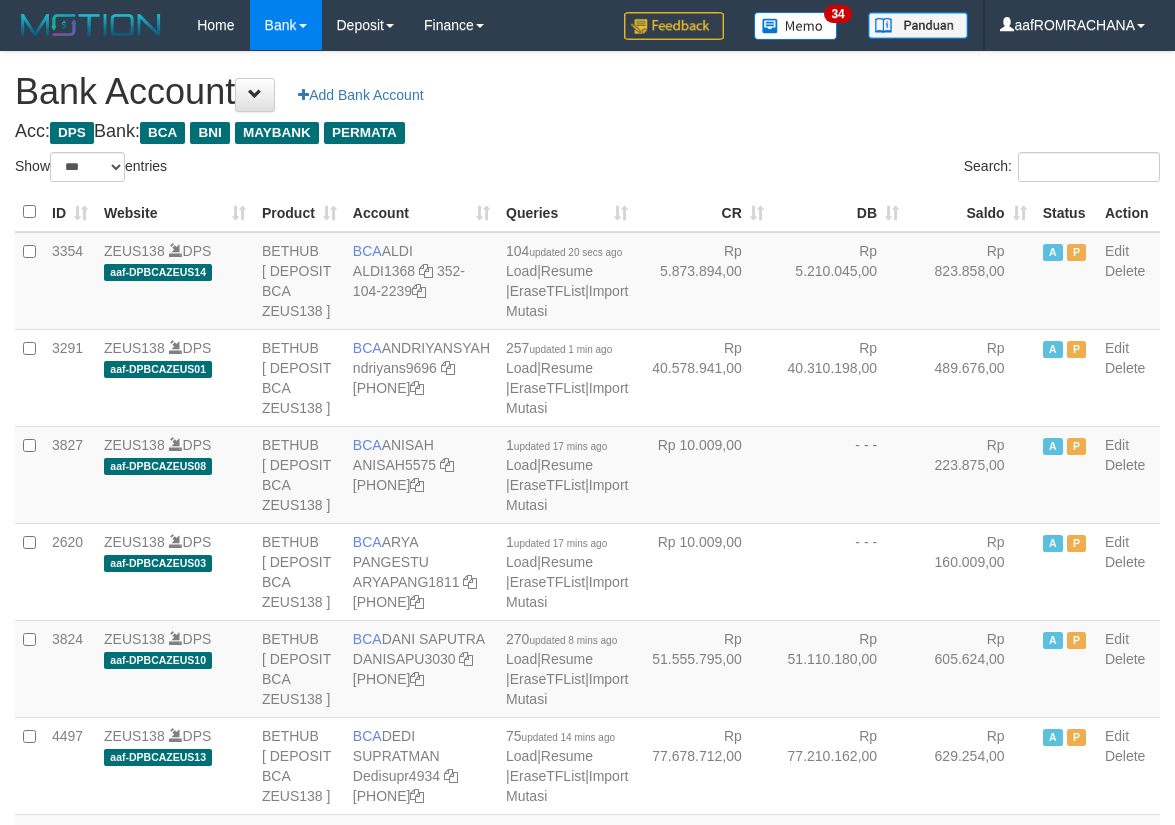 select on "***" 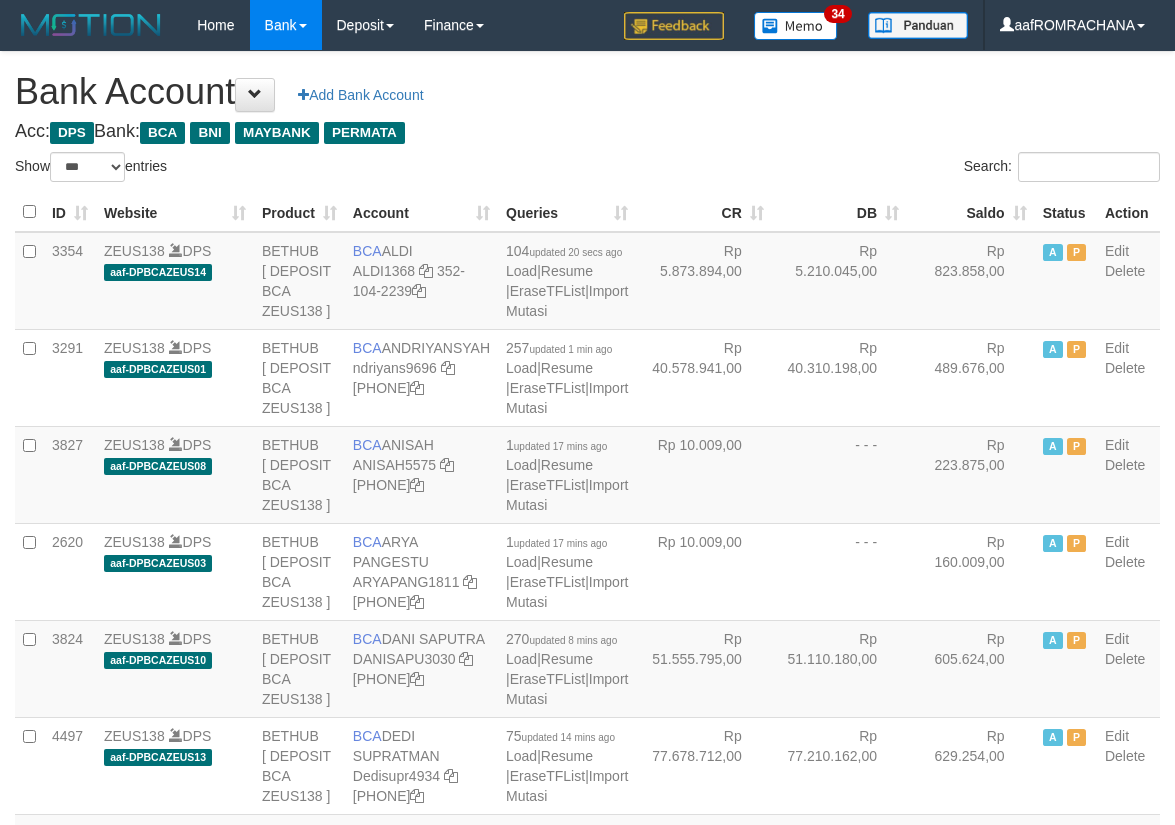 scroll, scrollTop: 0, scrollLeft: 0, axis: both 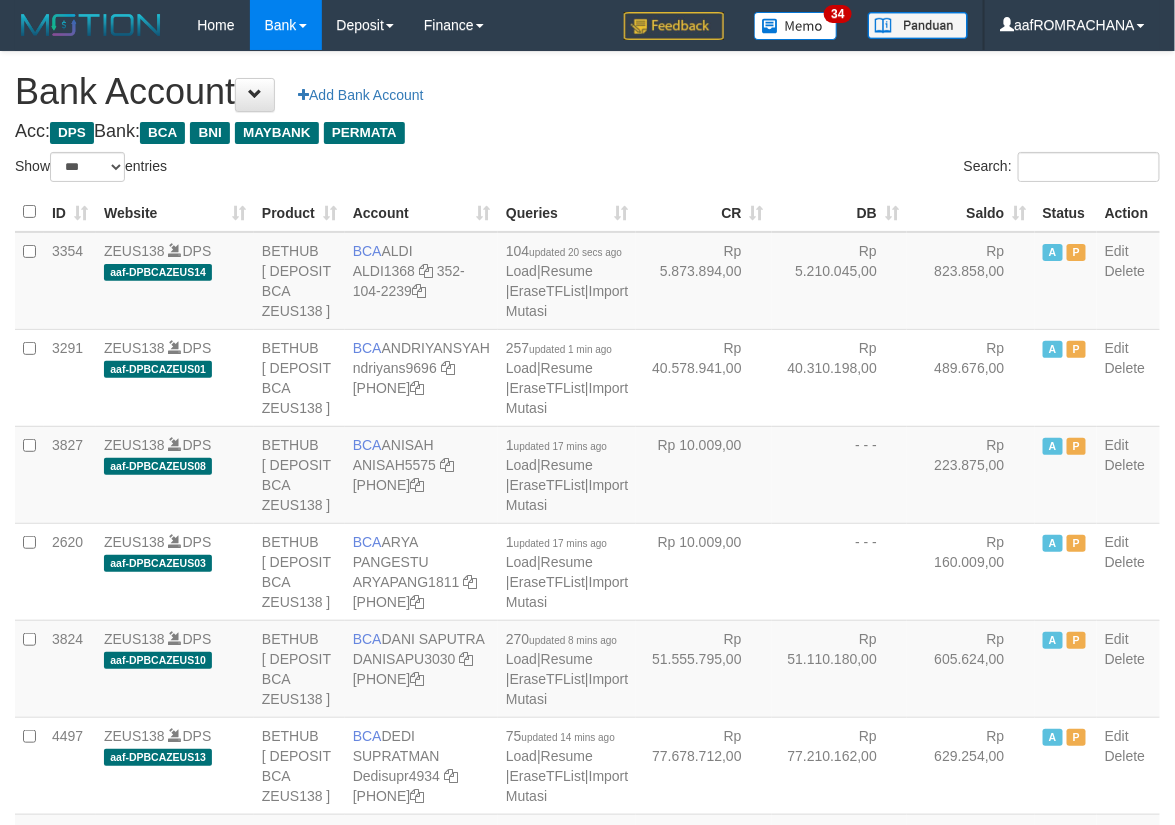 click on "Saldo" at bounding box center (971, 212) 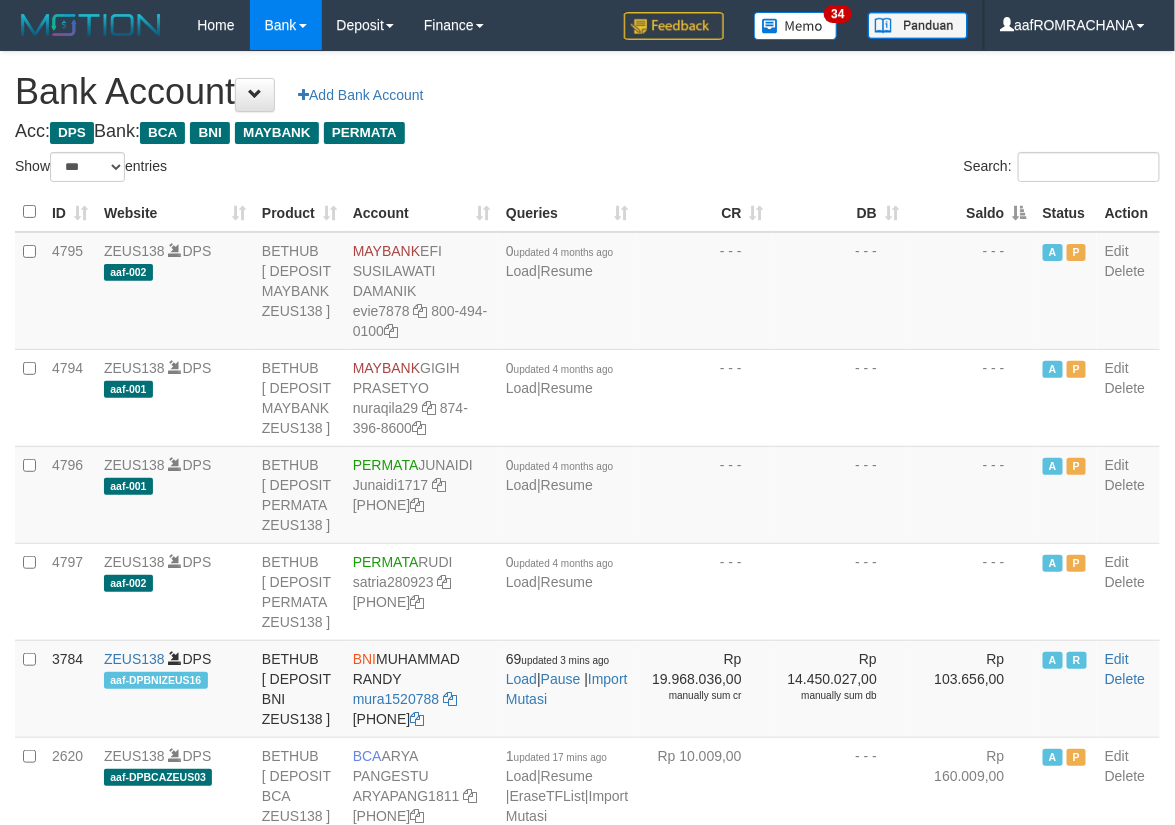 click on "Saldo" at bounding box center [971, 212] 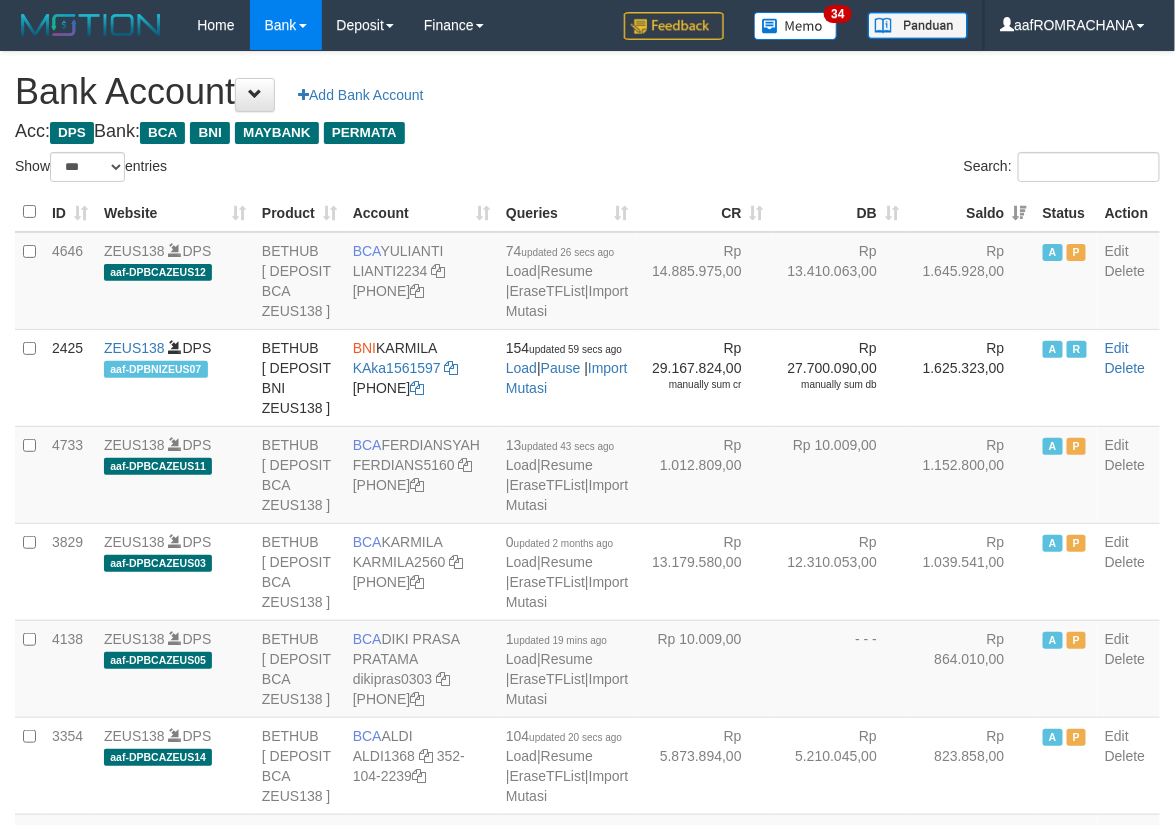 click on "Saldo" at bounding box center (971, 212) 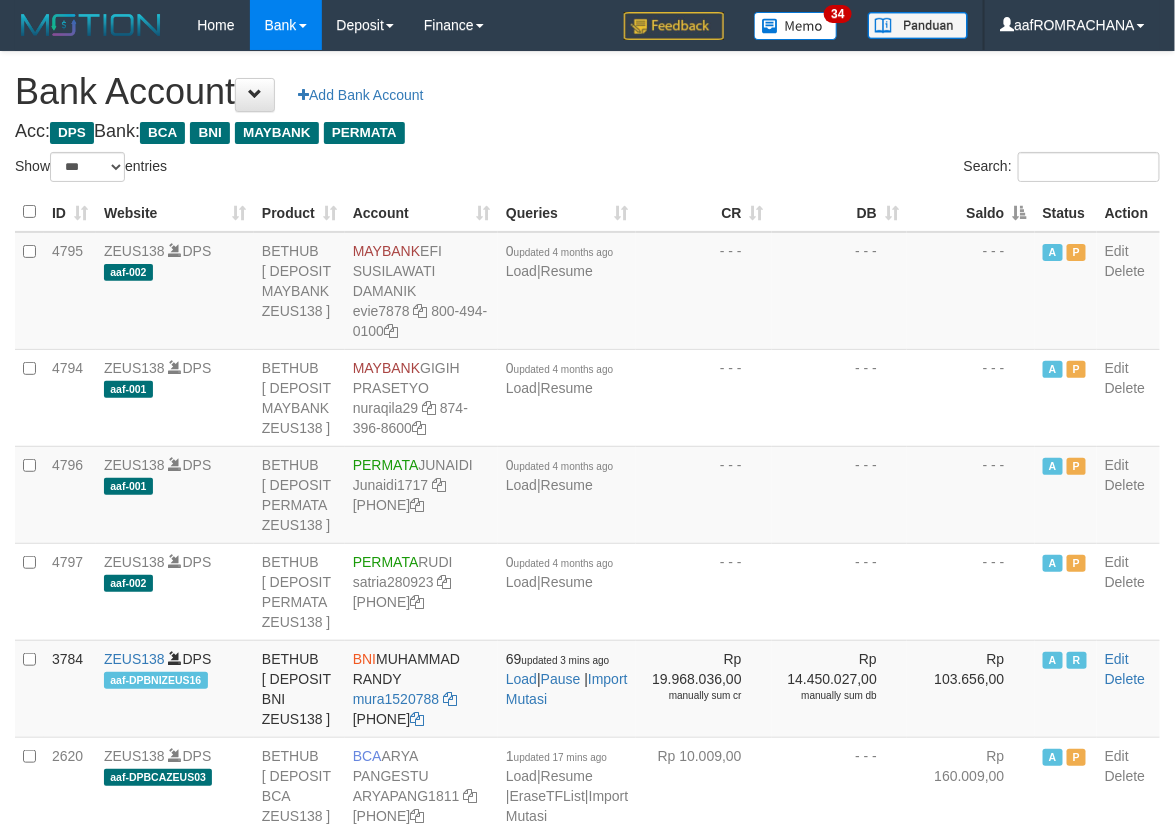 click on "Saldo" at bounding box center (971, 212) 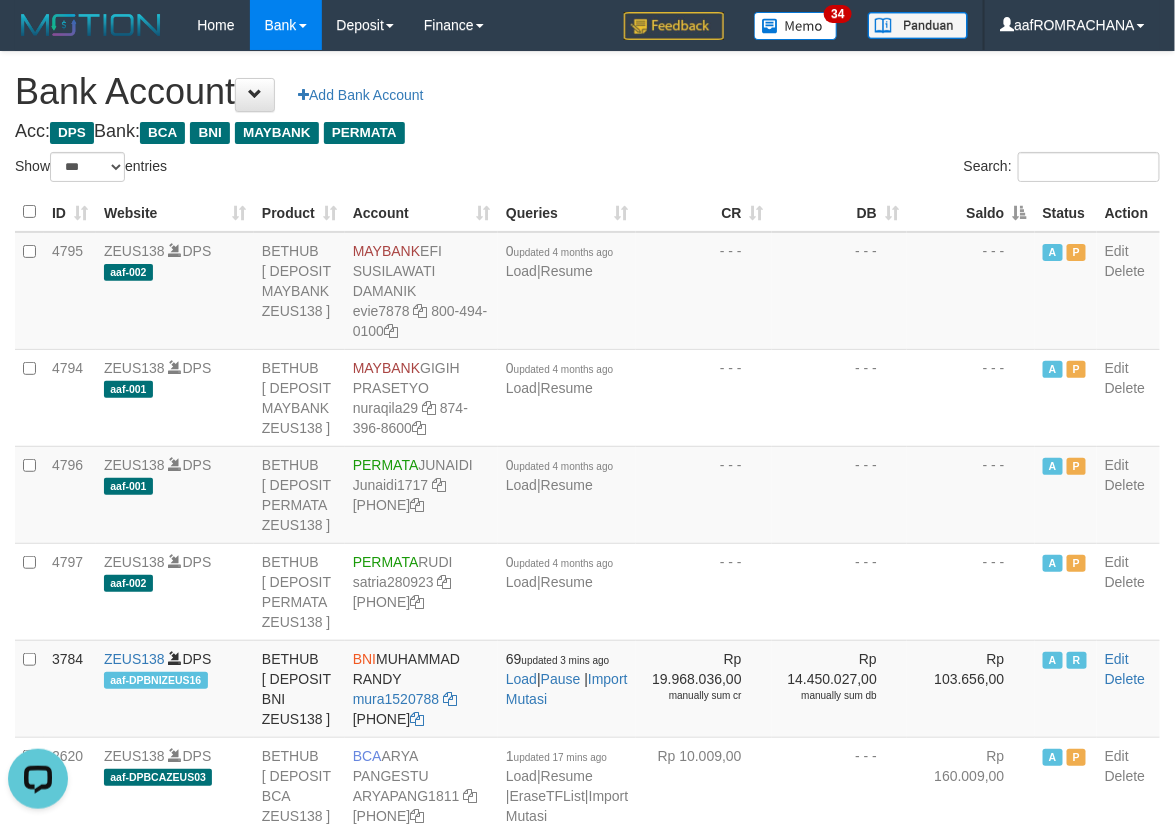 scroll, scrollTop: 0, scrollLeft: 0, axis: both 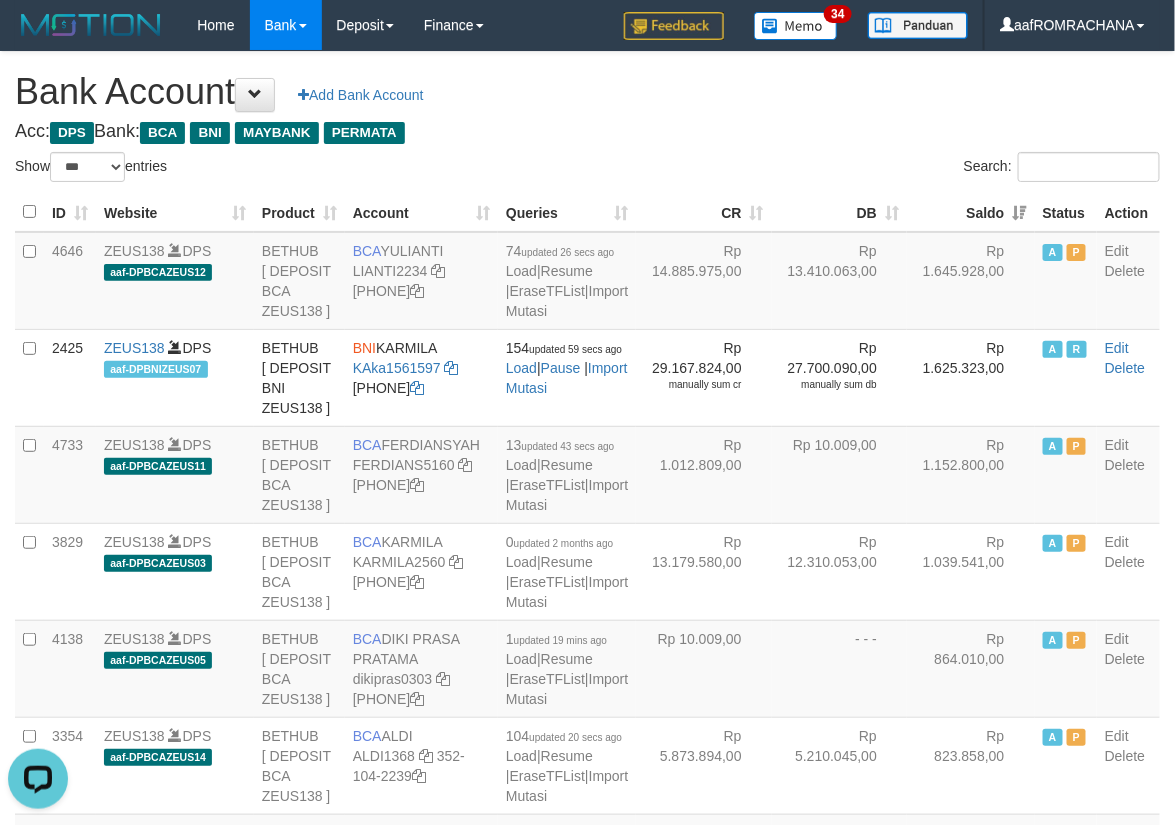 click on "**********" at bounding box center (587, 2047) 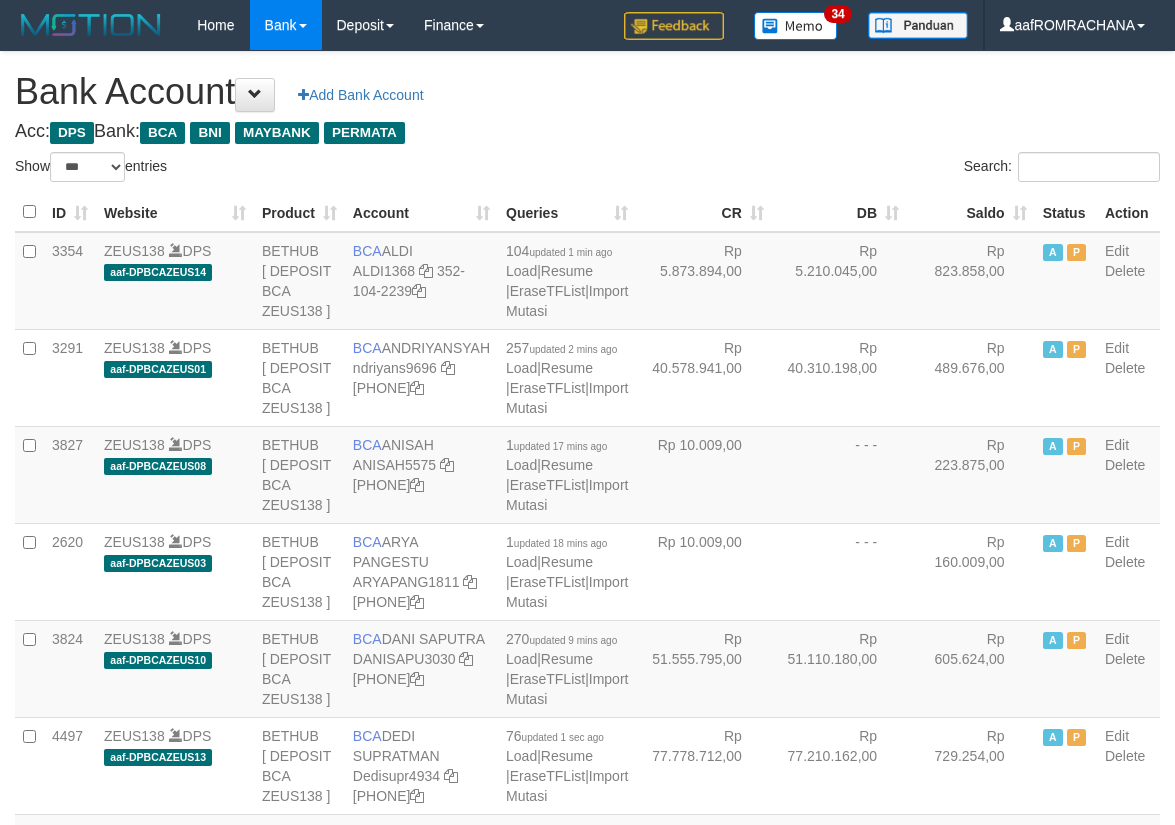 select on "***" 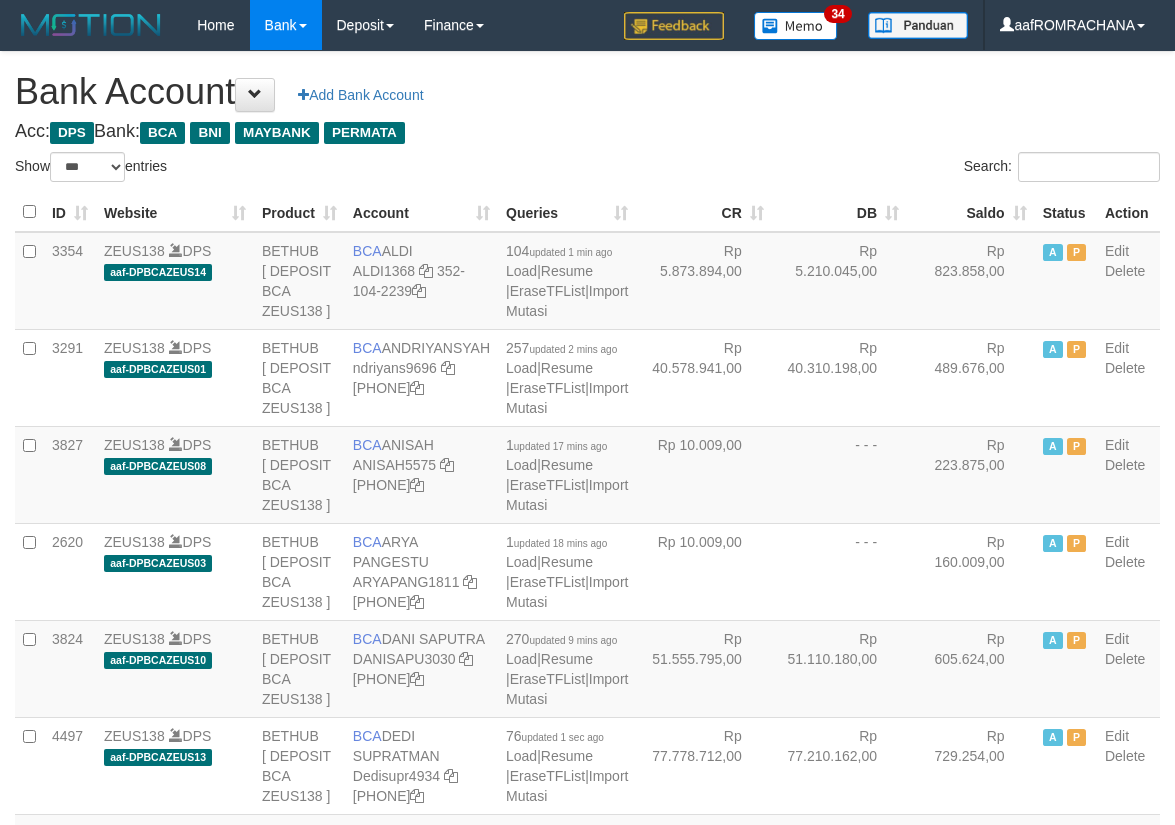 scroll, scrollTop: 0, scrollLeft: 0, axis: both 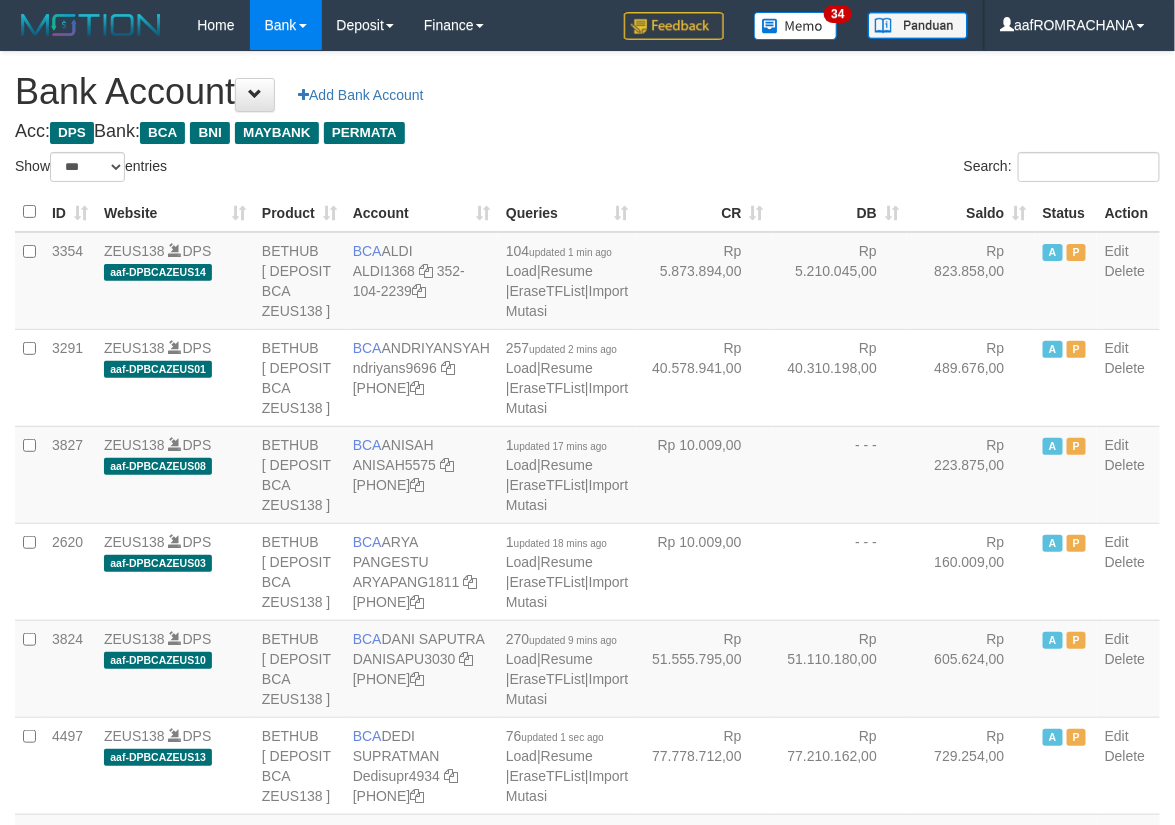 click on "Status" at bounding box center [1066, 212] 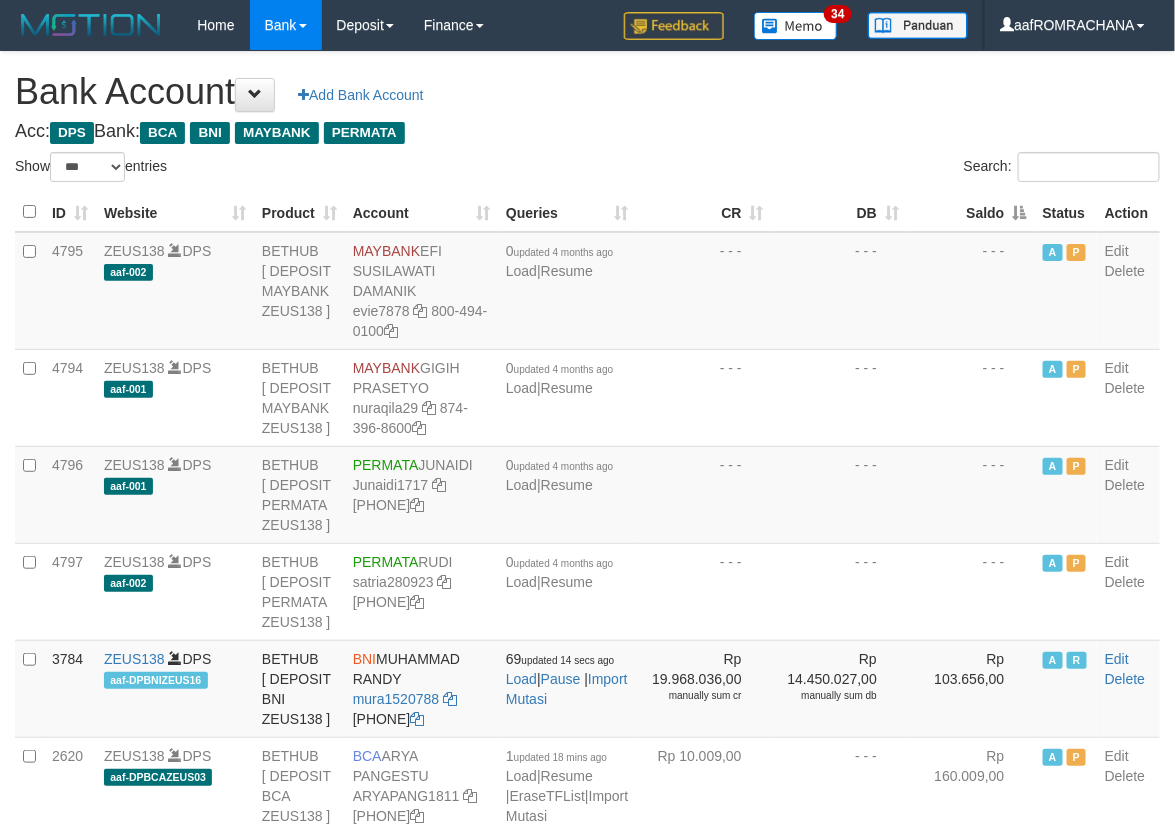 click on "Saldo" at bounding box center (971, 212) 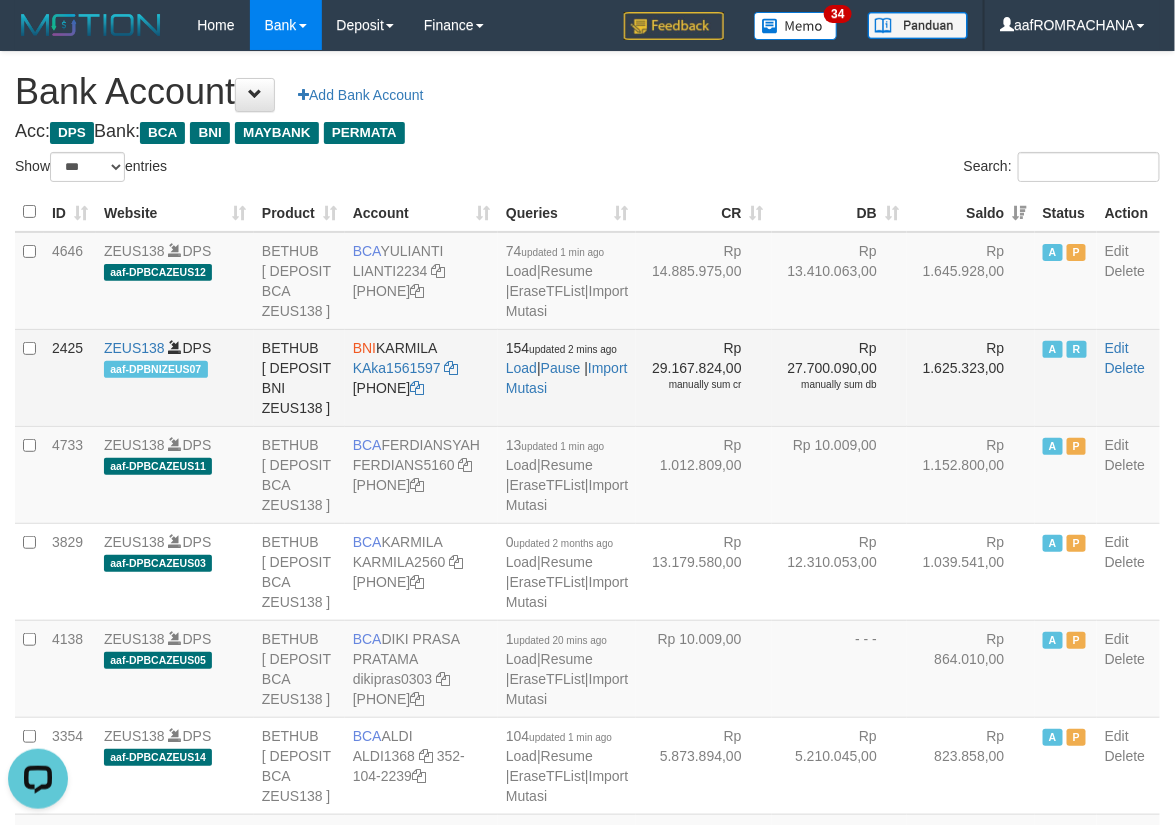 scroll, scrollTop: 0, scrollLeft: 0, axis: both 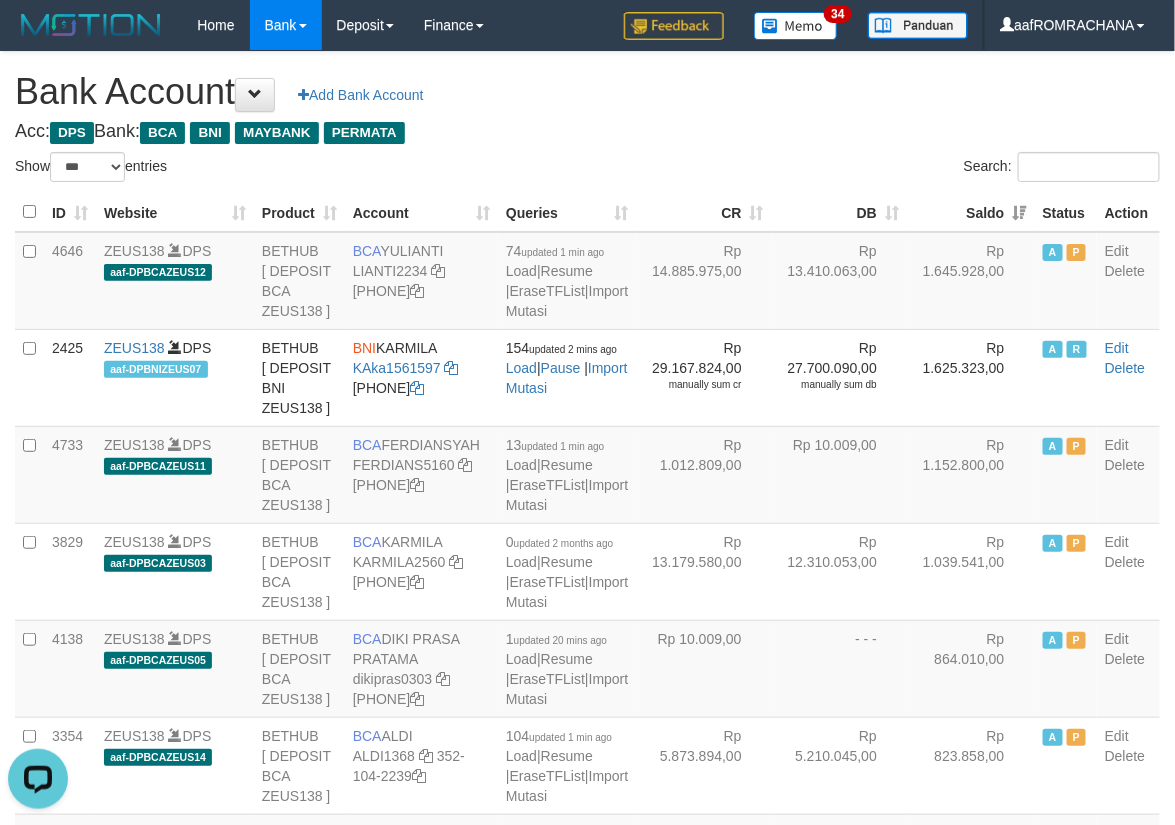 click on "**********" at bounding box center (587, 2047) 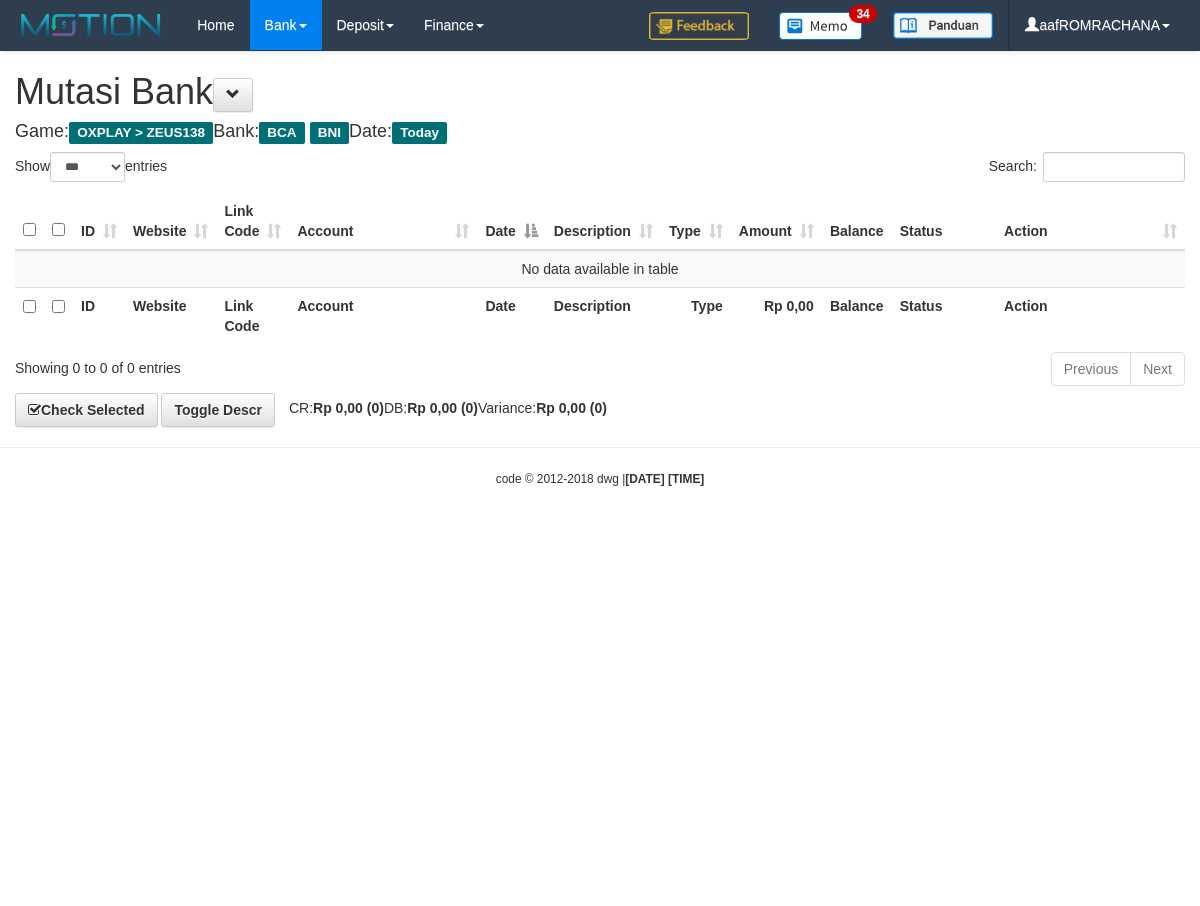 select on "***" 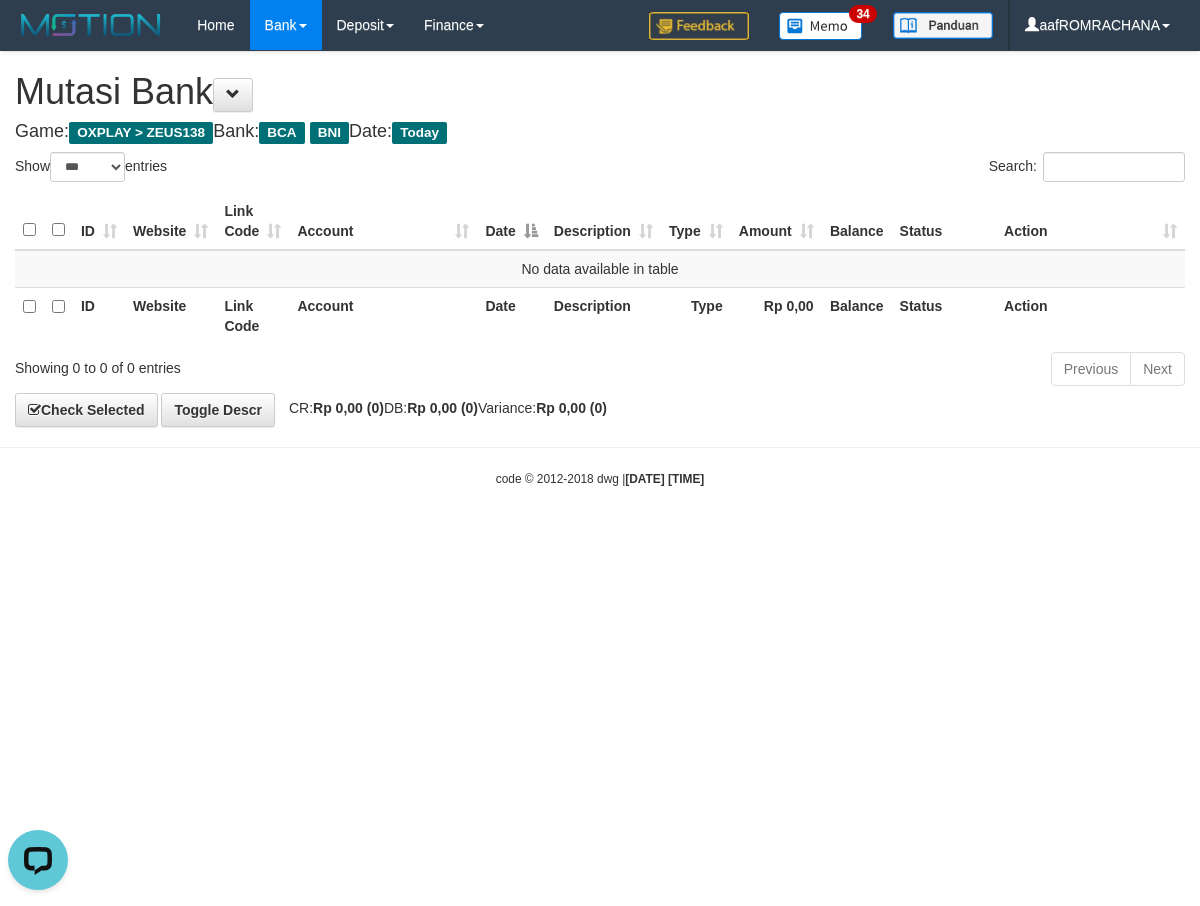 scroll, scrollTop: 0, scrollLeft: 0, axis: both 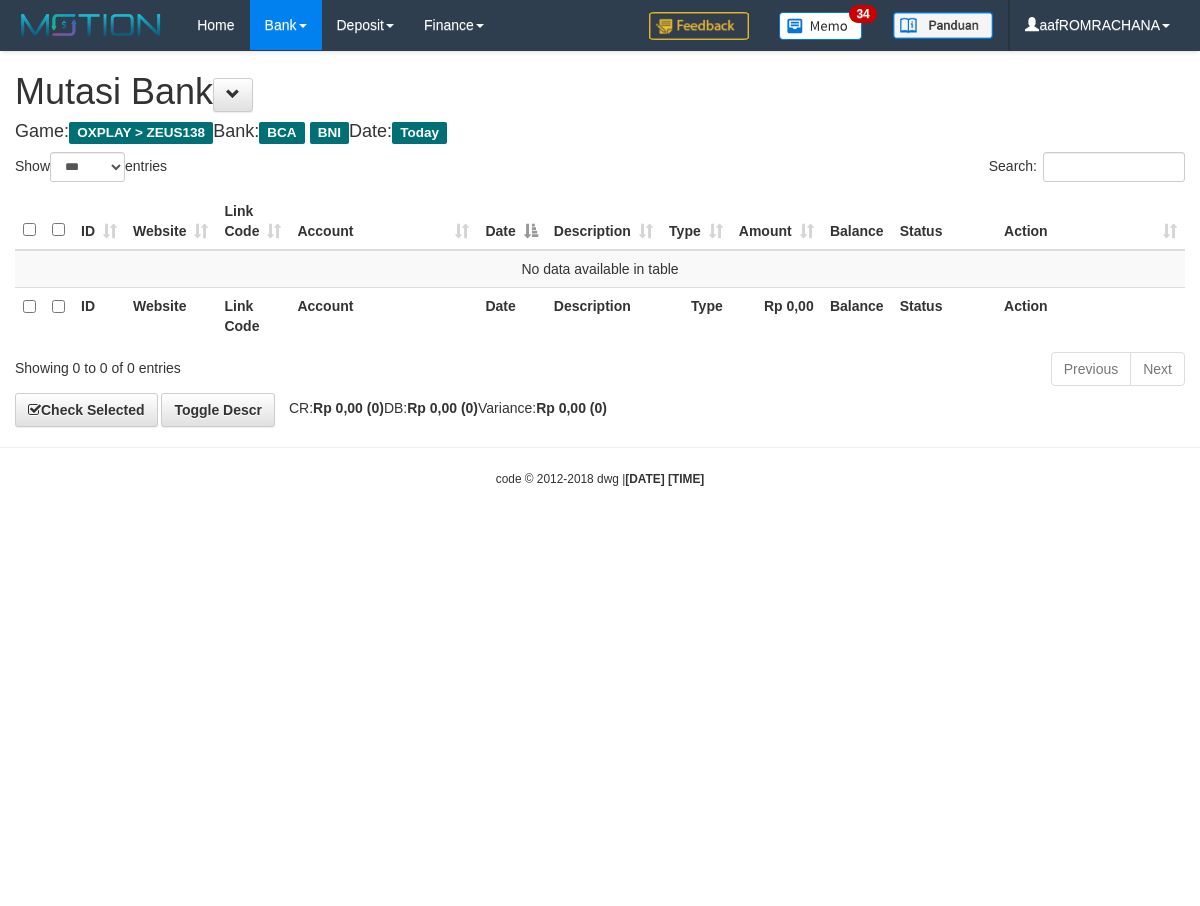 select on "***" 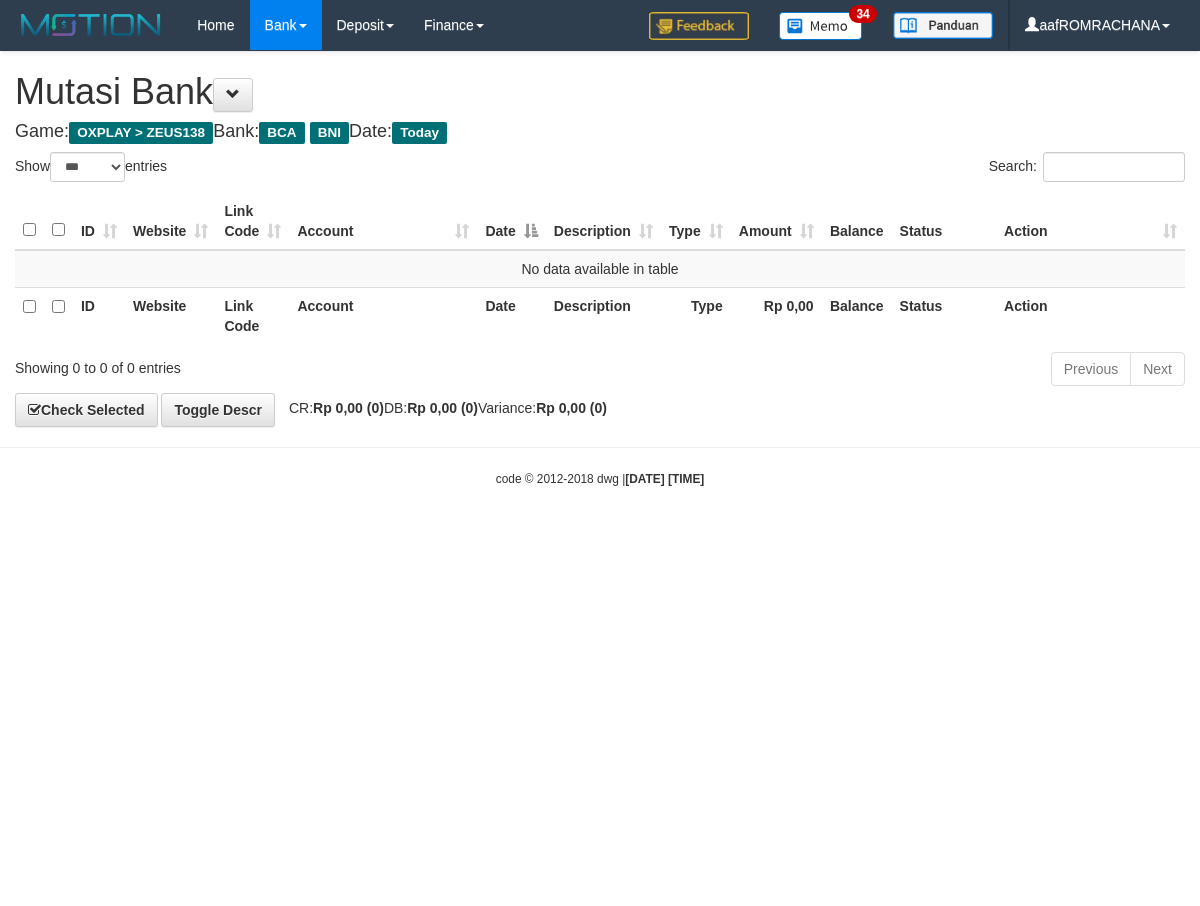 scroll, scrollTop: 0, scrollLeft: 0, axis: both 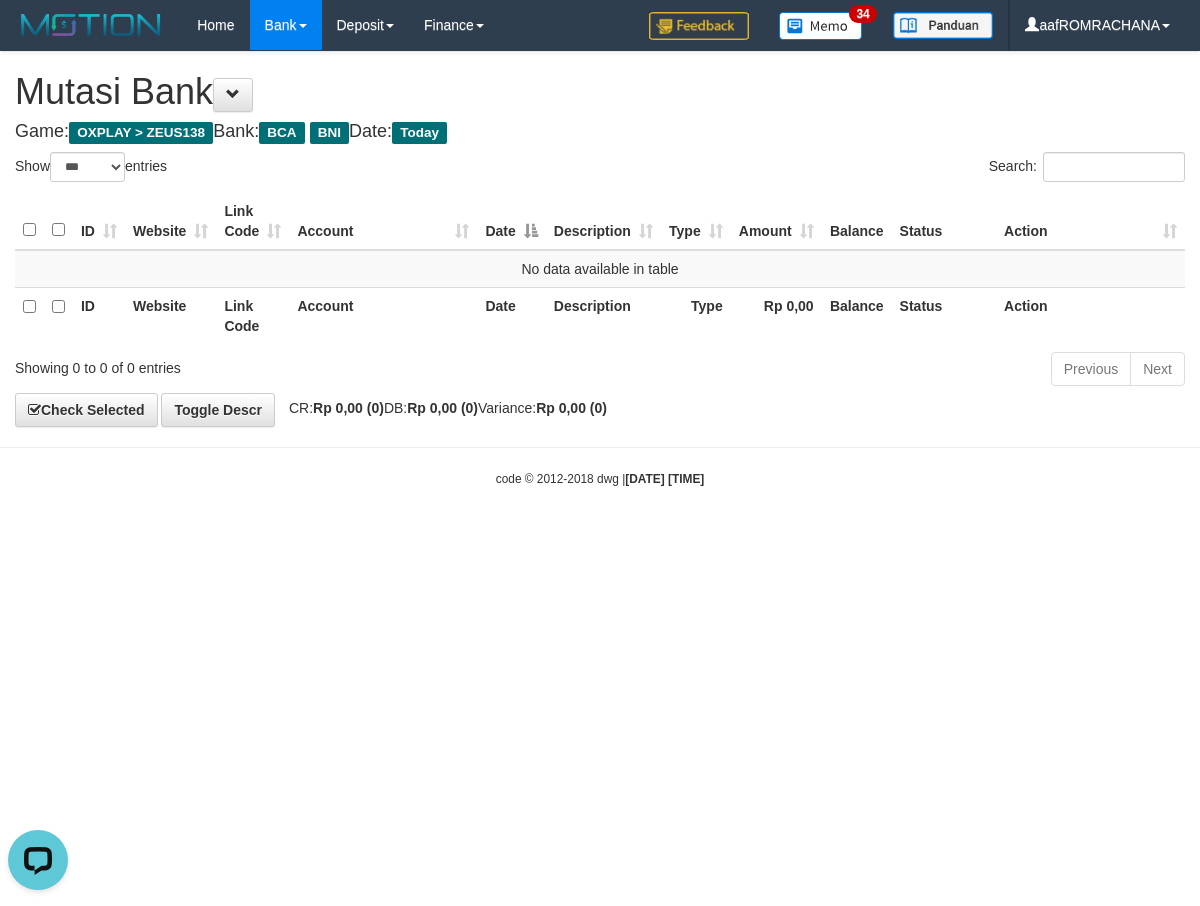 click on "Toggle navigation
Home
Bank
Account List
Load
By Website
Group
[OXPLAY]													ZEUS138
By Load Group (DPS)
Sync" at bounding box center (600, 269) 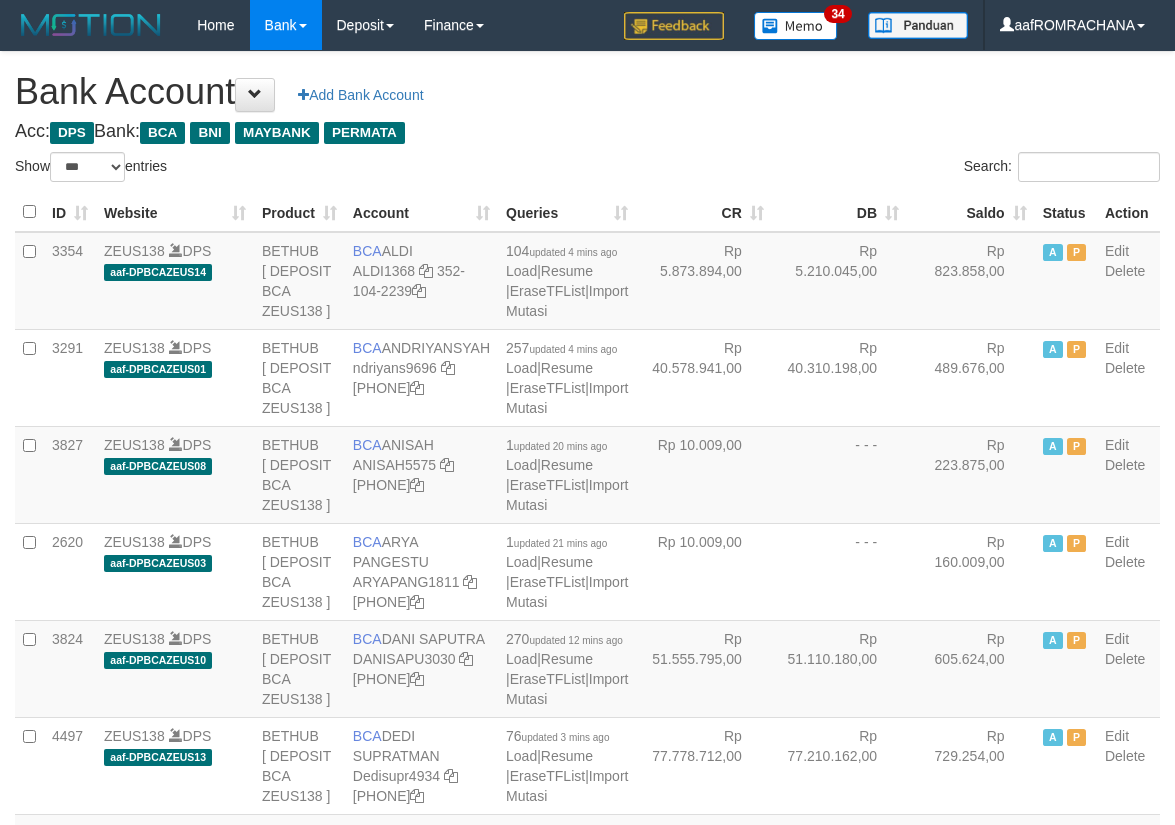 select on "***" 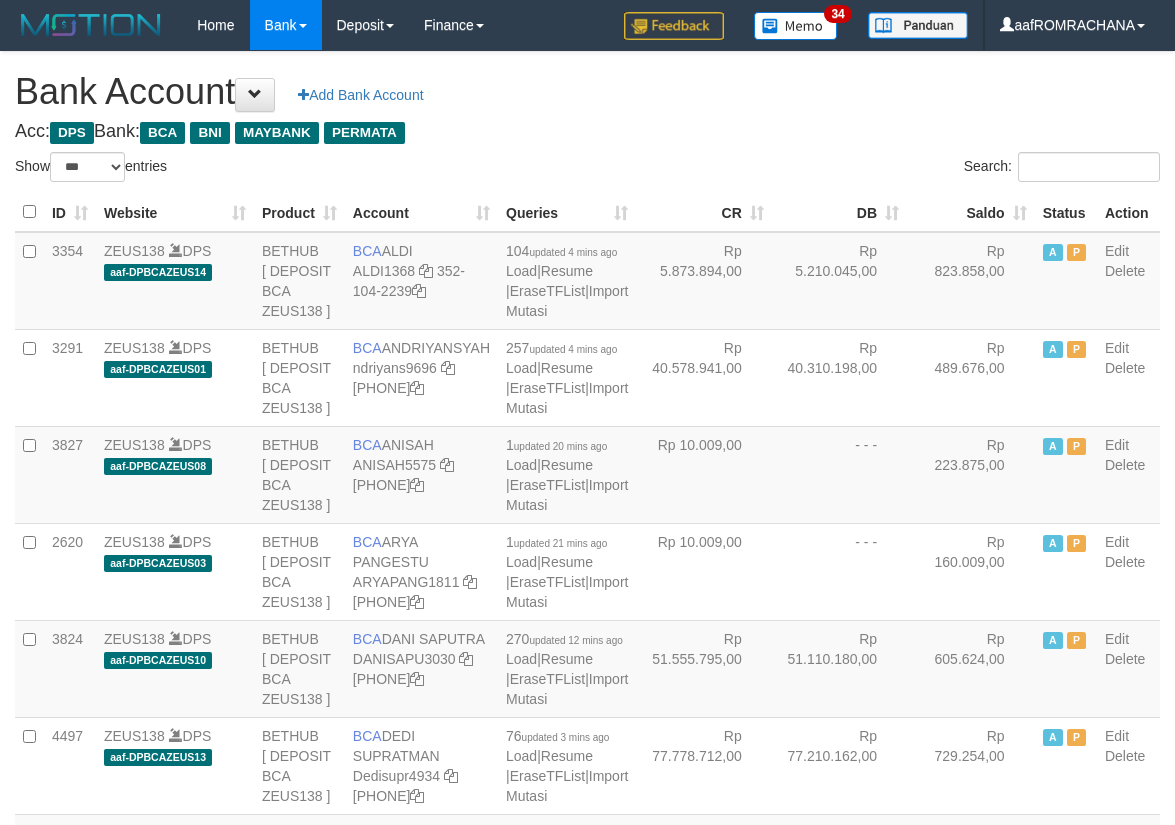 scroll, scrollTop: 0, scrollLeft: 0, axis: both 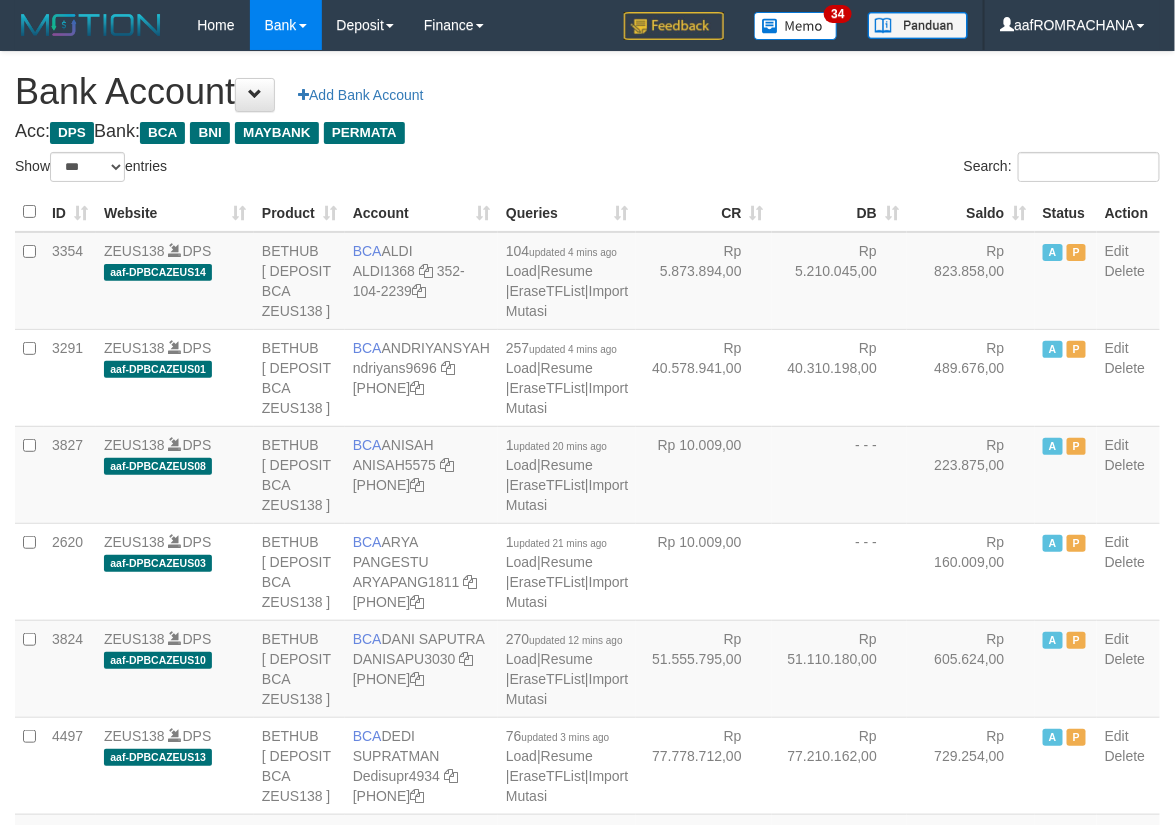 drag, startPoint x: 0, startPoint y: 0, endPoint x: 891, endPoint y: 223, distance: 918.4824 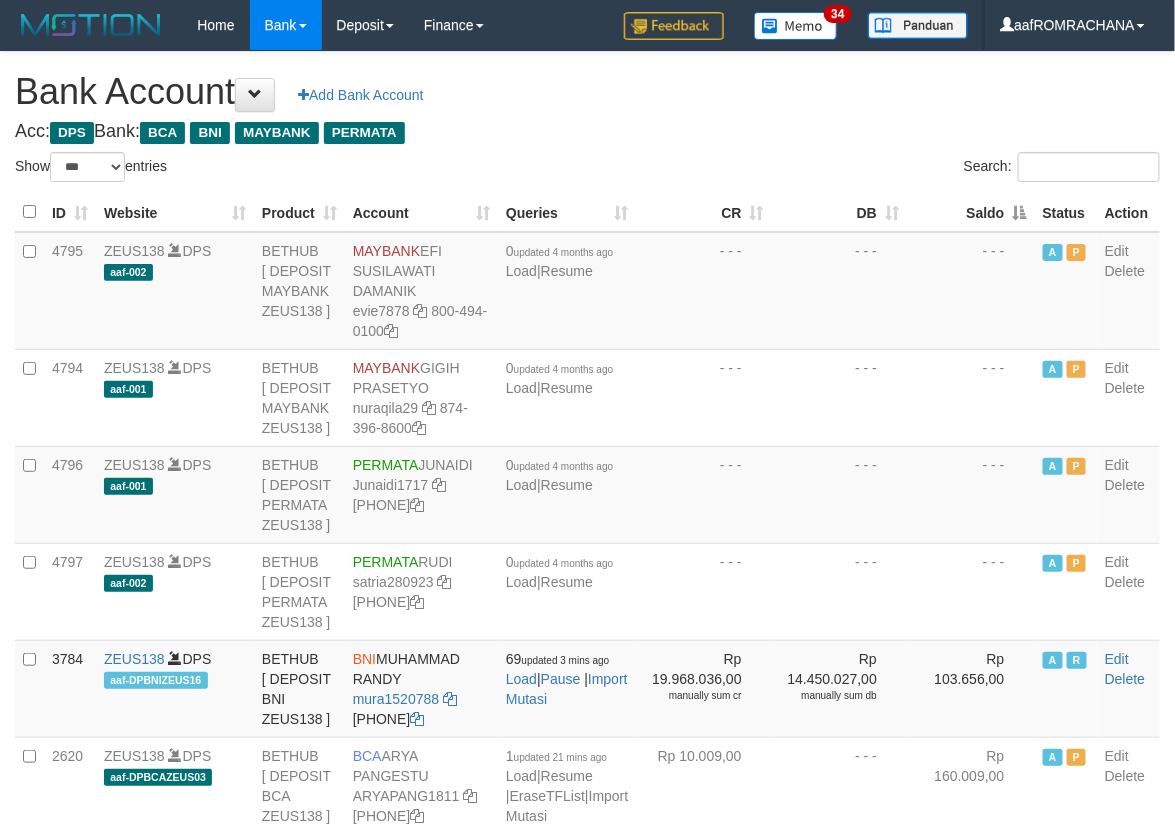 click on "Saldo" at bounding box center [971, 212] 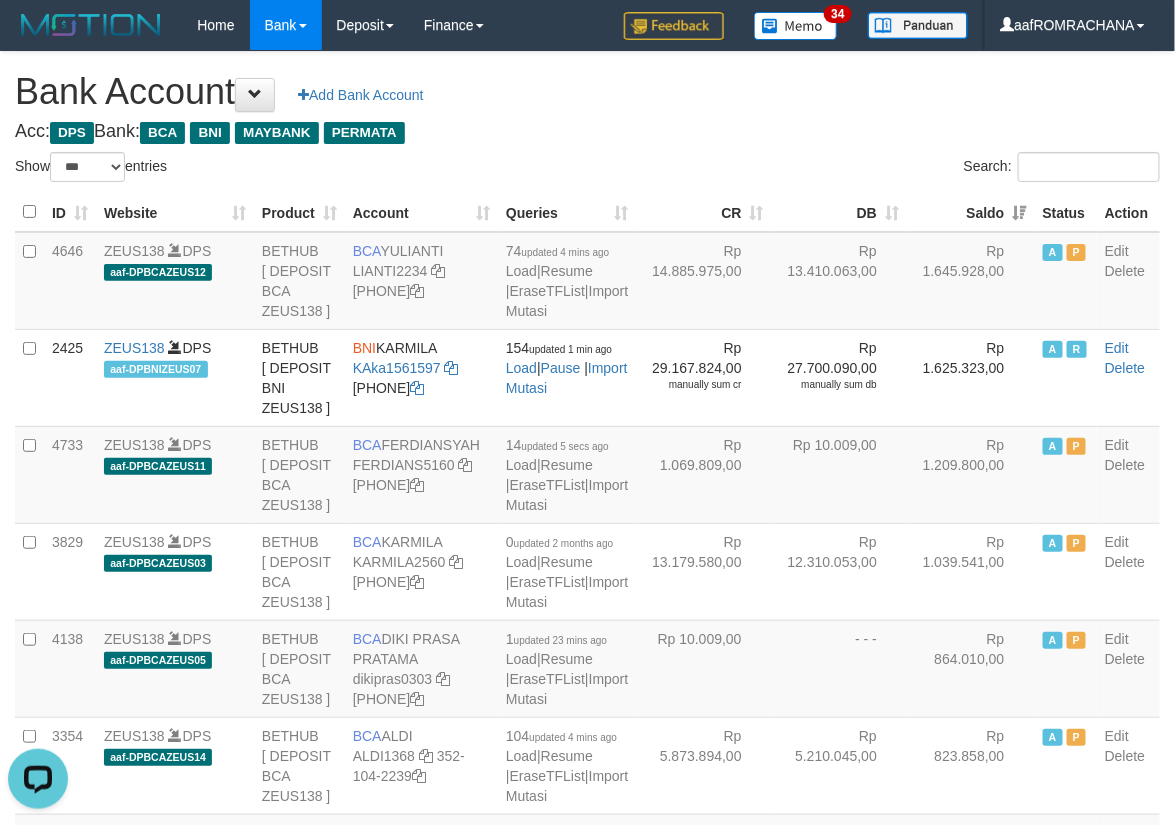 scroll, scrollTop: 0, scrollLeft: 0, axis: both 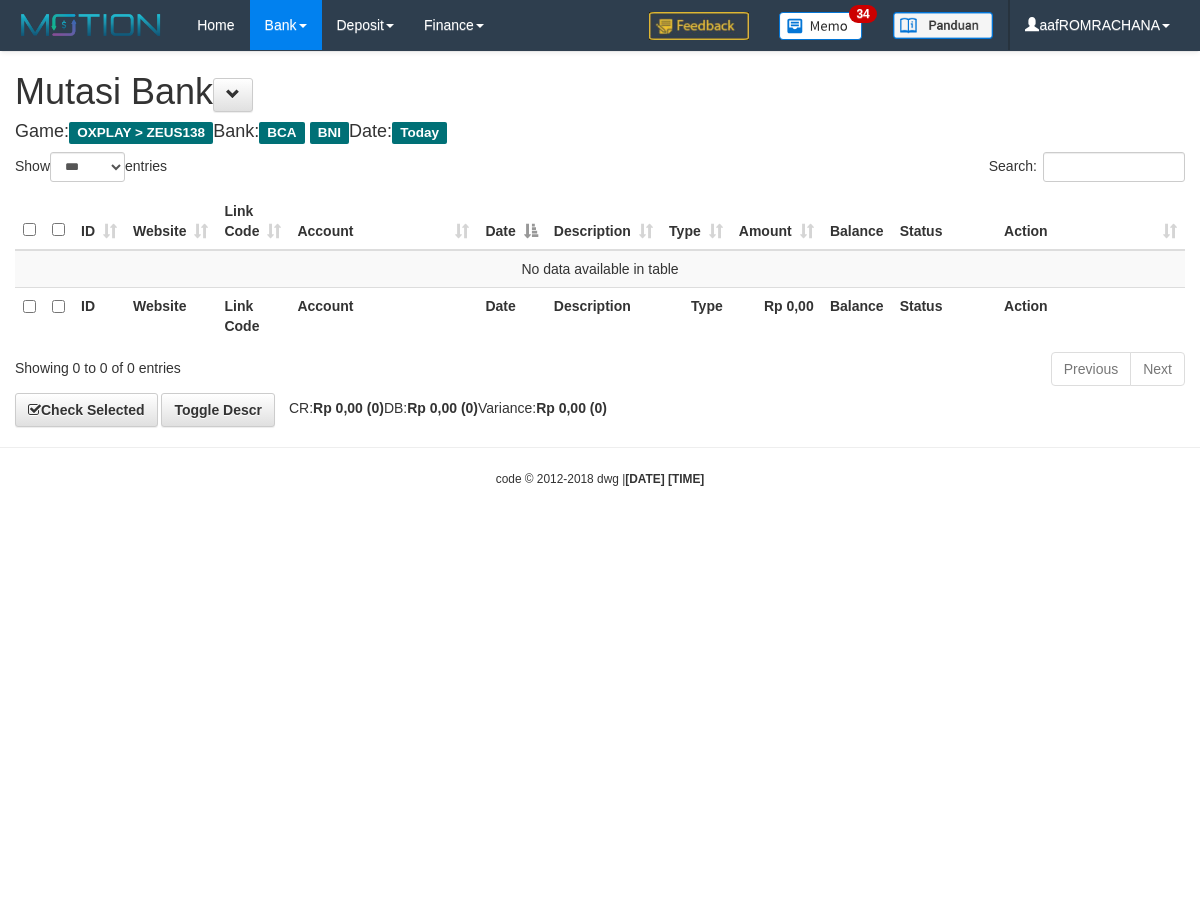 select on "***" 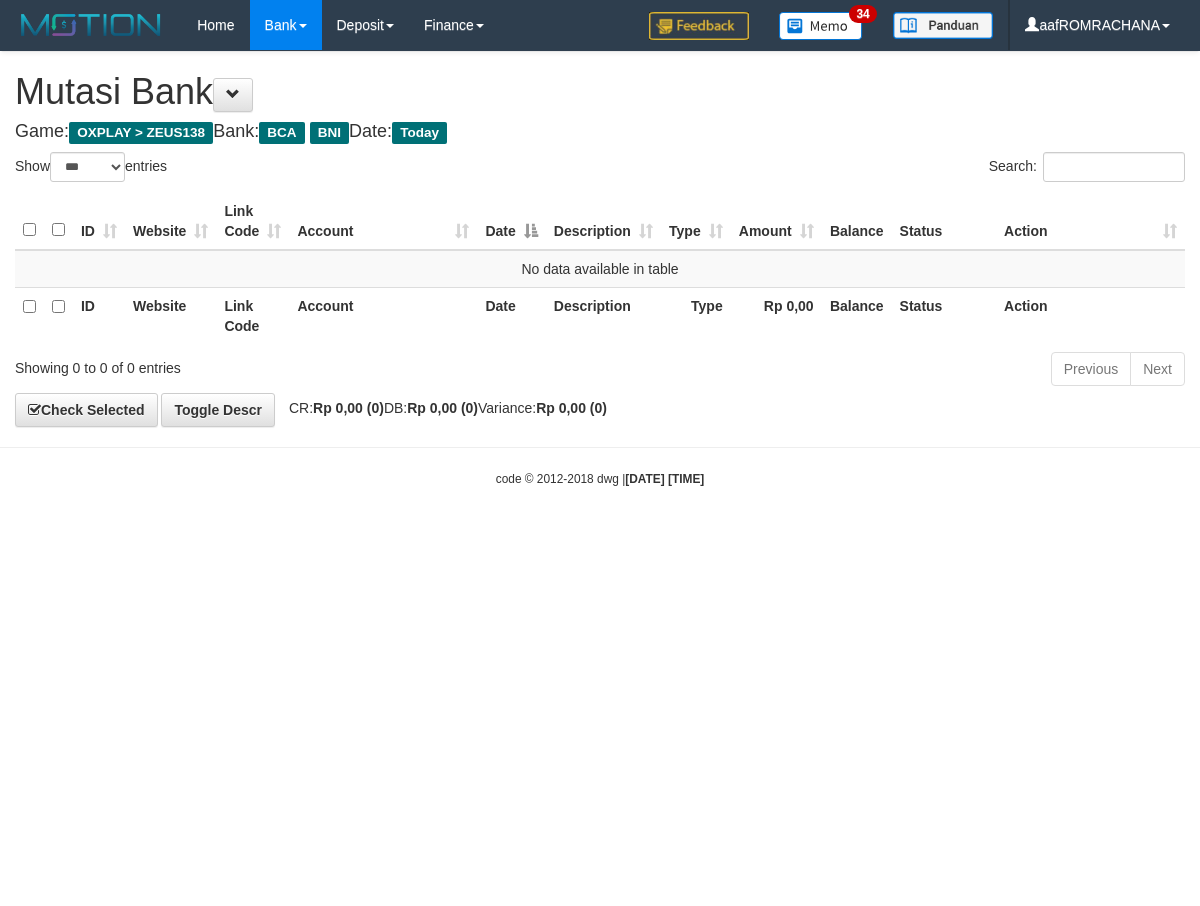 scroll, scrollTop: 0, scrollLeft: 0, axis: both 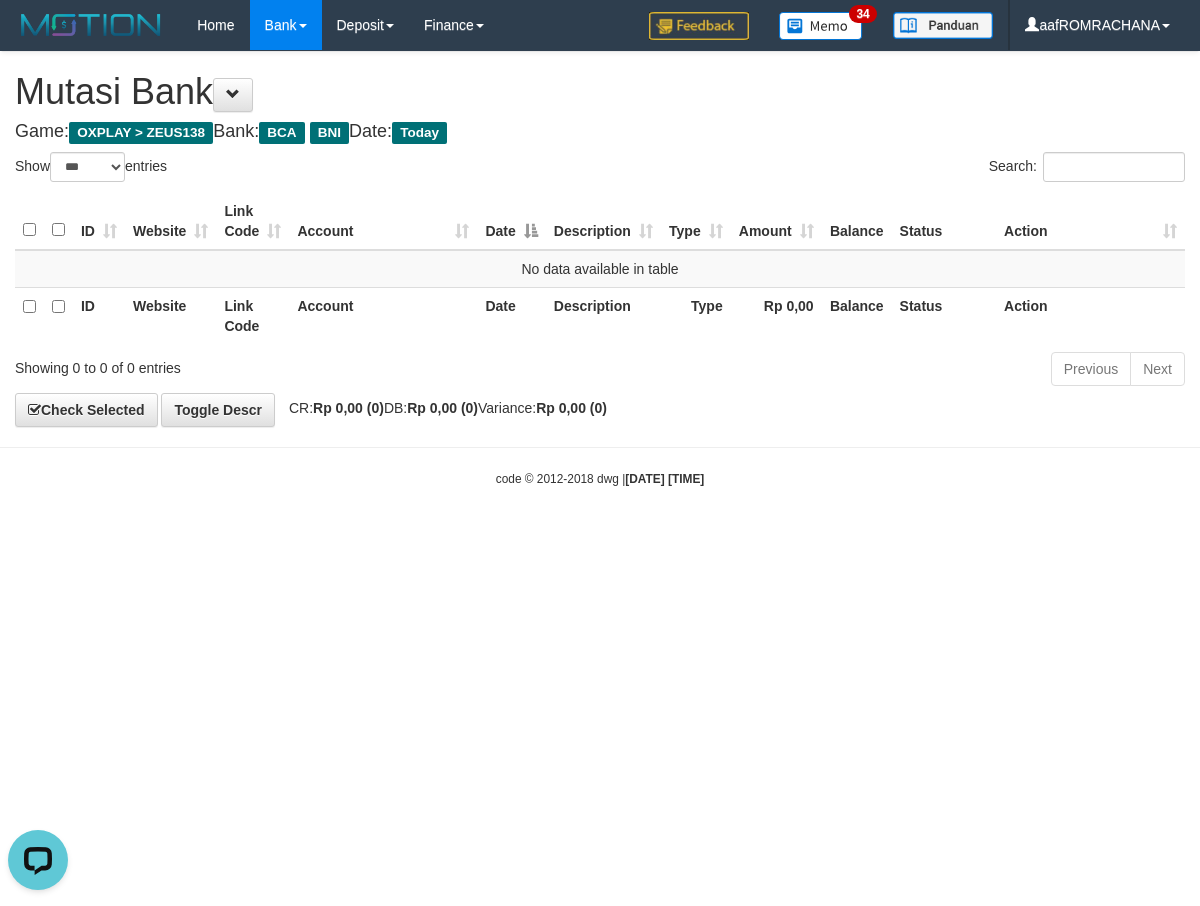 click on "Toggle navigation
Home
Bank
Account List
Load
By Website
Group
[OXPLAY]													ZEUS138
By Load Group (DPS)
Sync" at bounding box center (600, 269) 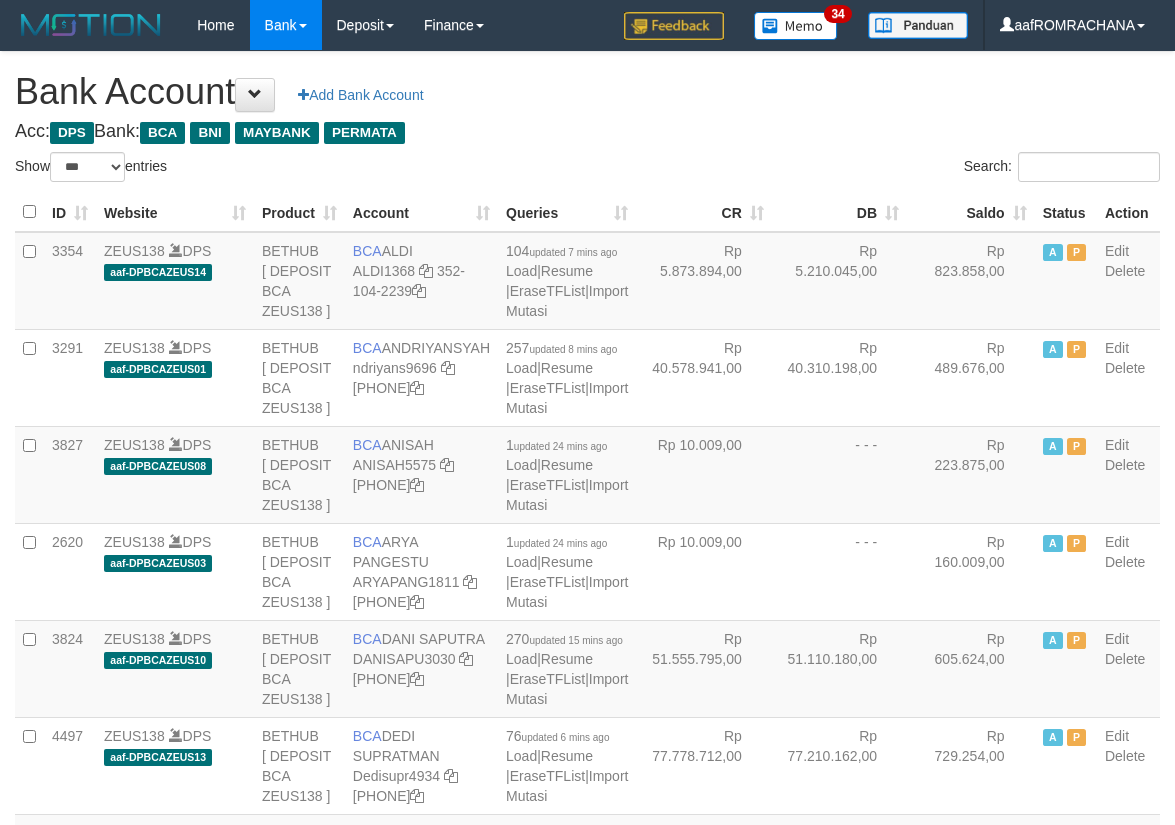 select on "***" 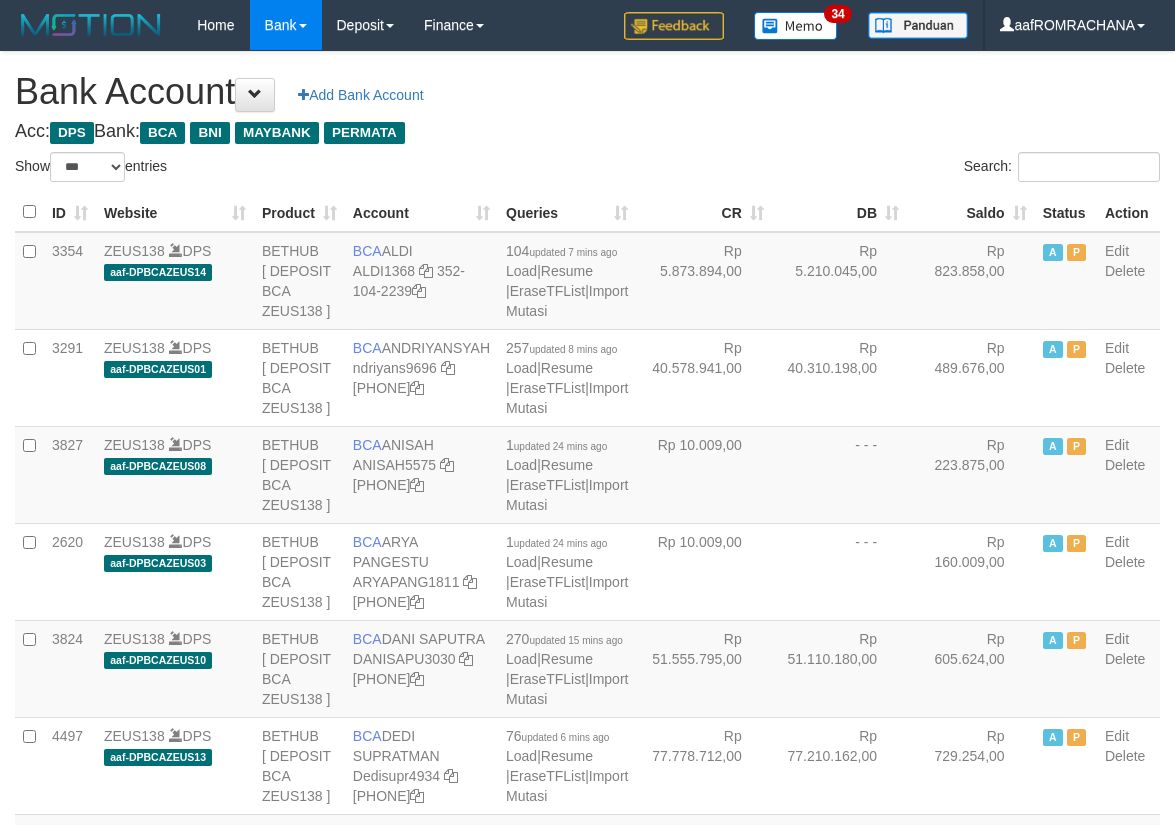 scroll, scrollTop: 0, scrollLeft: 0, axis: both 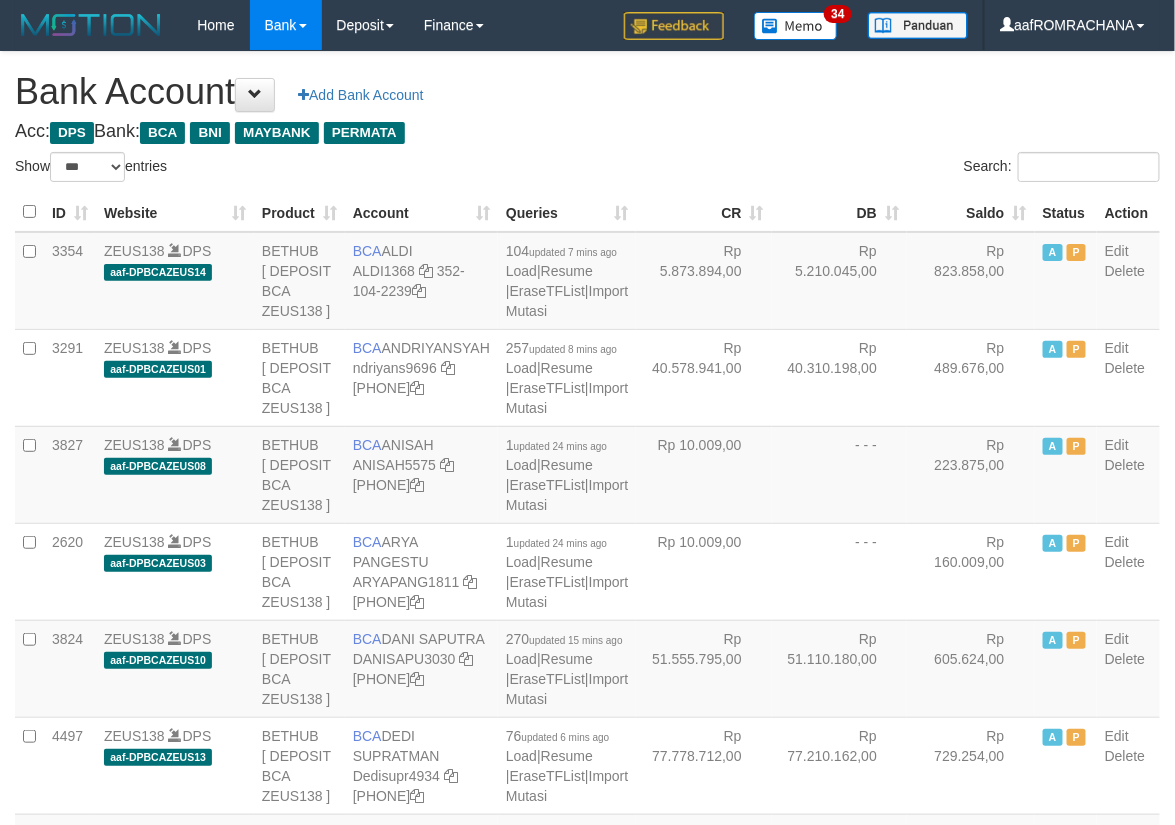 click on "Saldo" at bounding box center (971, 212) 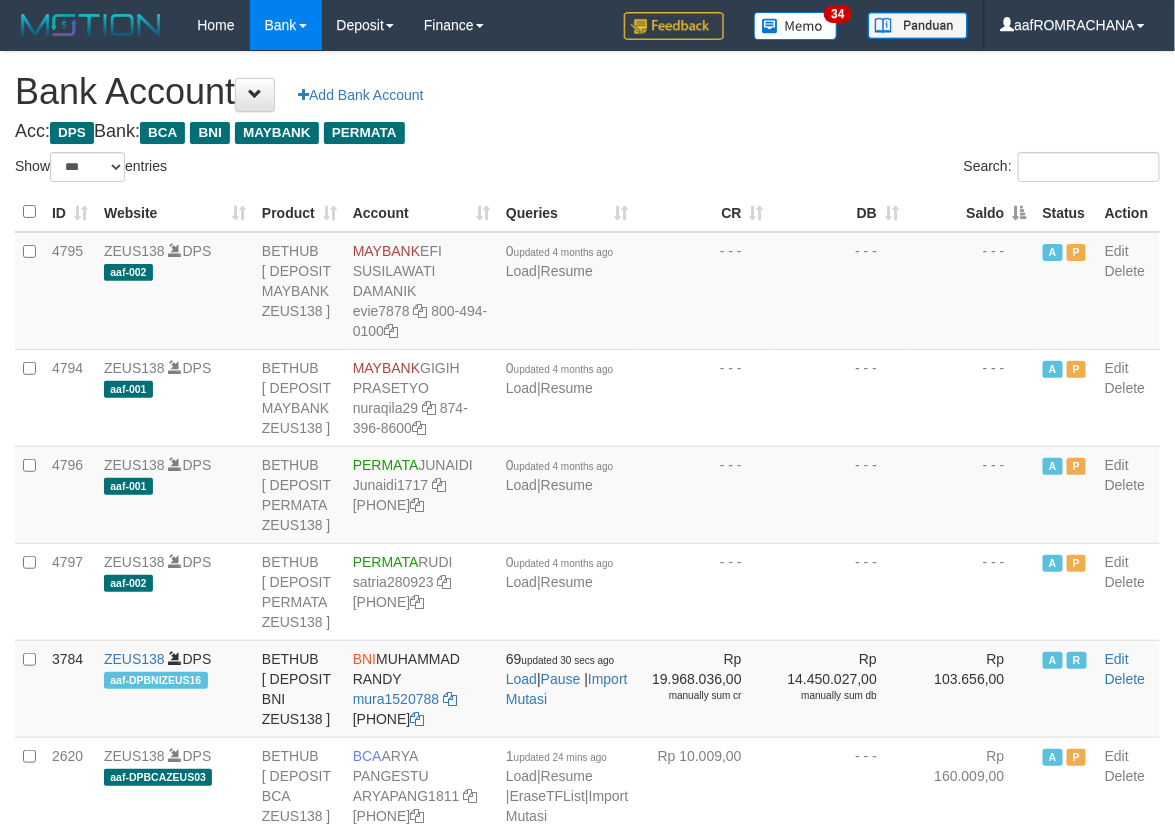 click on "Saldo" at bounding box center [971, 212] 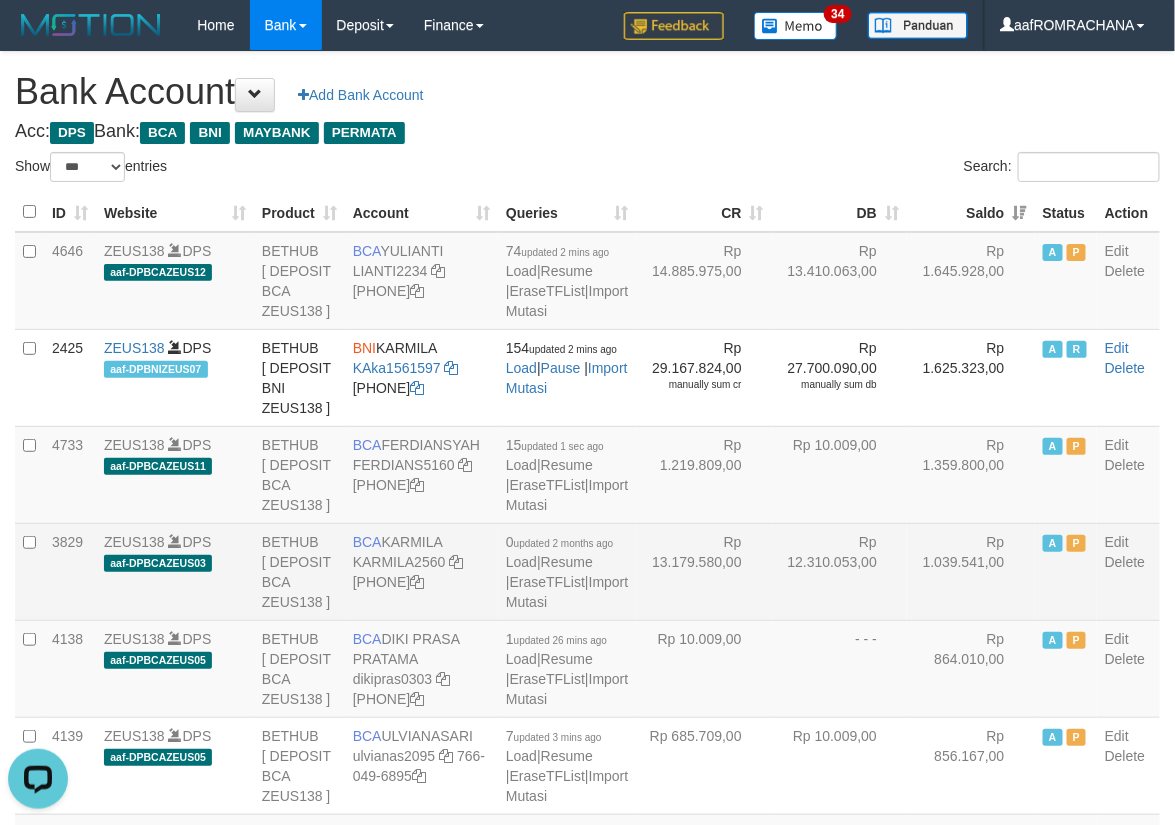 scroll, scrollTop: 0, scrollLeft: 0, axis: both 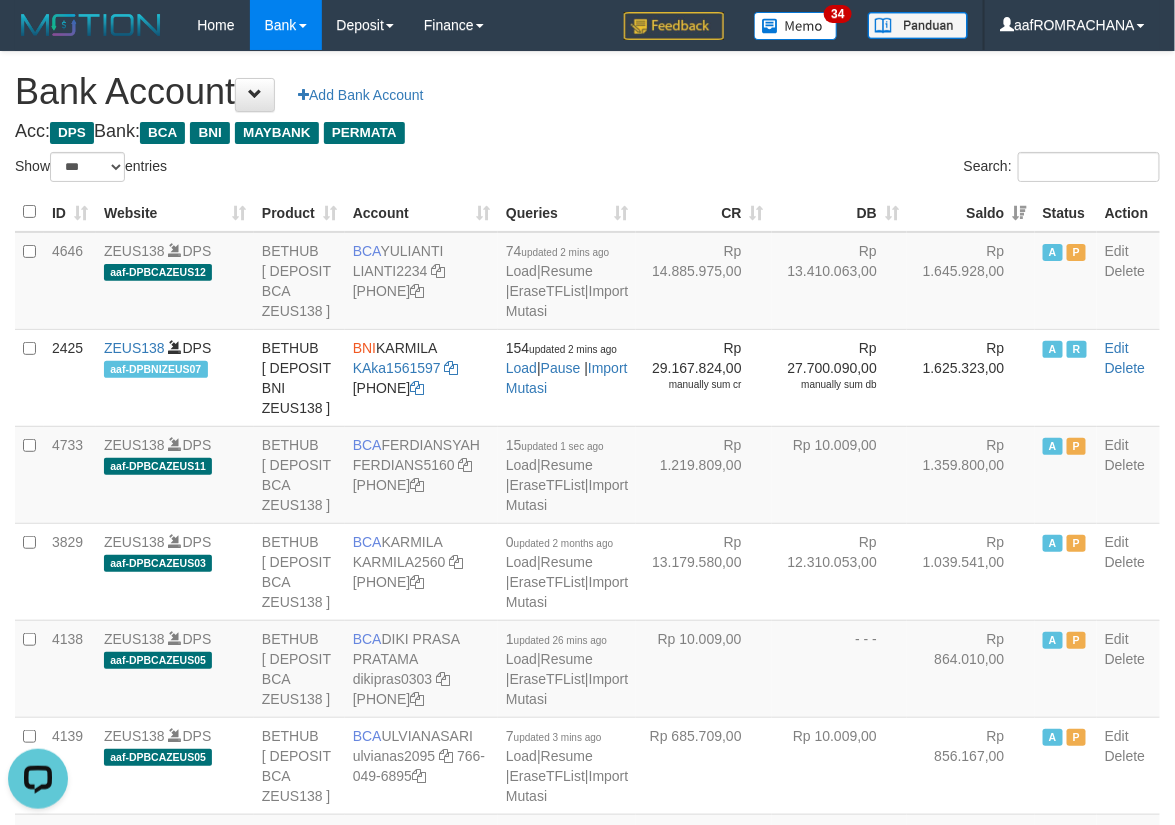click on "Bank Account
Add Bank Account" at bounding box center (587, 92) 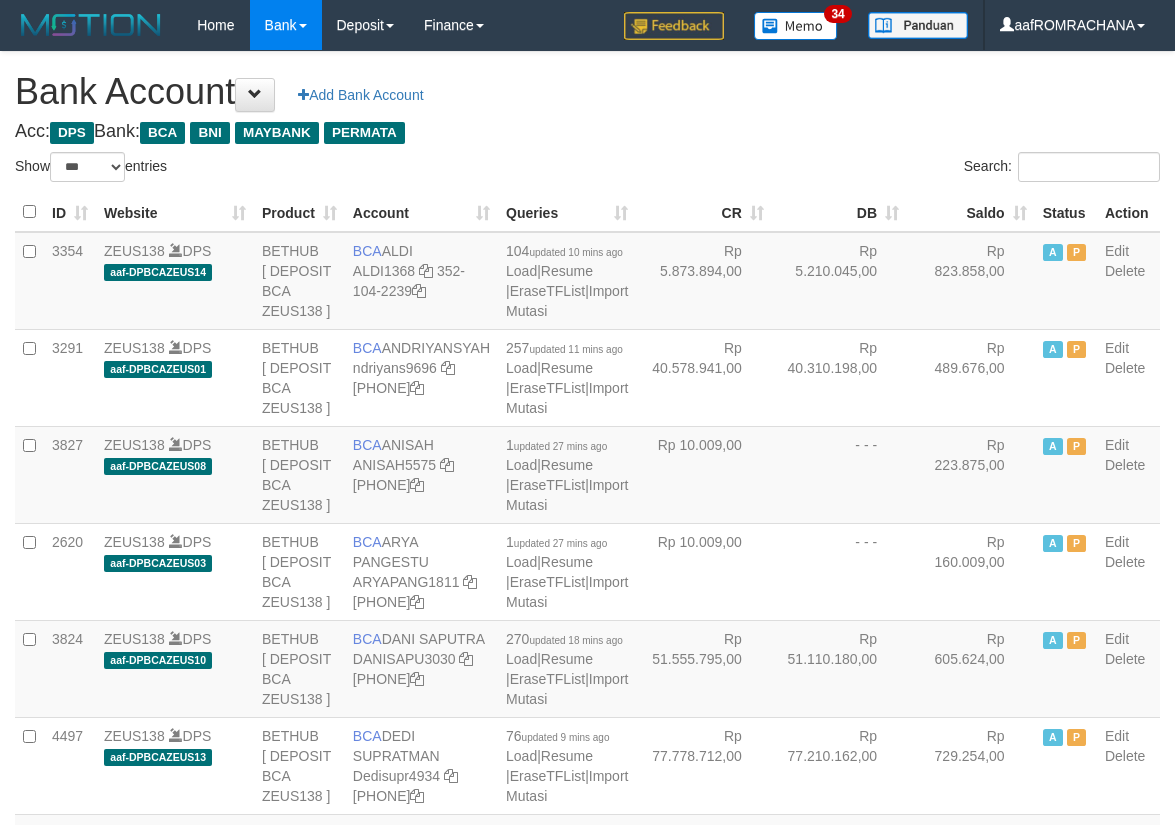select on "***" 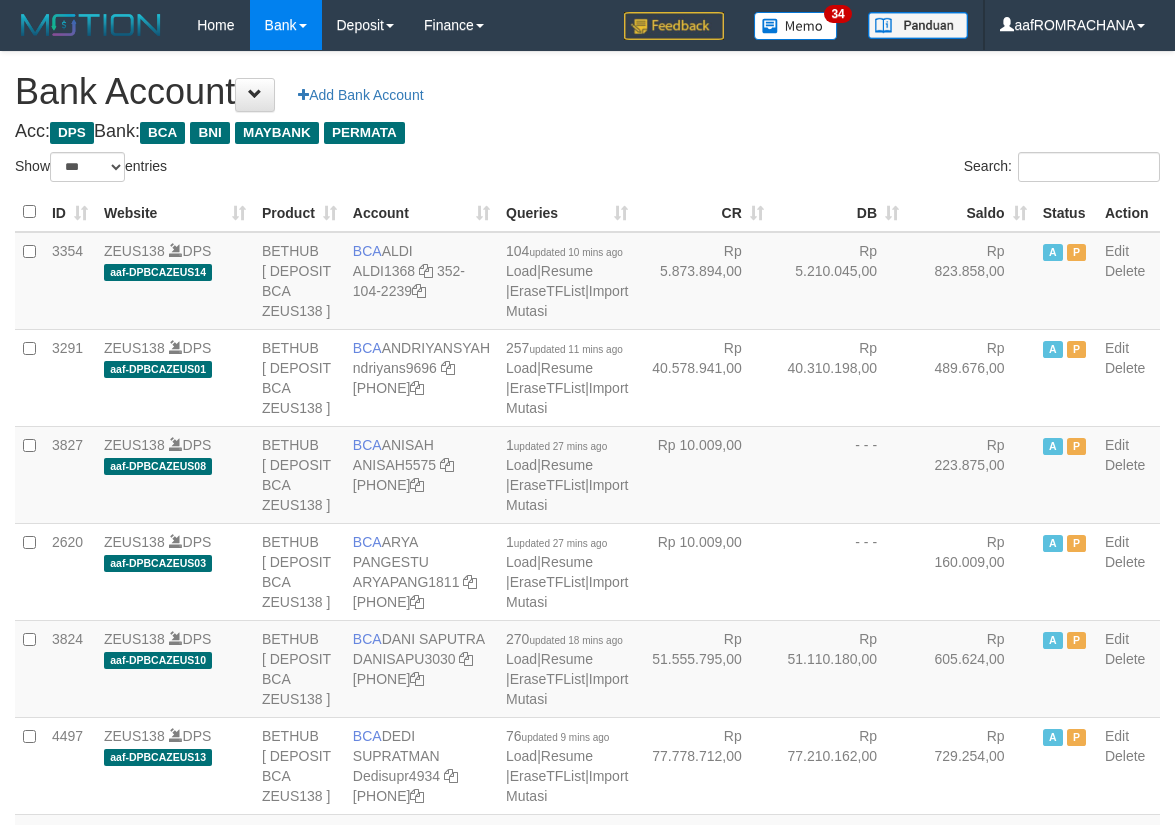 scroll, scrollTop: 0, scrollLeft: 0, axis: both 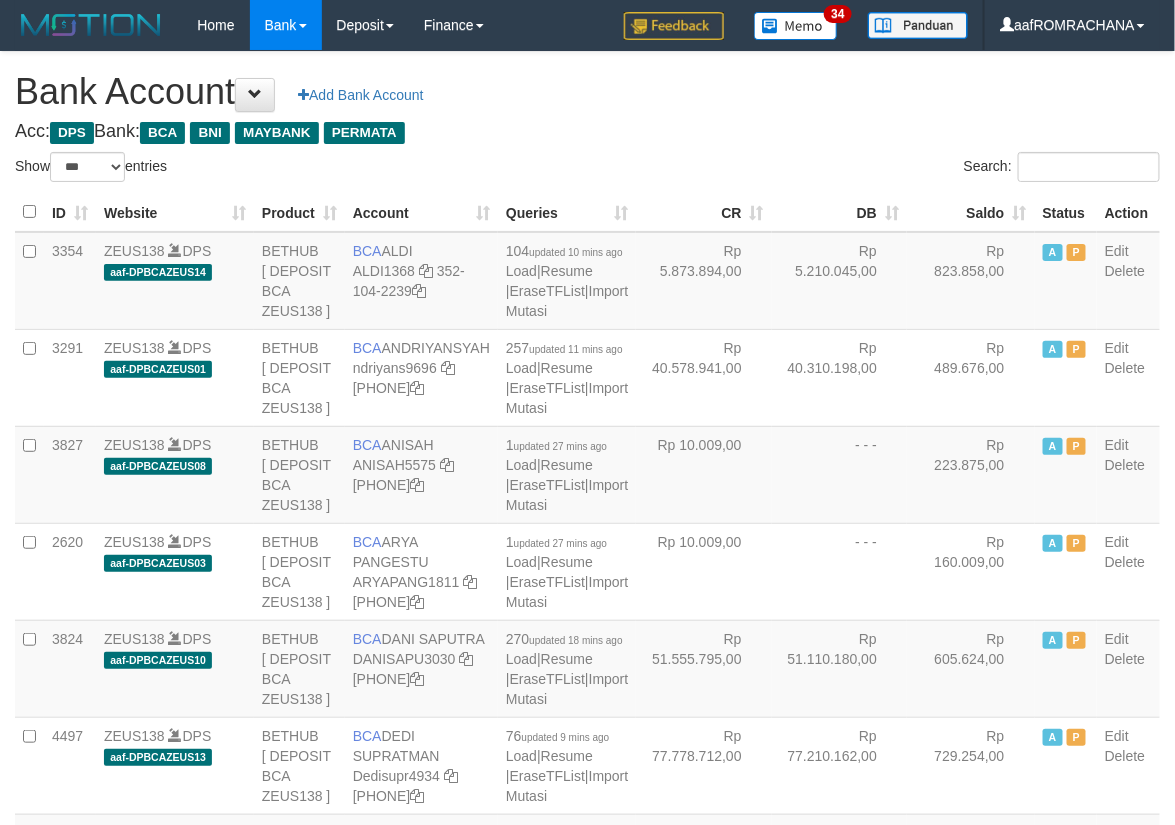 click on "Saldo" at bounding box center (971, 212) 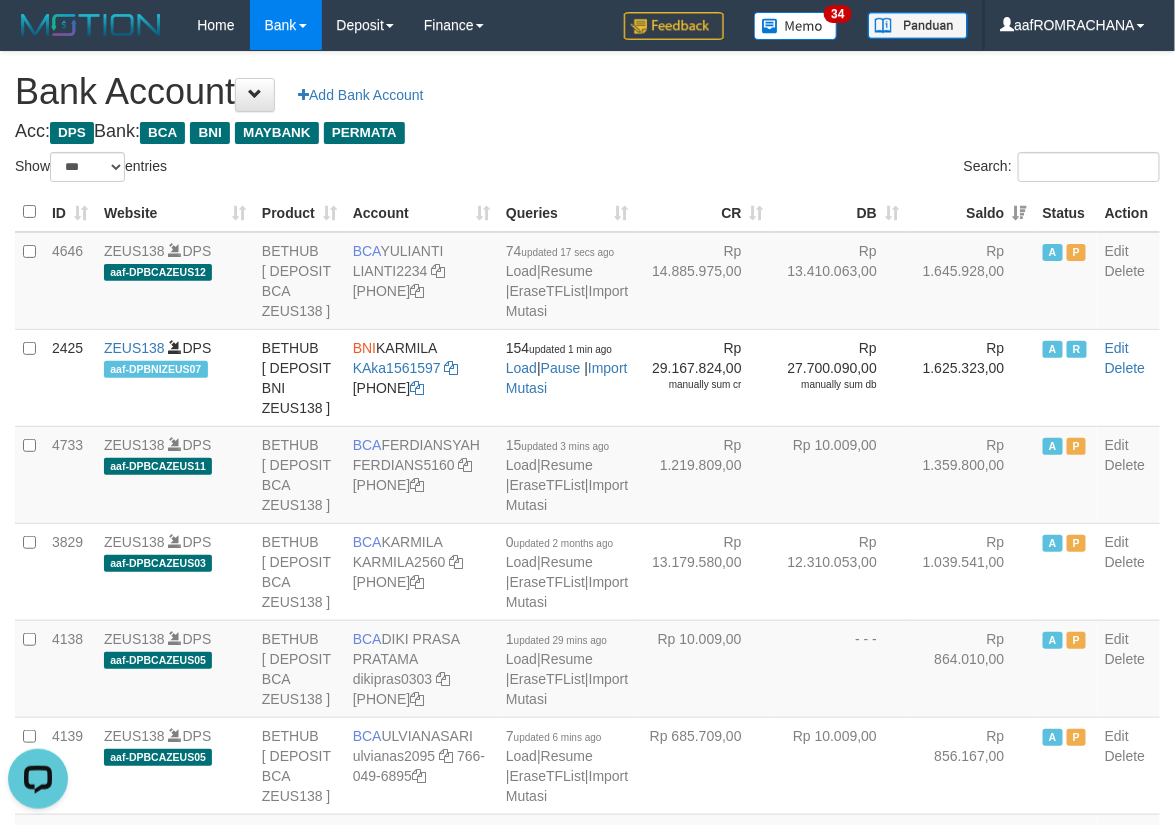scroll, scrollTop: 0, scrollLeft: 0, axis: both 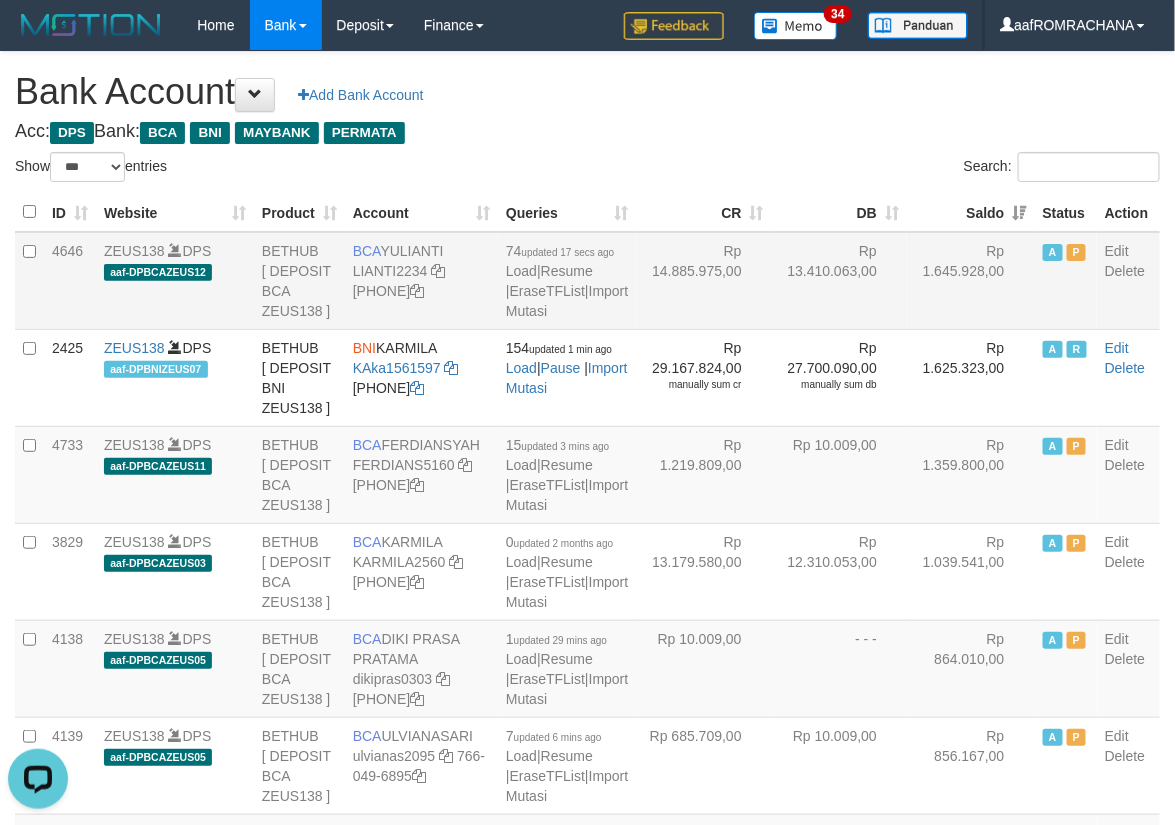drag, startPoint x: 381, startPoint y: 242, endPoint x: 452, endPoint y: 245, distance: 71.063354 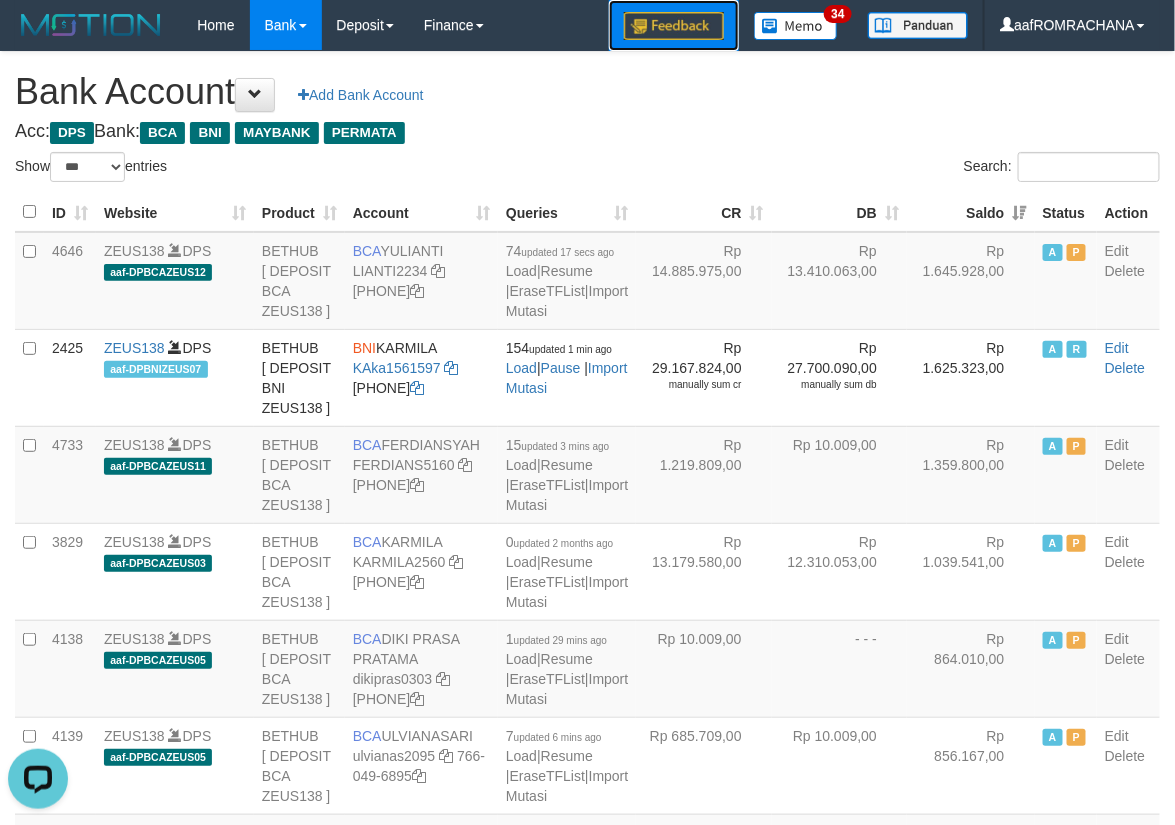 click at bounding box center (674, 25) 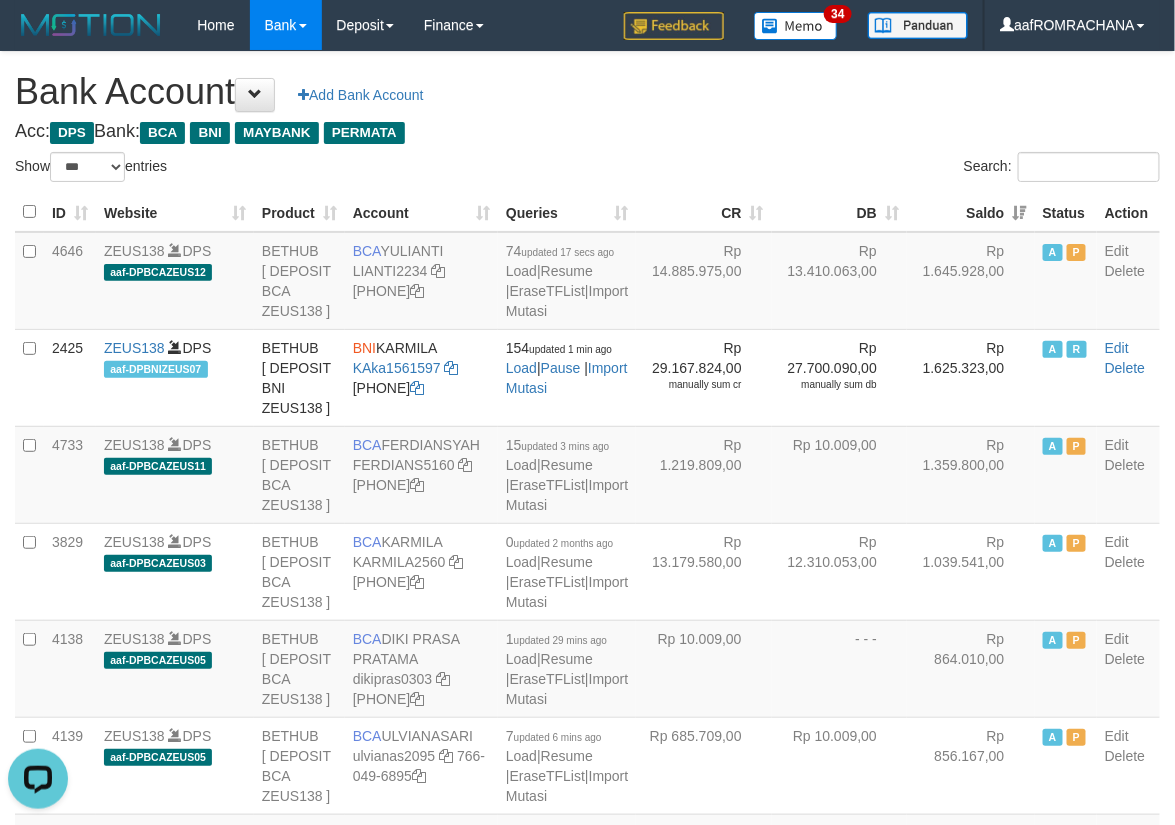 click on "Acc: 										 DPS
Bank:   BCA   BNI   MAYBANK   PERMATA" at bounding box center (587, 132) 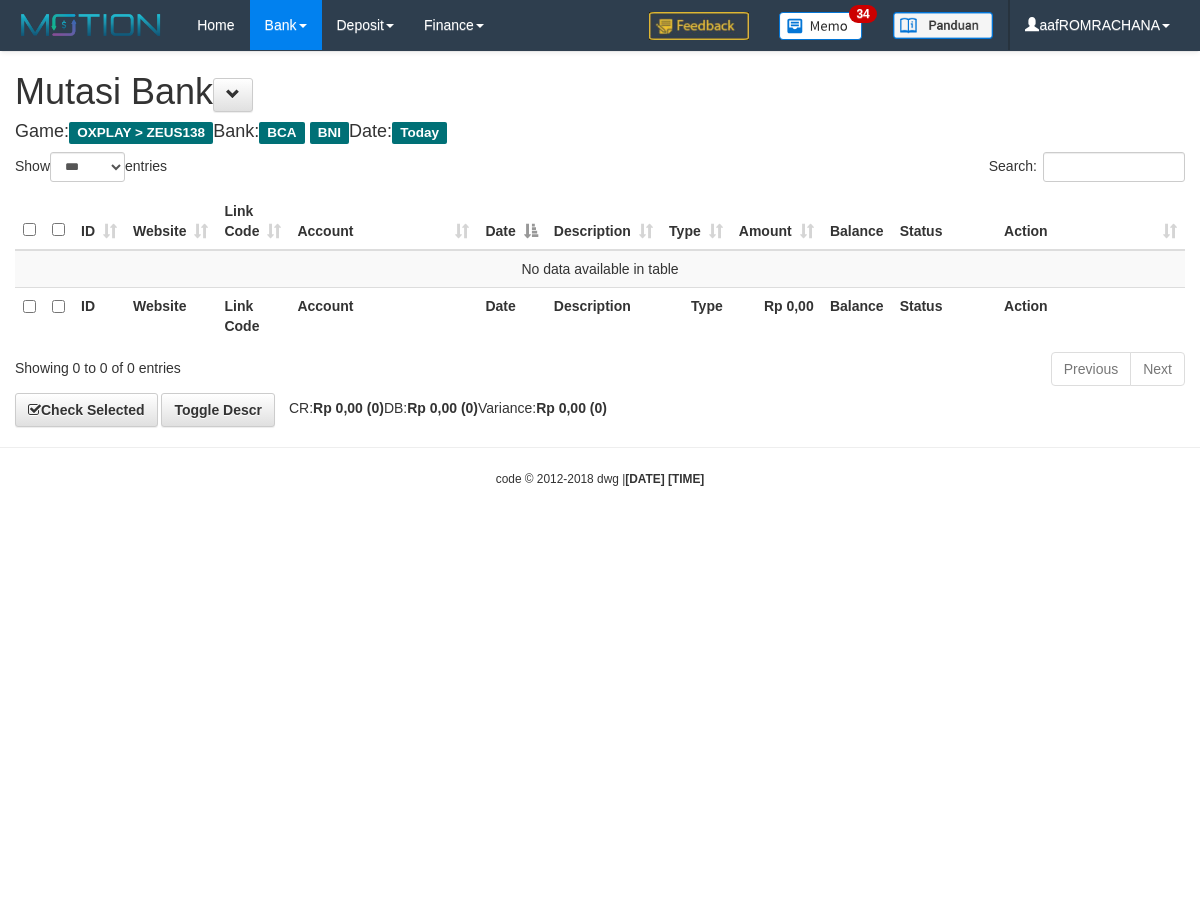 select on "***" 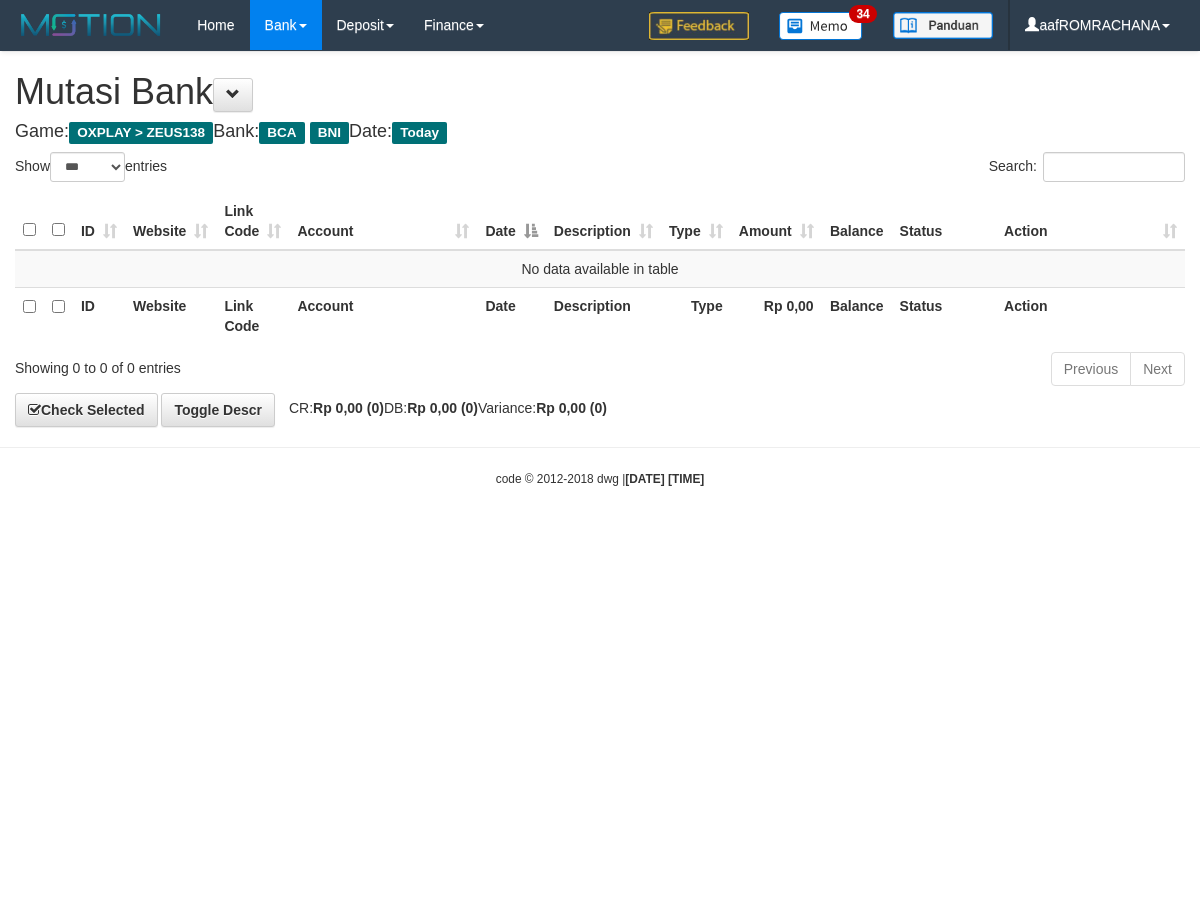 scroll, scrollTop: 0, scrollLeft: 0, axis: both 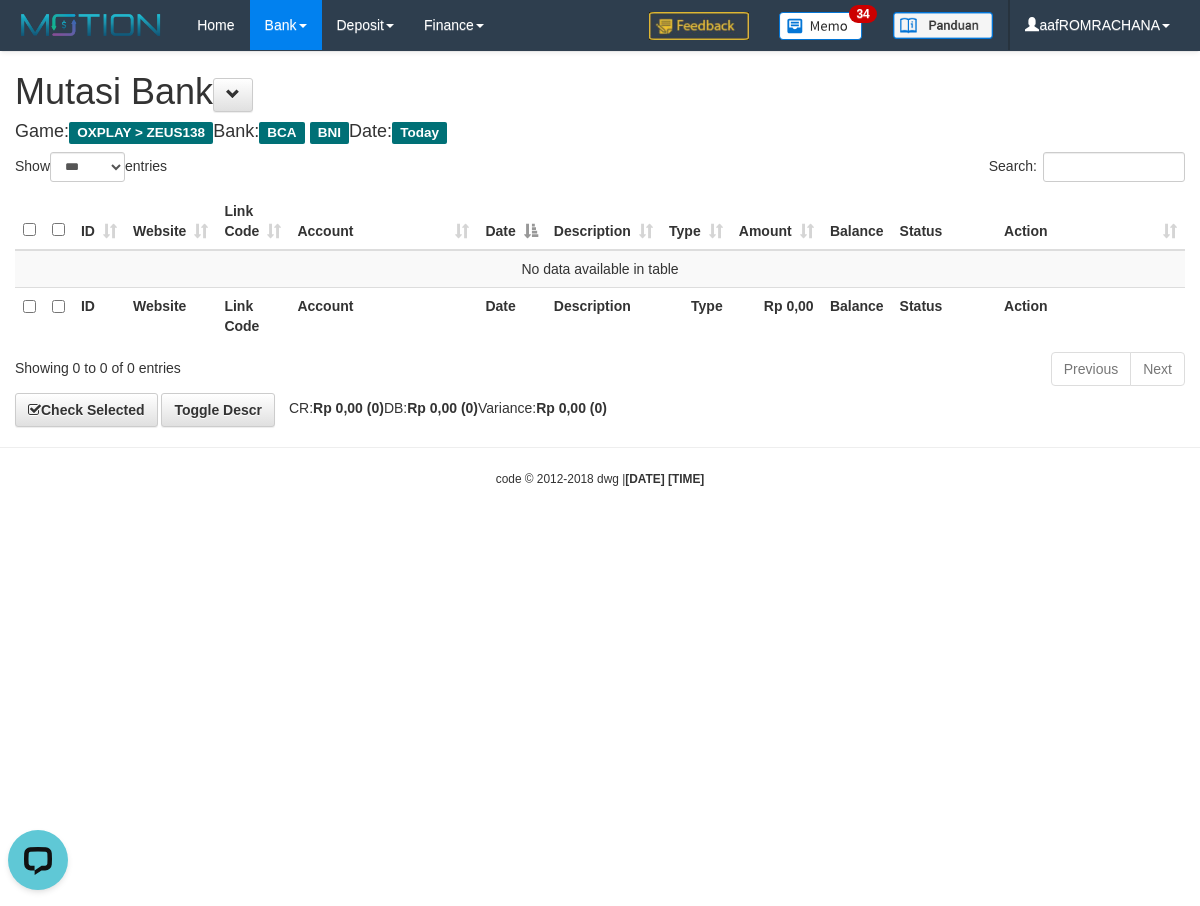 click on "Toggle navigation
Home
Bank
Account List
Load
By Website
Group
[OXPLAY]													ZEUS138
By Load Group (DPS)
Sync" at bounding box center [600, 269] 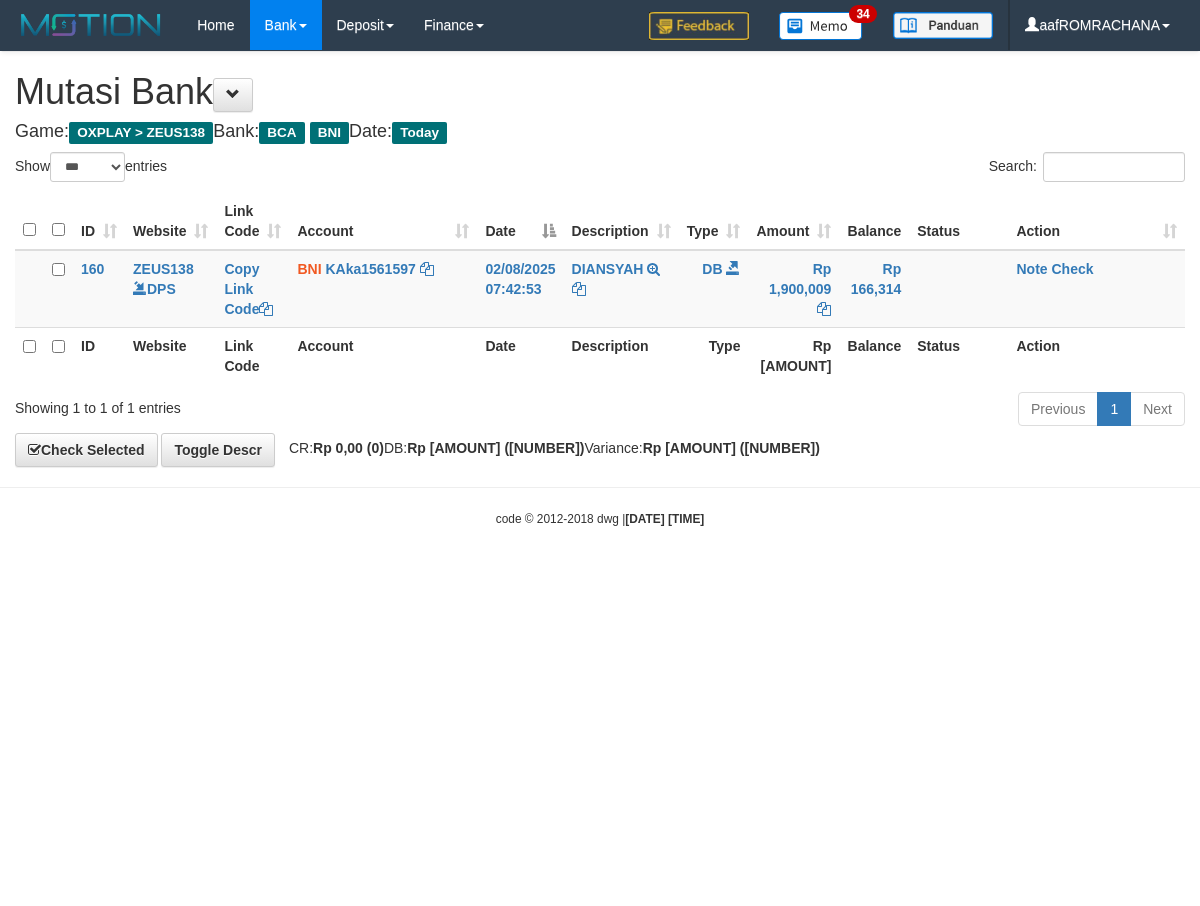 select on "***" 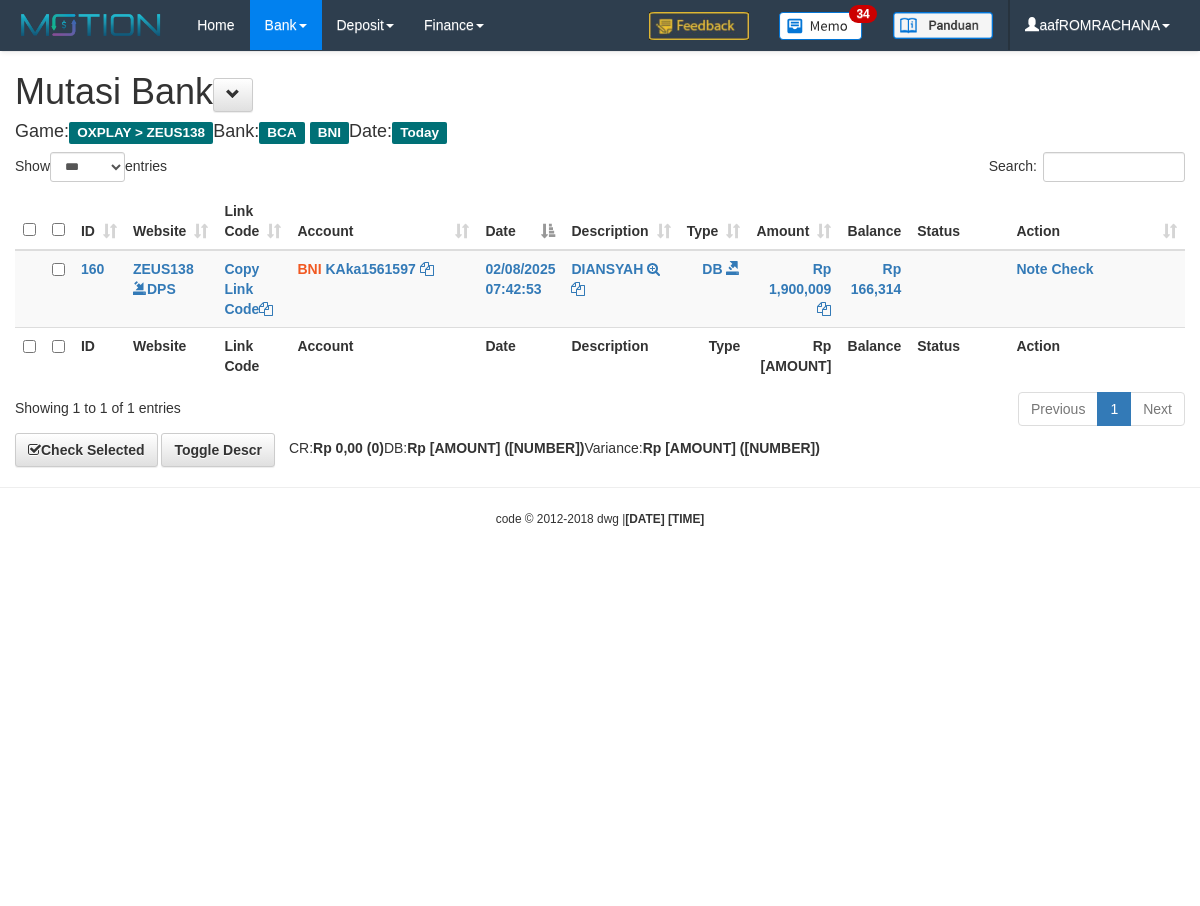 scroll, scrollTop: 0, scrollLeft: 0, axis: both 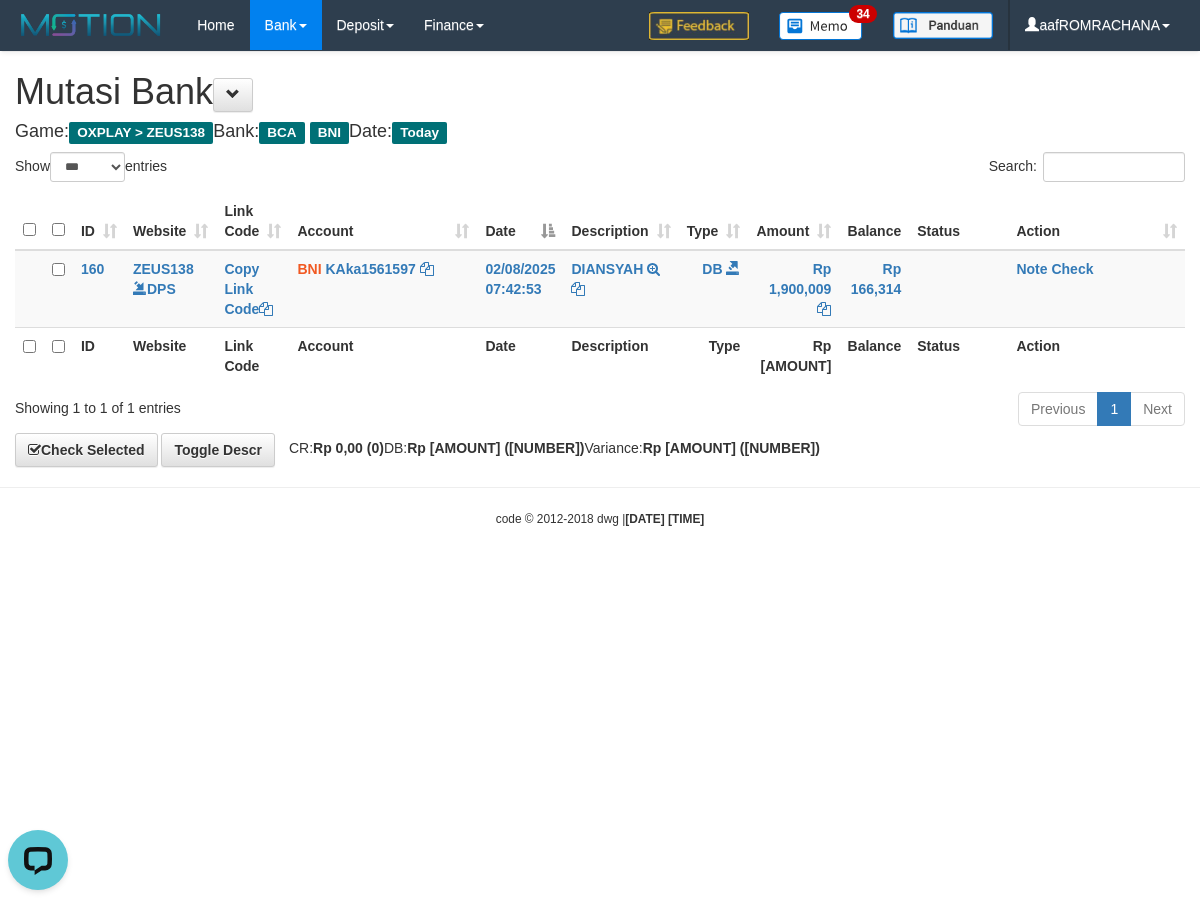 click on "Toggle navigation
Home
Bank
Account List
Load
By Website
Group
[OXPLAY]													ZEUS138
By Load Group (DPS)
Sync" at bounding box center (600, 289) 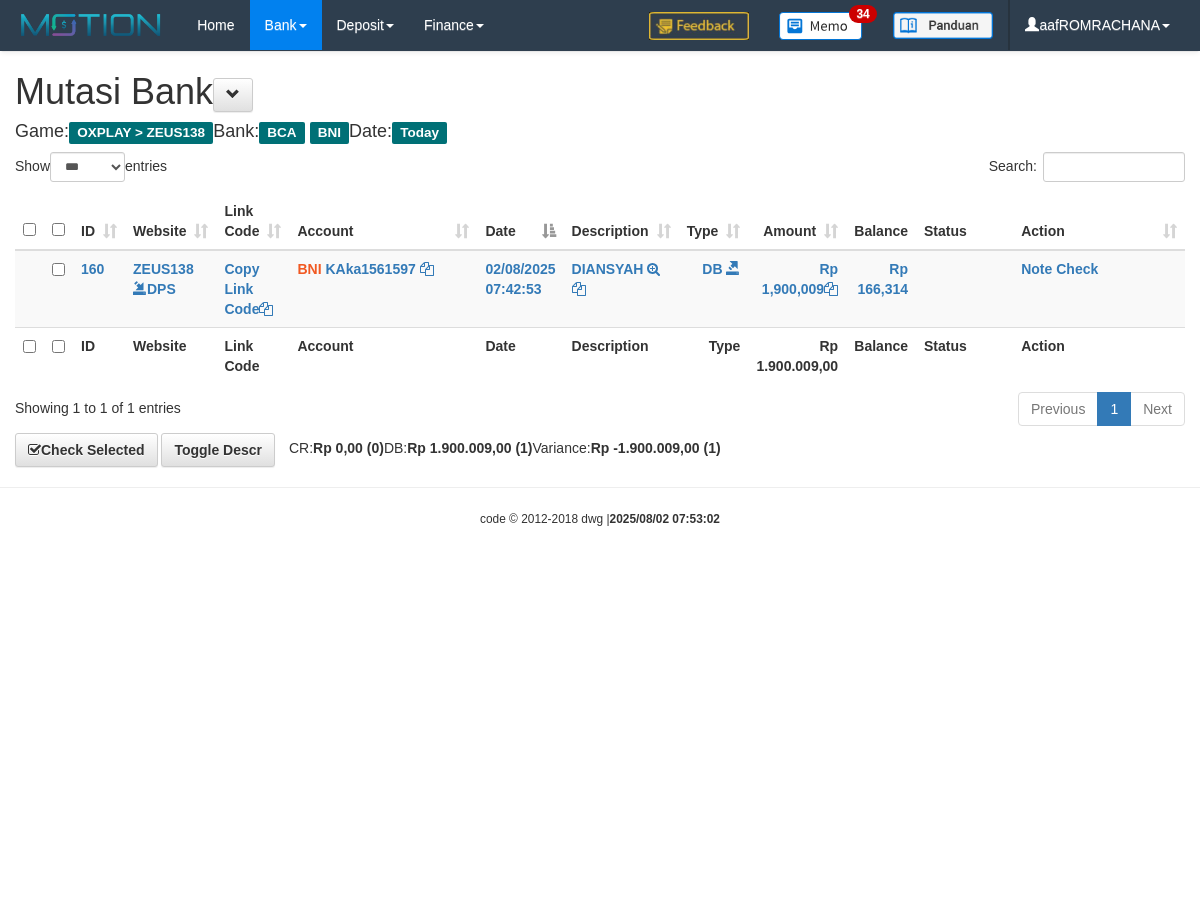 select on "***" 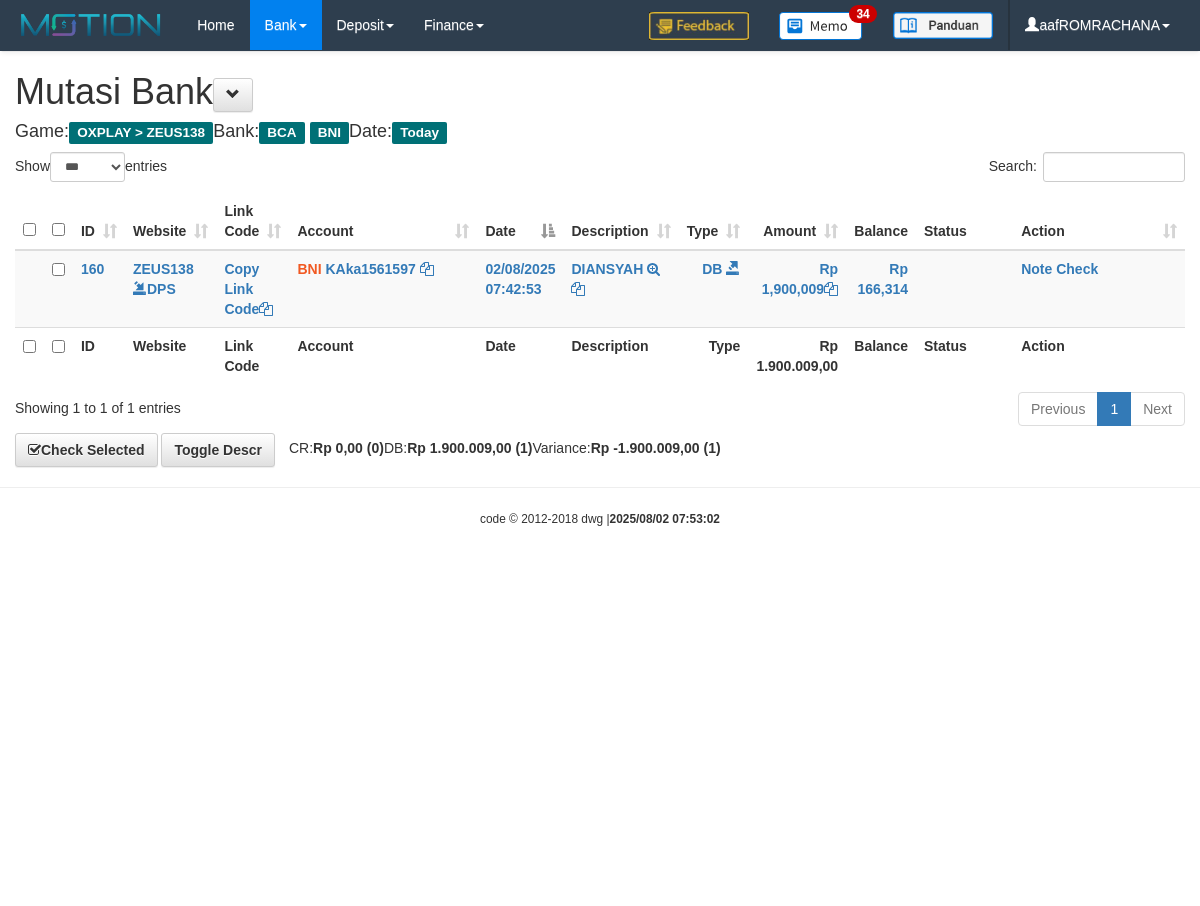 scroll, scrollTop: 0, scrollLeft: 0, axis: both 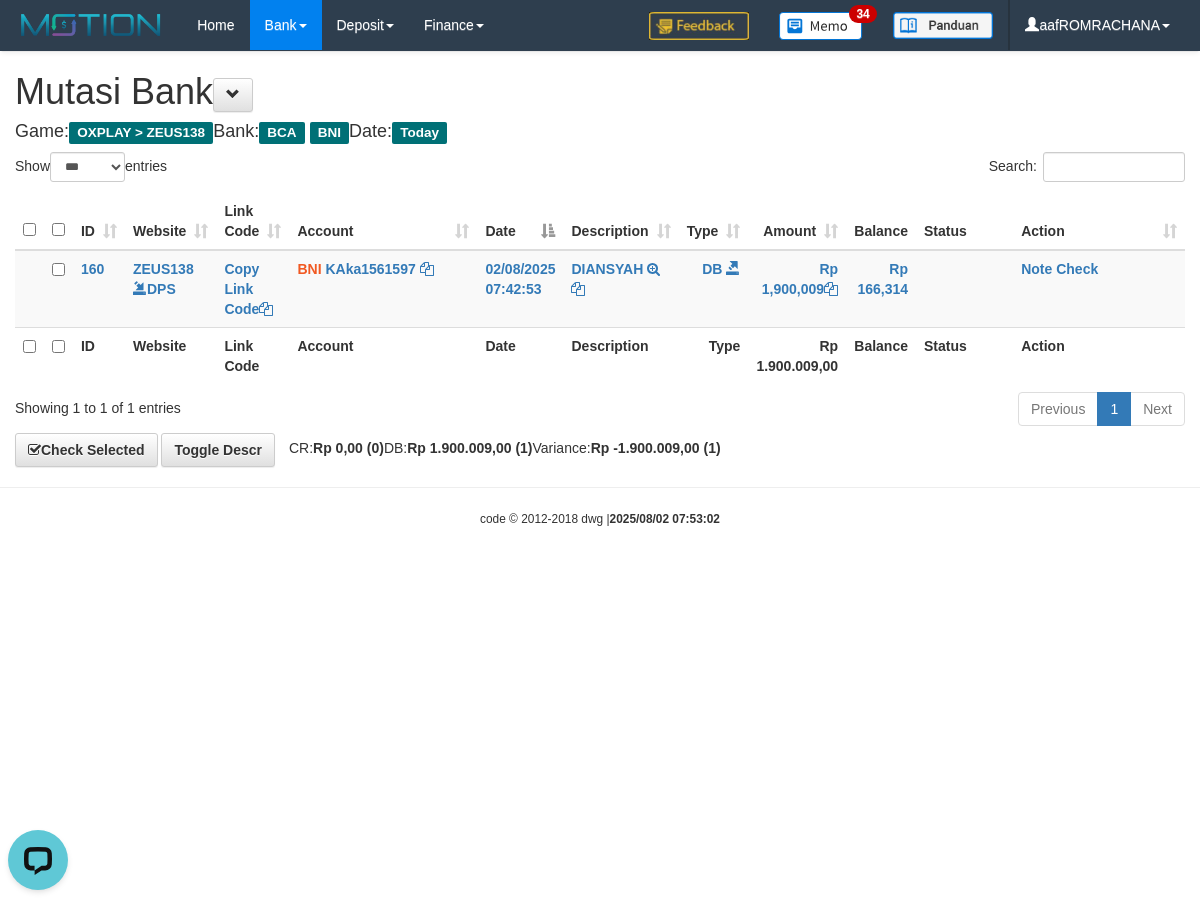 click on "Toggle navigation
Home
Bank
Account List
Load
By Website
Group
[OXPLAY]													ZEUS138
By Load Group (DPS)
Sync" at bounding box center [600, 289] 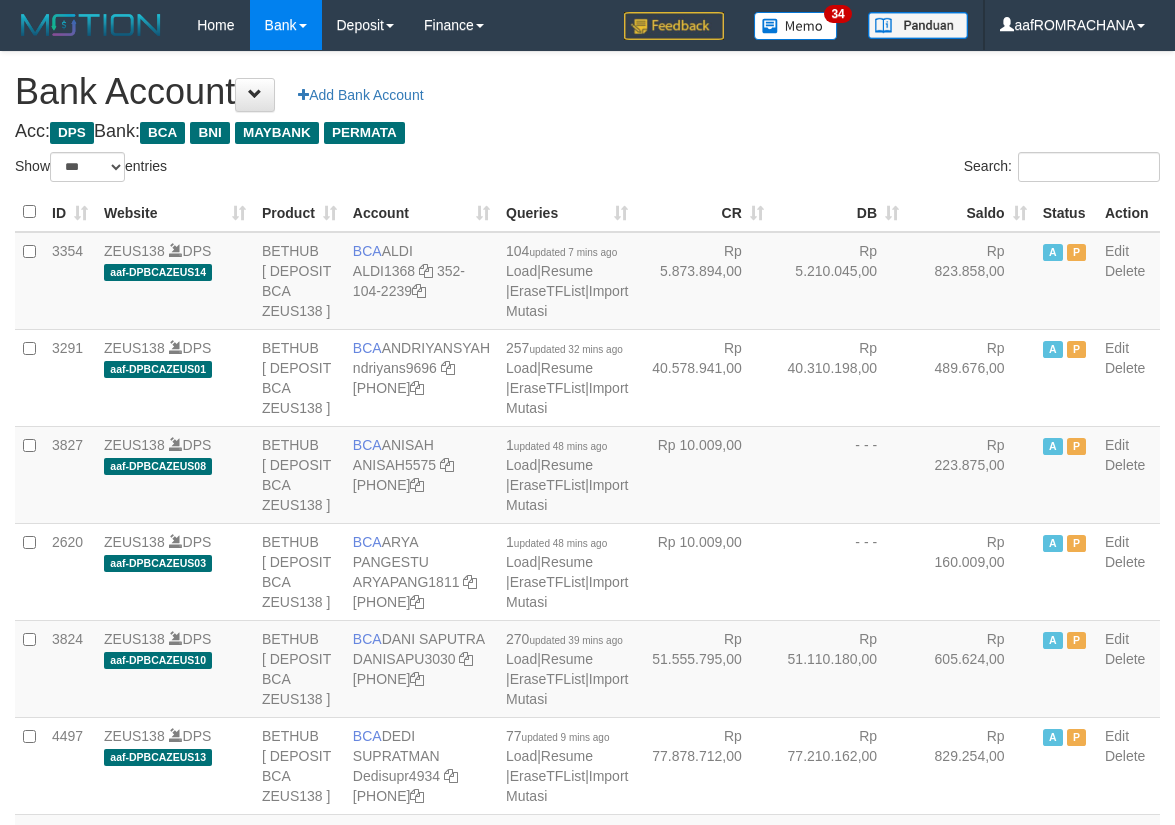 select on "***" 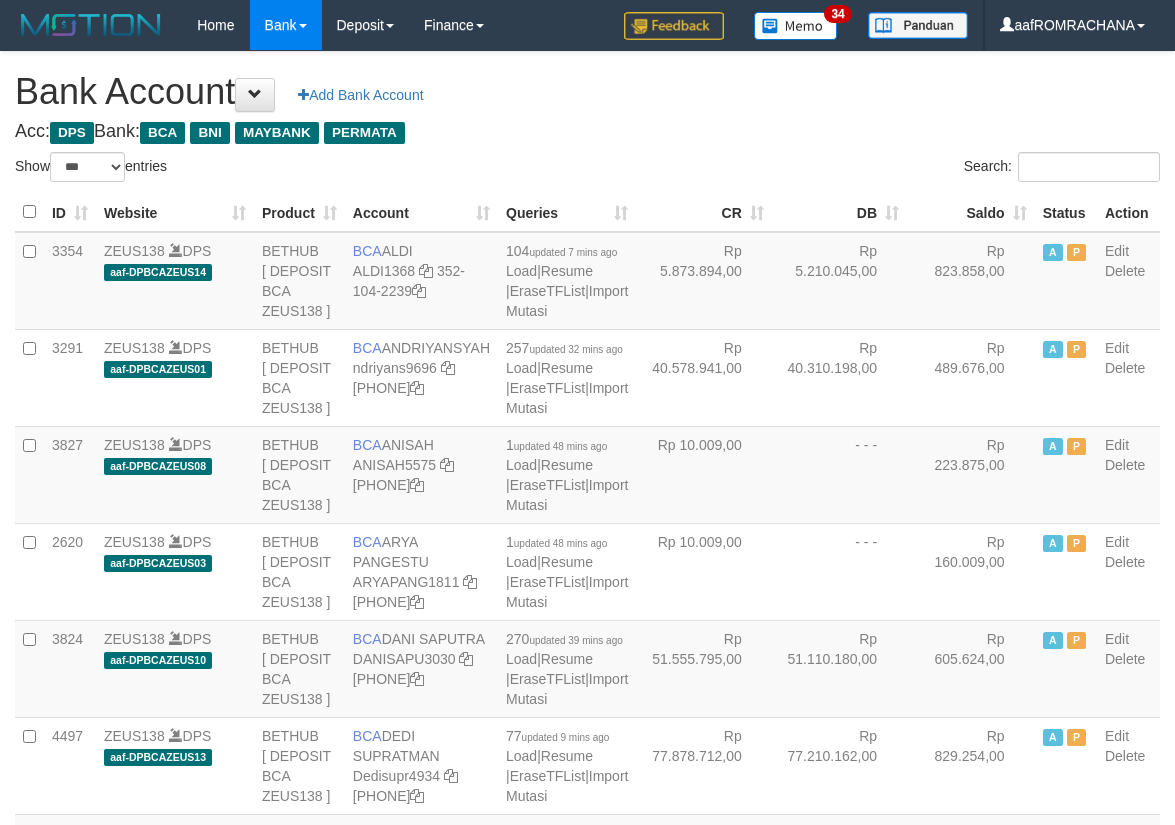 scroll, scrollTop: 0, scrollLeft: 0, axis: both 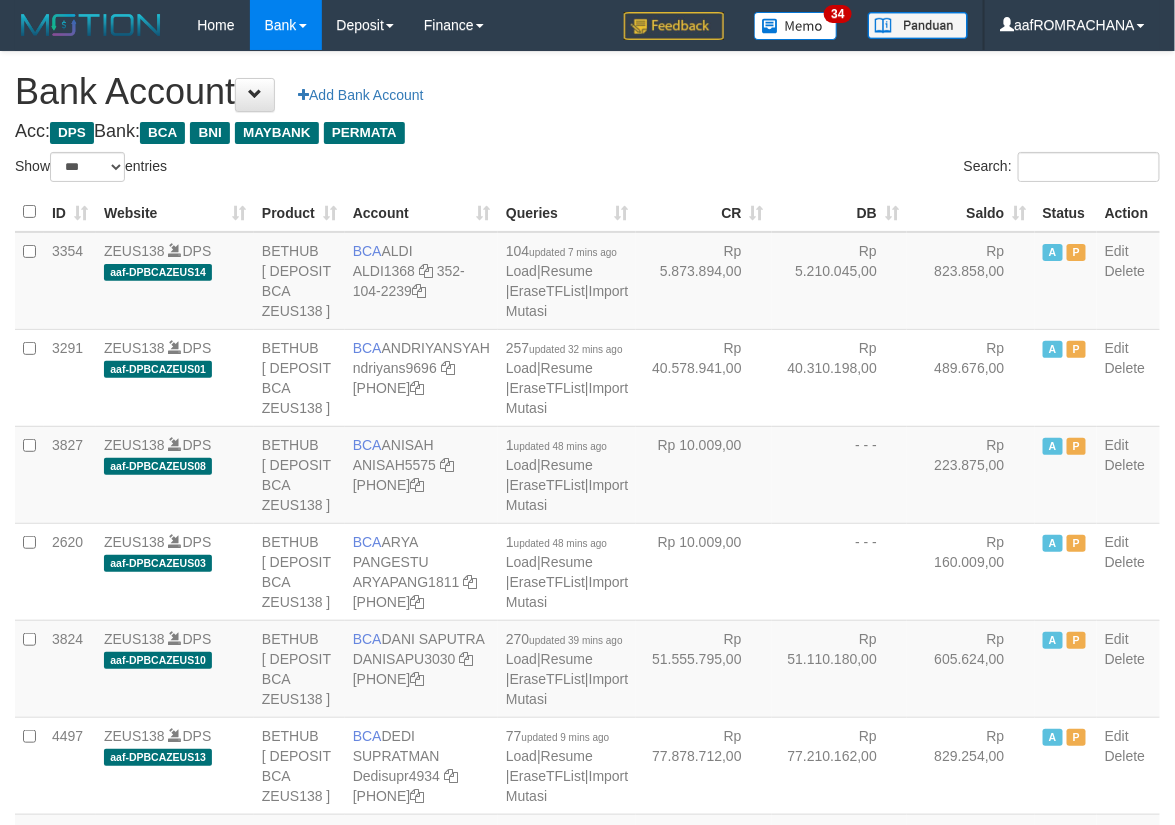 click on "Saldo" at bounding box center [971, 212] 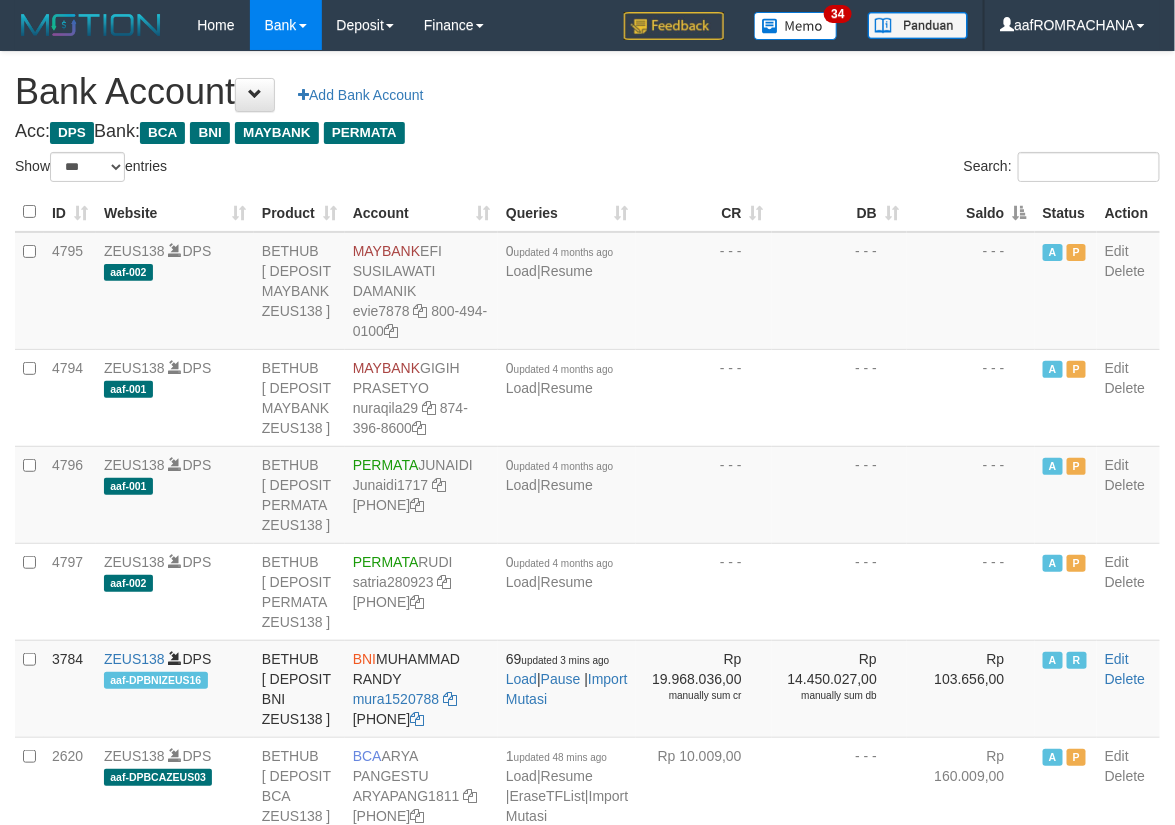 click on "Saldo" at bounding box center (971, 212) 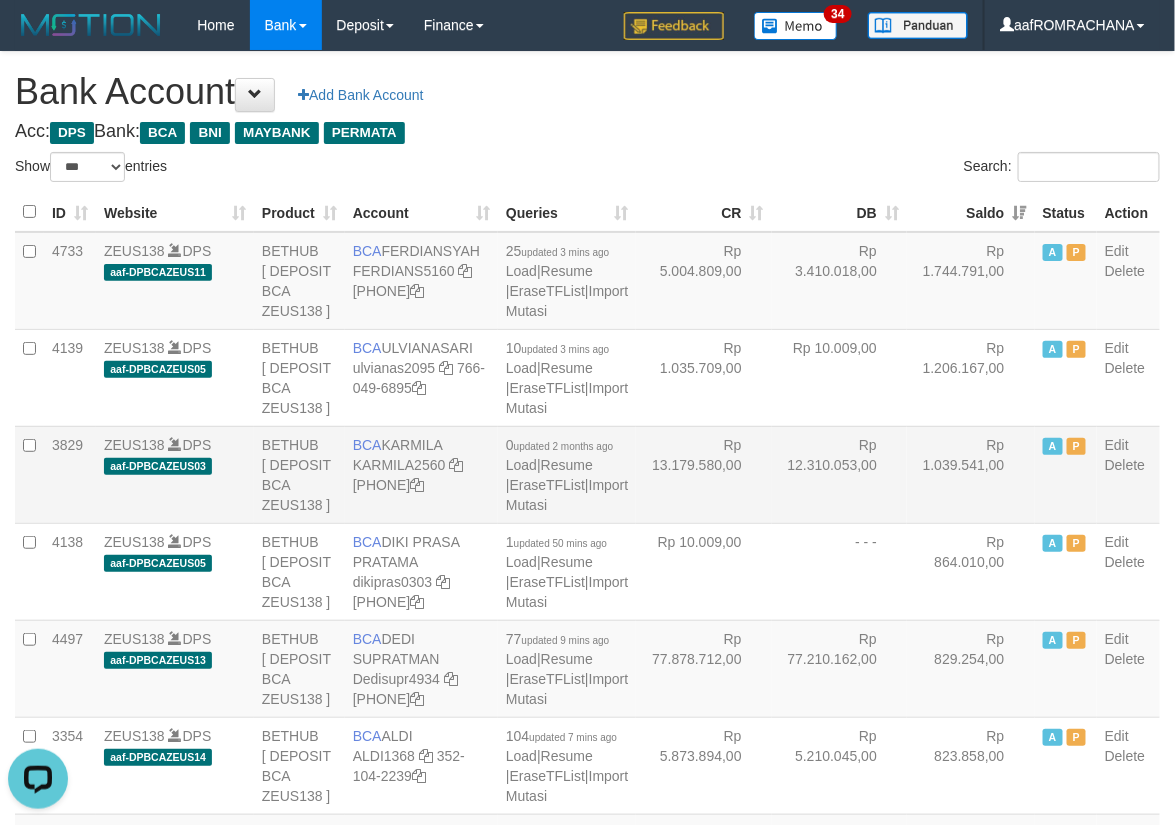 scroll, scrollTop: 0, scrollLeft: 0, axis: both 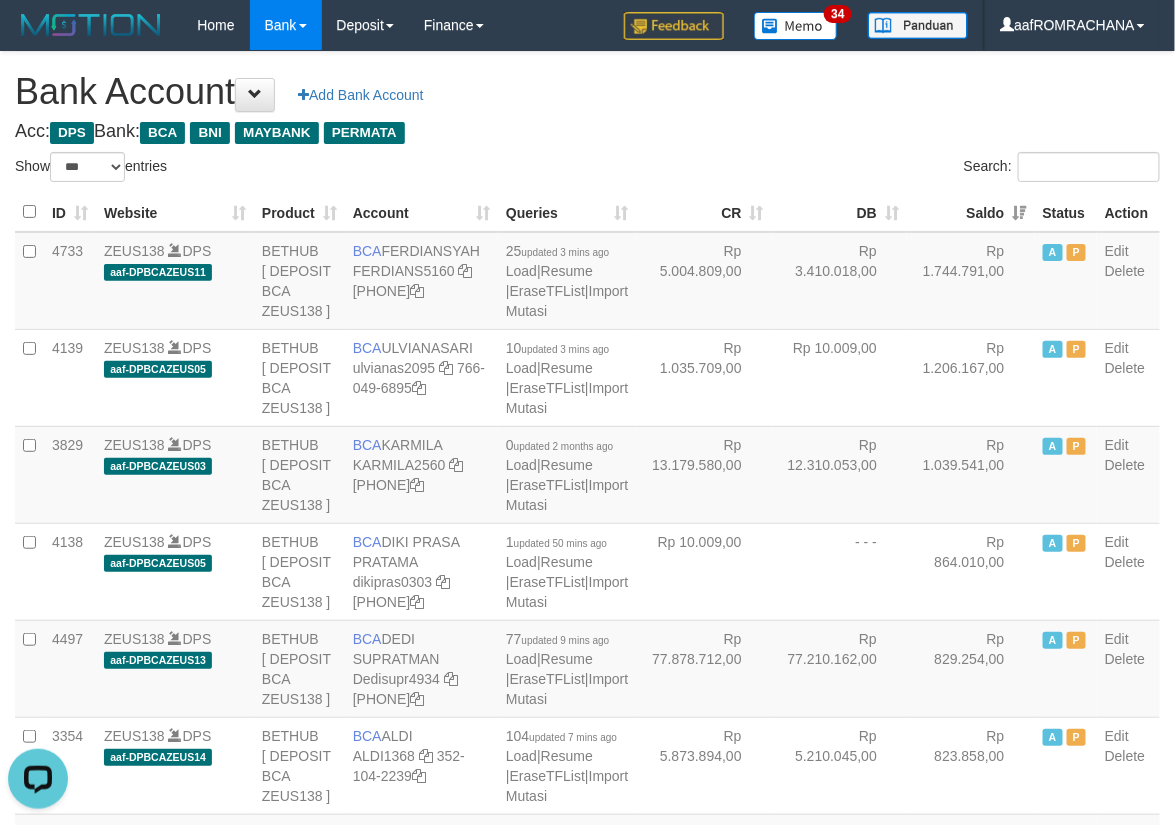 click on "Acc: 										 DPS
Bank:   BCA   BNI   MAYBANK   PERMATA" at bounding box center [587, 132] 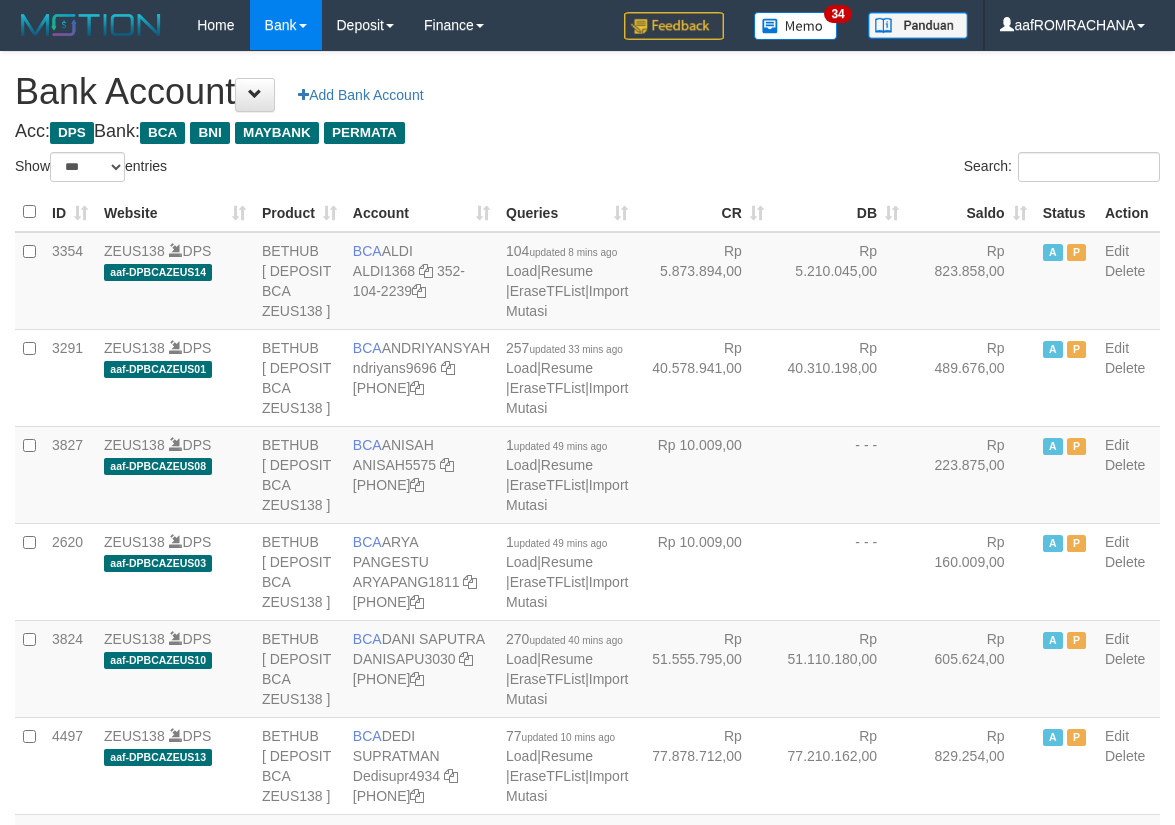 select on "***" 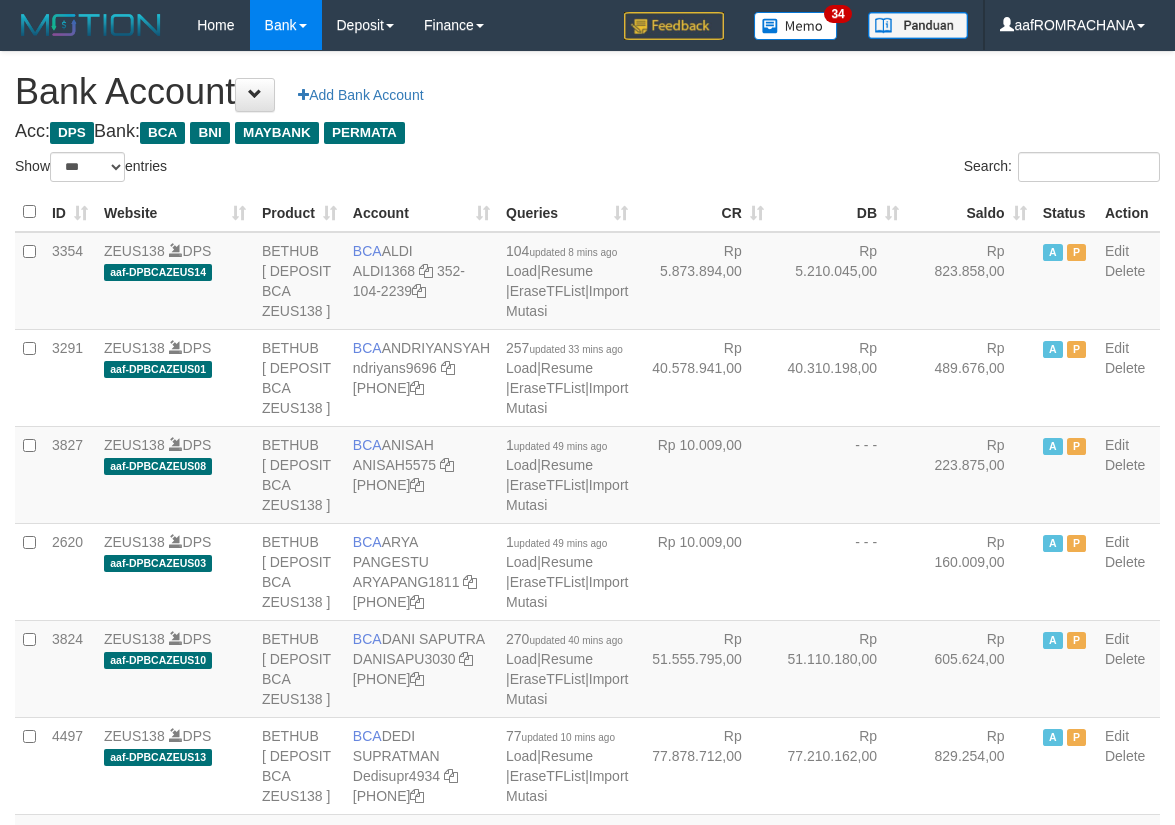scroll, scrollTop: 0, scrollLeft: 0, axis: both 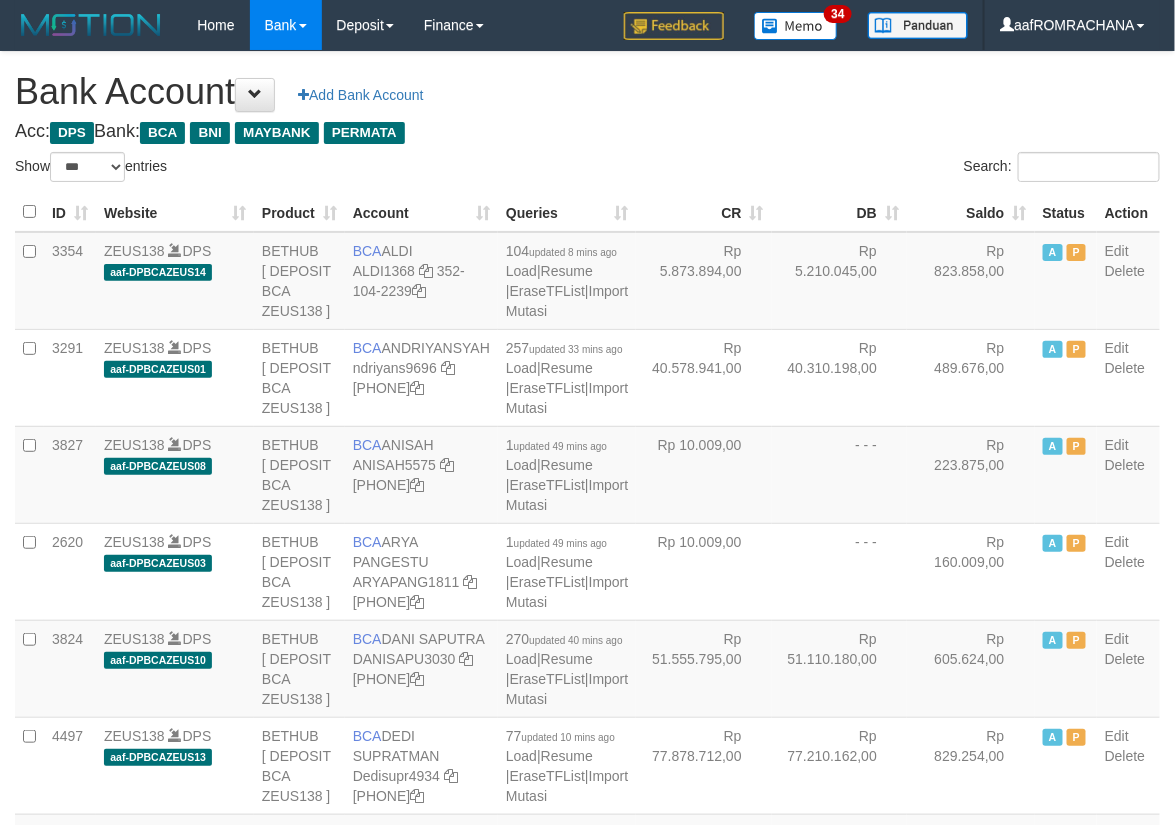 click on "Saldo" at bounding box center [971, 212] 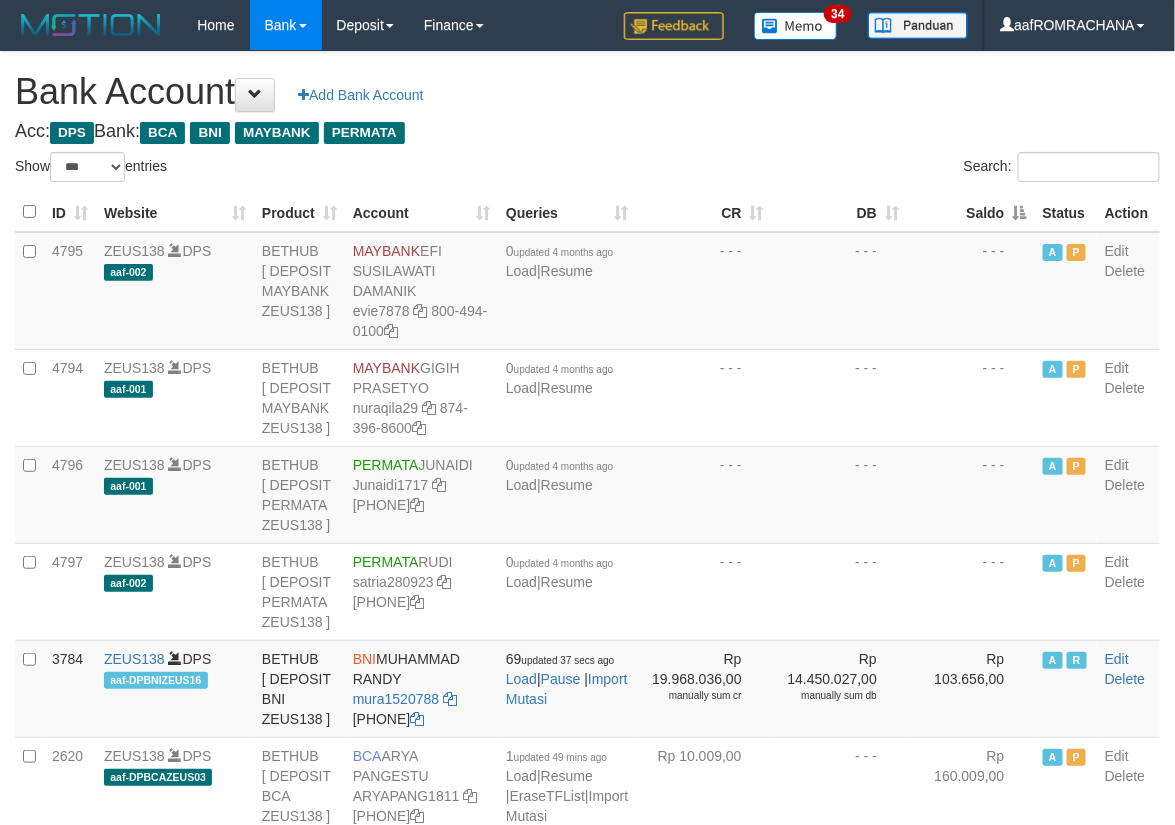 click on "Saldo" at bounding box center [971, 212] 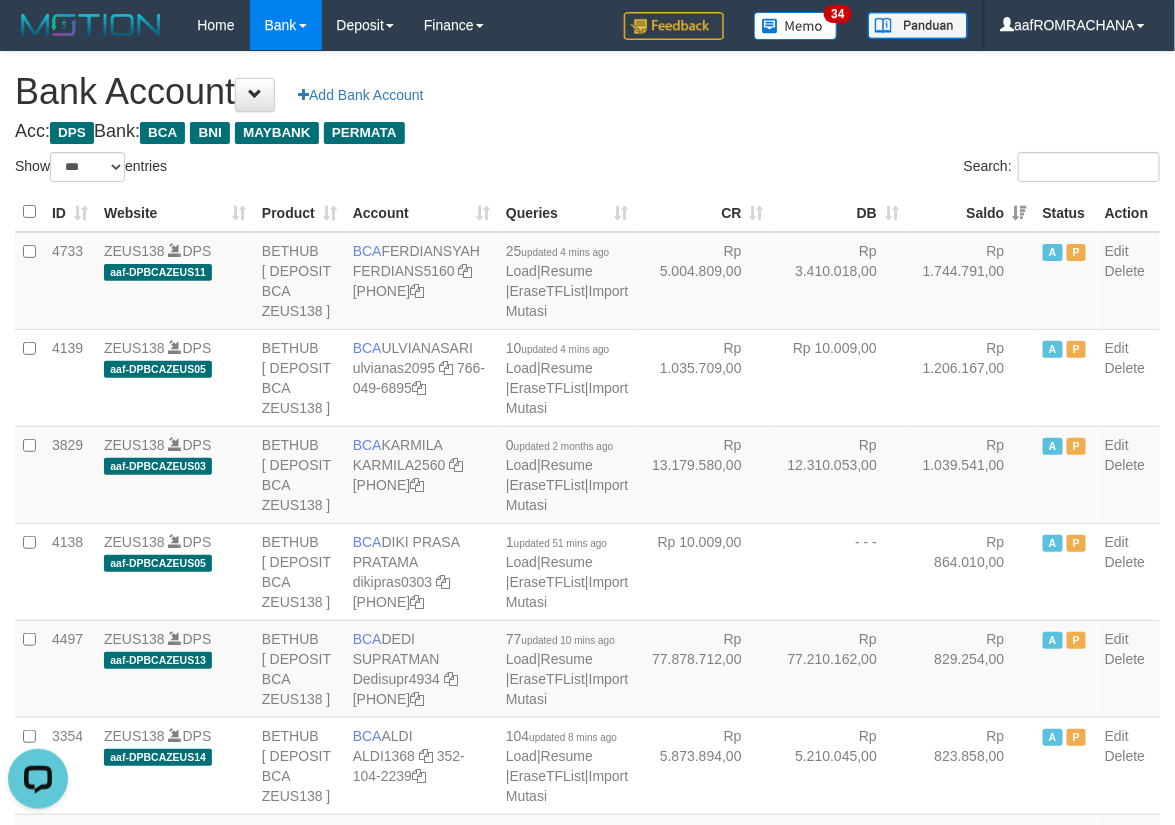 scroll, scrollTop: 0, scrollLeft: 0, axis: both 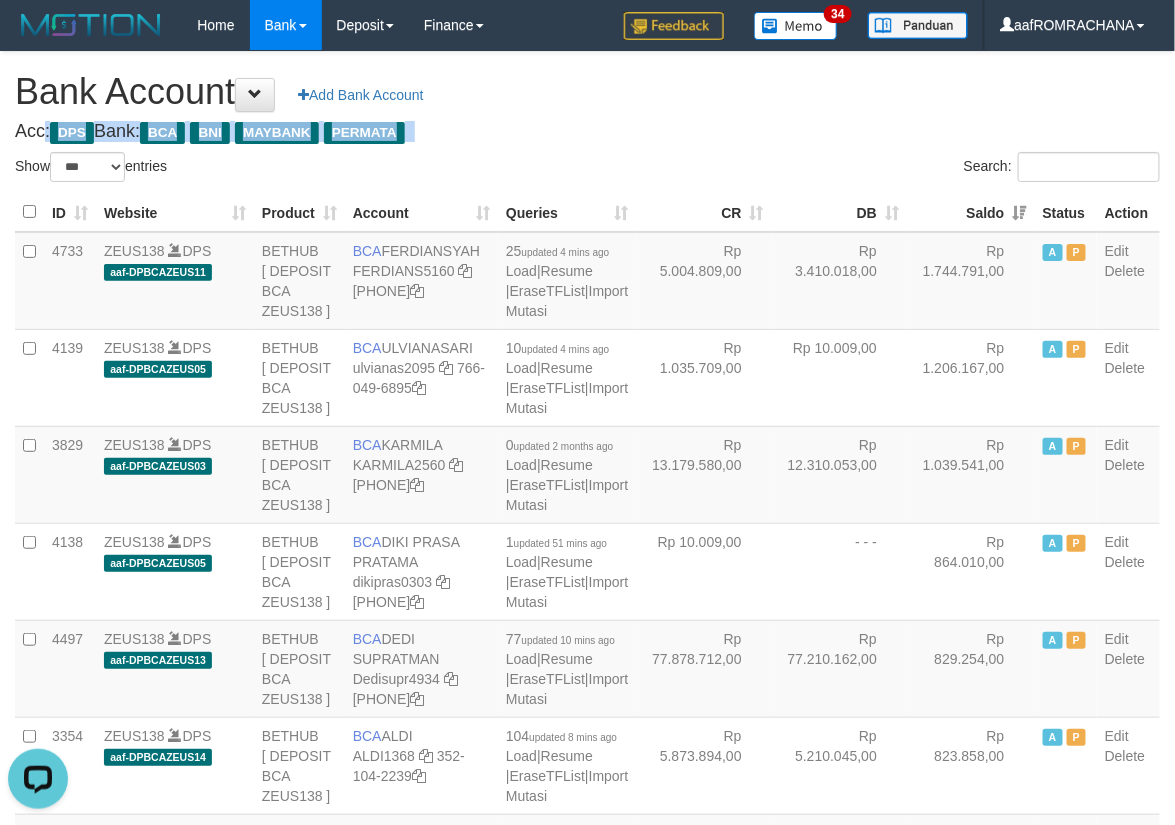 click on "**********" at bounding box center (587, 2047) 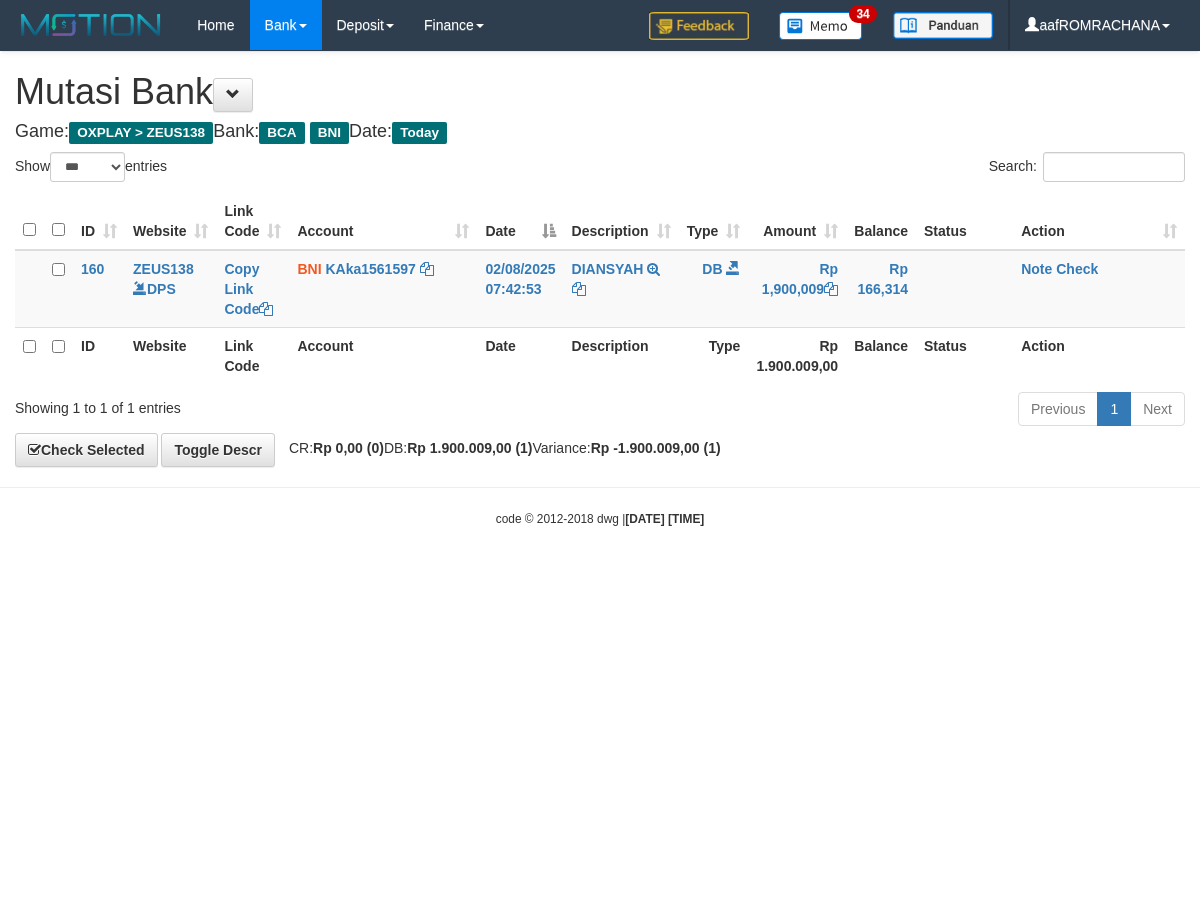 select on "***" 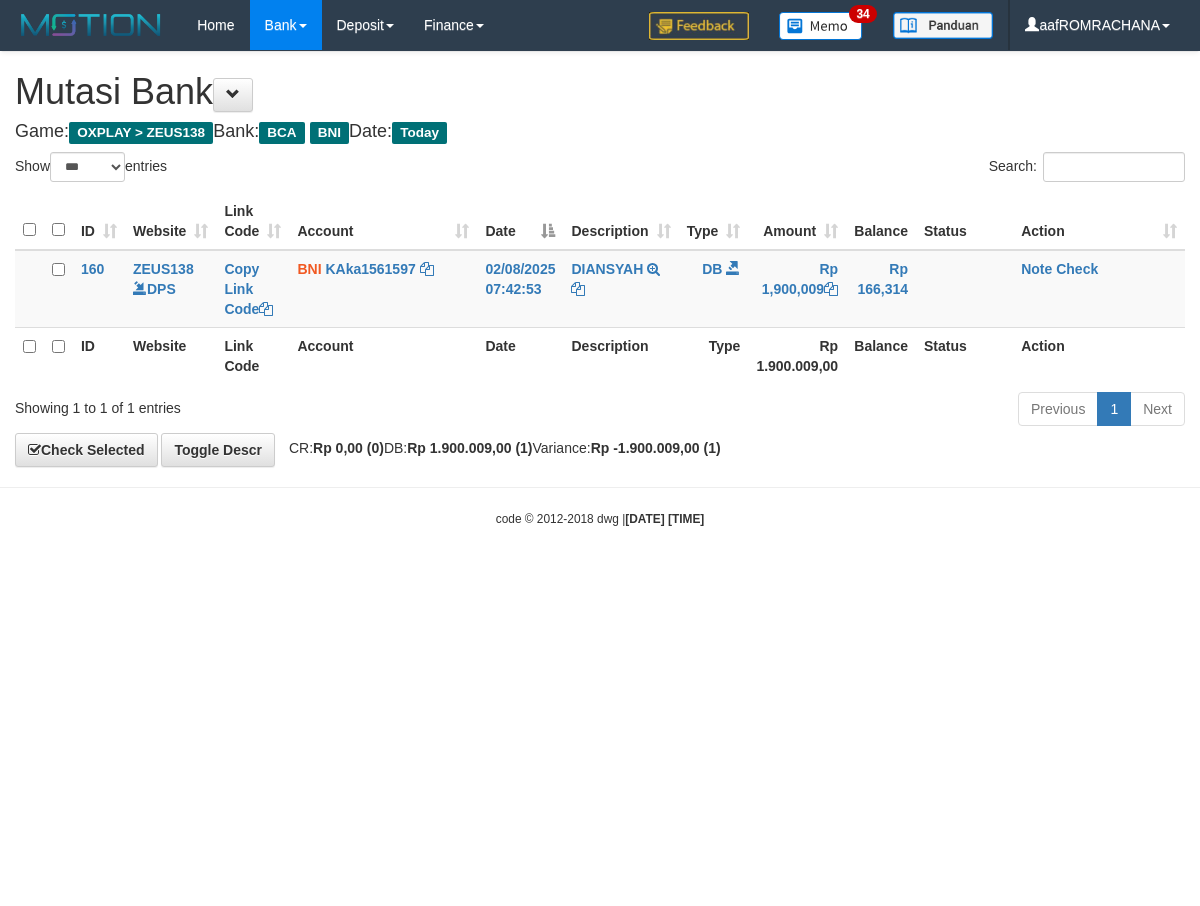 scroll, scrollTop: 0, scrollLeft: 0, axis: both 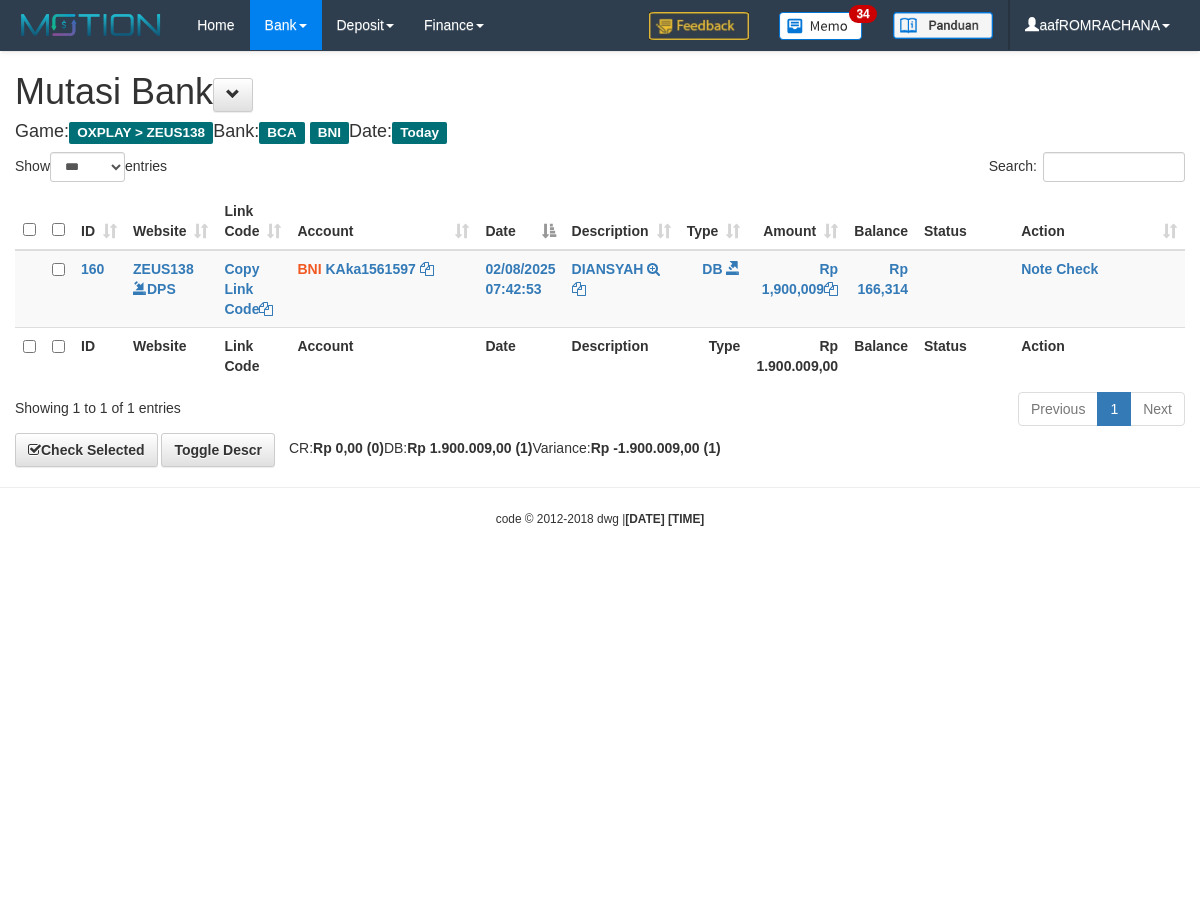 select on "***" 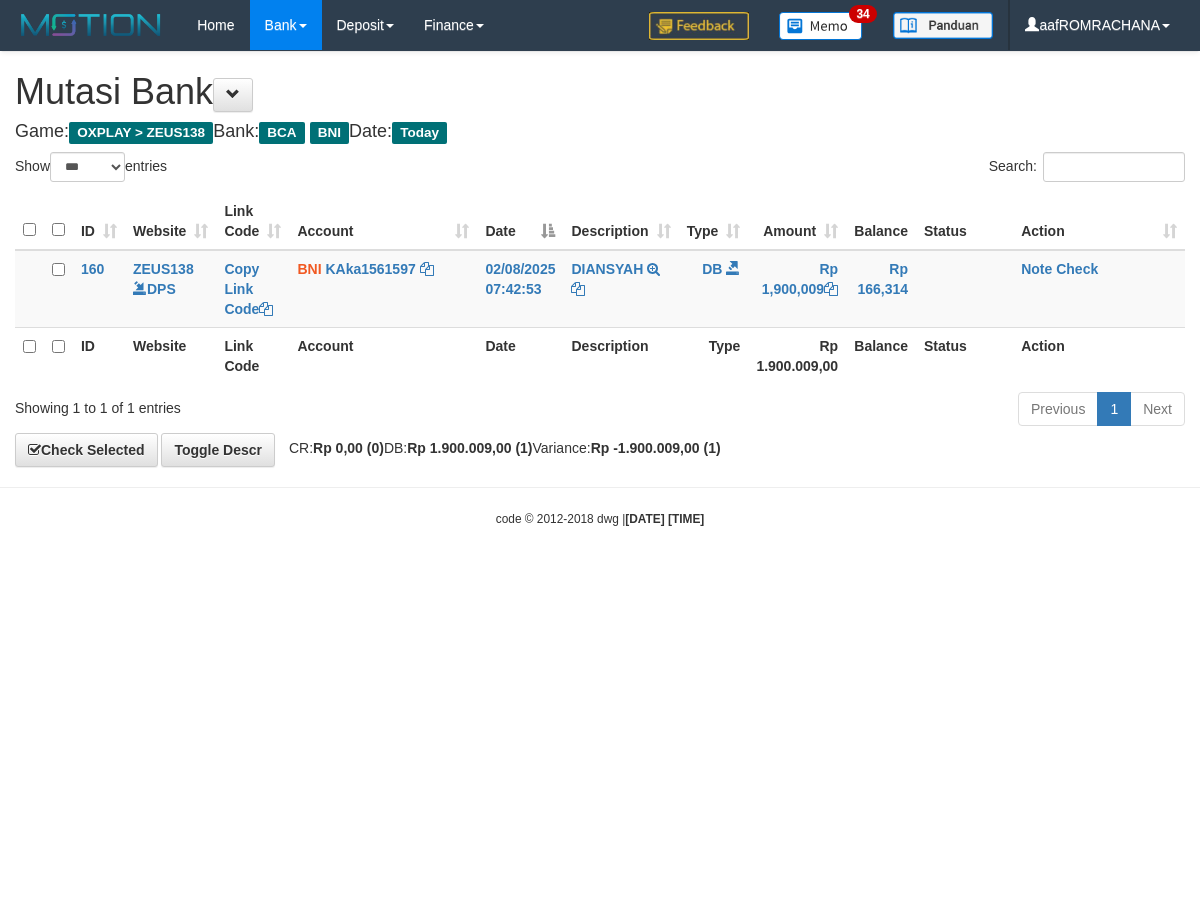 scroll, scrollTop: 0, scrollLeft: 0, axis: both 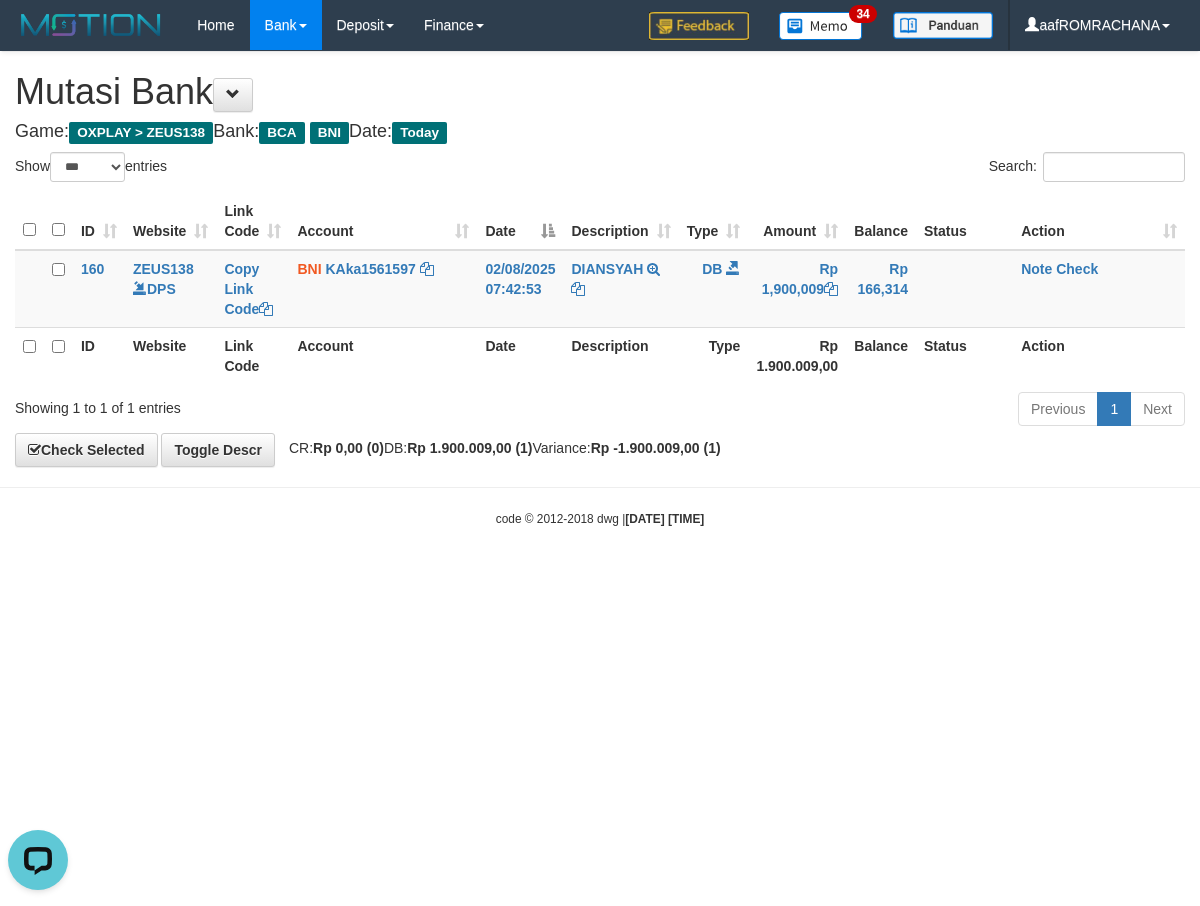 click on "Toggle navigation
Home
Bank
Account List
Load
By Website
Group
[OXPLAY]													ZEUS138
By Load Group (DPS)
Sync" at bounding box center (600, 289) 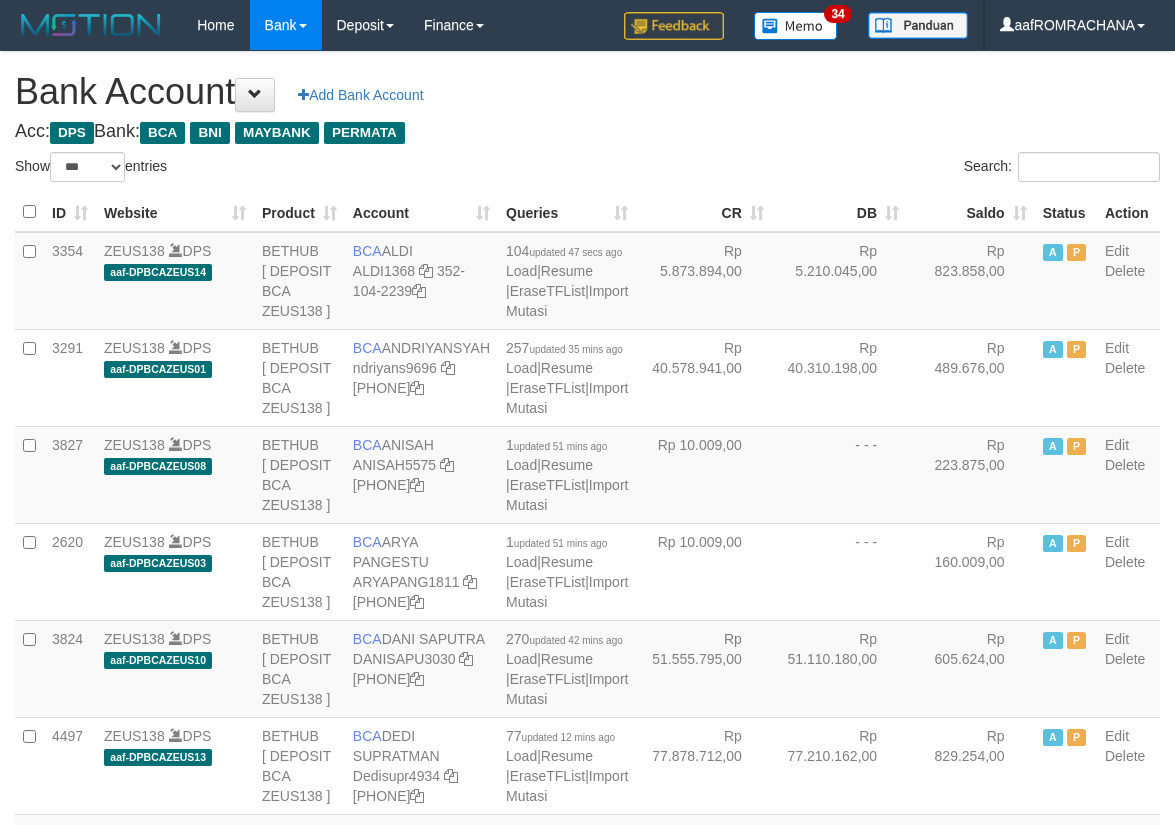 select on "***" 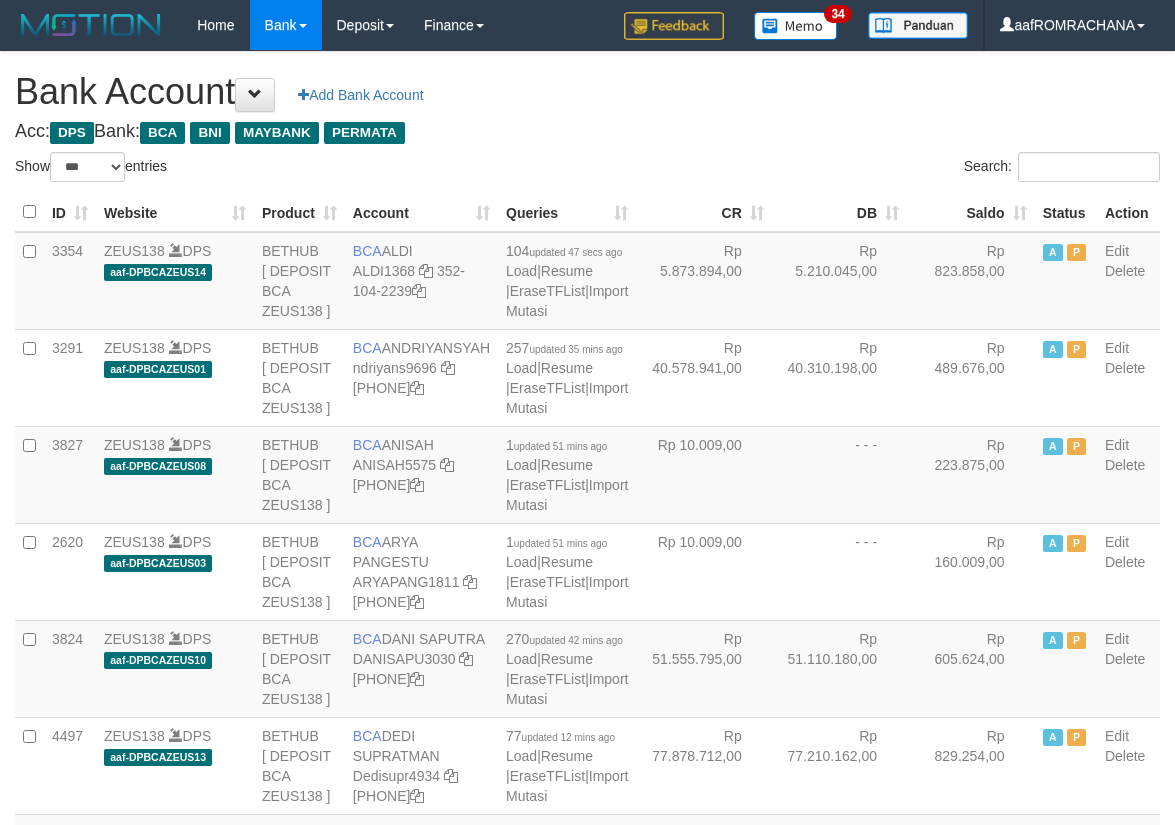 scroll, scrollTop: 0, scrollLeft: 0, axis: both 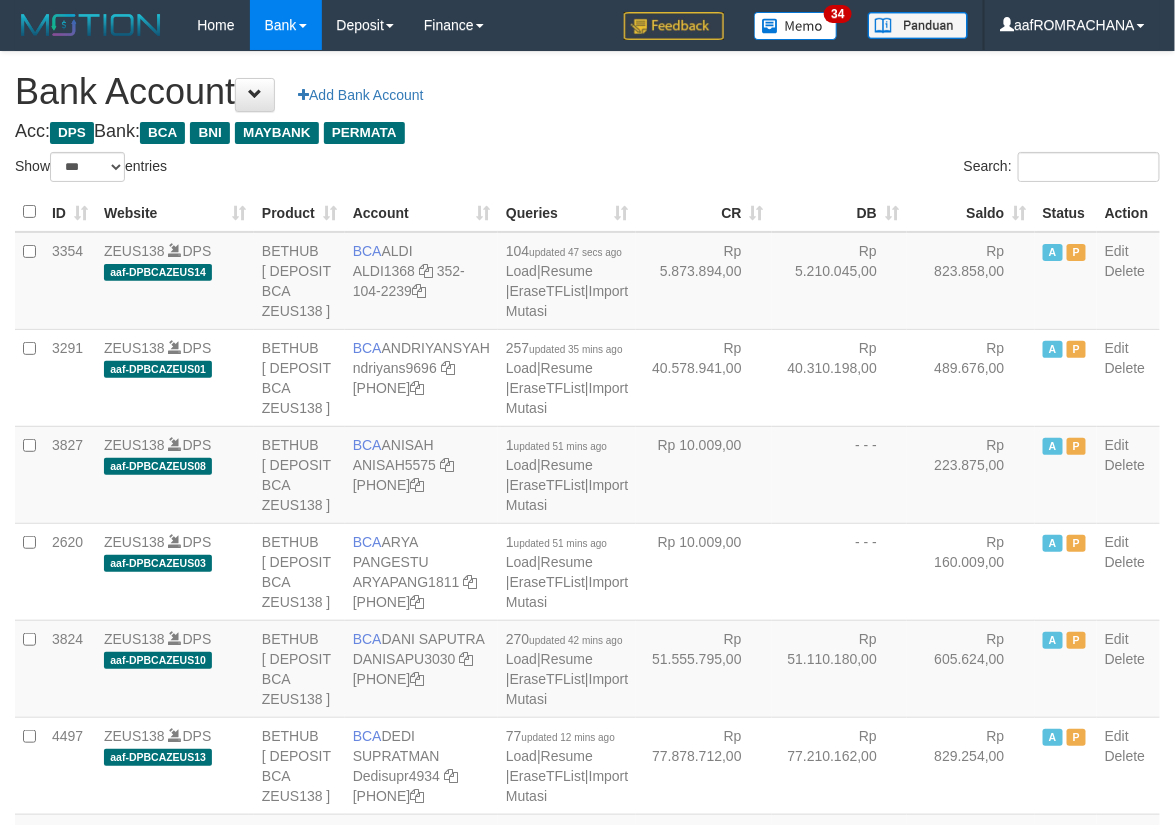 click on "Saldo" at bounding box center [971, 212] 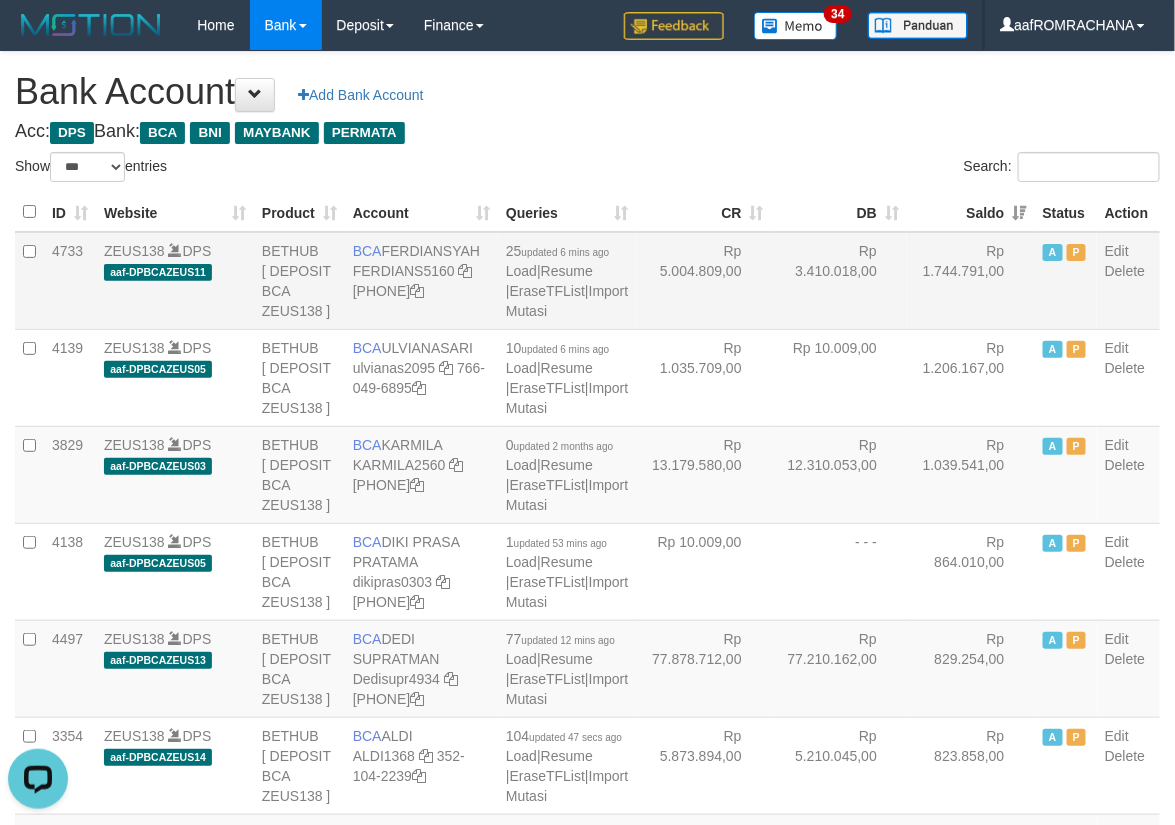 scroll, scrollTop: 0, scrollLeft: 0, axis: both 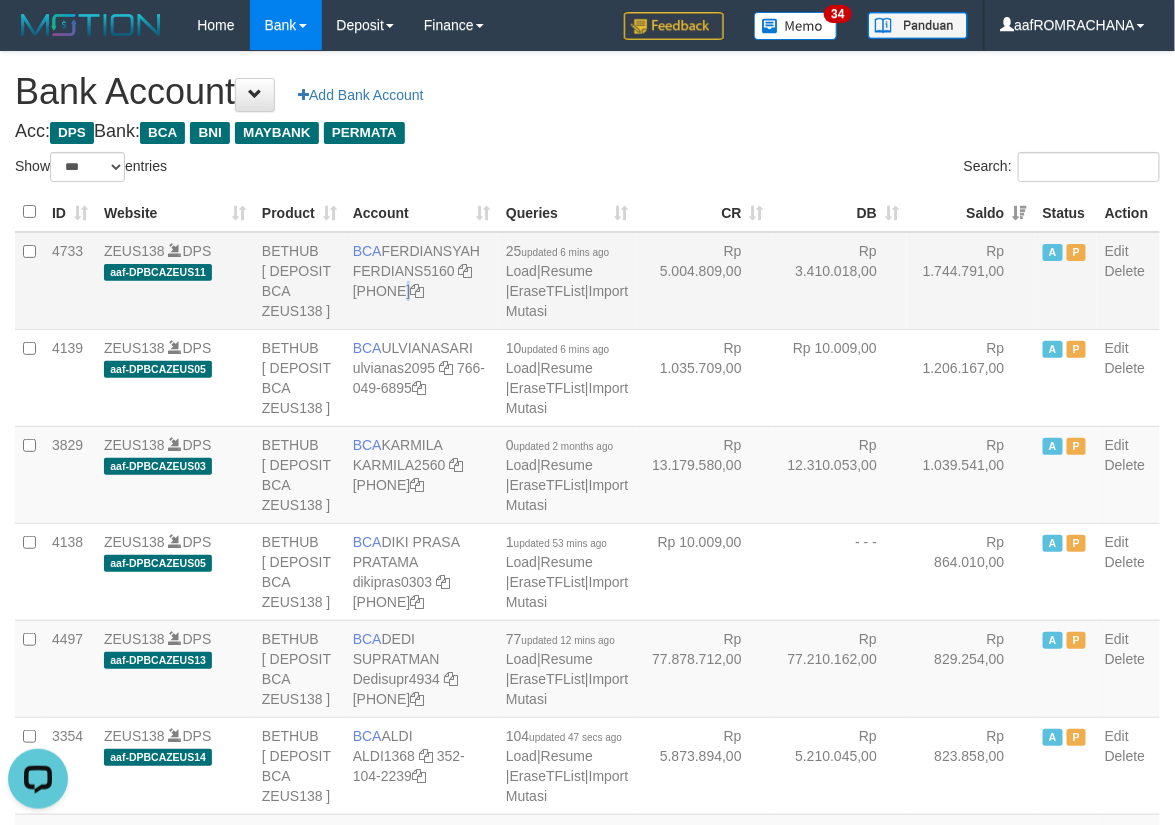 drag, startPoint x: 374, startPoint y: 310, endPoint x: 396, endPoint y: 352, distance: 47.41308 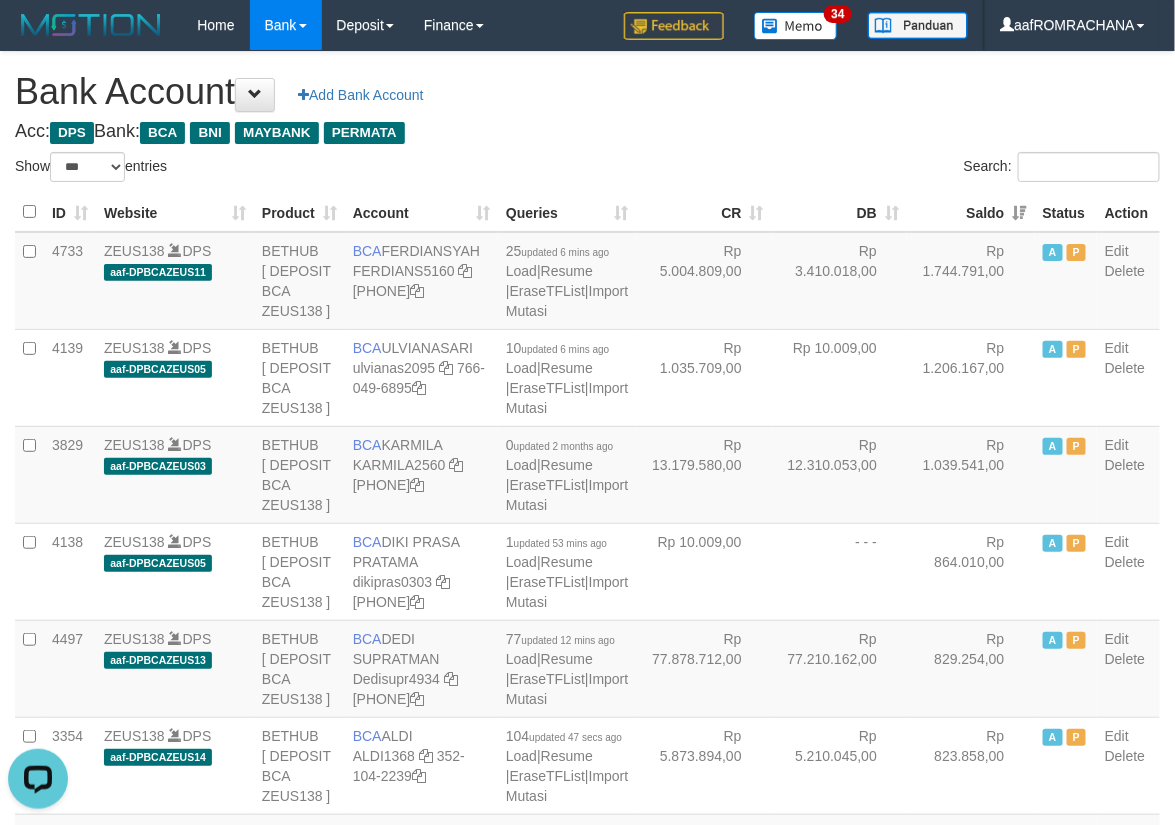 click on "Acc: 										 DPS
Bank:   BCA   BNI   MAYBANK   PERMATA" at bounding box center [587, 132] 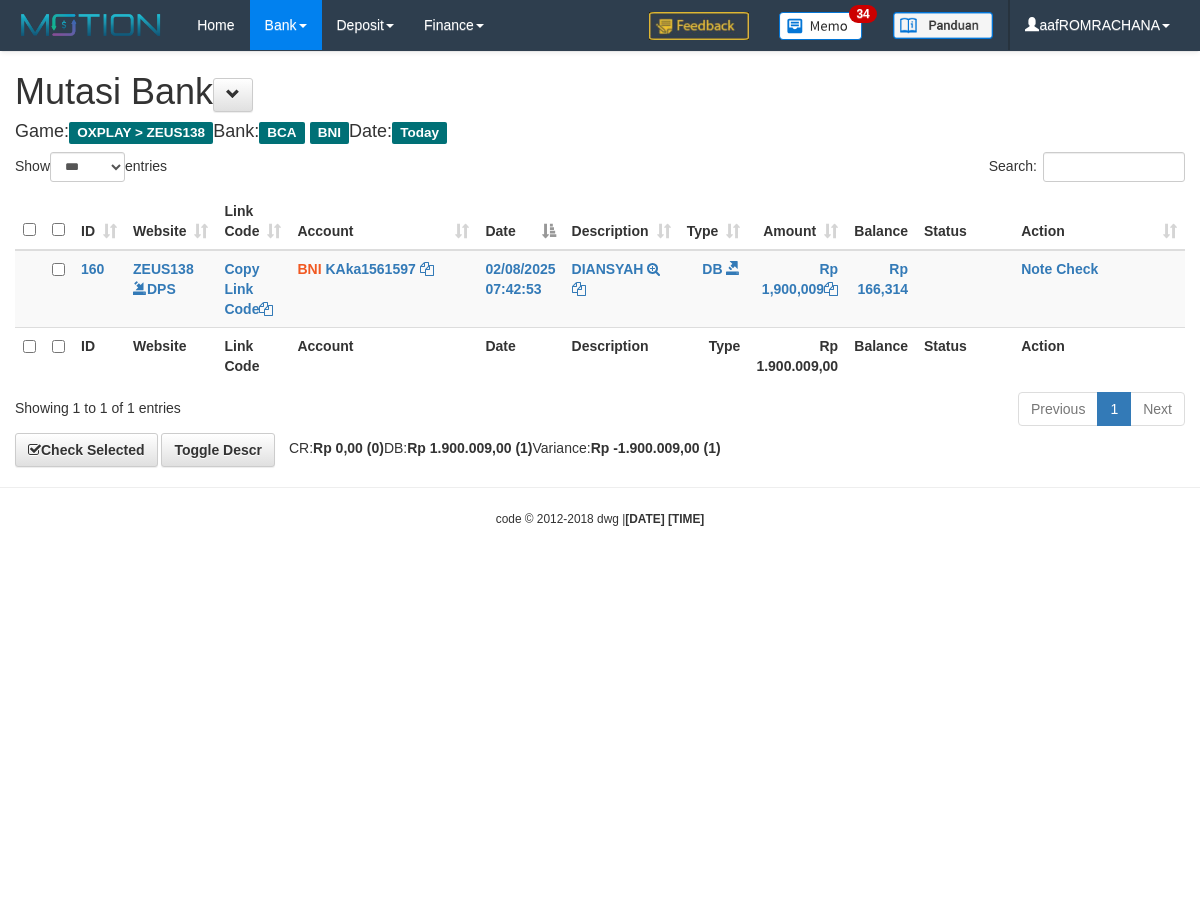 select on "***" 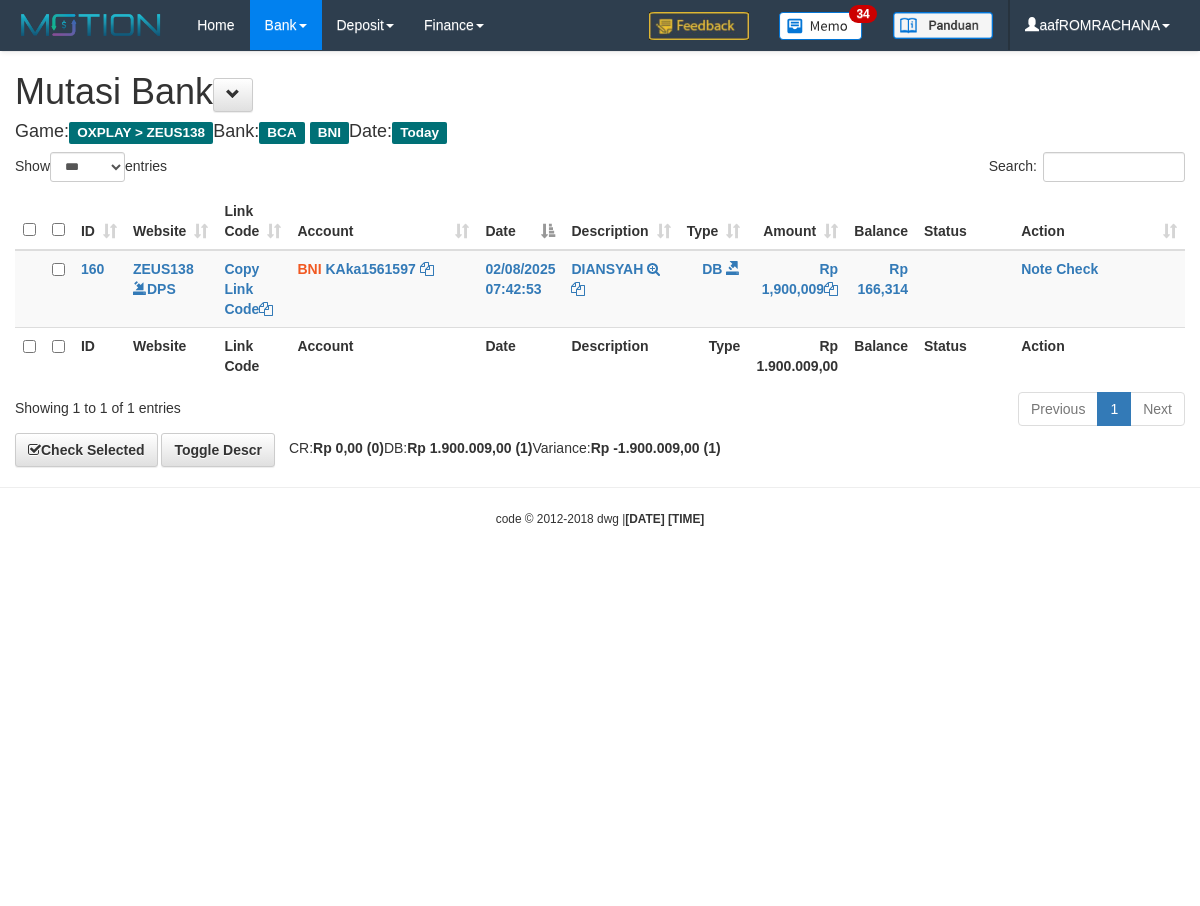 scroll, scrollTop: 0, scrollLeft: 0, axis: both 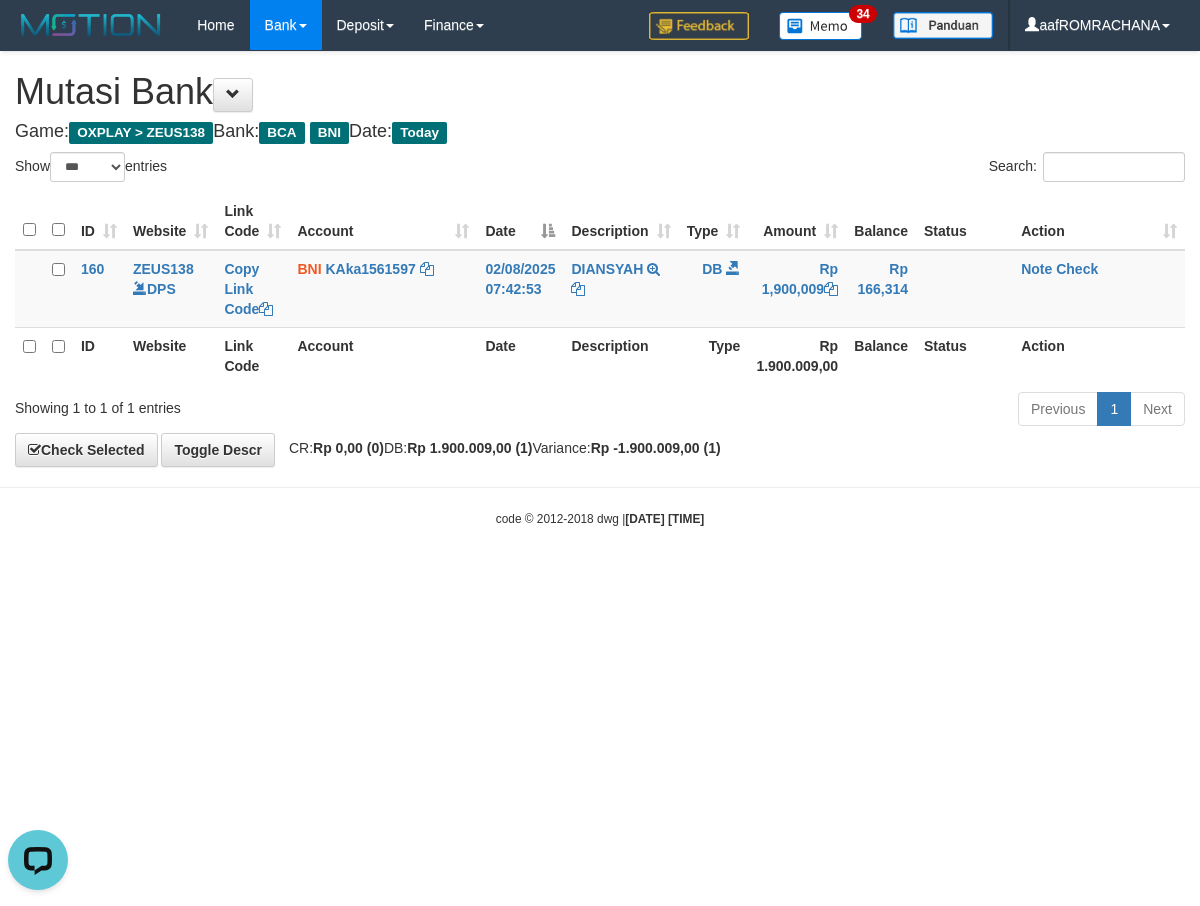 click on "Toggle navigation
Home
Bank
Account List
Load
By Website
Group
[OXPLAY]													ZEUS138
By Load Group (DPS)
Sync" at bounding box center [600, 289] 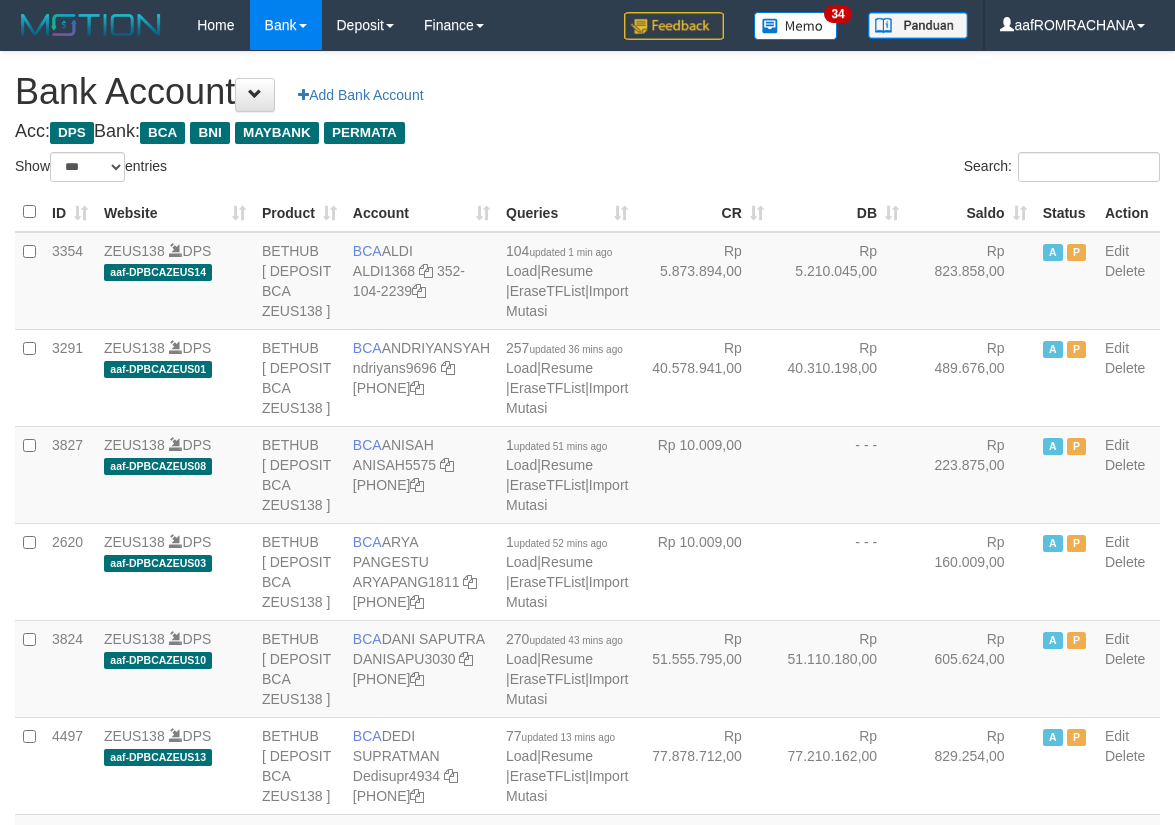 select on "***" 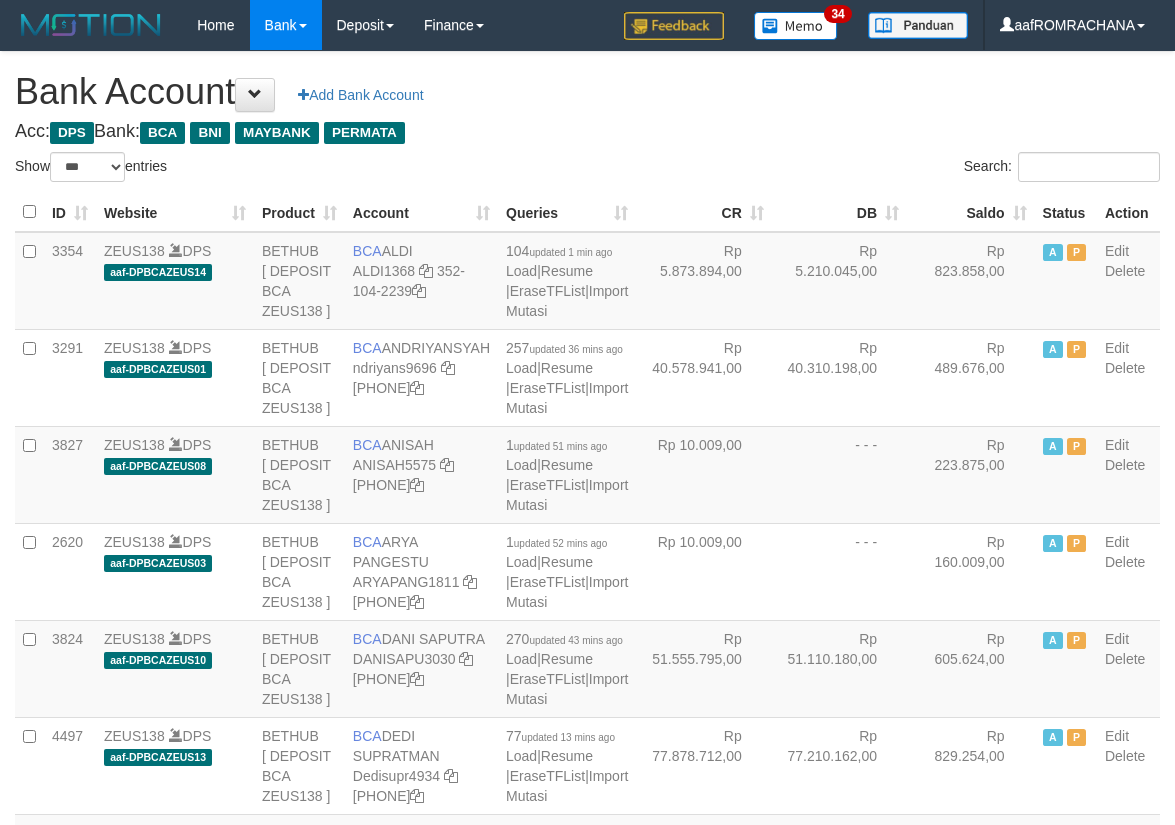 scroll, scrollTop: 0, scrollLeft: 0, axis: both 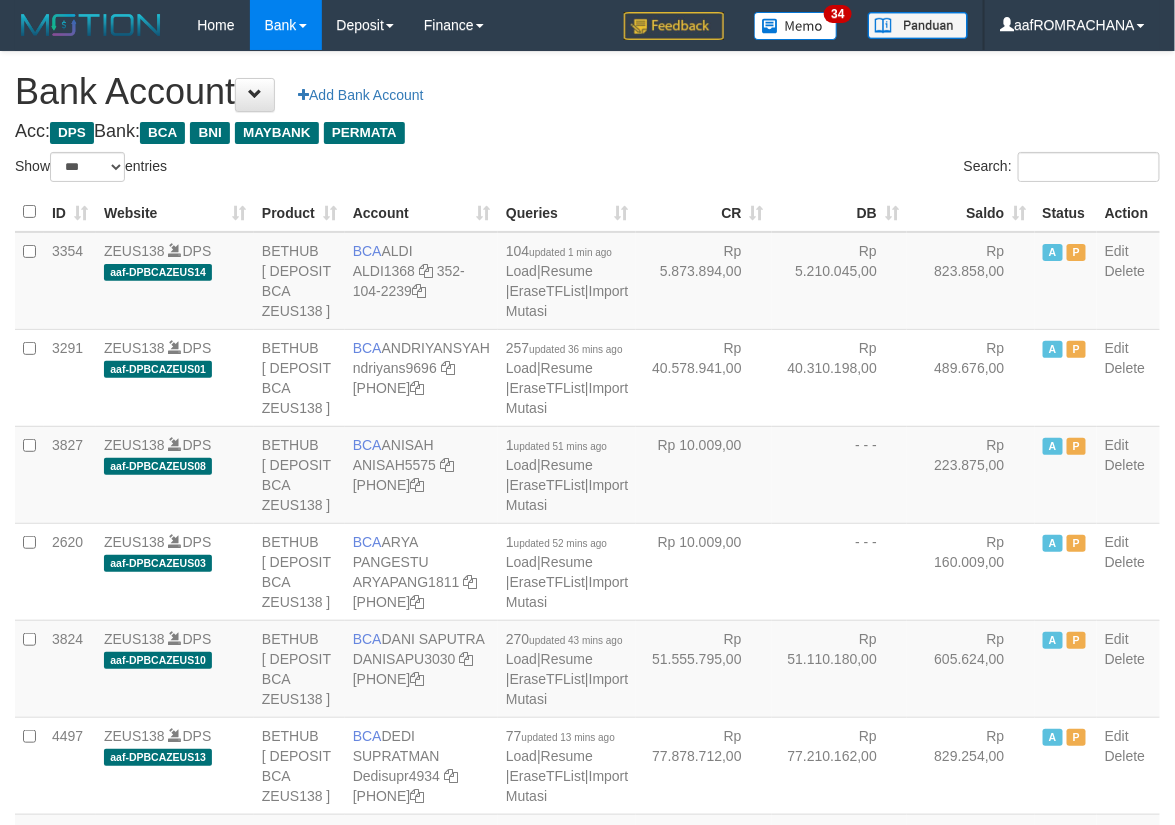 click on "Saldo" at bounding box center [971, 212] 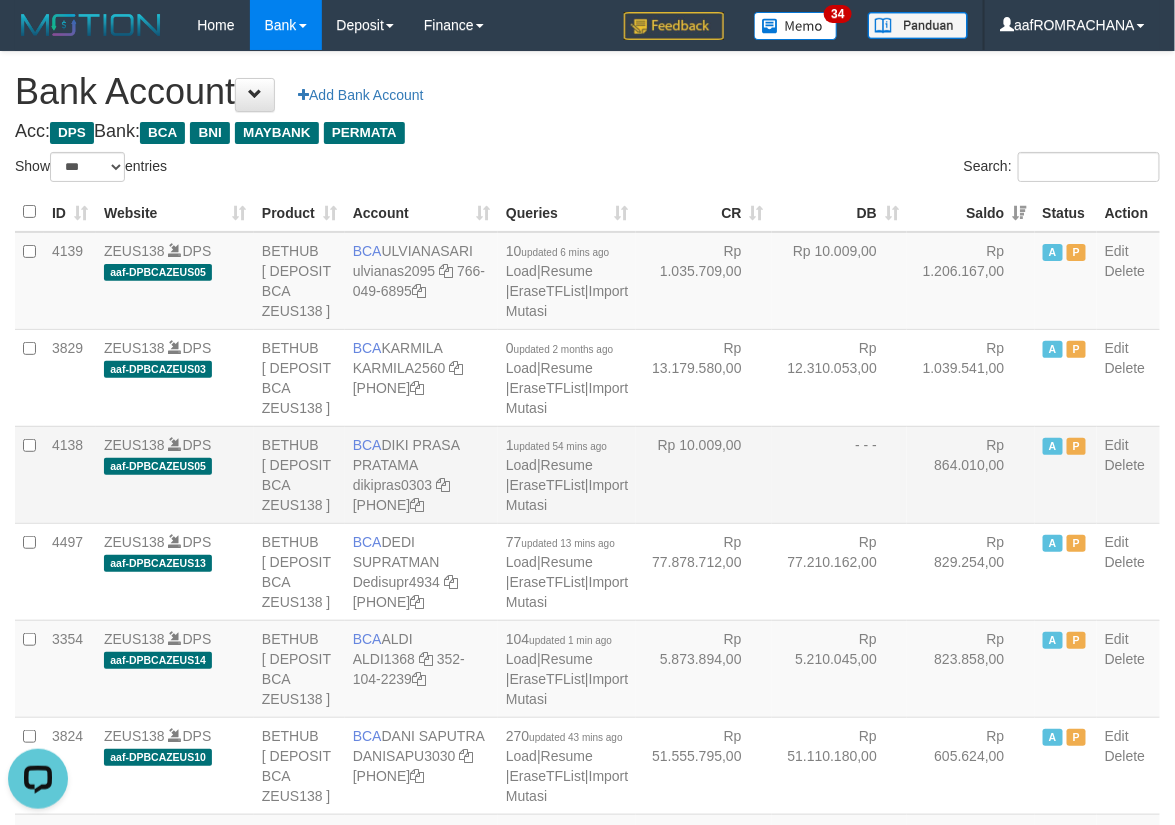 scroll, scrollTop: 0, scrollLeft: 0, axis: both 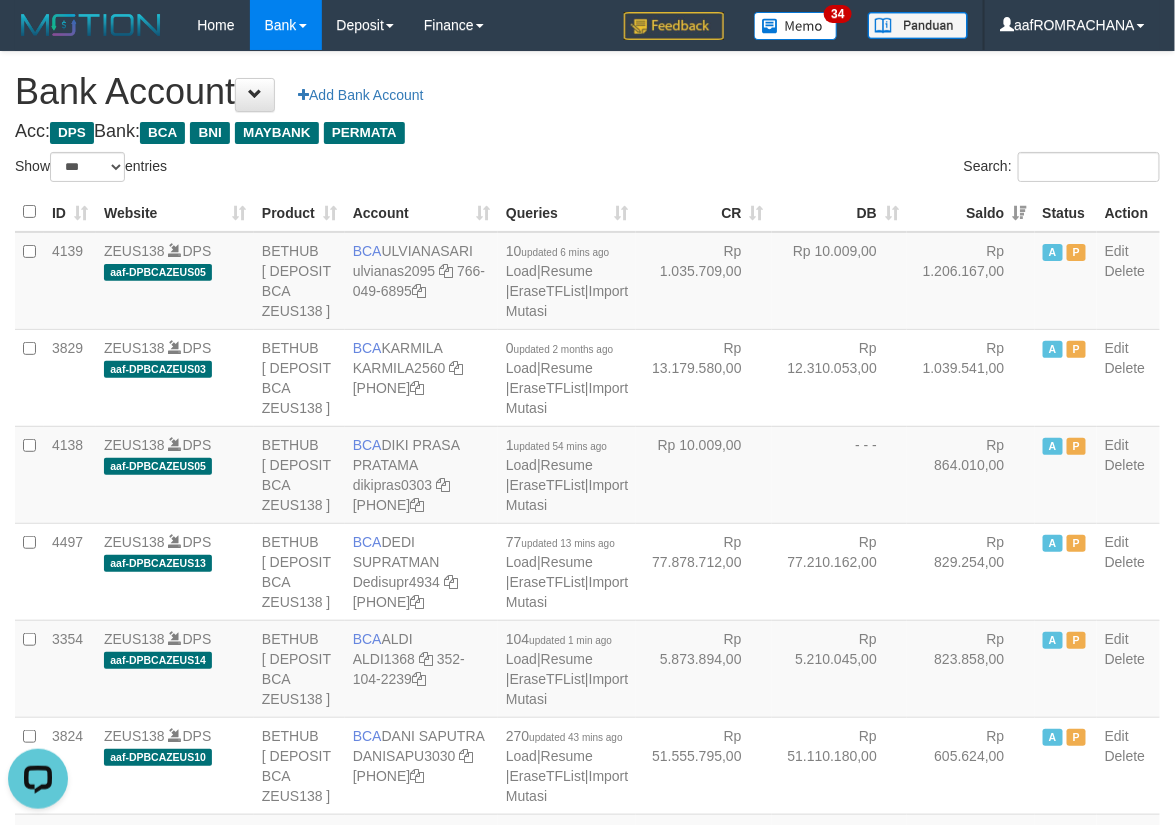 click on "Bank Account
Add Bank Account" at bounding box center [587, 92] 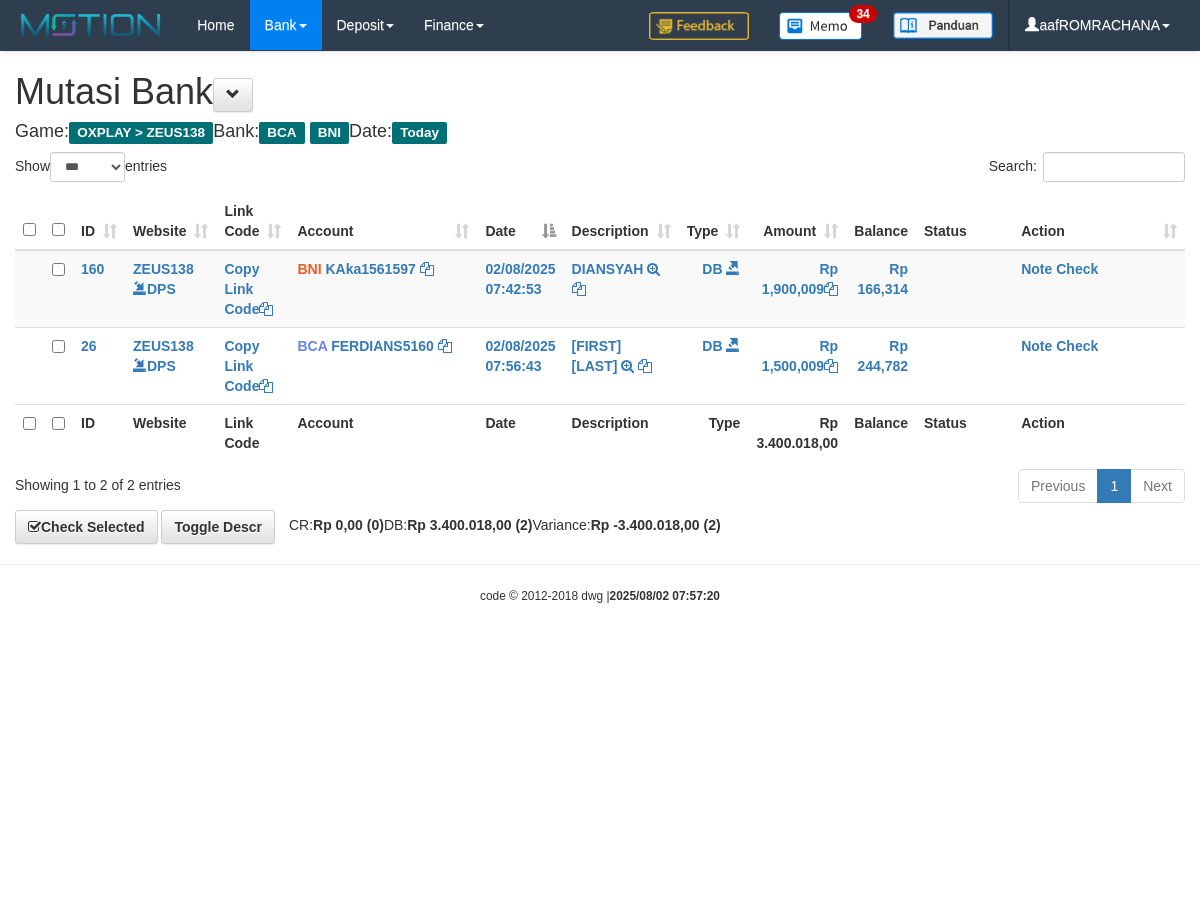select on "***" 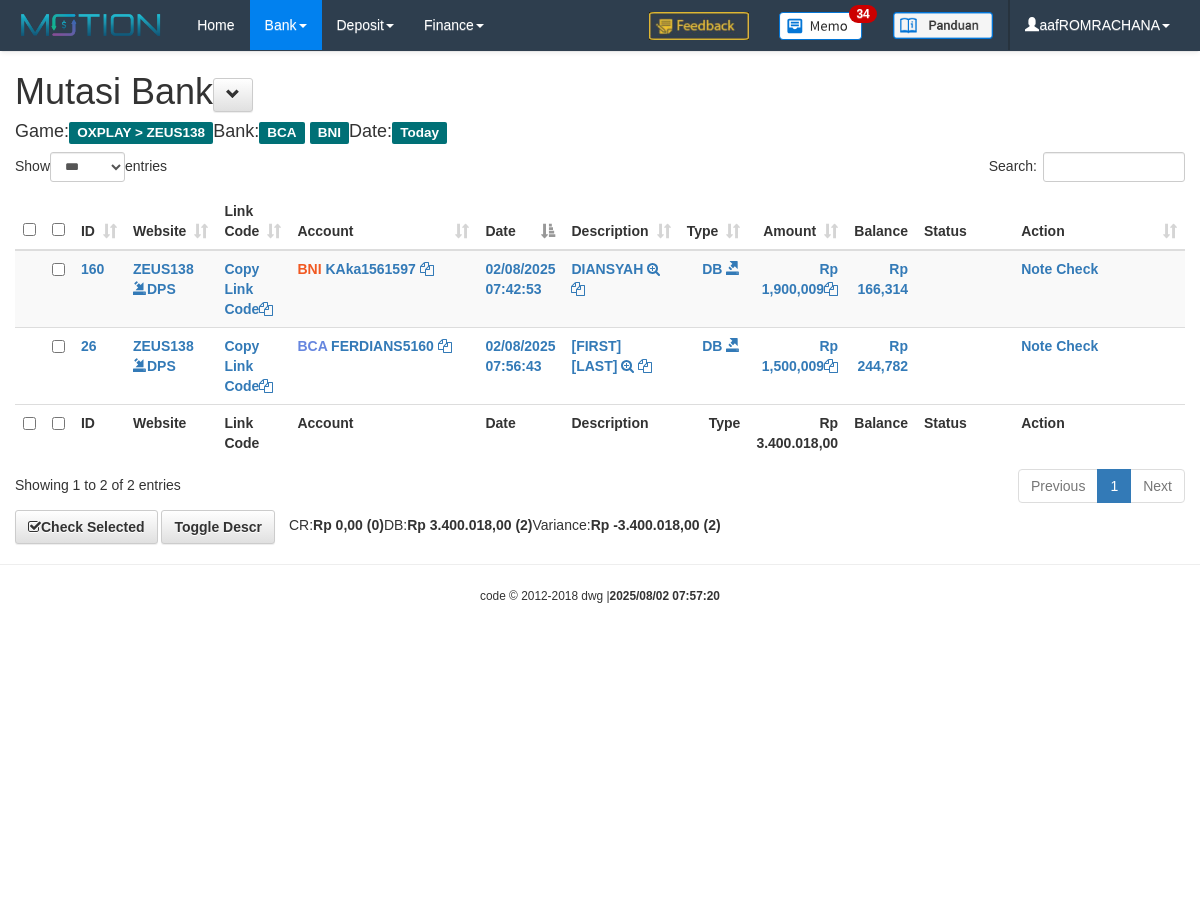 scroll, scrollTop: 0, scrollLeft: 0, axis: both 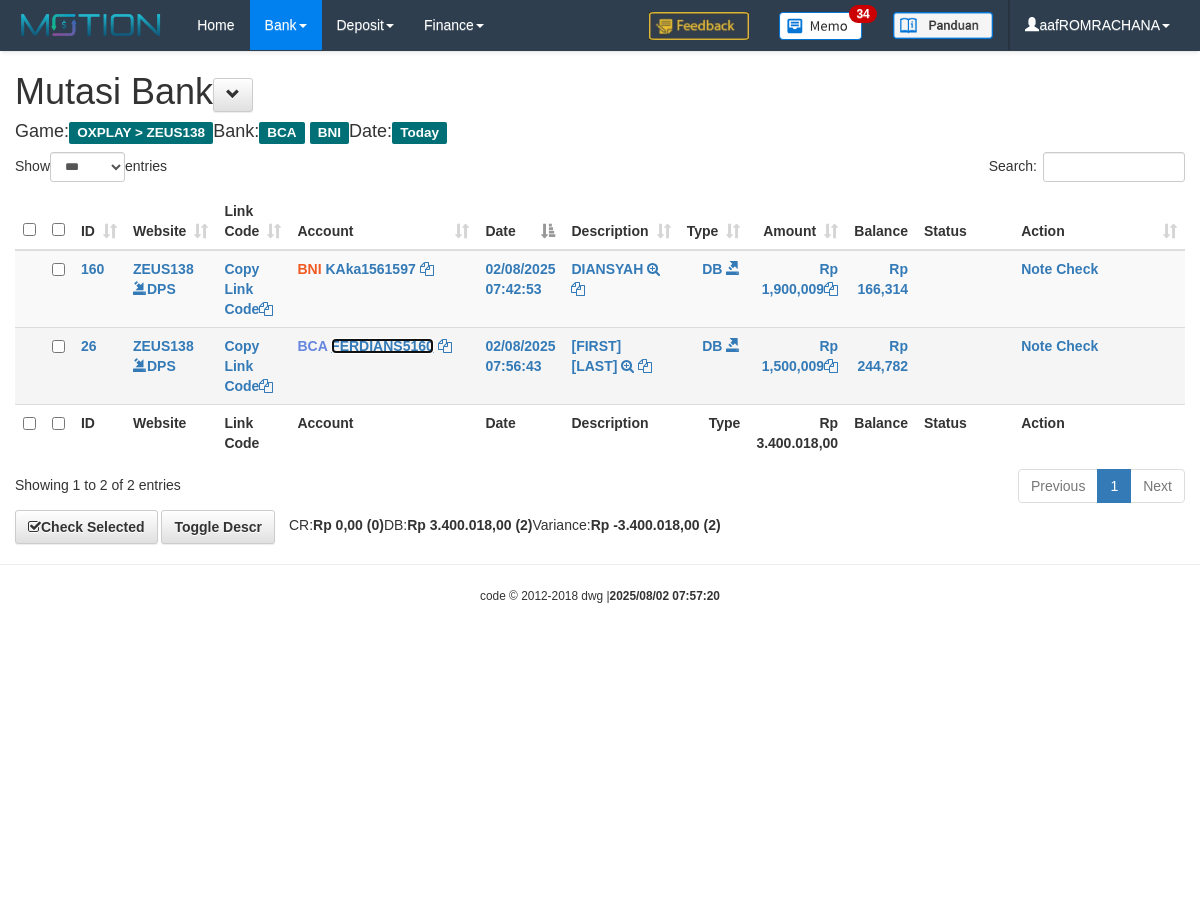 drag, startPoint x: 353, startPoint y: 337, endPoint x: 1022, endPoint y: 450, distance: 678.47626 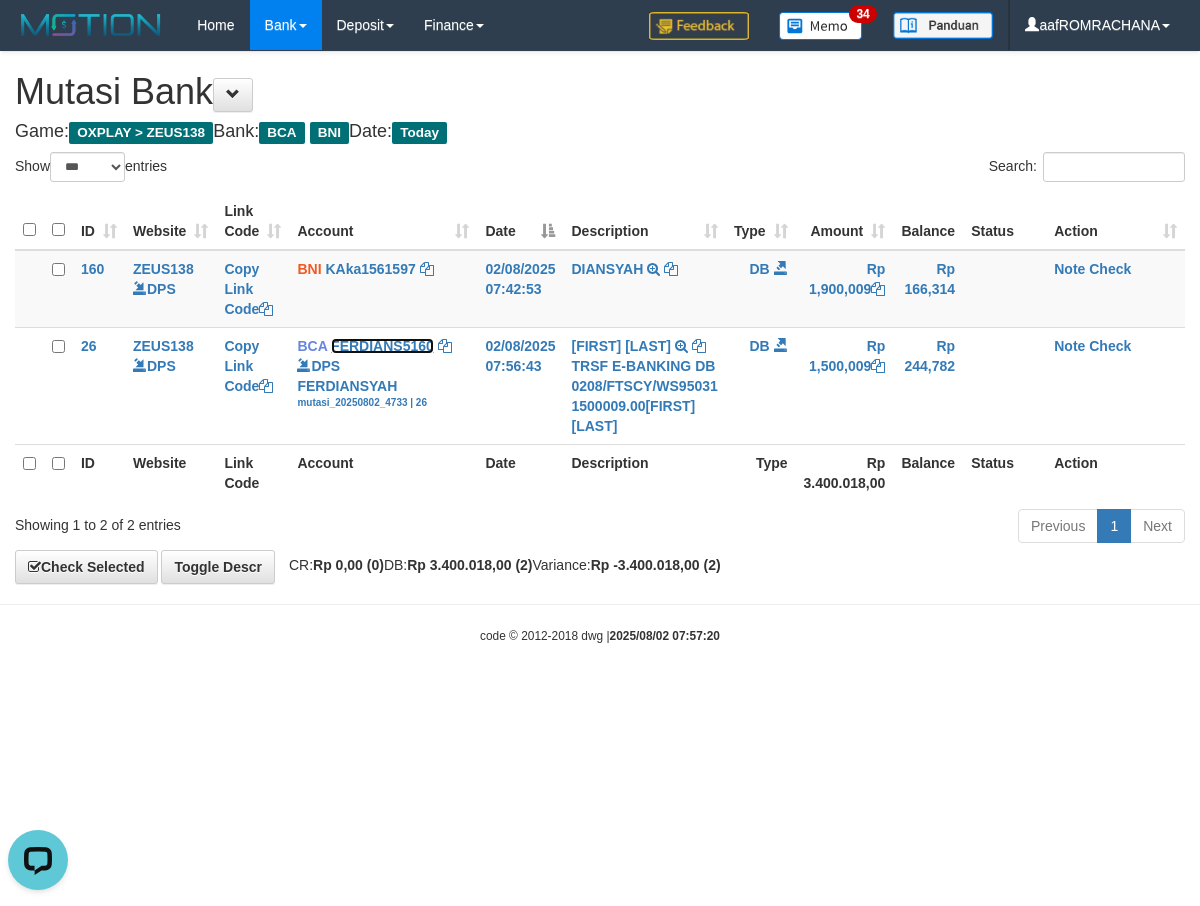 scroll, scrollTop: 0, scrollLeft: 0, axis: both 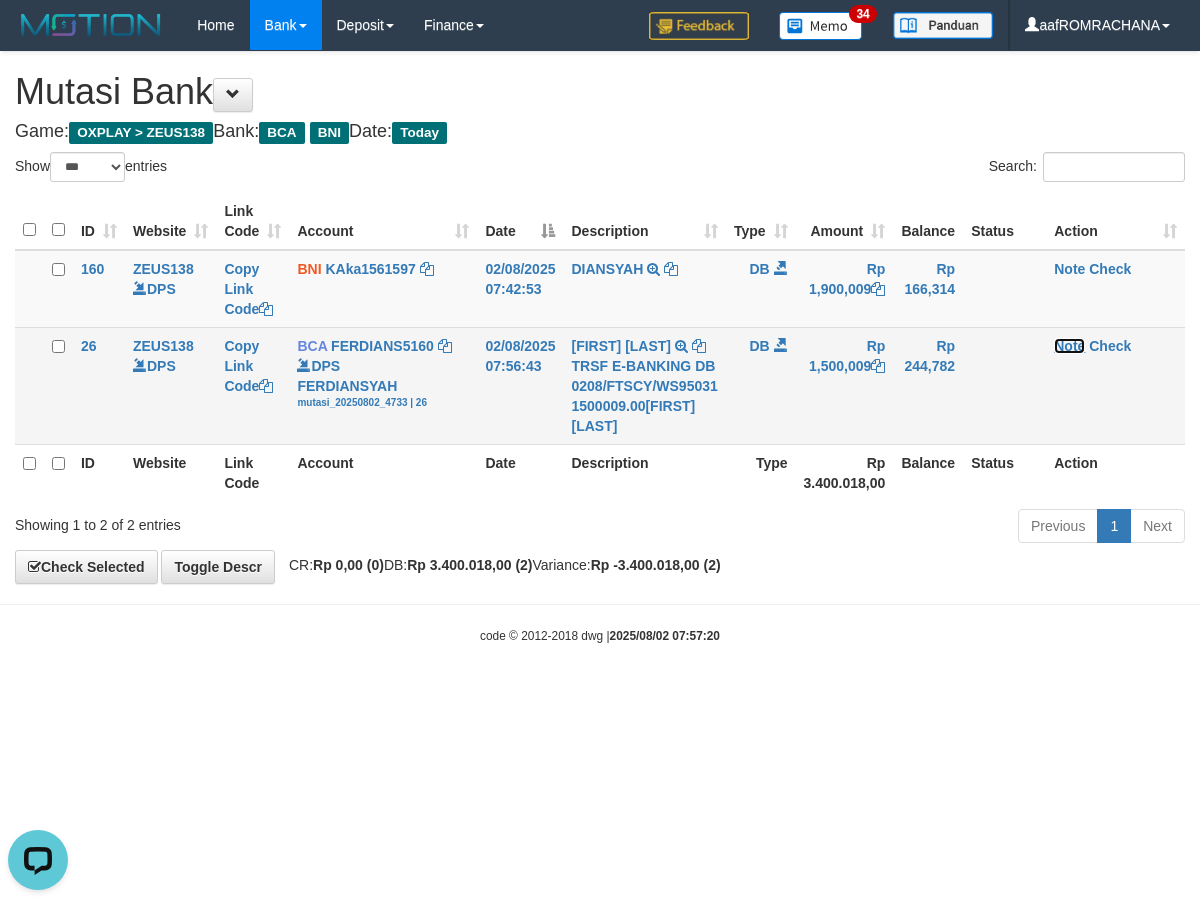 click on "Note" at bounding box center [1069, 346] 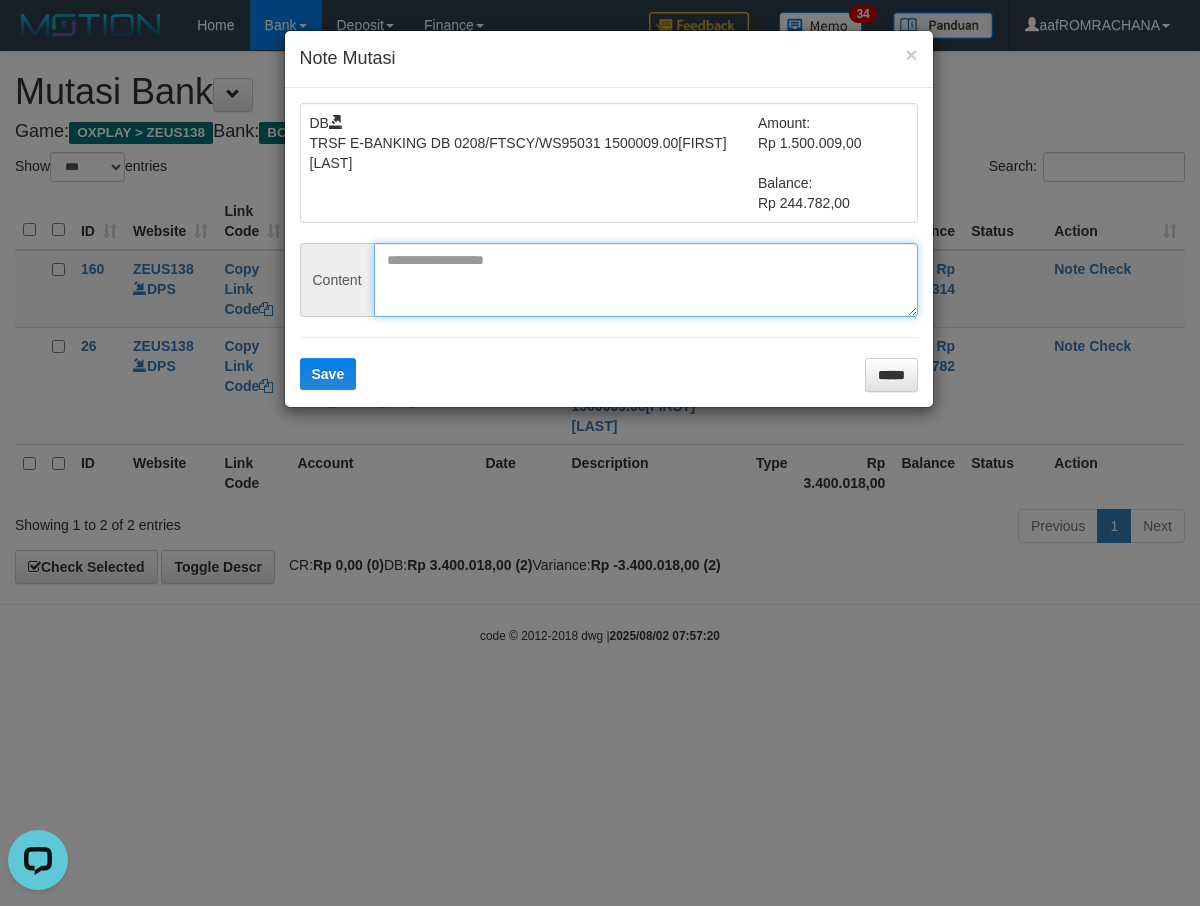click at bounding box center [646, 280] 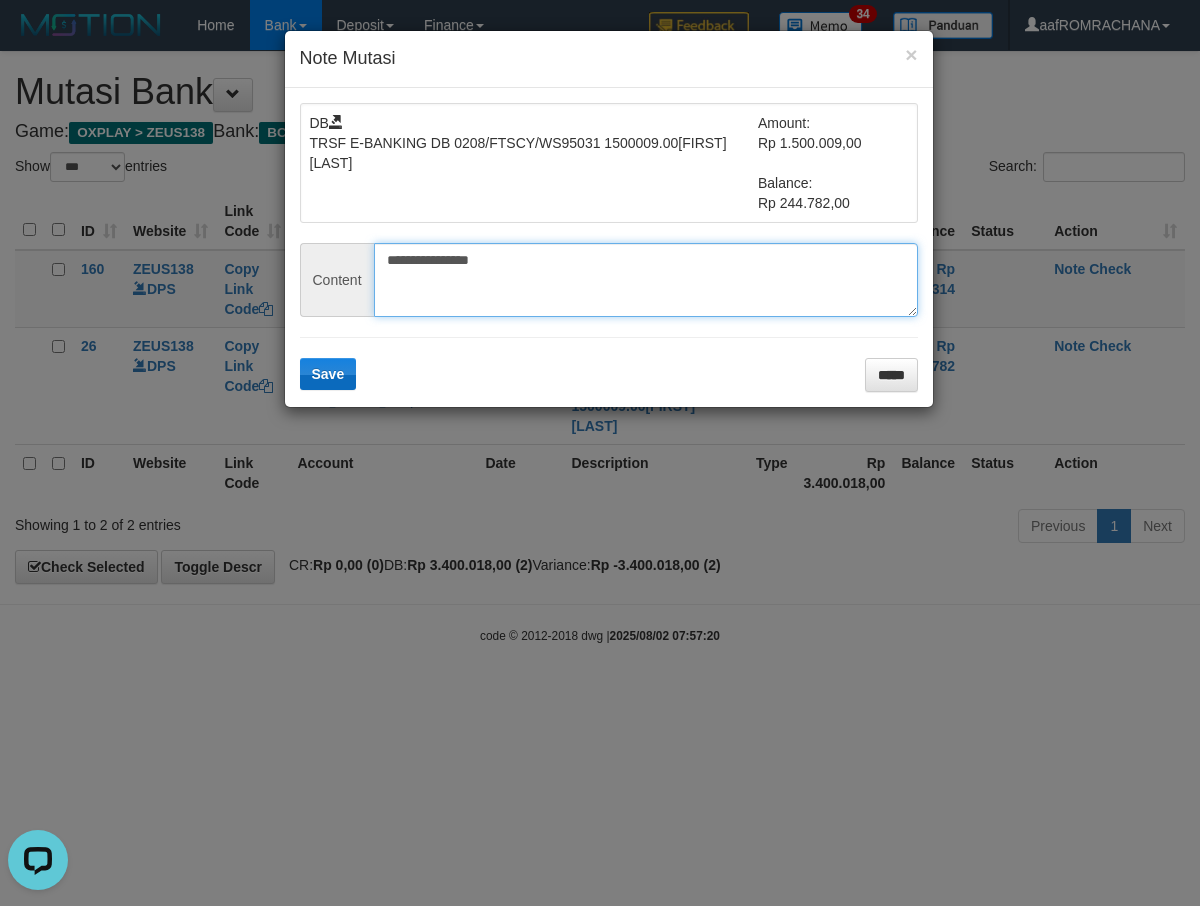 type on "**********" 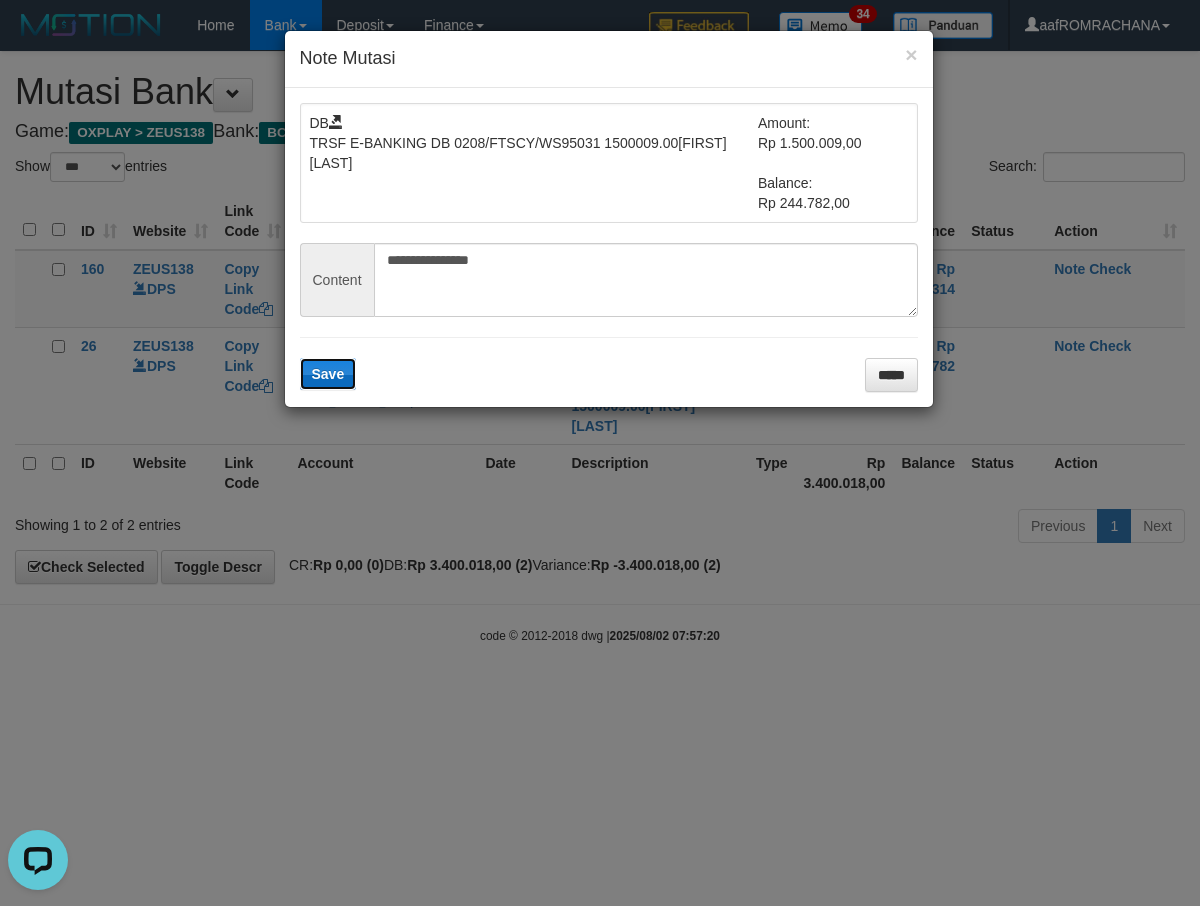 drag, startPoint x: 343, startPoint y: 372, endPoint x: 797, endPoint y: 407, distance: 455.3471 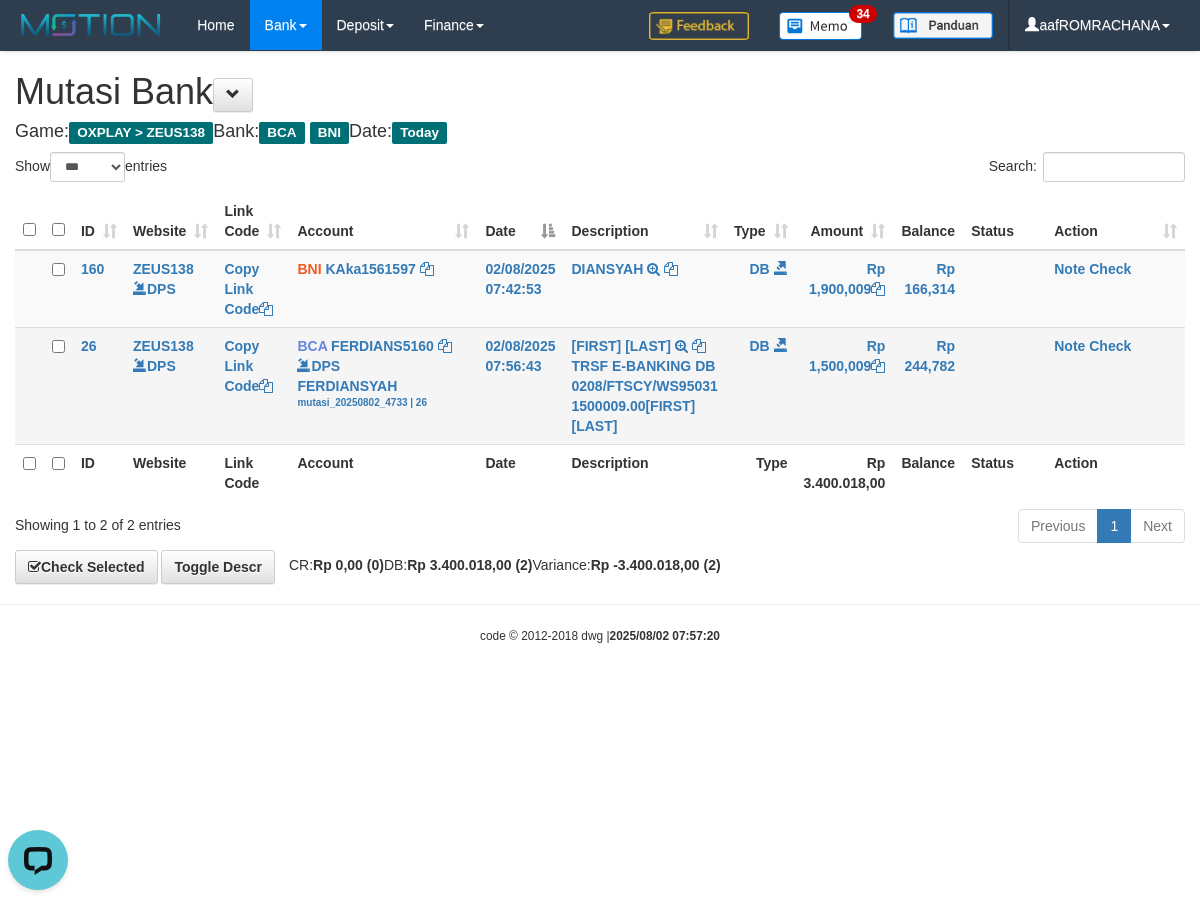 click on "Note
Check" at bounding box center (1115, 385) 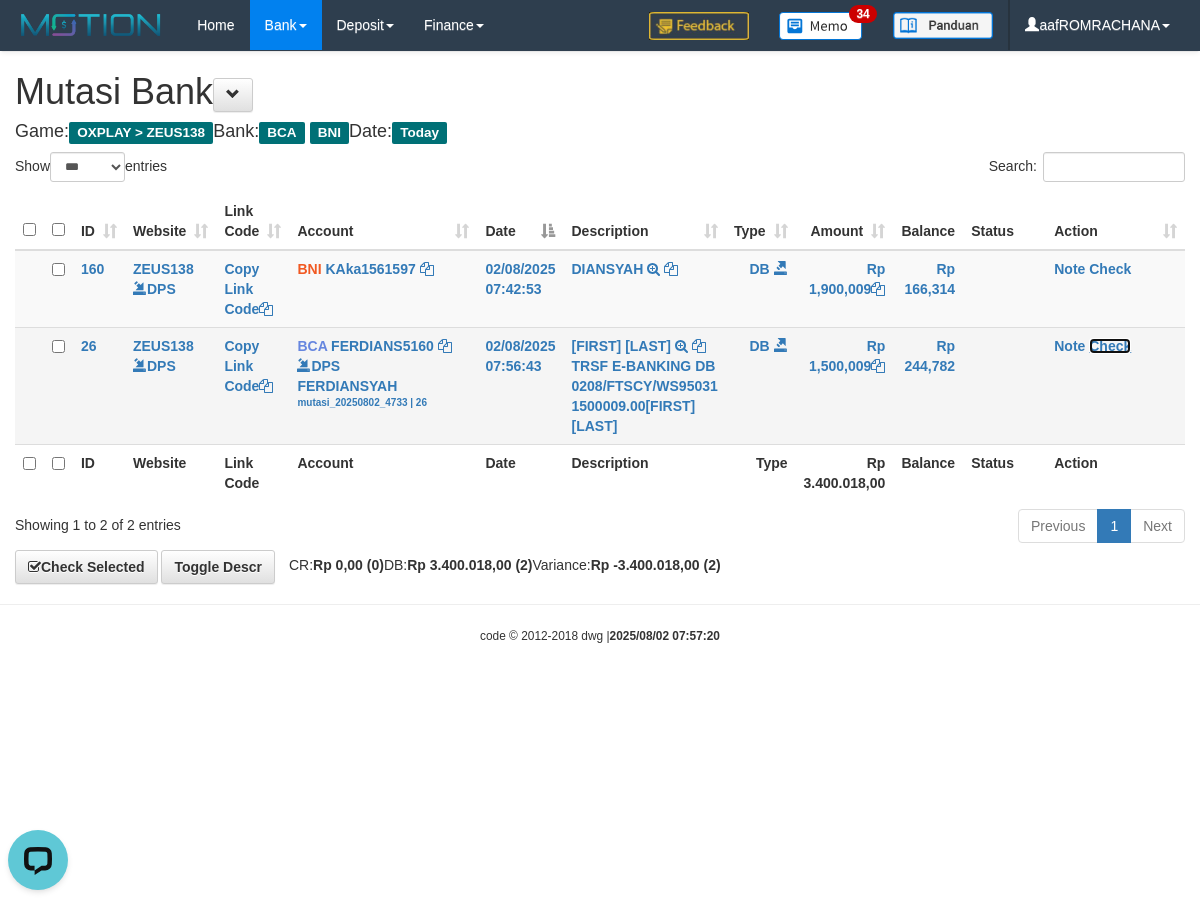 click on "Check" at bounding box center (1110, 346) 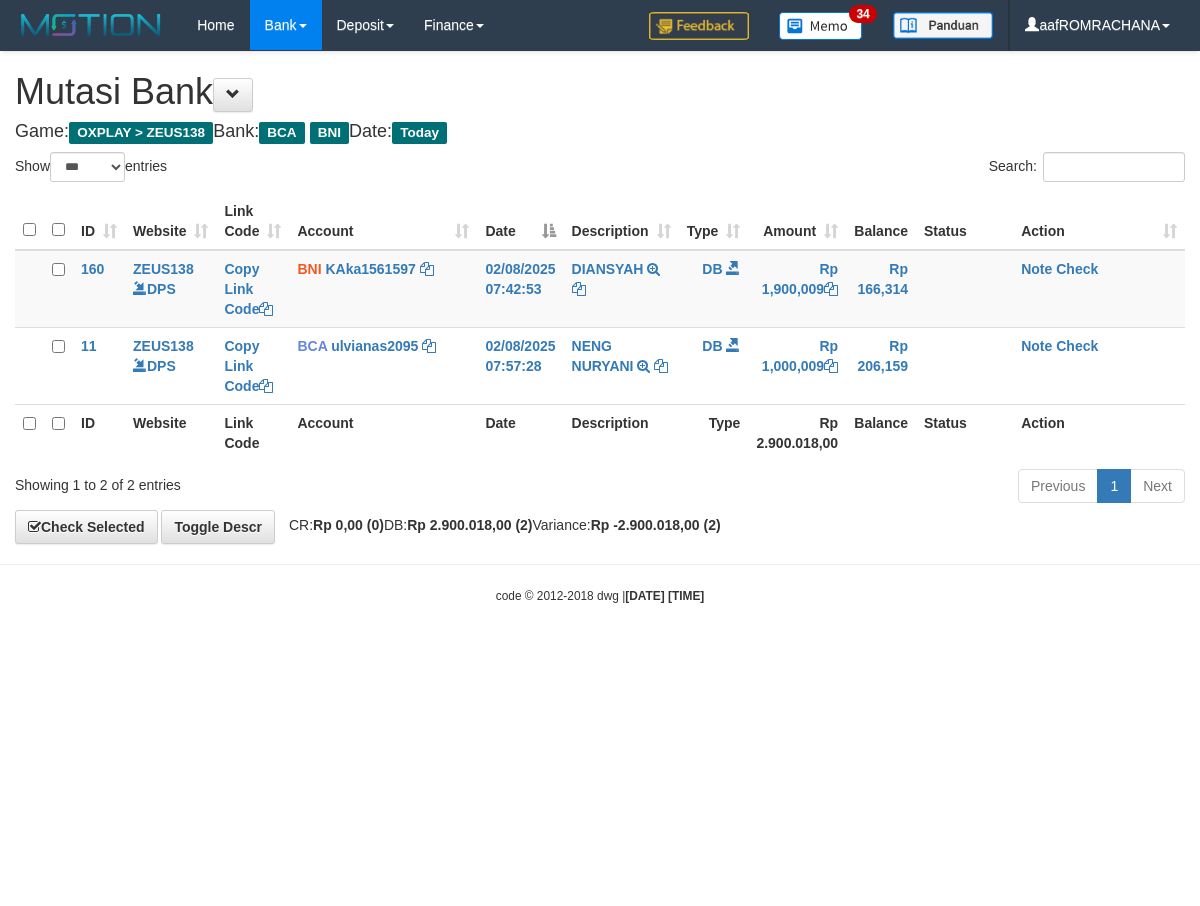 select on "***" 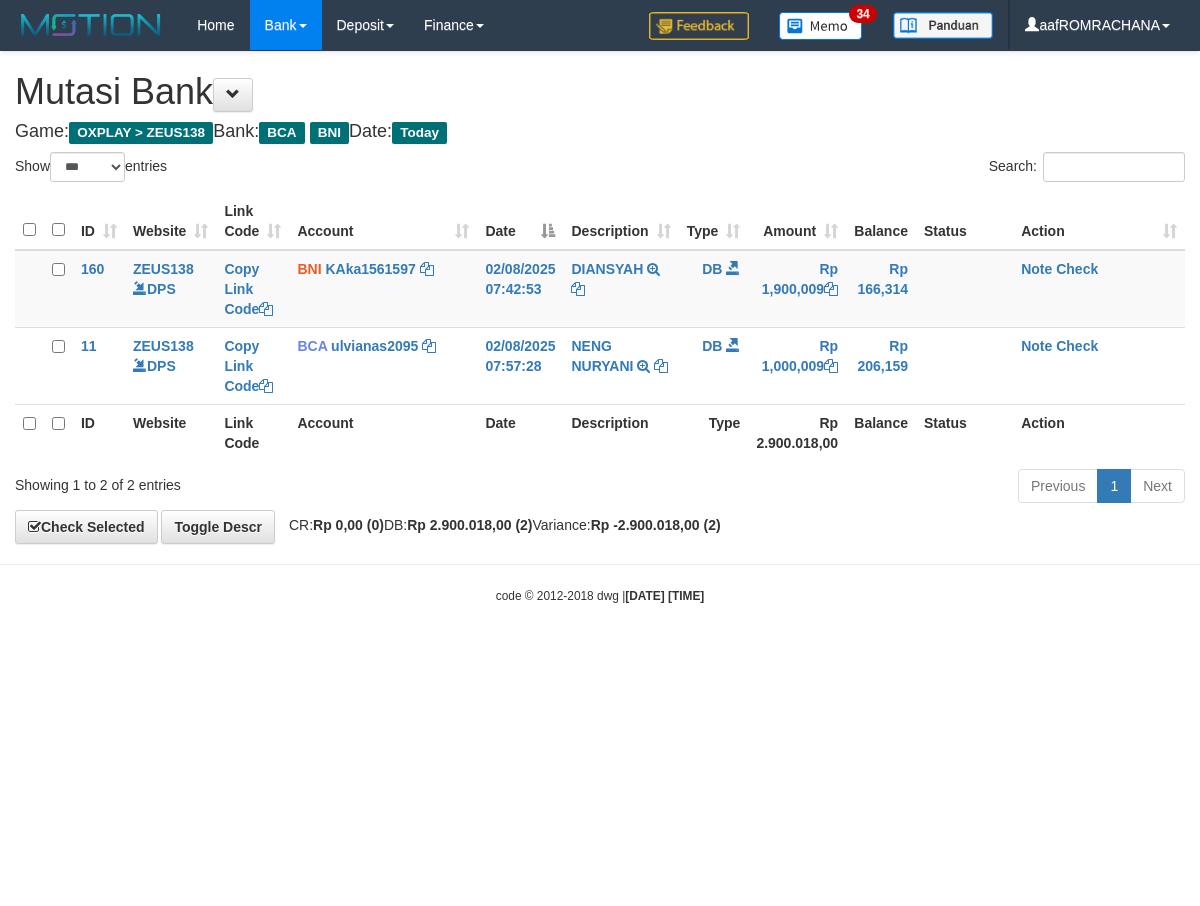 scroll, scrollTop: 0, scrollLeft: 0, axis: both 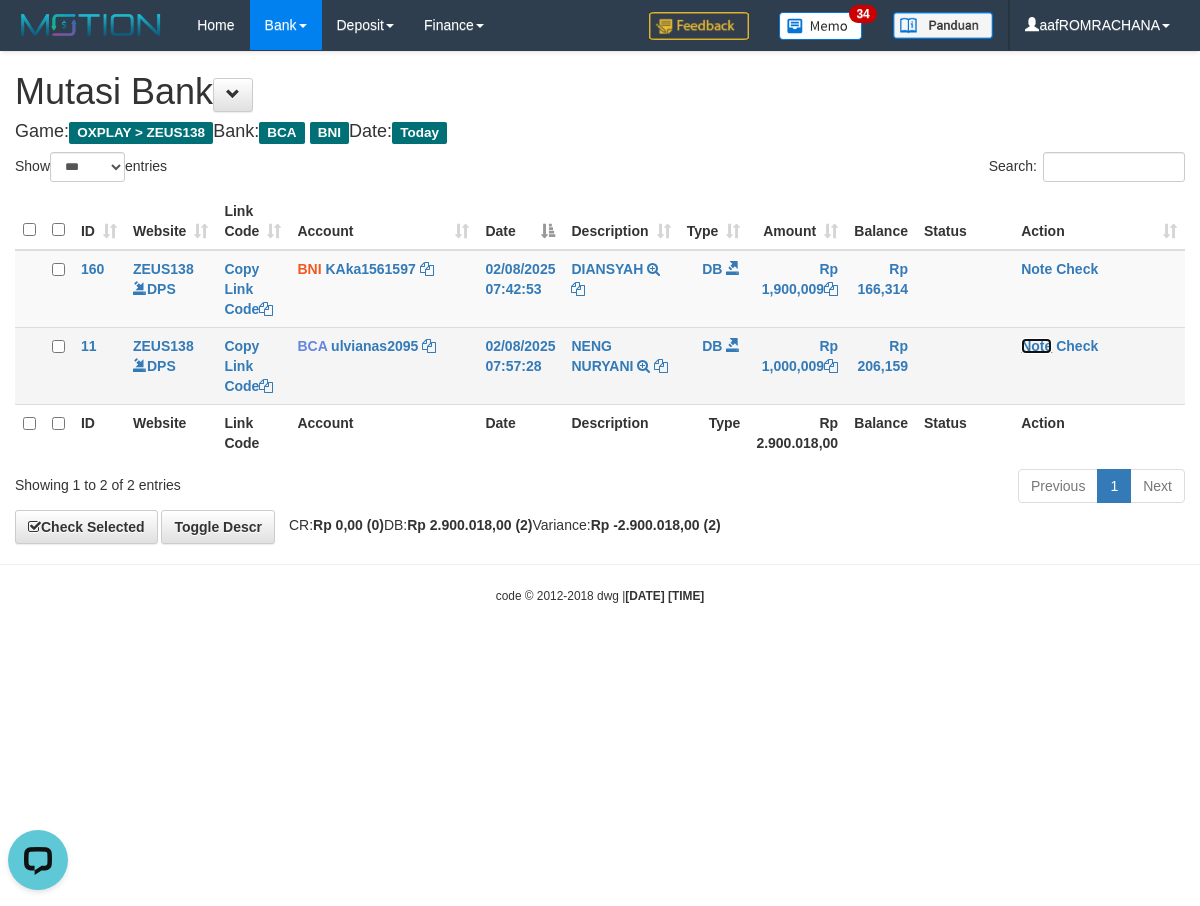 click on "Note" at bounding box center (1036, 346) 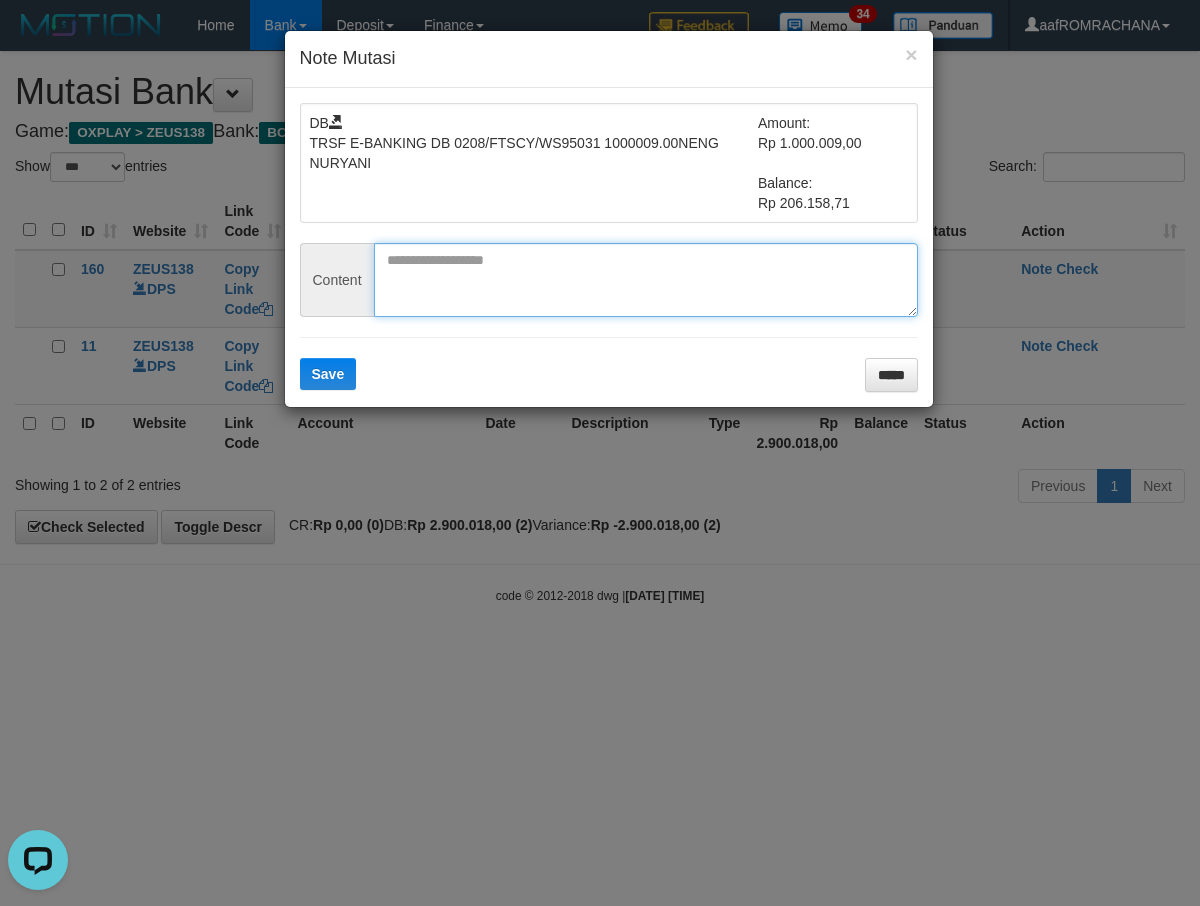 click at bounding box center (646, 280) 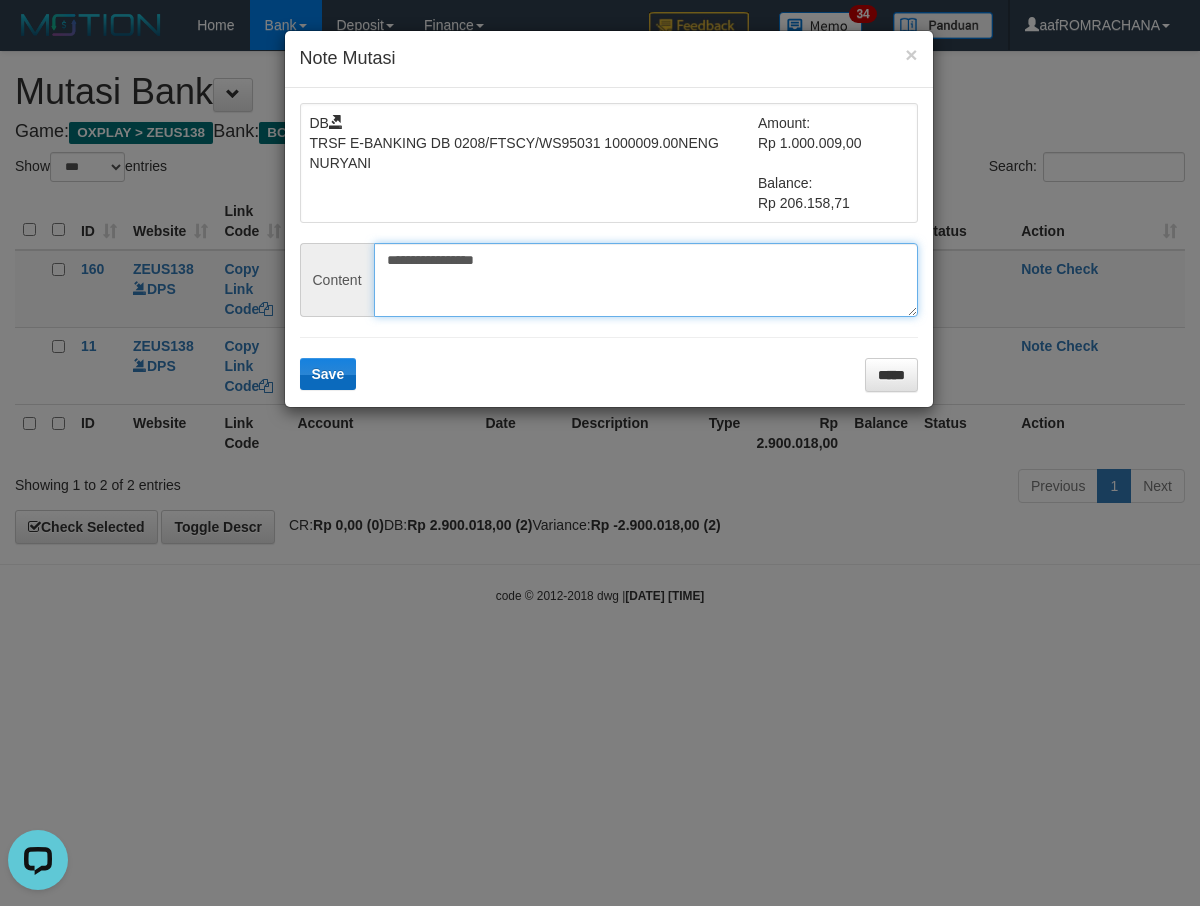 type on "**********" 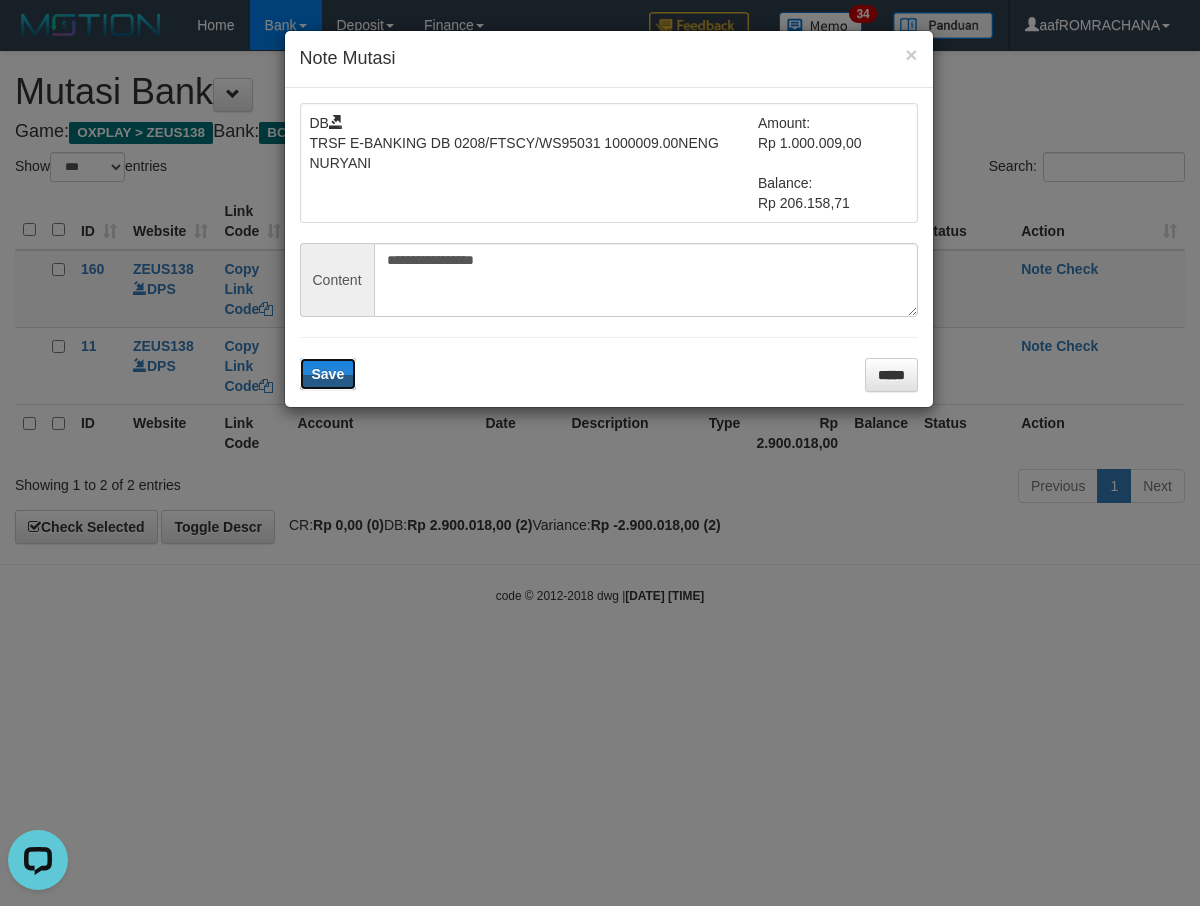 drag, startPoint x: 334, startPoint y: 377, endPoint x: 741, endPoint y: 426, distance: 409.93903 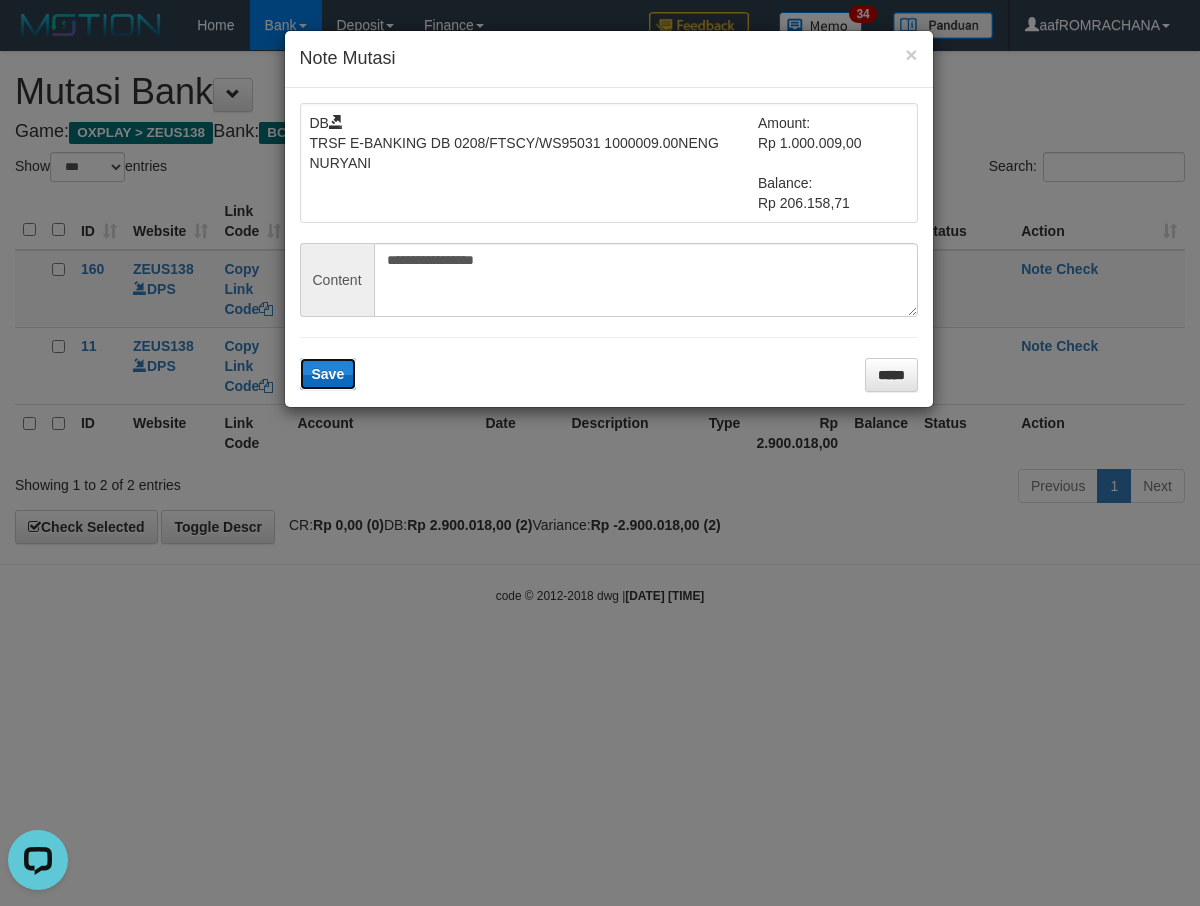click on "Save" at bounding box center (328, 374) 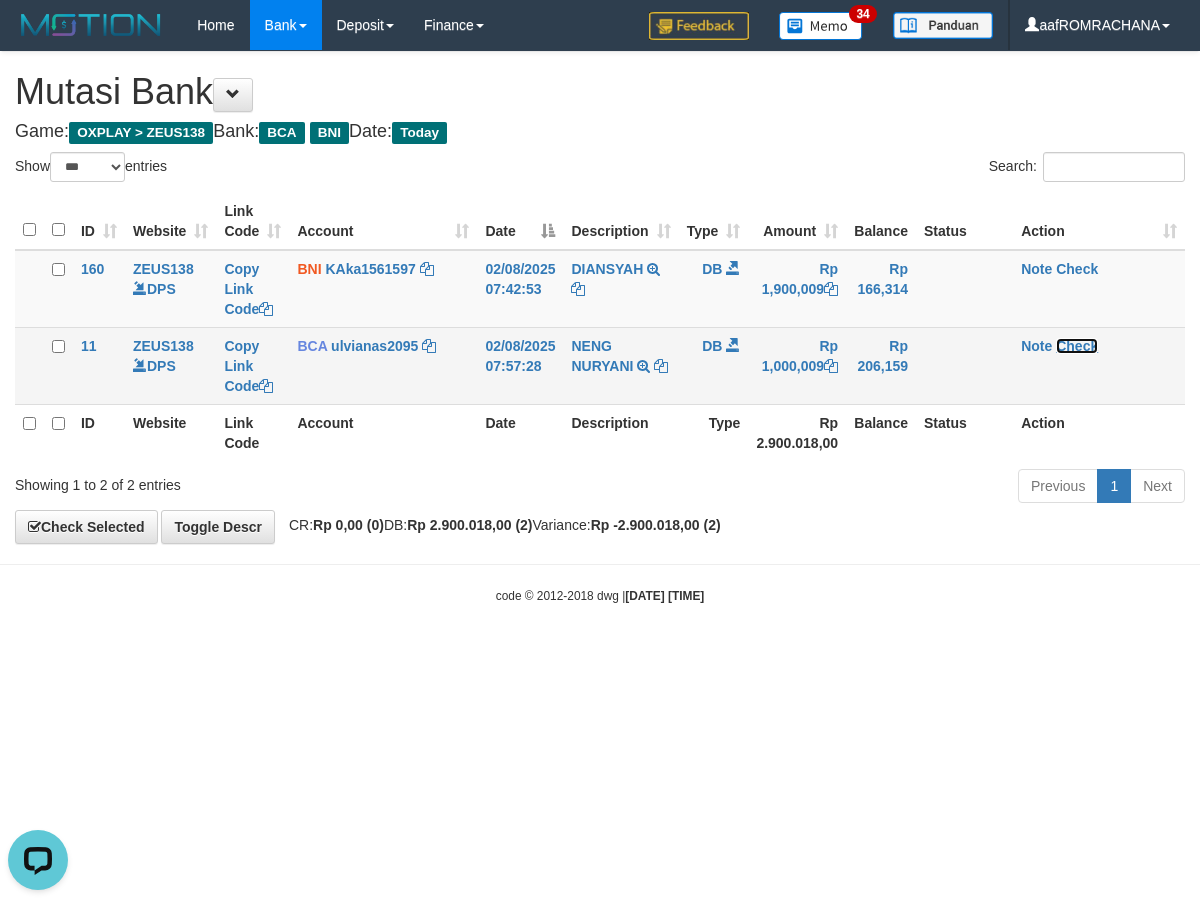 click on "Check" at bounding box center [1077, 346] 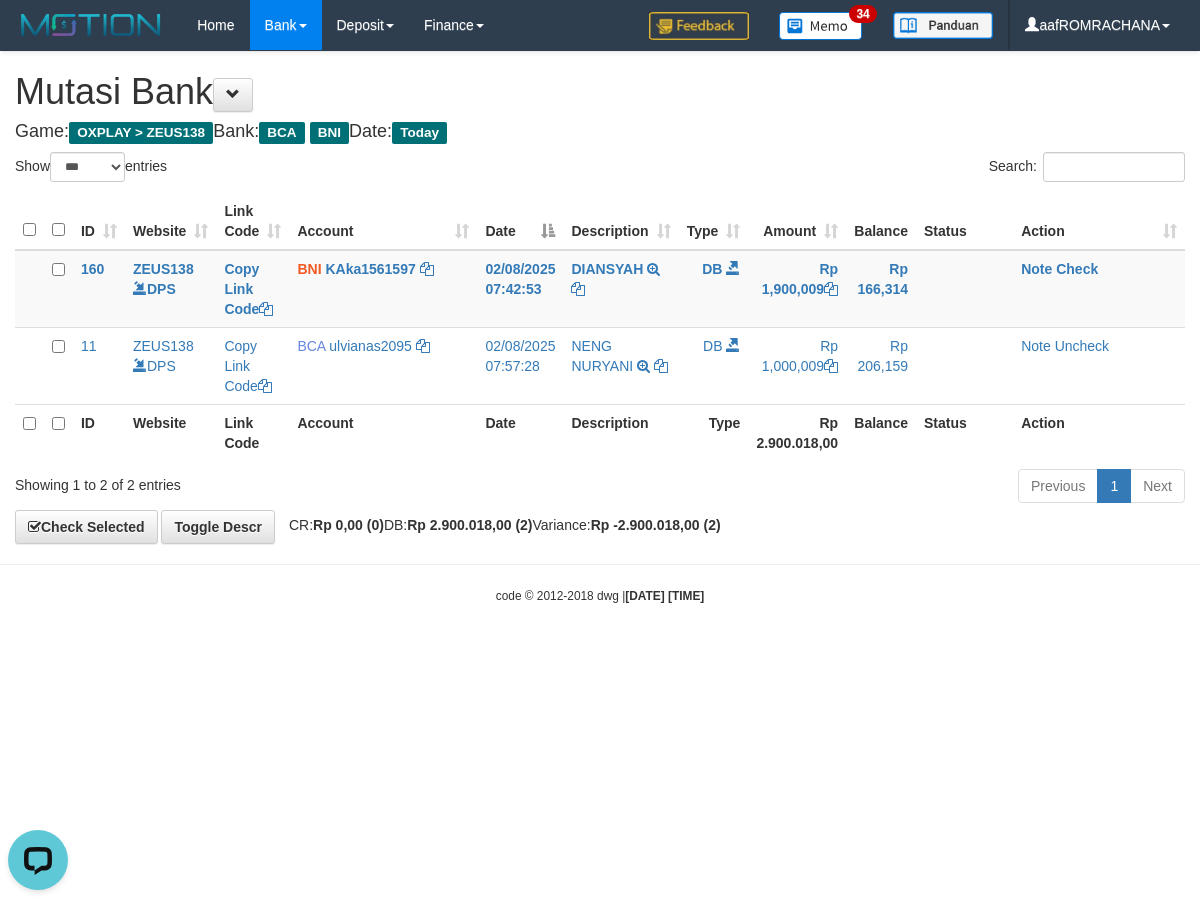 click on "code © 2012-2018 dwg |  2025/08/02 07:57:35" at bounding box center (600, 595) 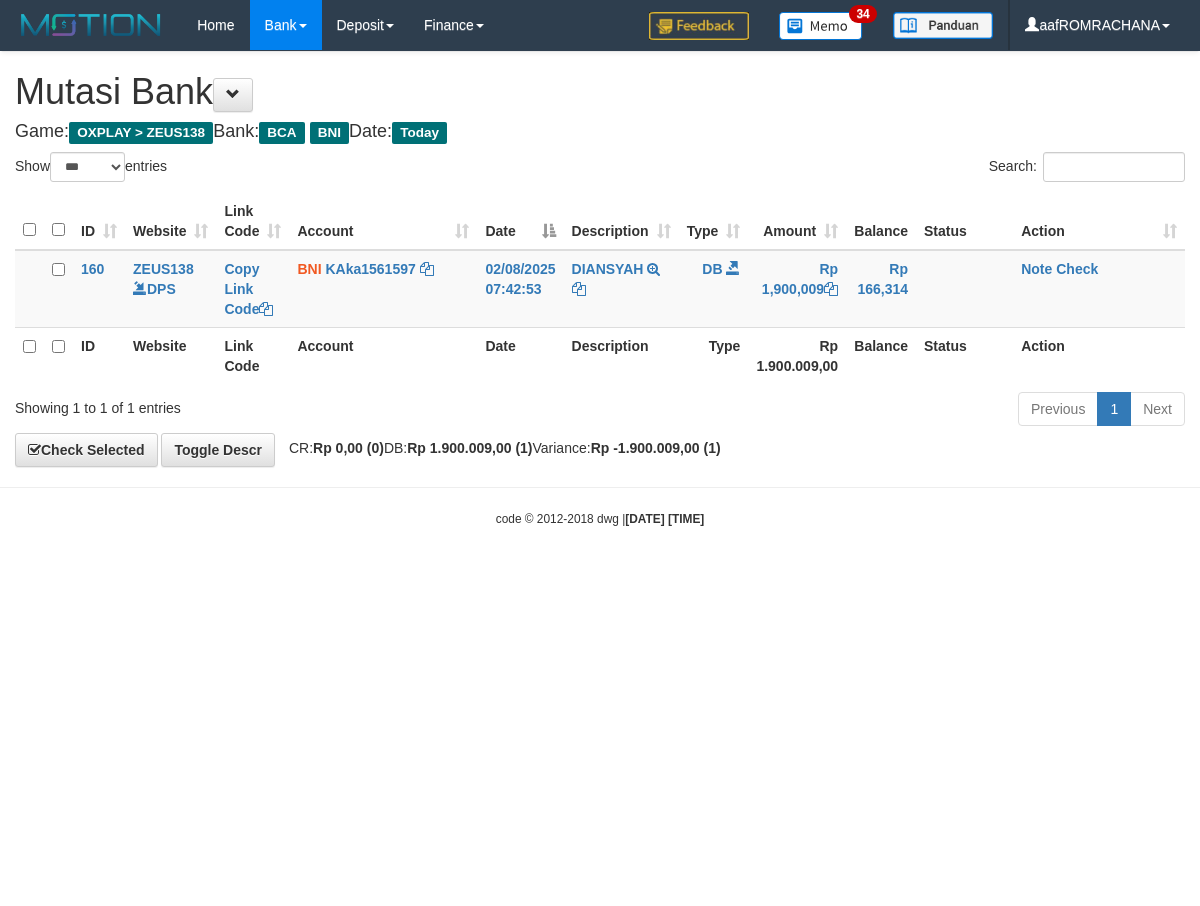 select on "***" 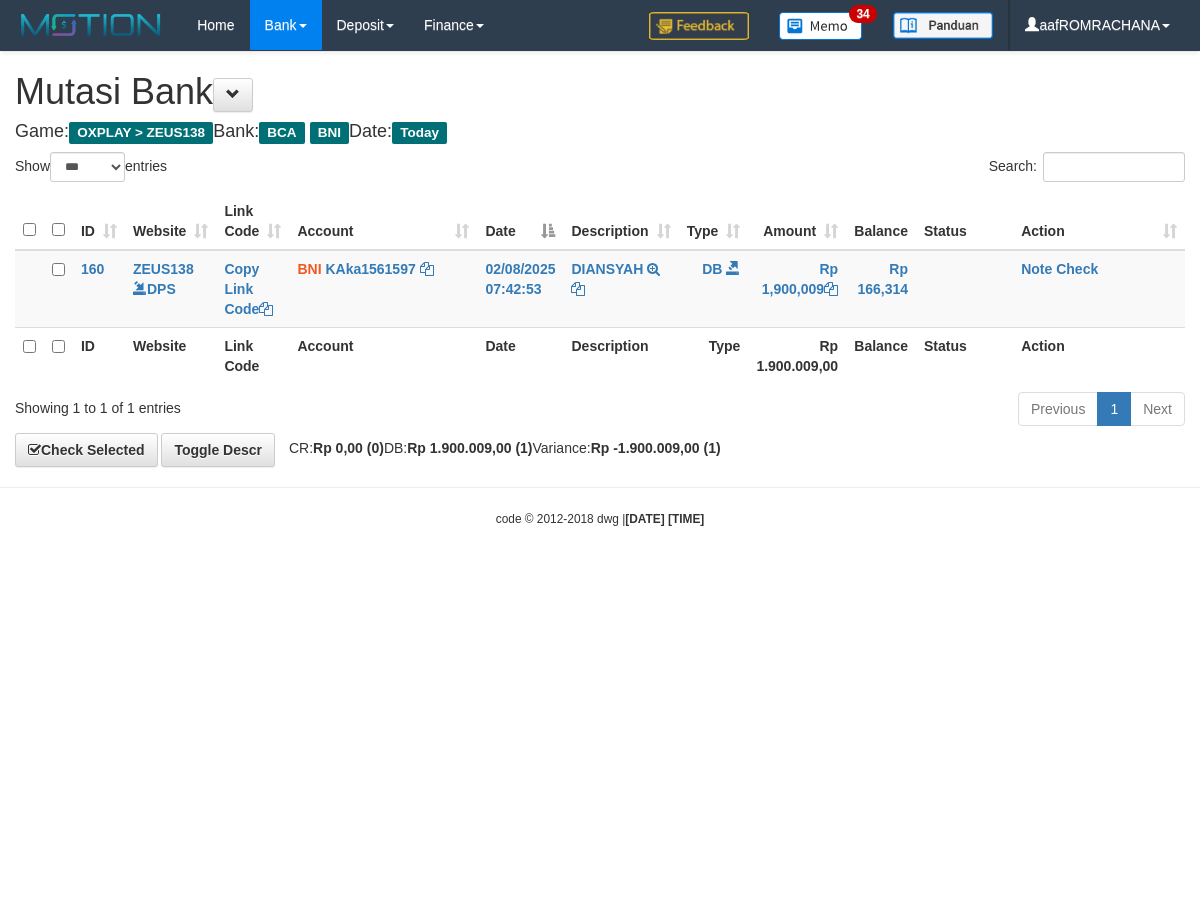 scroll, scrollTop: 0, scrollLeft: 0, axis: both 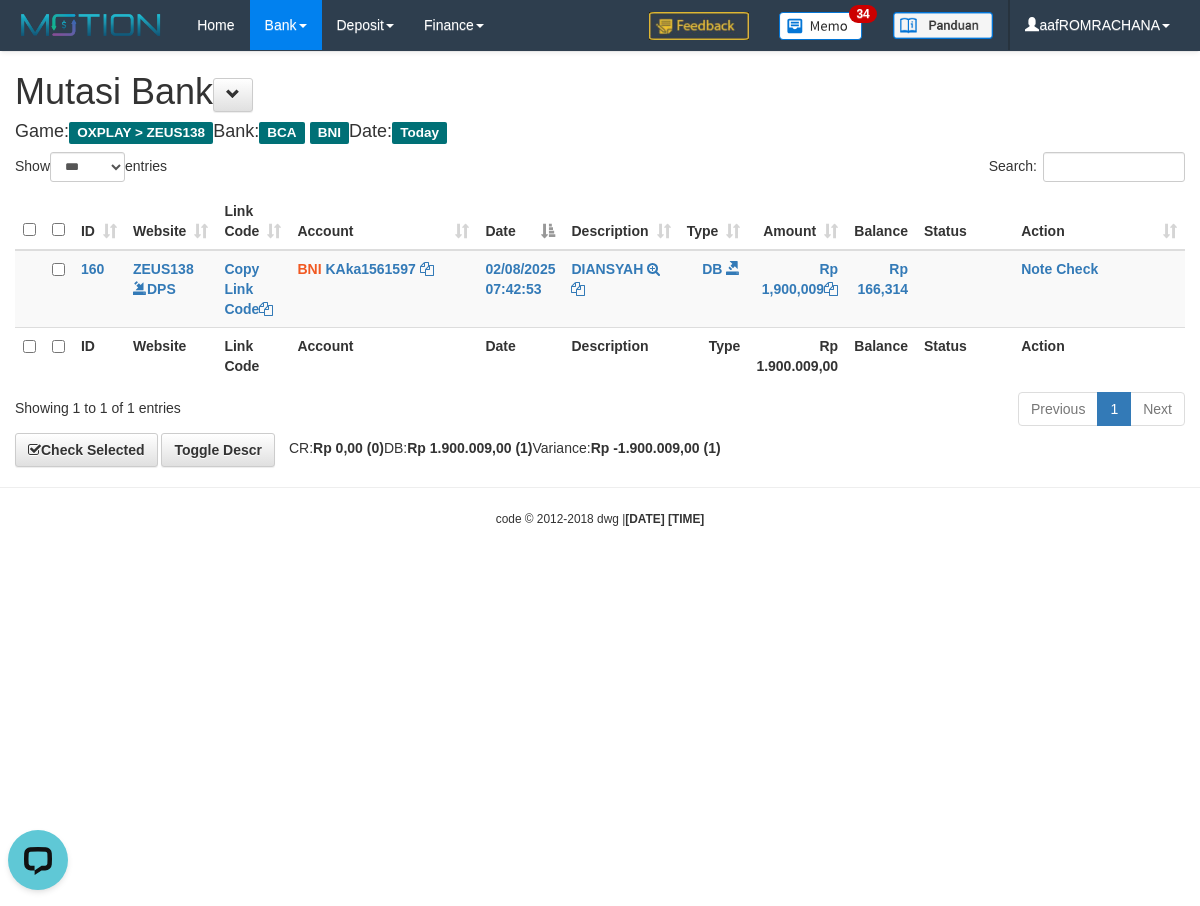 click on "Toggle navigation
Home
Bank
Account List
Load
By Website
Group
[OXPLAY]													ZEUS138
By Load Group (DPS)
Sync" at bounding box center (600, 289) 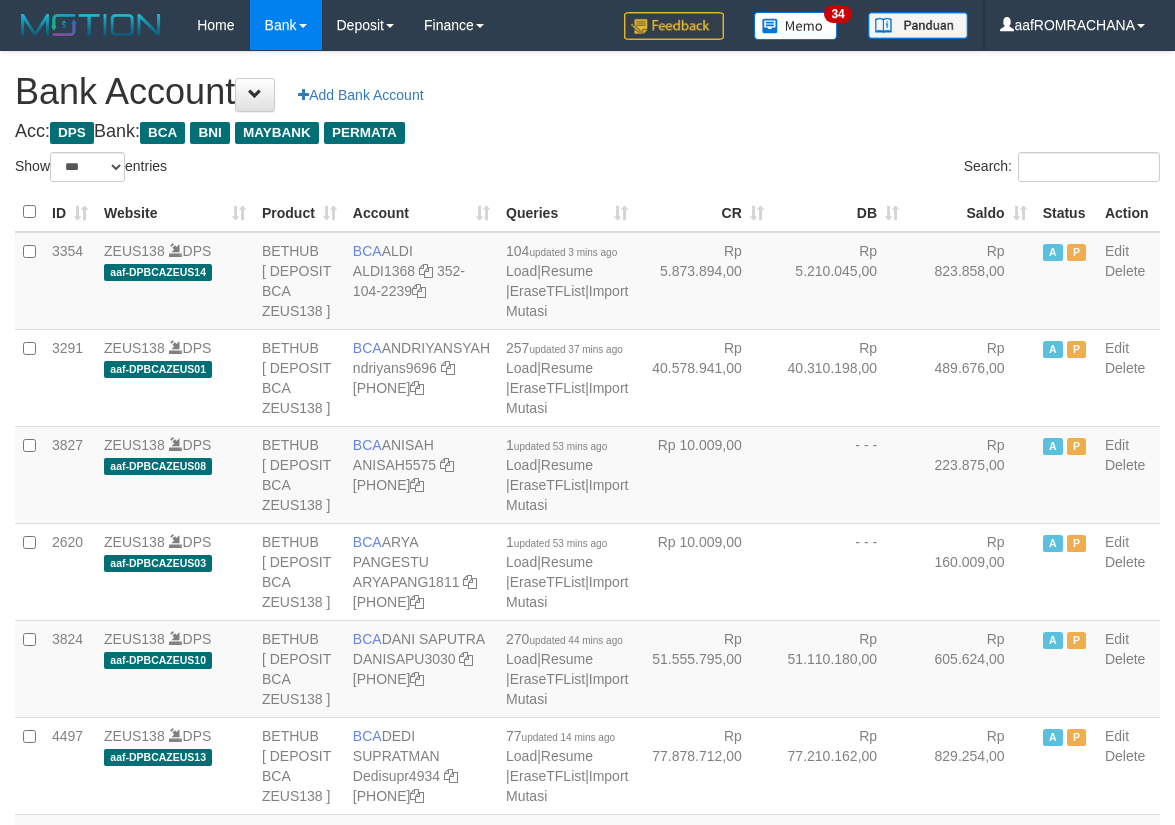 select on "***" 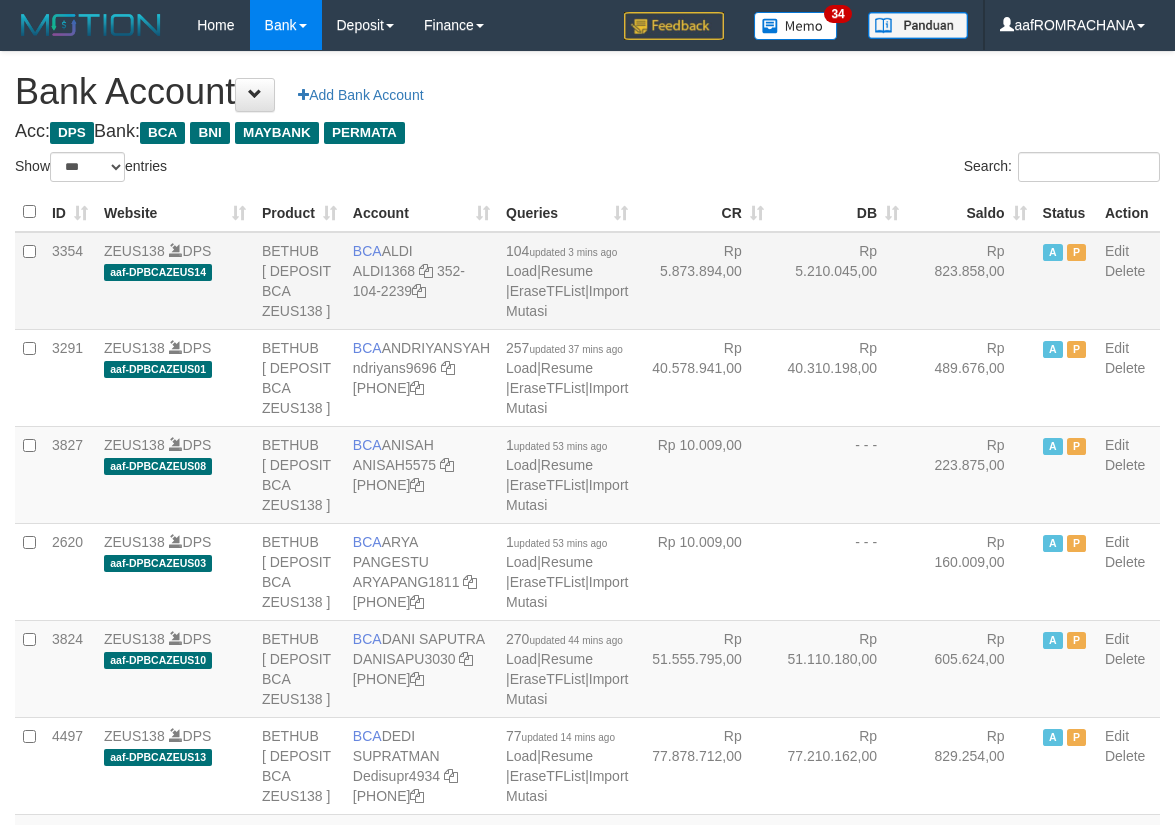 scroll, scrollTop: 0, scrollLeft: 0, axis: both 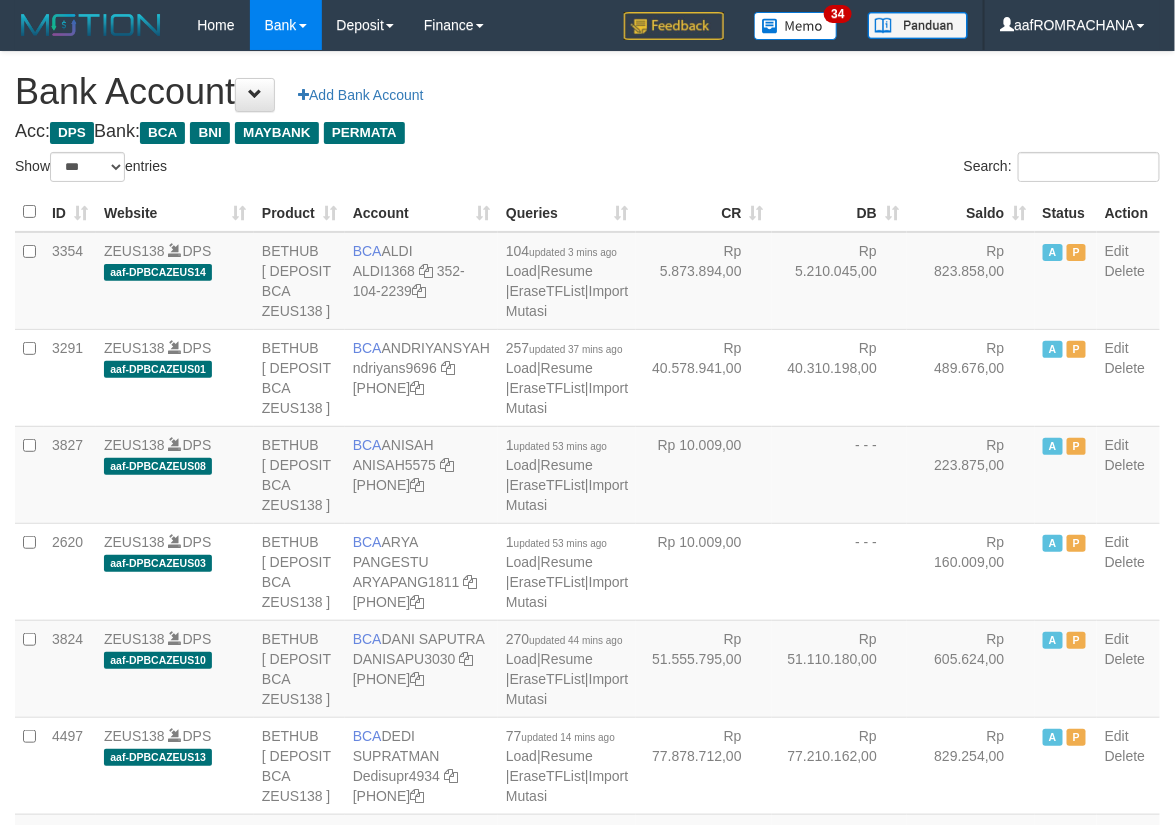 click on "Saldo" at bounding box center [971, 212] 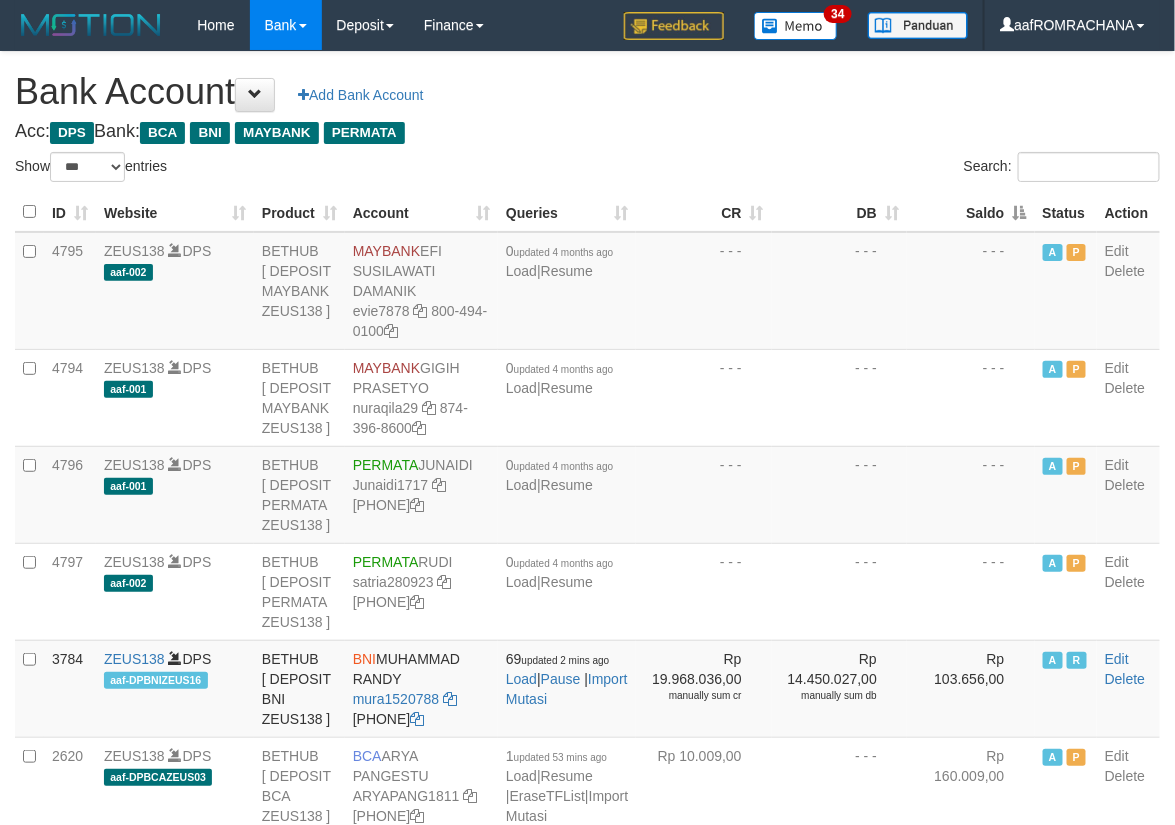 drag, startPoint x: 940, startPoint y: 208, endPoint x: 941, endPoint y: 222, distance: 14.035668 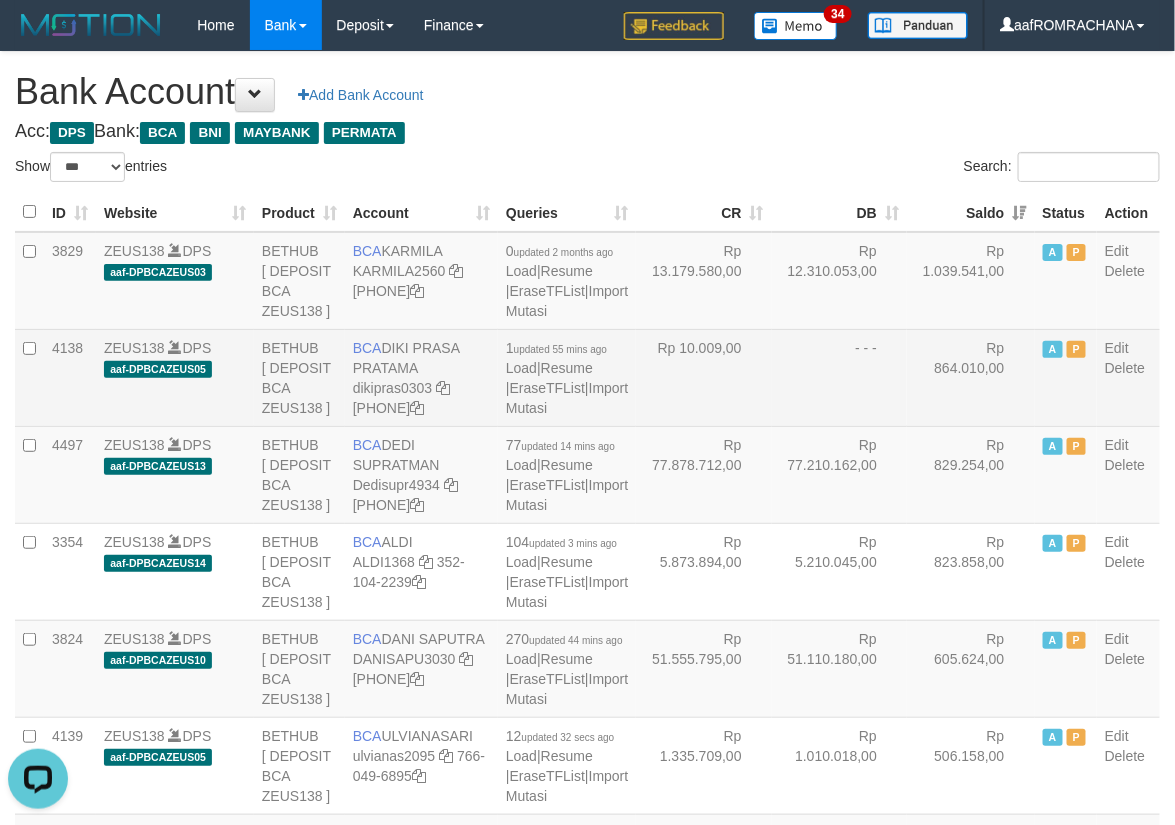 scroll, scrollTop: 0, scrollLeft: 0, axis: both 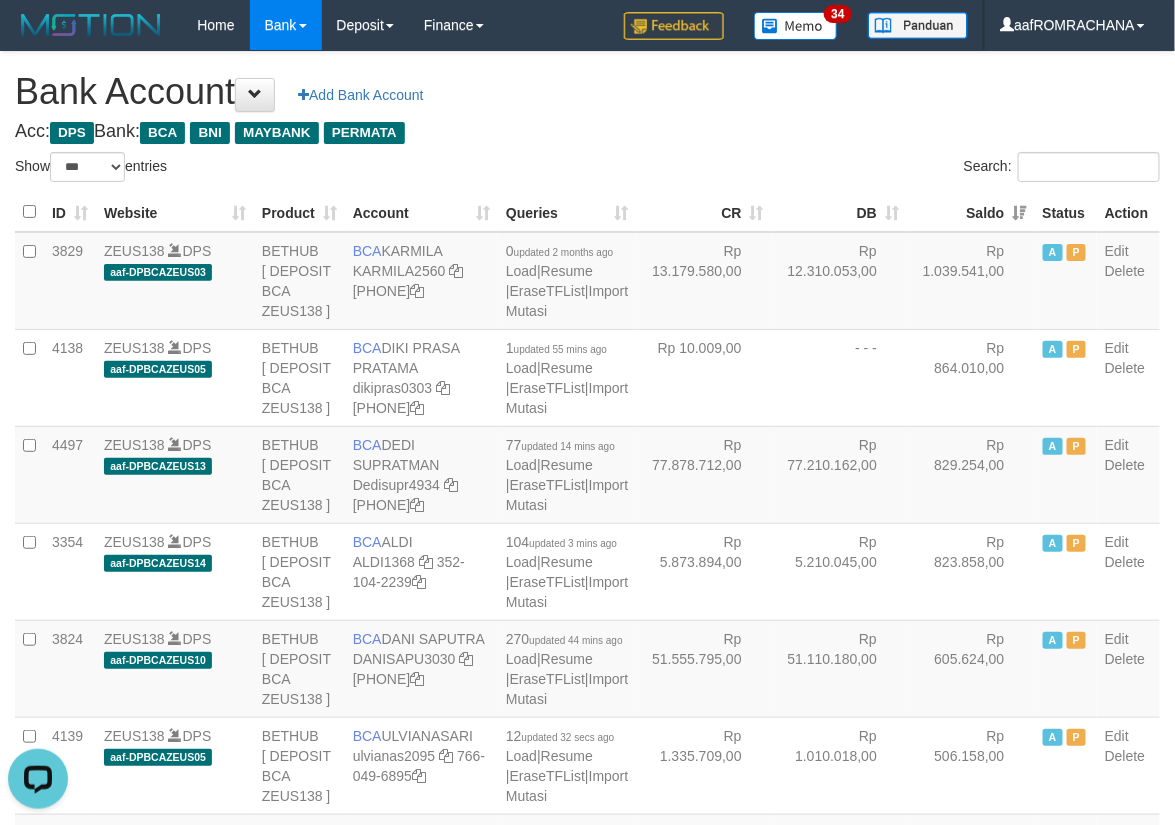 click on "Bank Account
Add Bank Account" at bounding box center [587, 92] 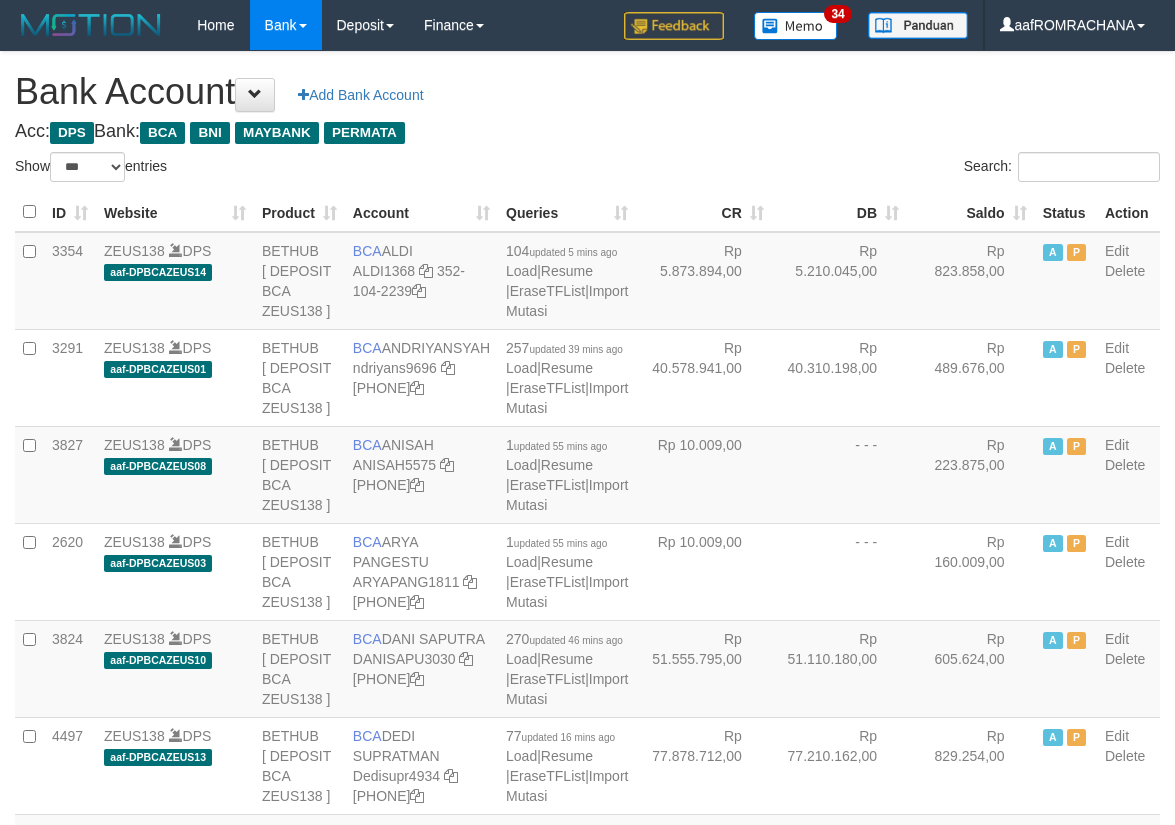 select on "***" 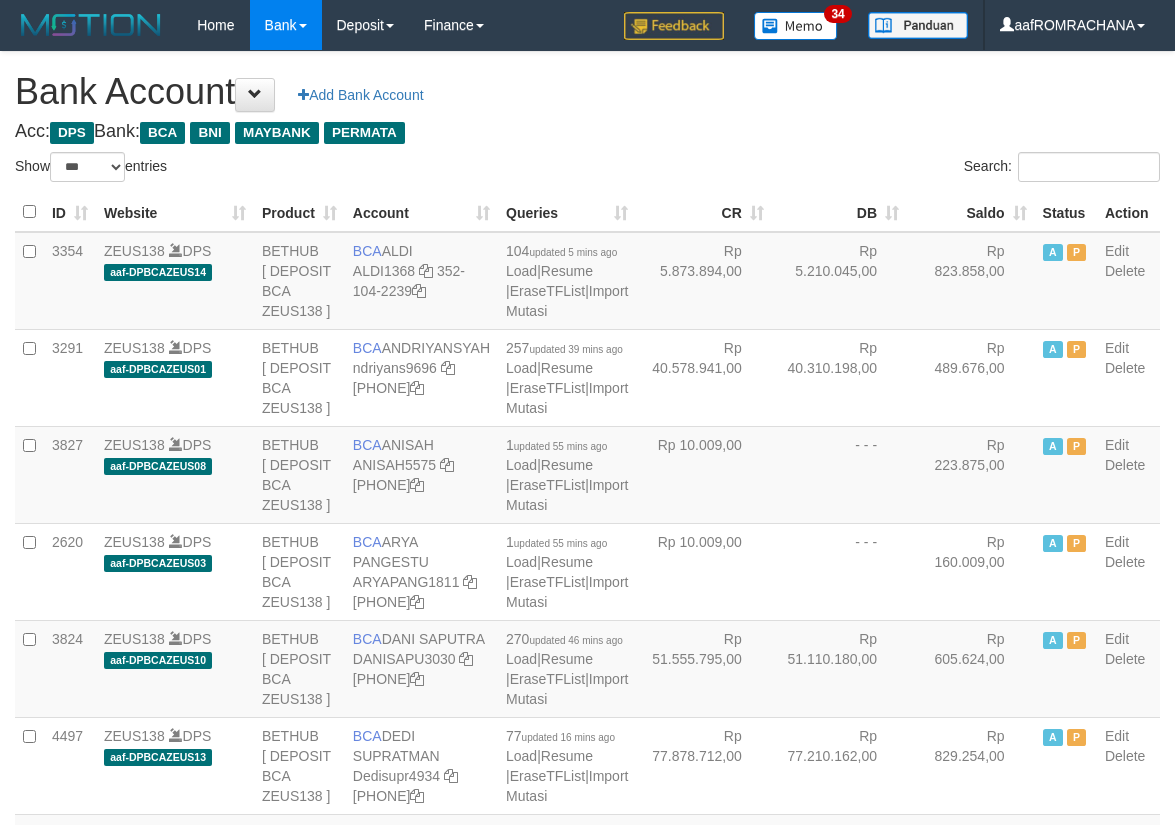scroll, scrollTop: 0, scrollLeft: 0, axis: both 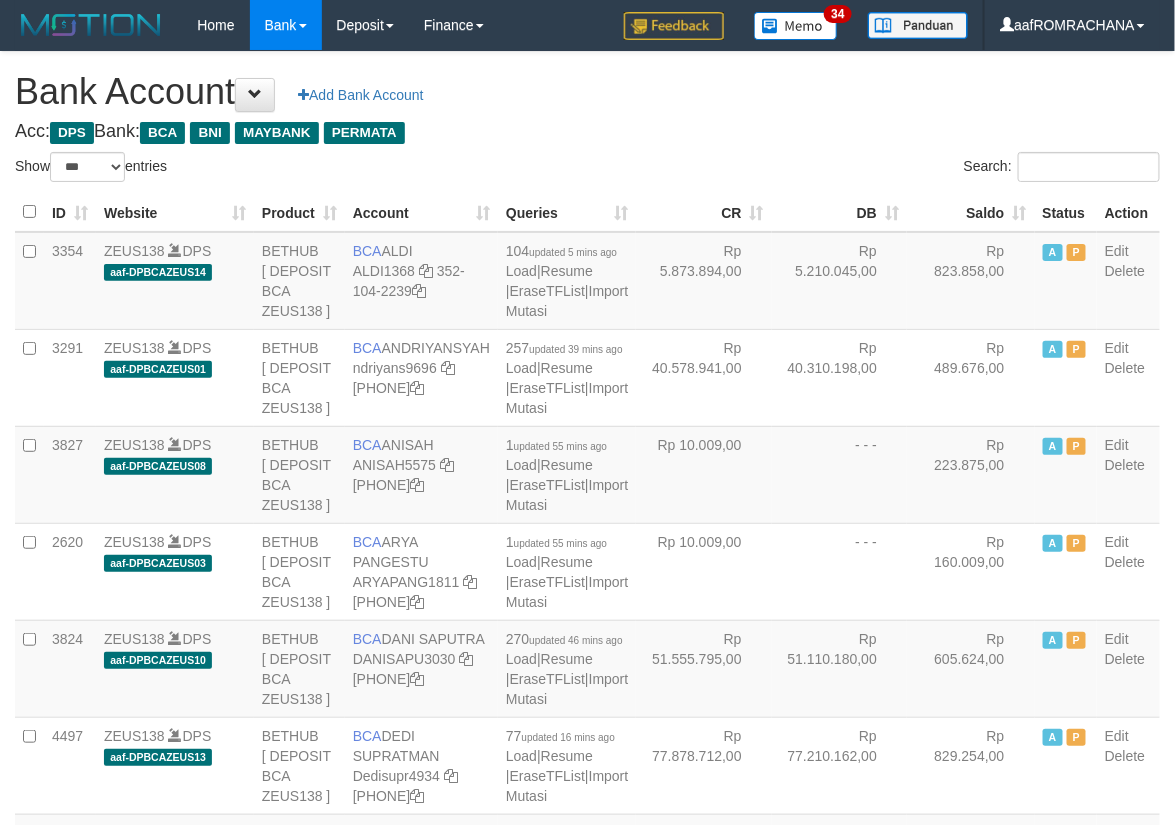 click on "Saldo" at bounding box center (971, 212) 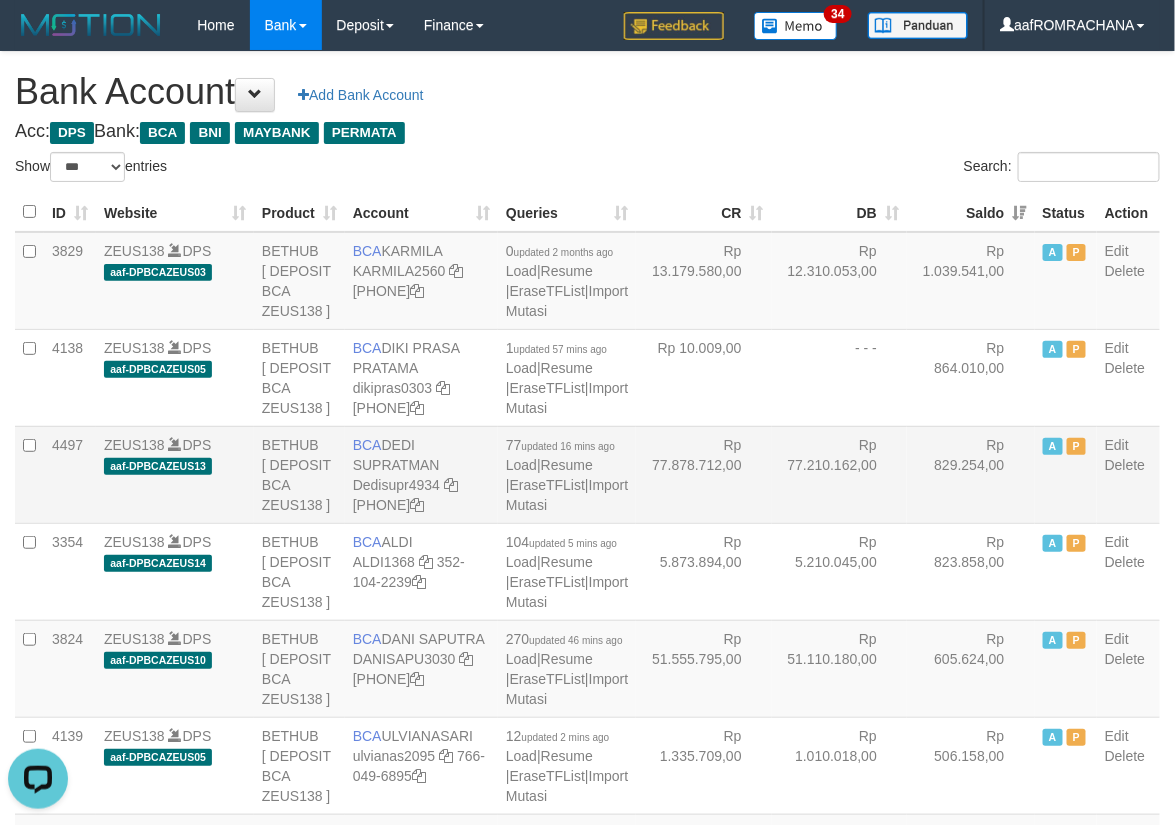 scroll, scrollTop: 0, scrollLeft: 0, axis: both 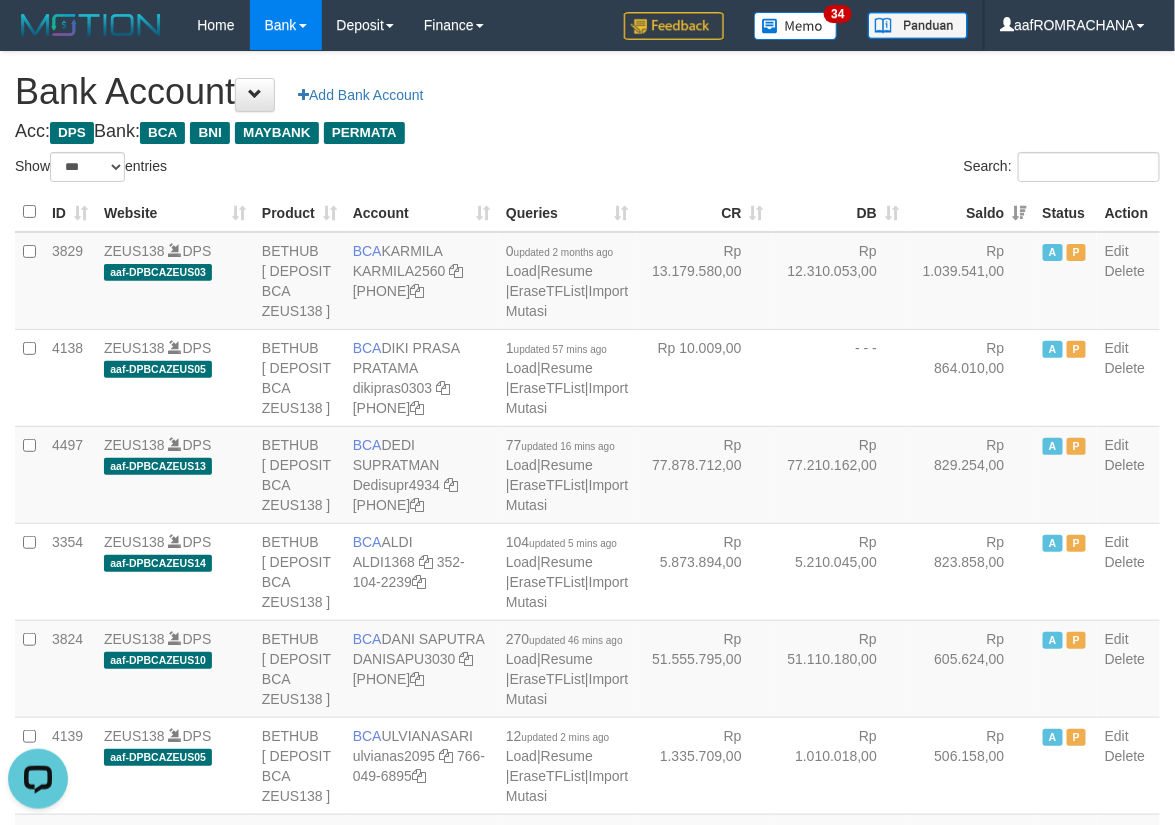 click on "Bank Account
Add Bank Account" at bounding box center (587, 92) 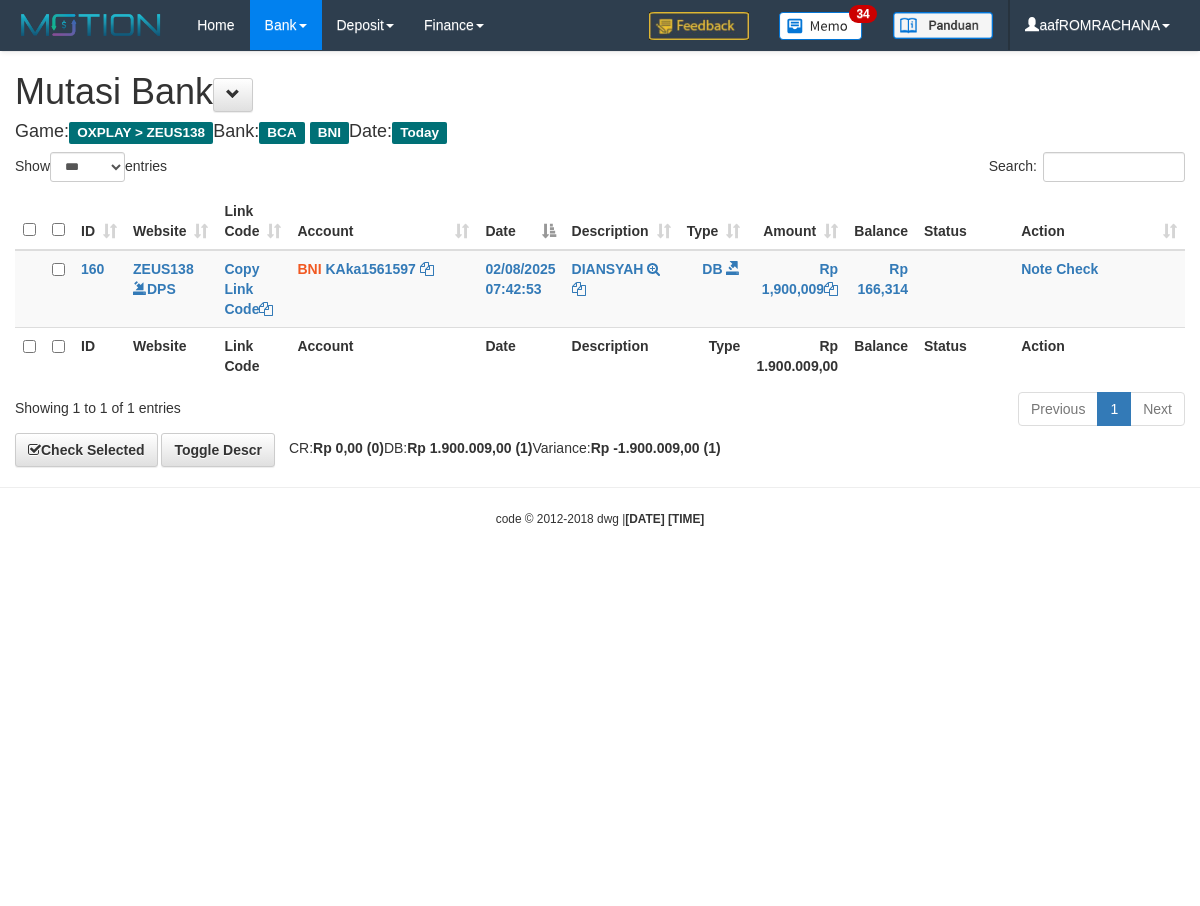 select on "***" 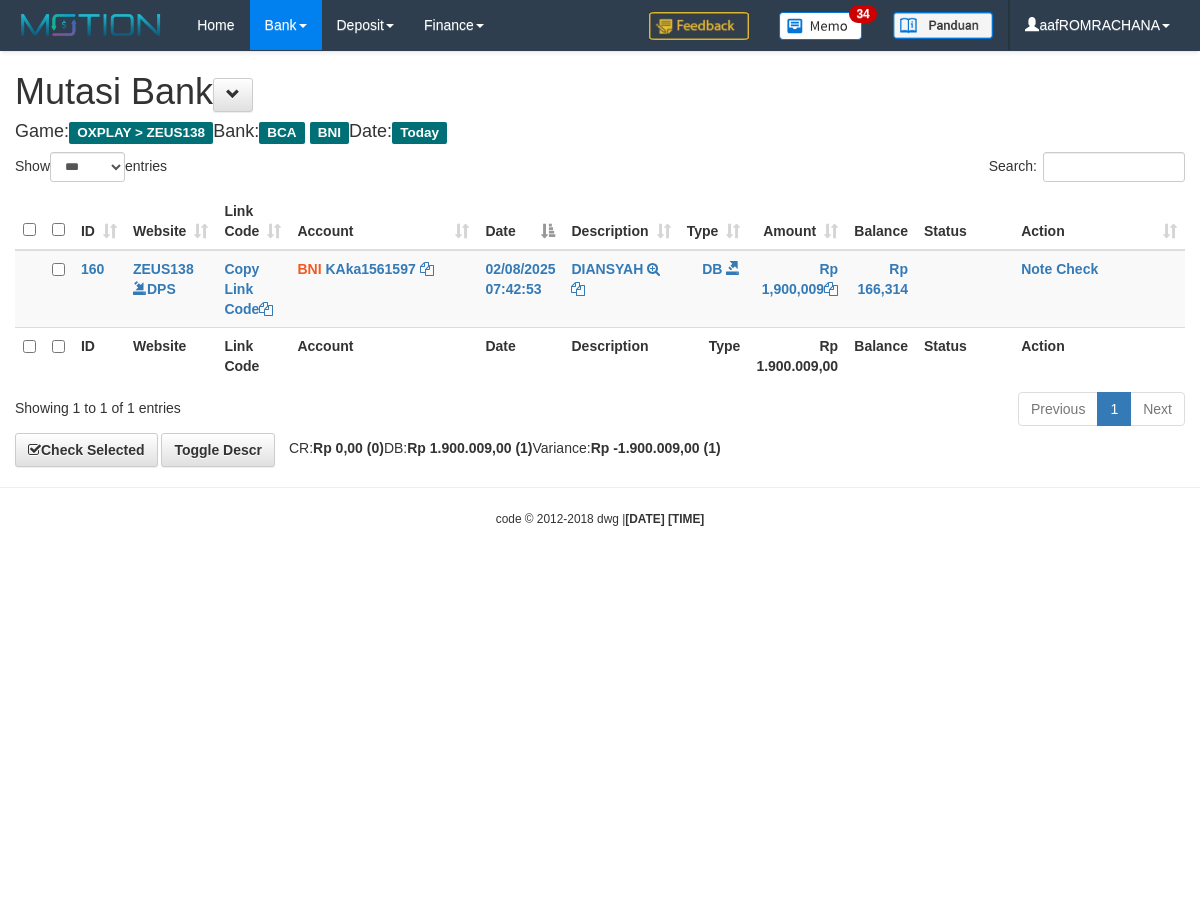 scroll, scrollTop: 0, scrollLeft: 0, axis: both 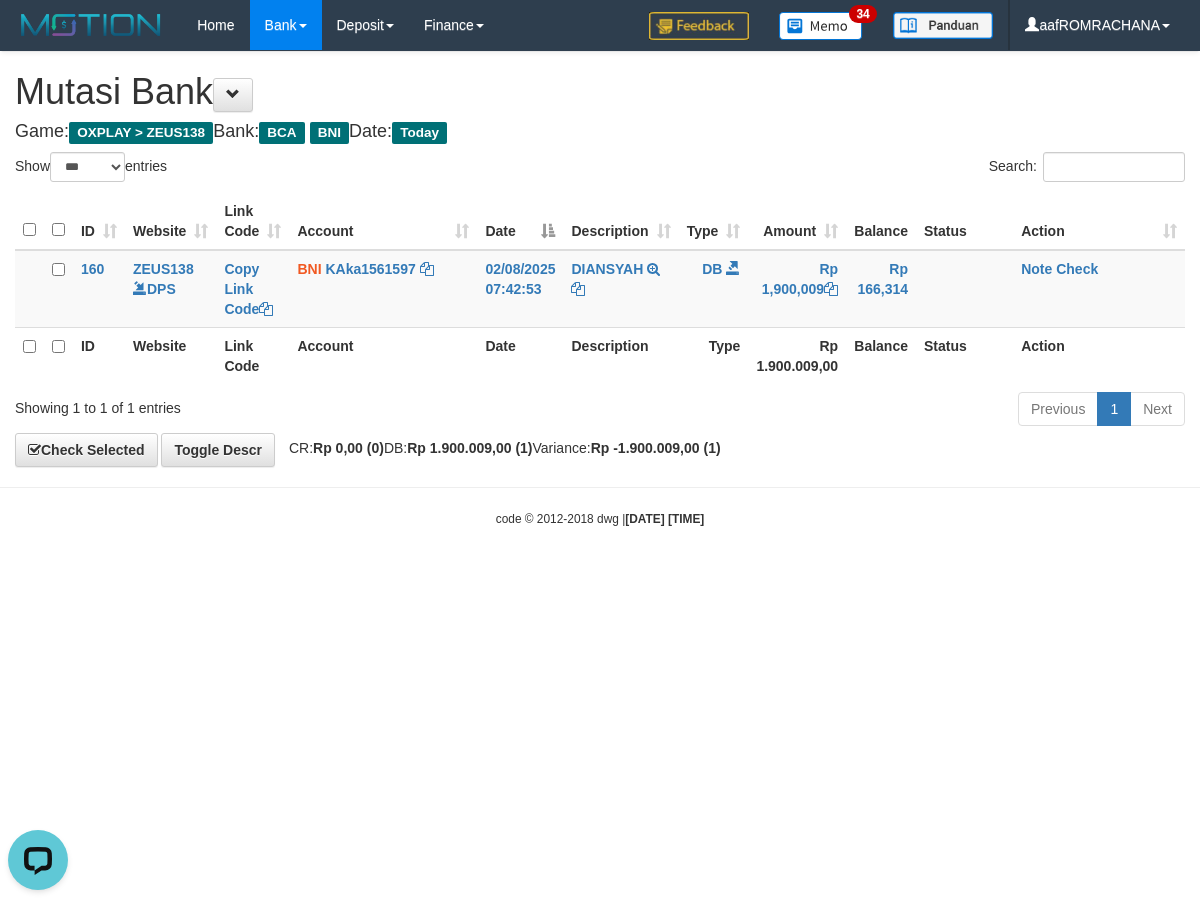 click on "Toggle navigation
Home
Bank
Account List
Load
By Website
Group
[OXPLAY]													ZEUS138
By Load Group (DPS)
Sync" at bounding box center (600, 289) 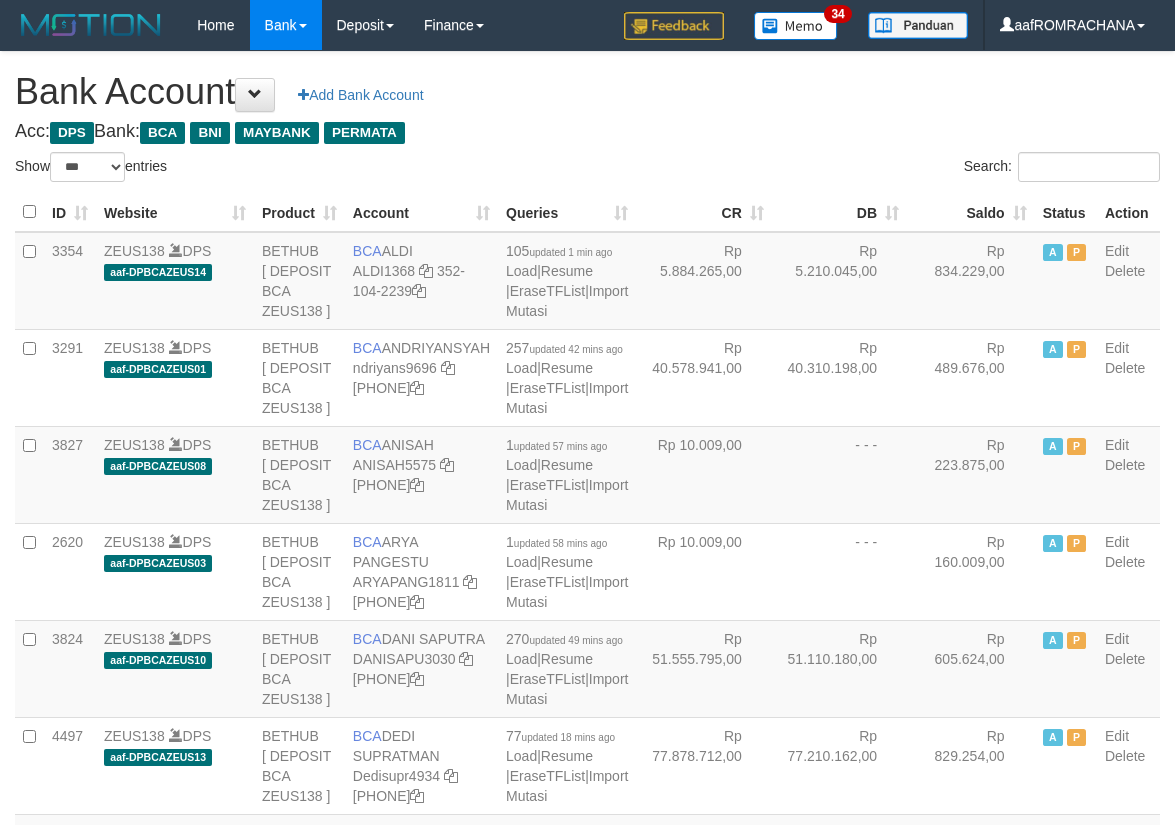 select on "***" 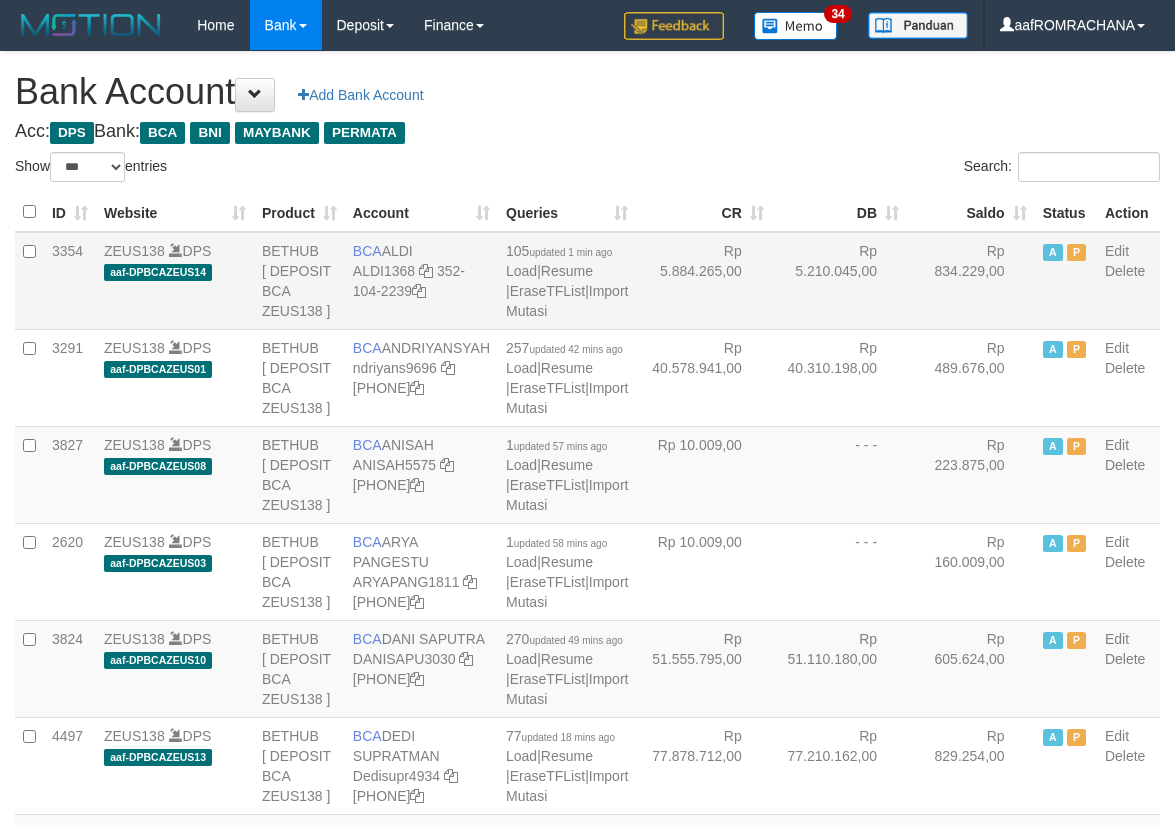scroll, scrollTop: 0, scrollLeft: 0, axis: both 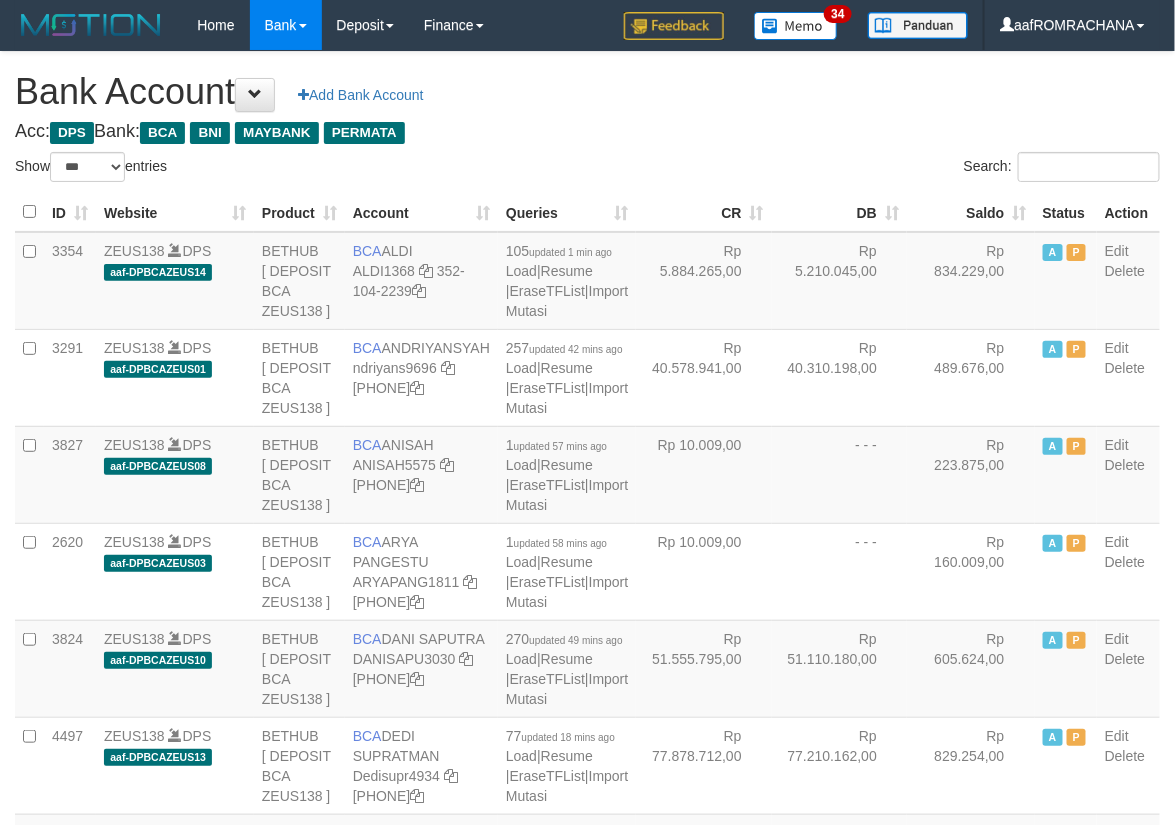 click on "Saldo" at bounding box center [971, 212] 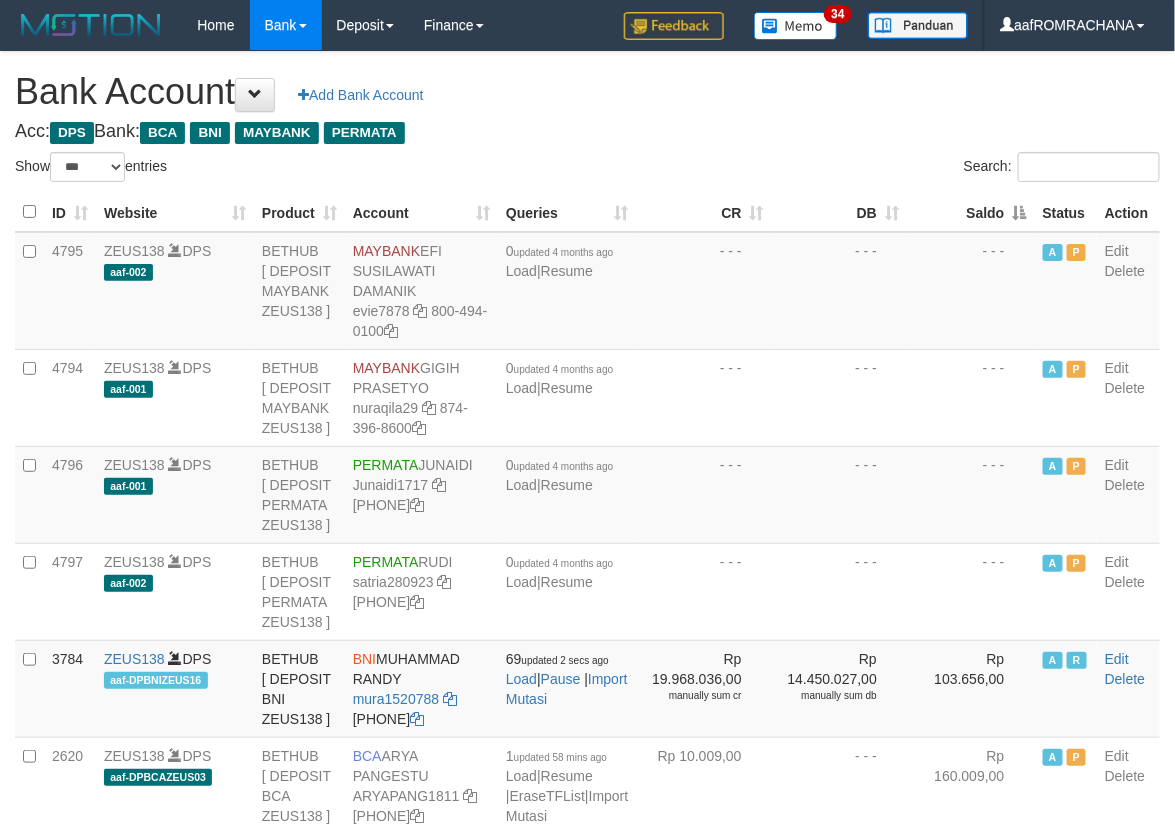 click on "Saldo" at bounding box center [971, 212] 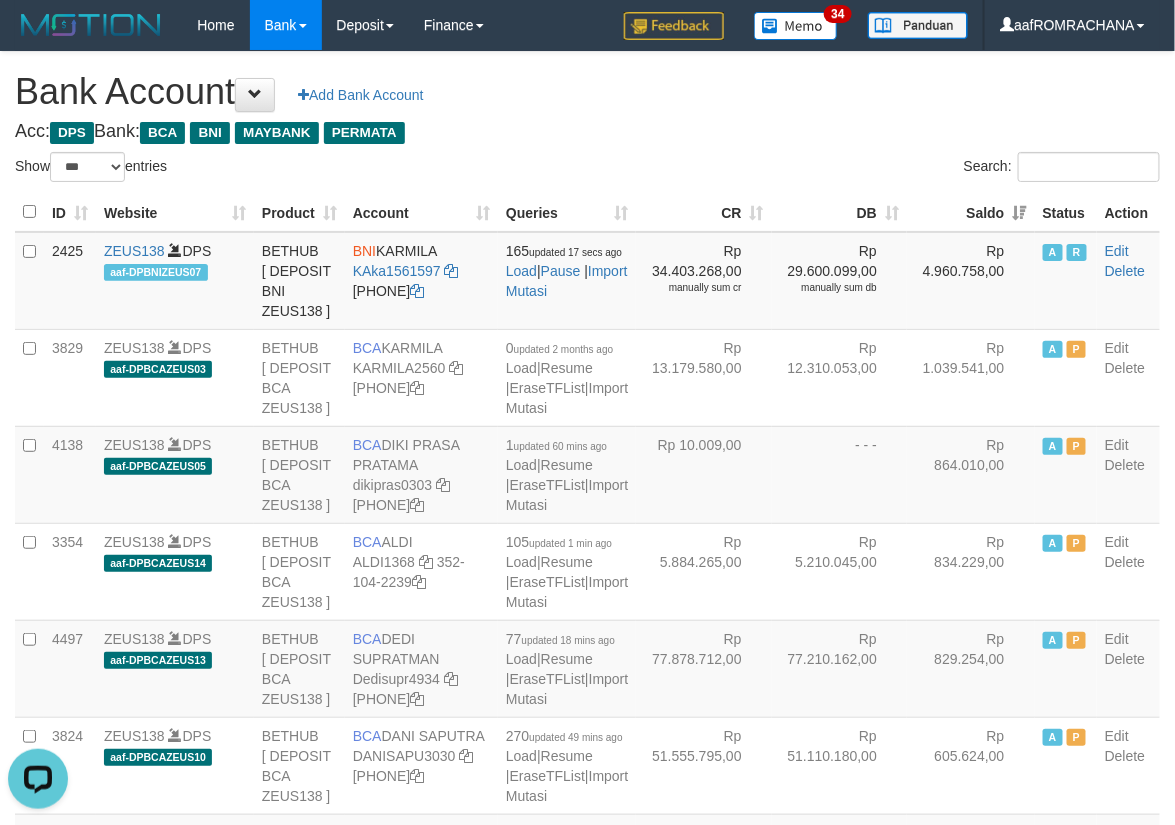 scroll, scrollTop: 0, scrollLeft: 0, axis: both 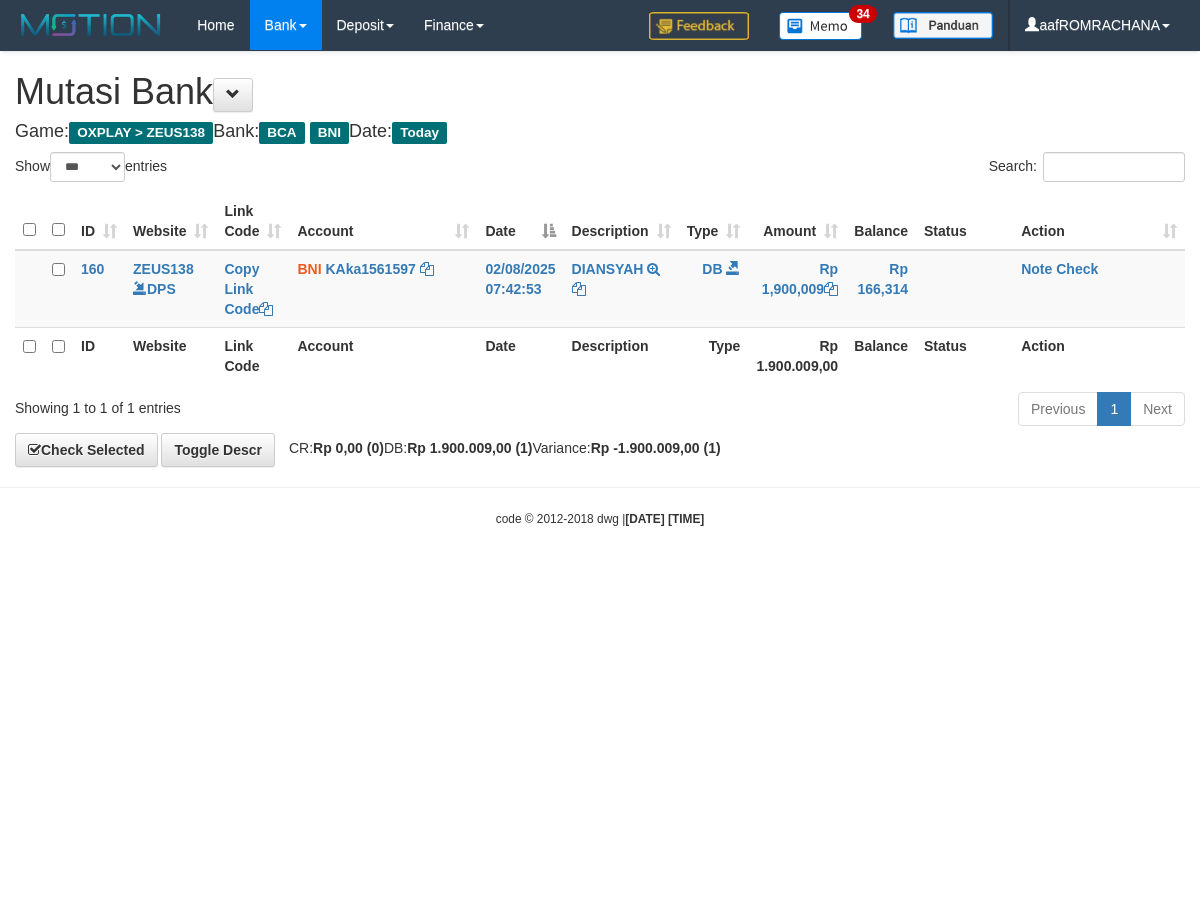 select on "***" 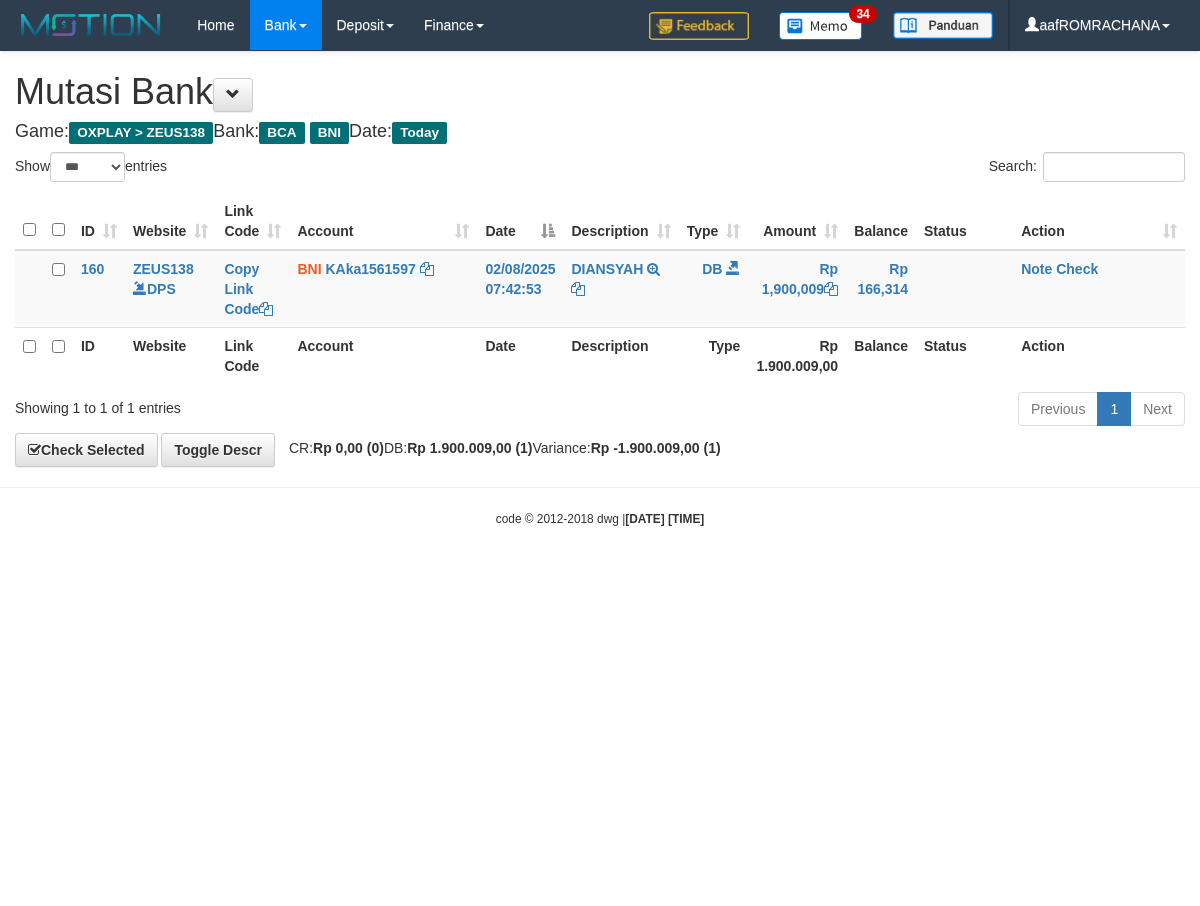 scroll, scrollTop: 0, scrollLeft: 0, axis: both 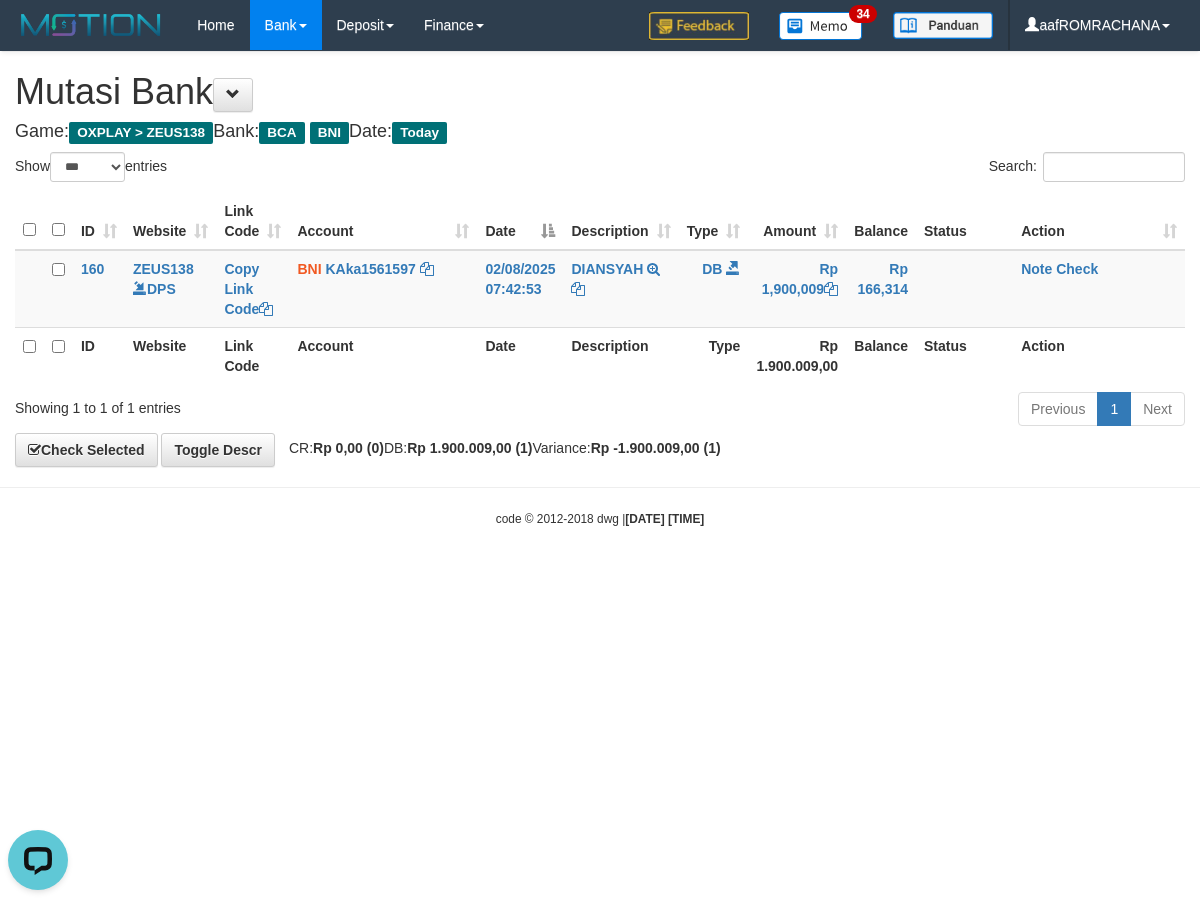 click on "Toggle navigation
Home
Bank
Account List
Load
By Website
Group
[OXPLAY]													ZEUS138
By Load Group (DPS)
Sync" at bounding box center (600, 289) 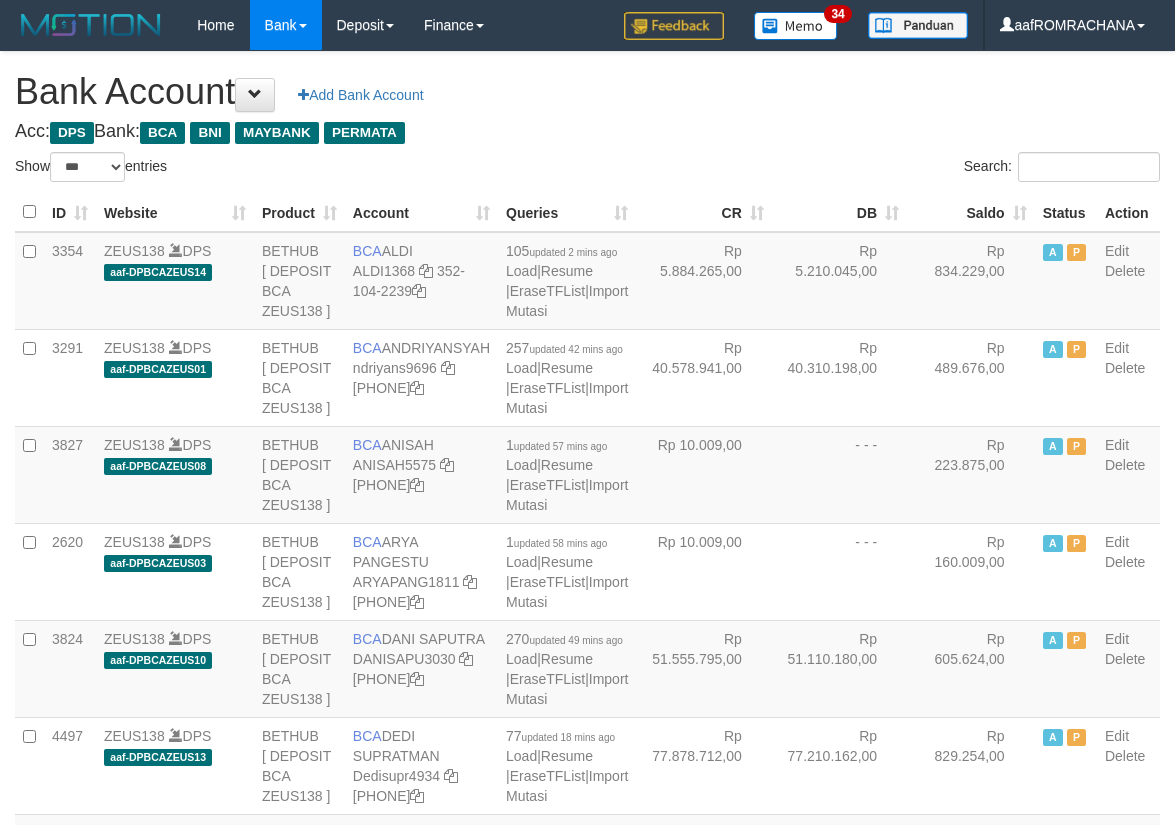 select on "***" 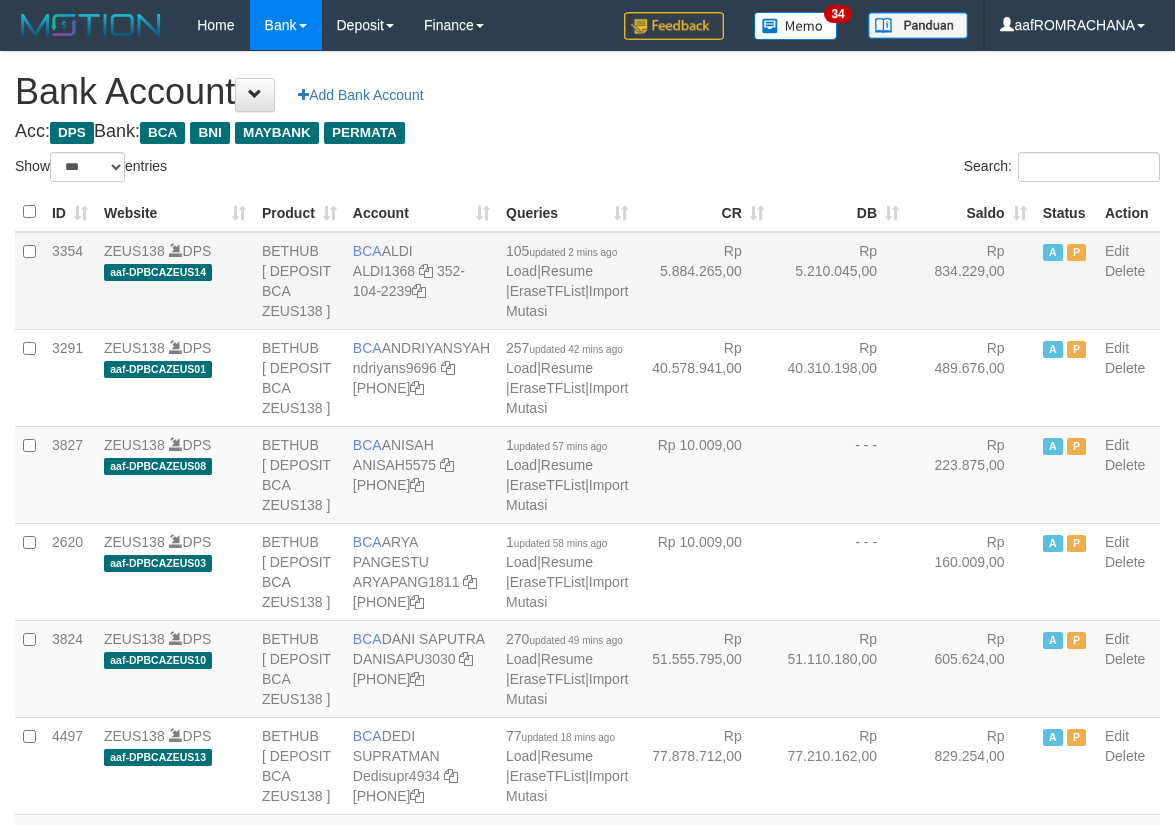 scroll, scrollTop: 0, scrollLeft: 0, axis: both 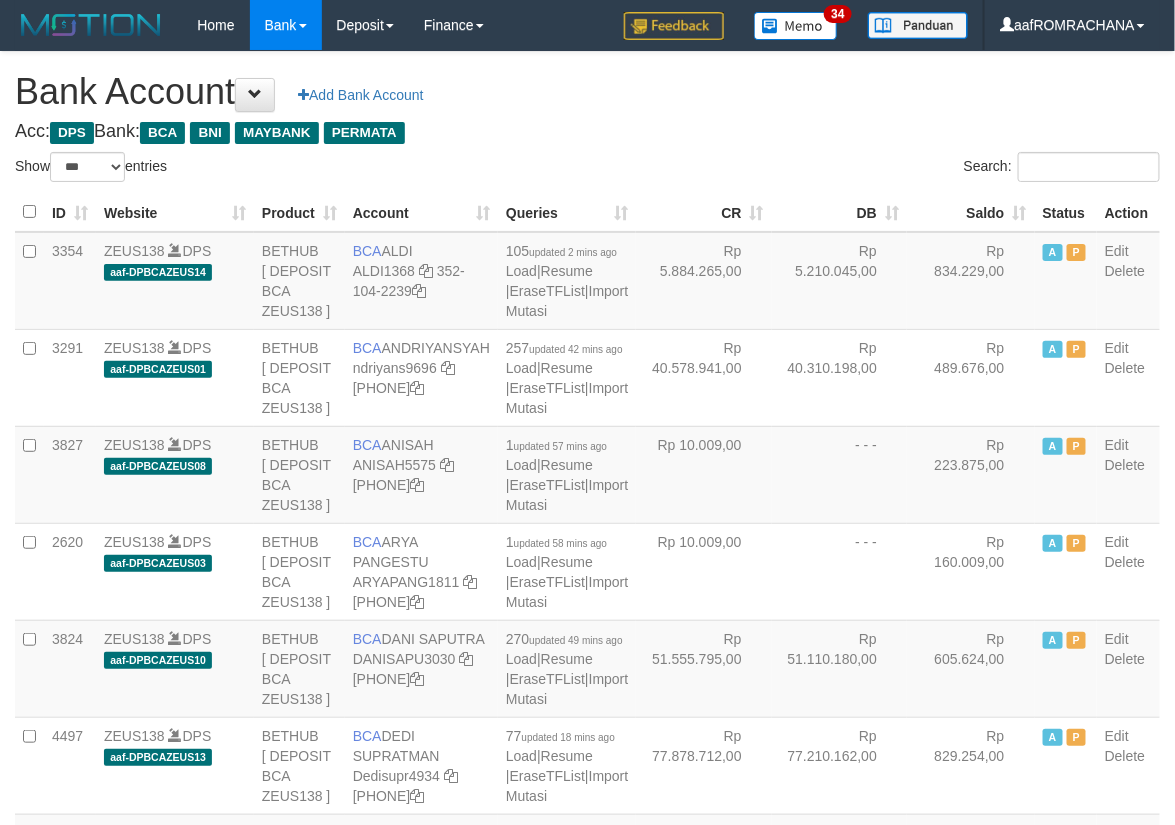 click on "Saldo" at bounding box center [971, 212] 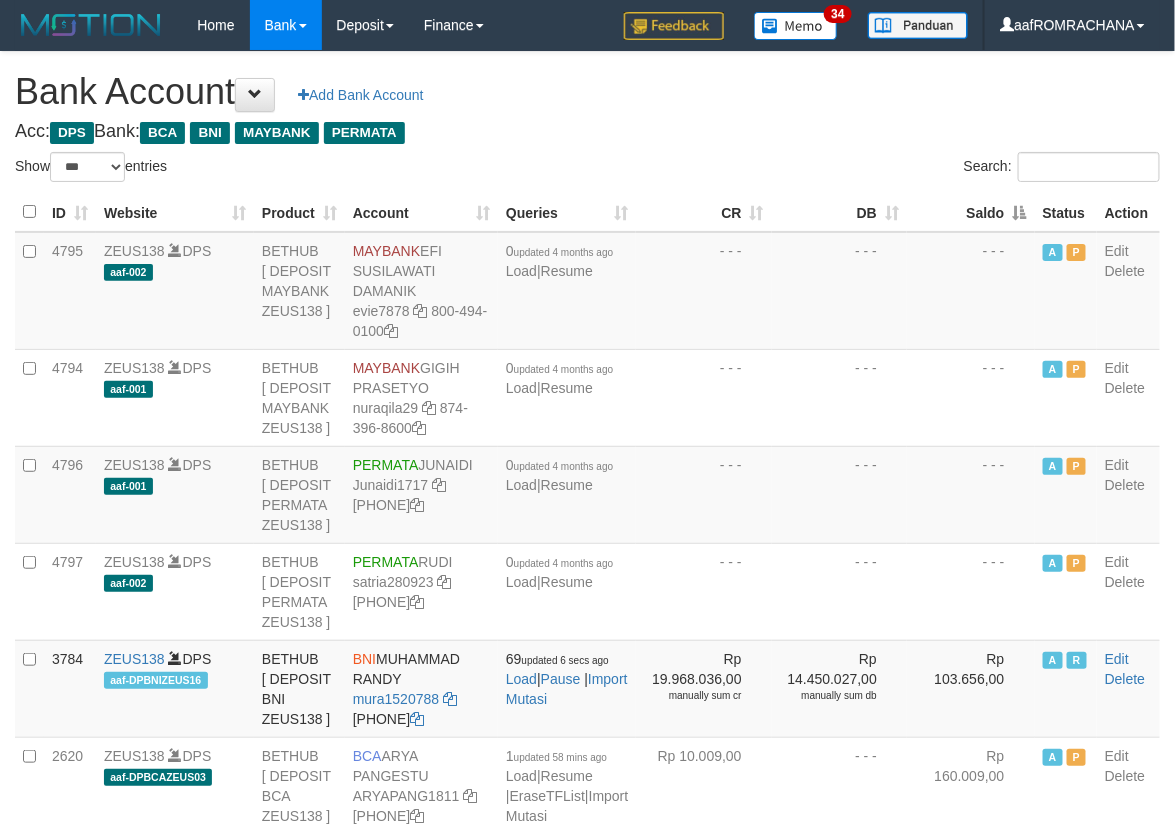 click on "Saldo" at bounding box center (971, 212) 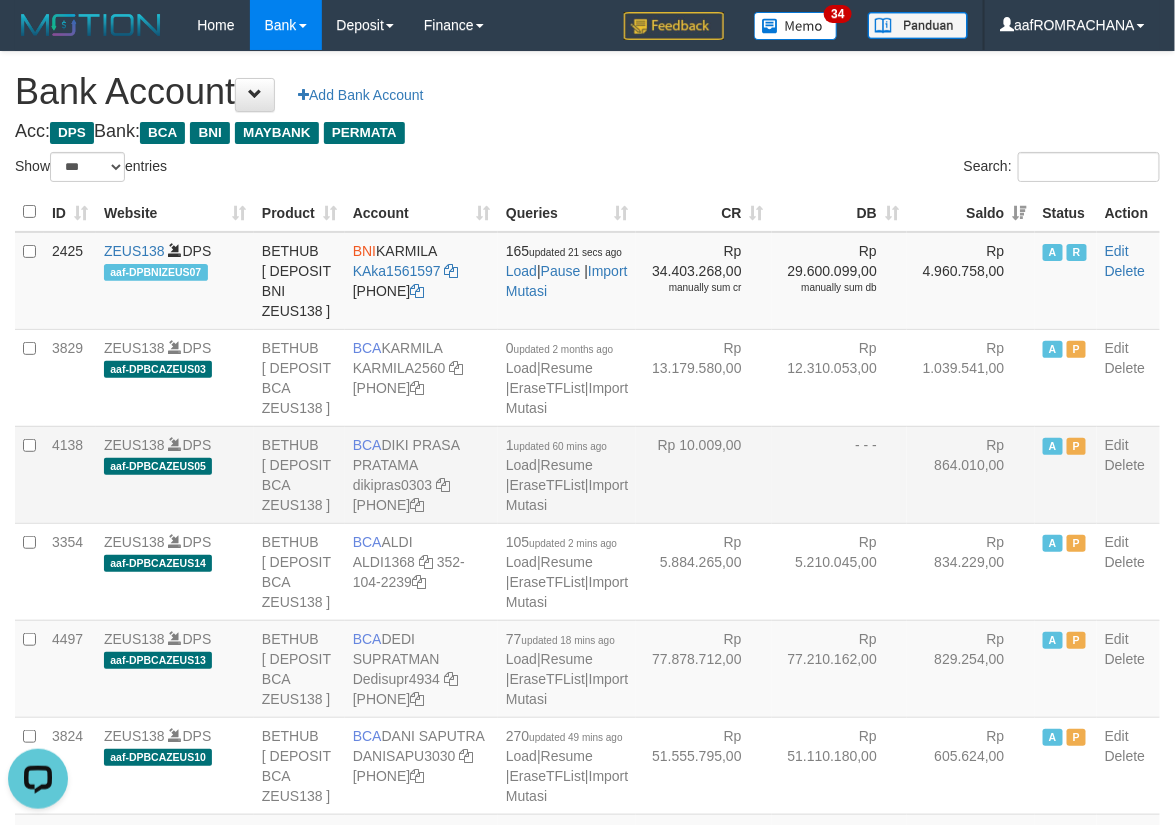 scroll, scrollTop: 0, scrollLeft: 0, axis: both 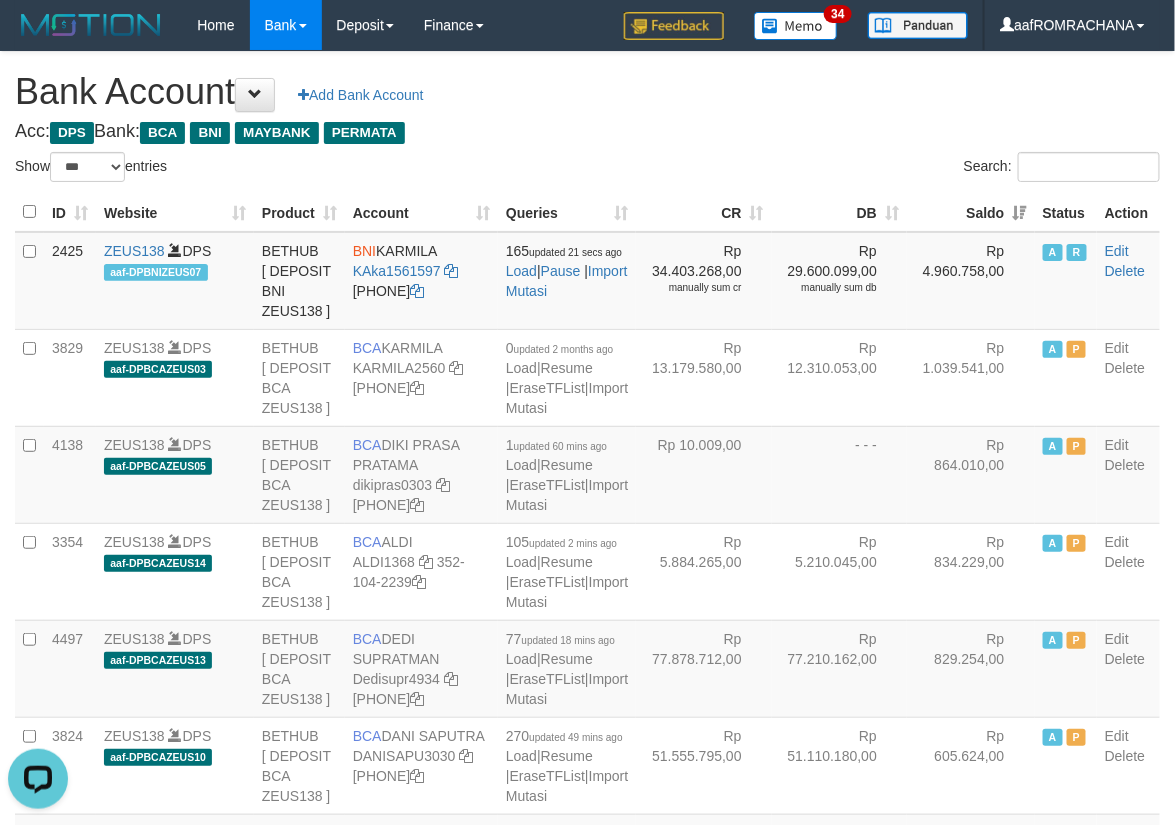 click on "Search:" at bounding box center (882, 169) 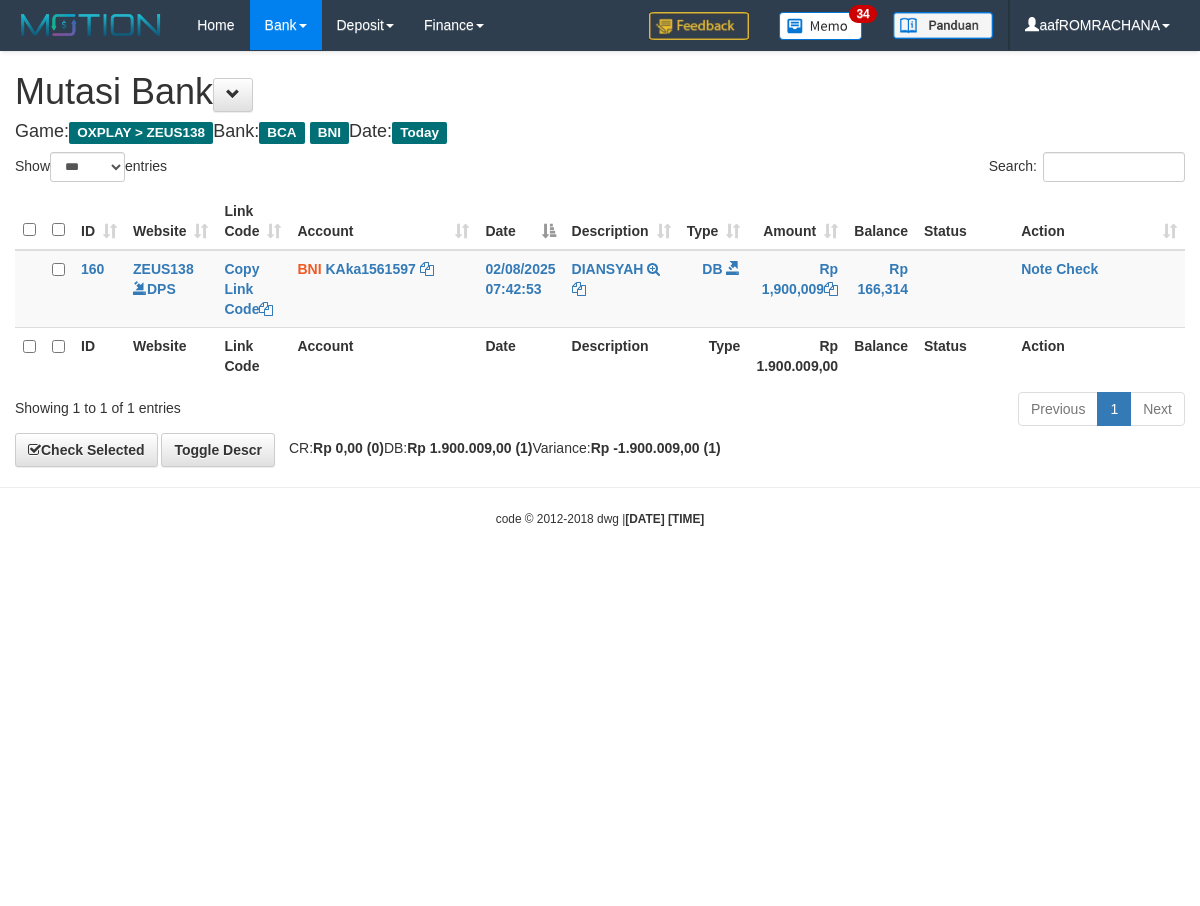 select on "***" 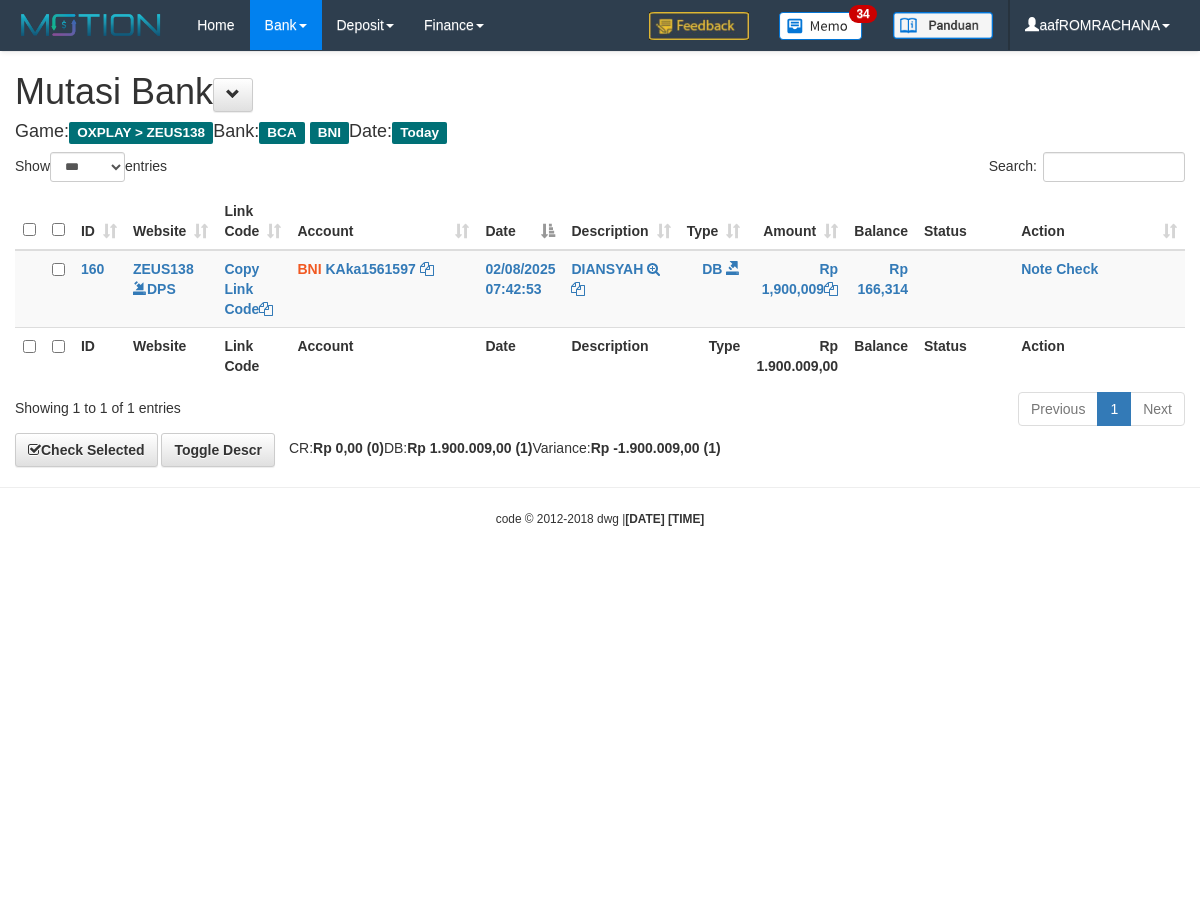 scroll, scrollTop: 0, scrollLeft: 0, axis: both 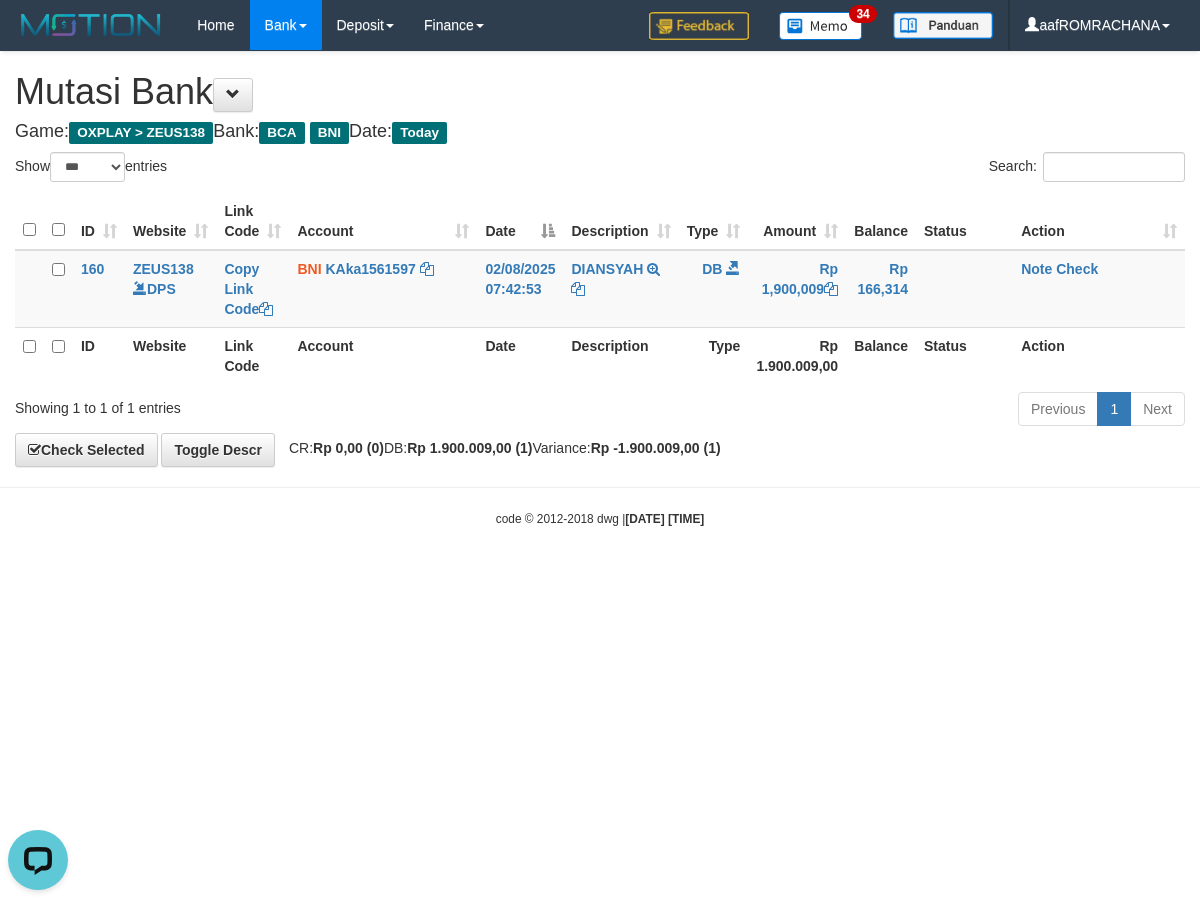 click on "Toggle navigation
Home
Bank
Account List
Load
By Website
Group
[OXPLAY]													ZEUS138
By Load Group (DPS)" at bounding box center (600, 289) 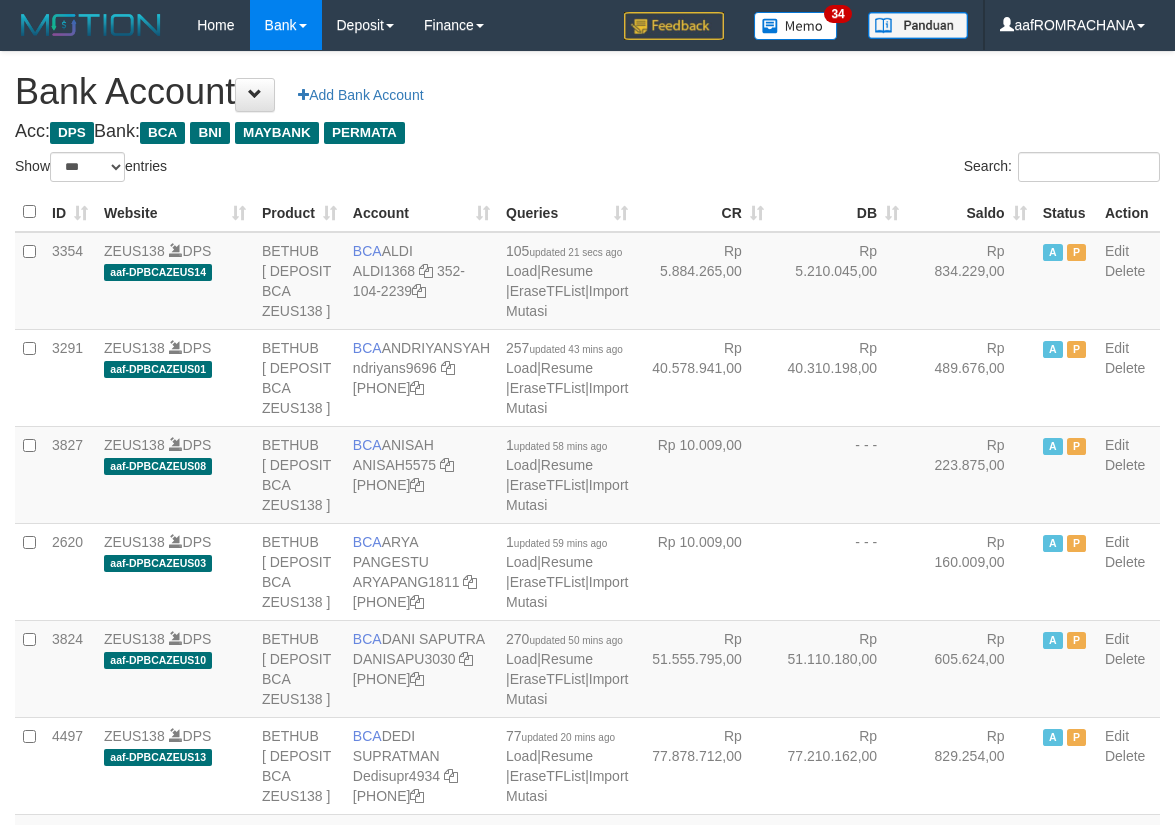 select on "***" 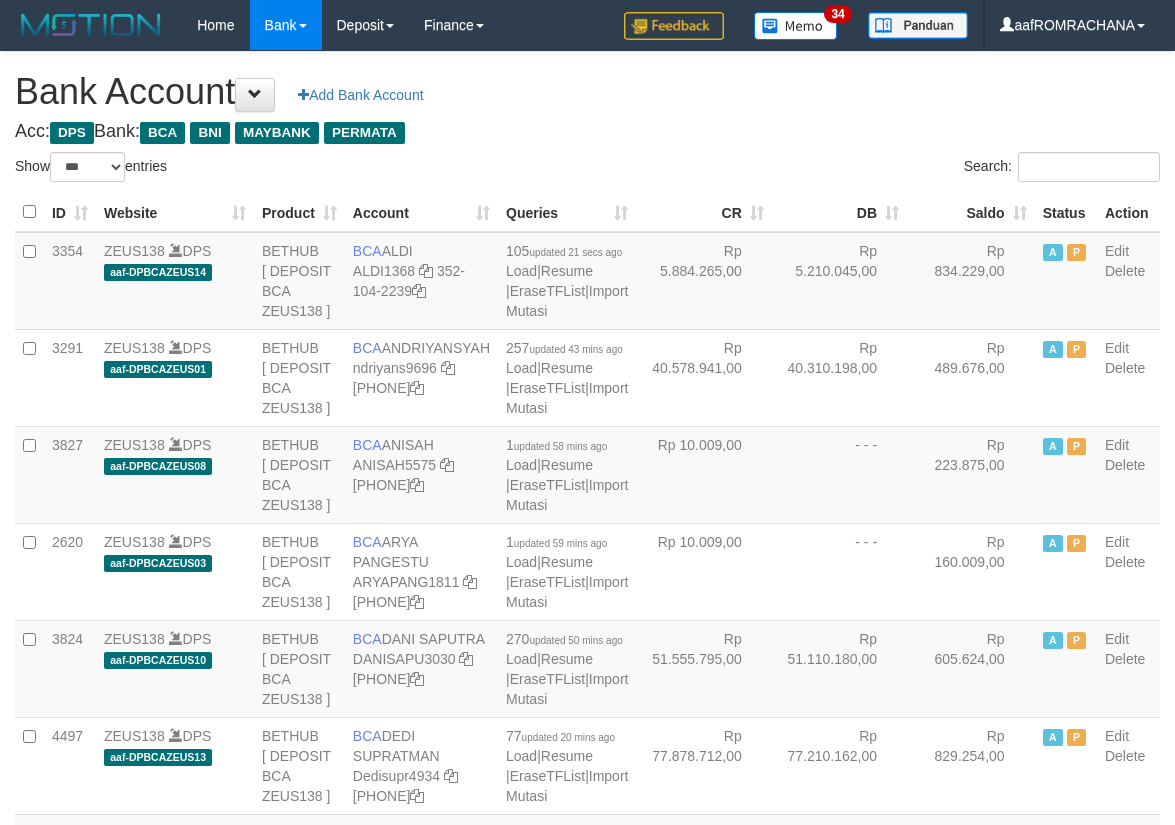 scroll, scrollTop: 0, scrollLeft: 0, axis: both 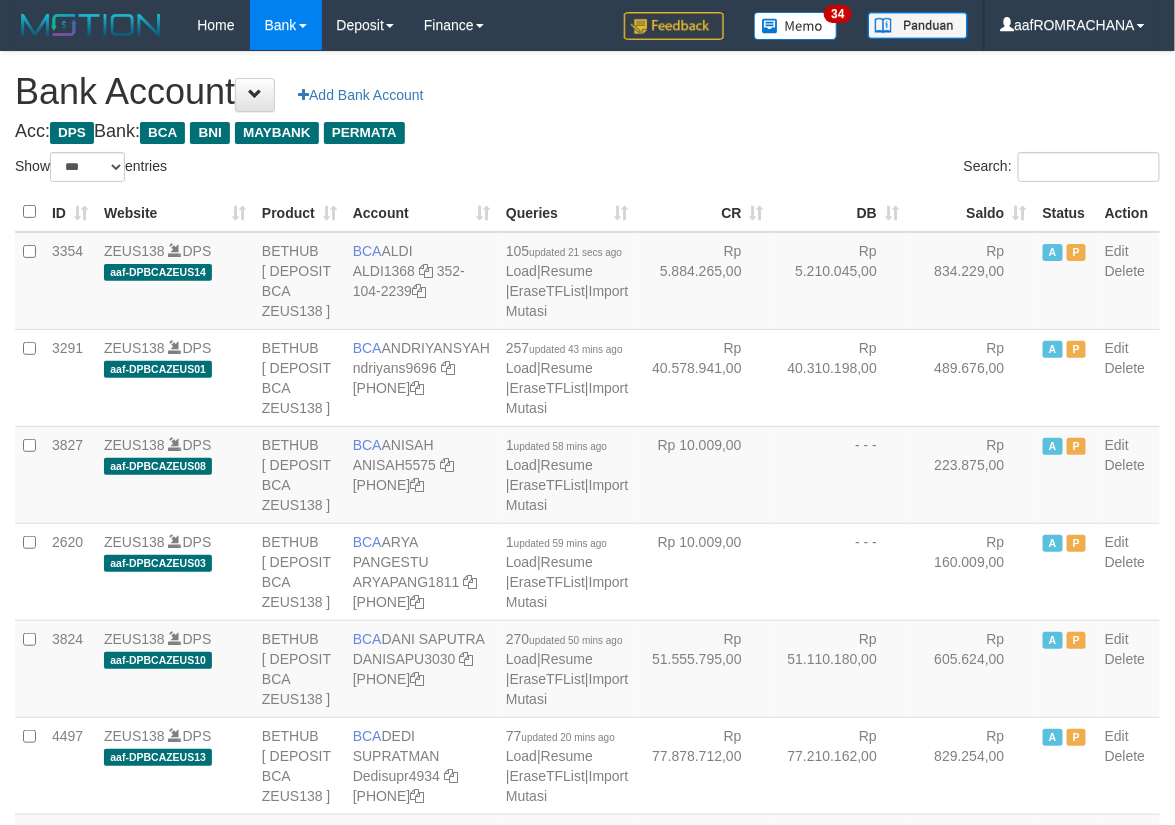 click on "Saldo" at bounding box center (971, 212) 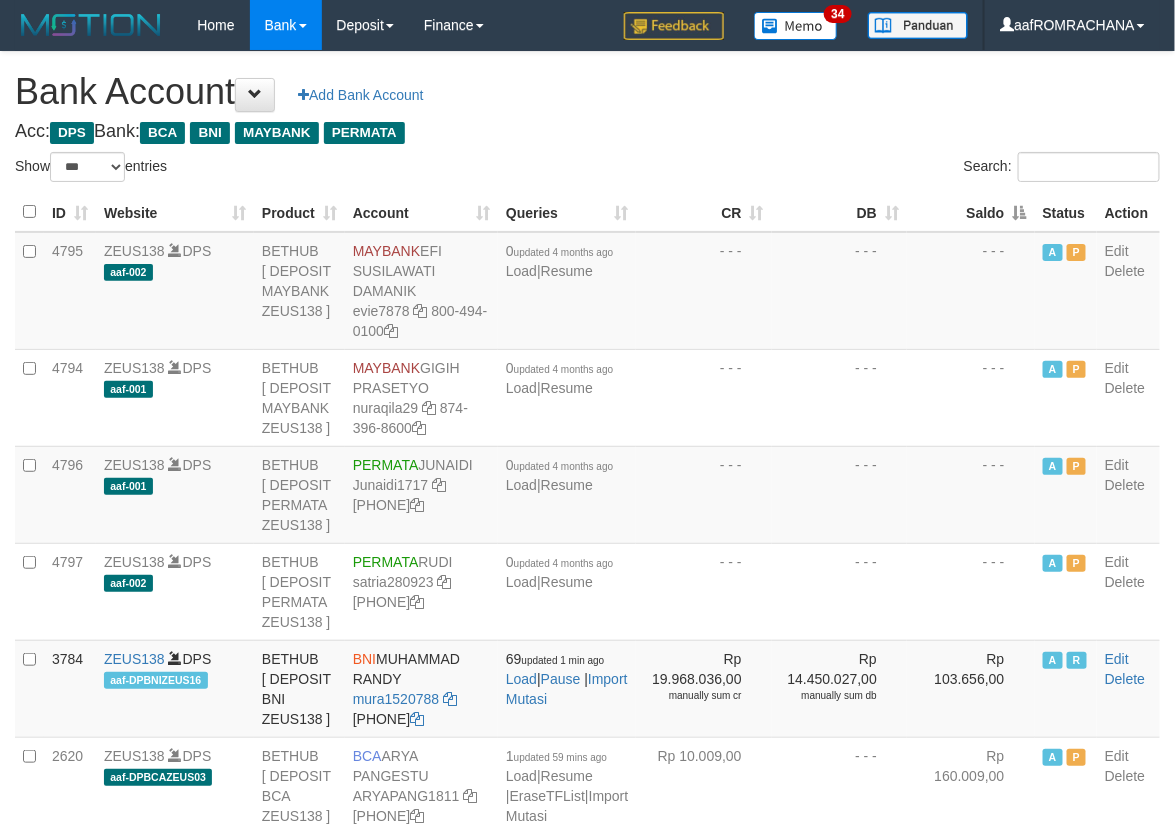 click on "Saldo" at bounding box center (971, 212) 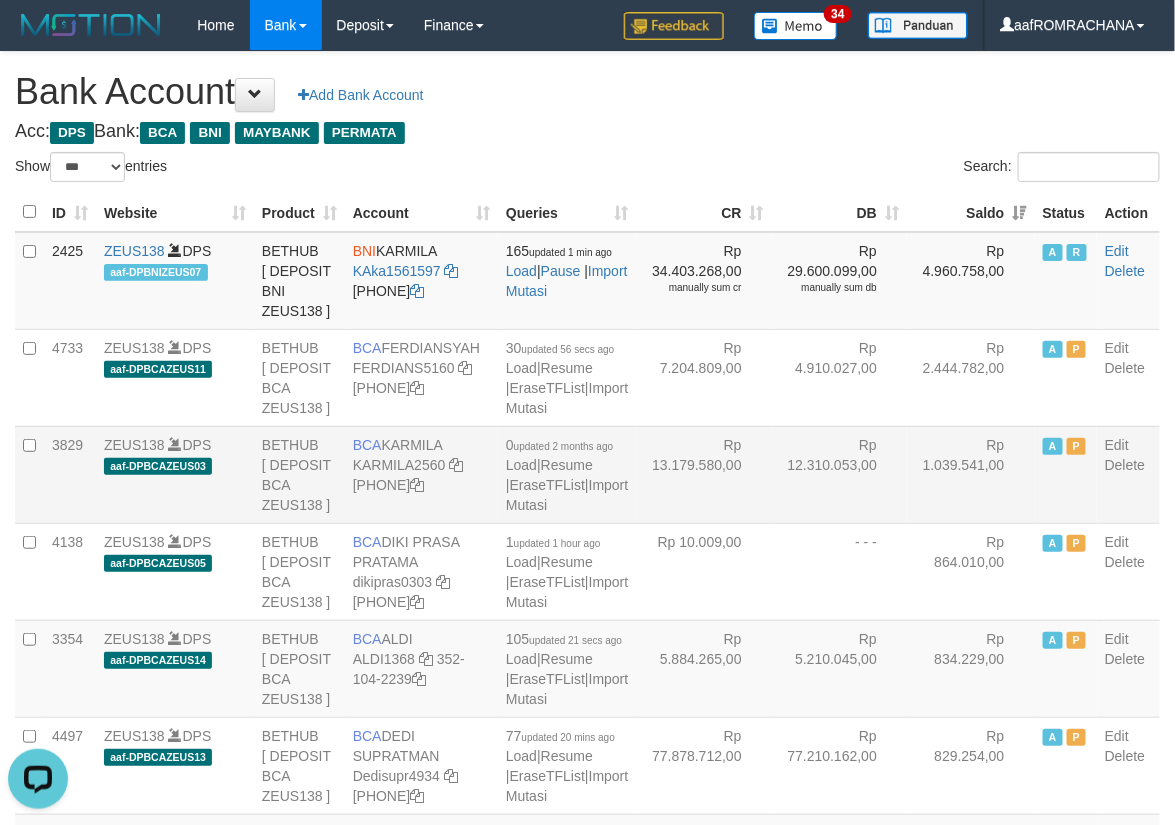 scroll, scrollTop: 0, scrollLeft: 0, axis: both 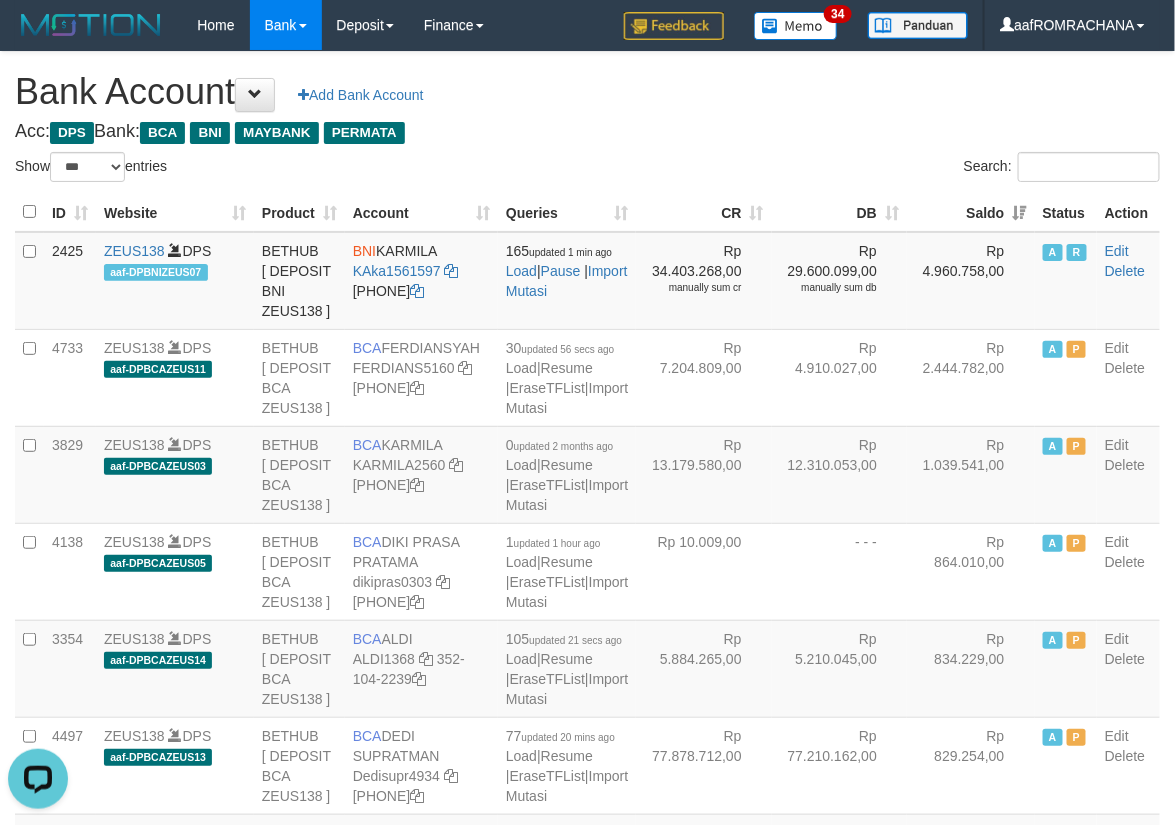 click on "Bank Account
Add Bank Account" at bounding box center (587, 92) 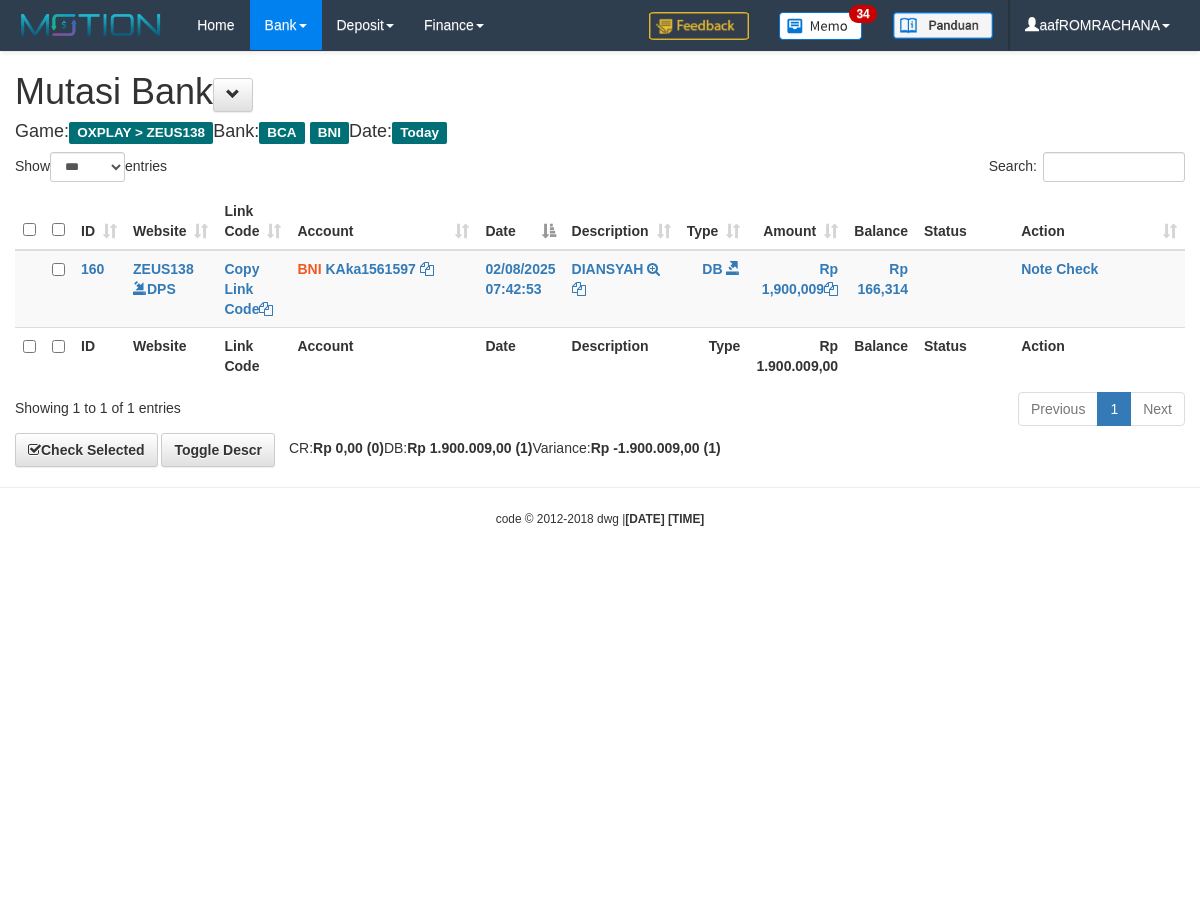 select on "***" 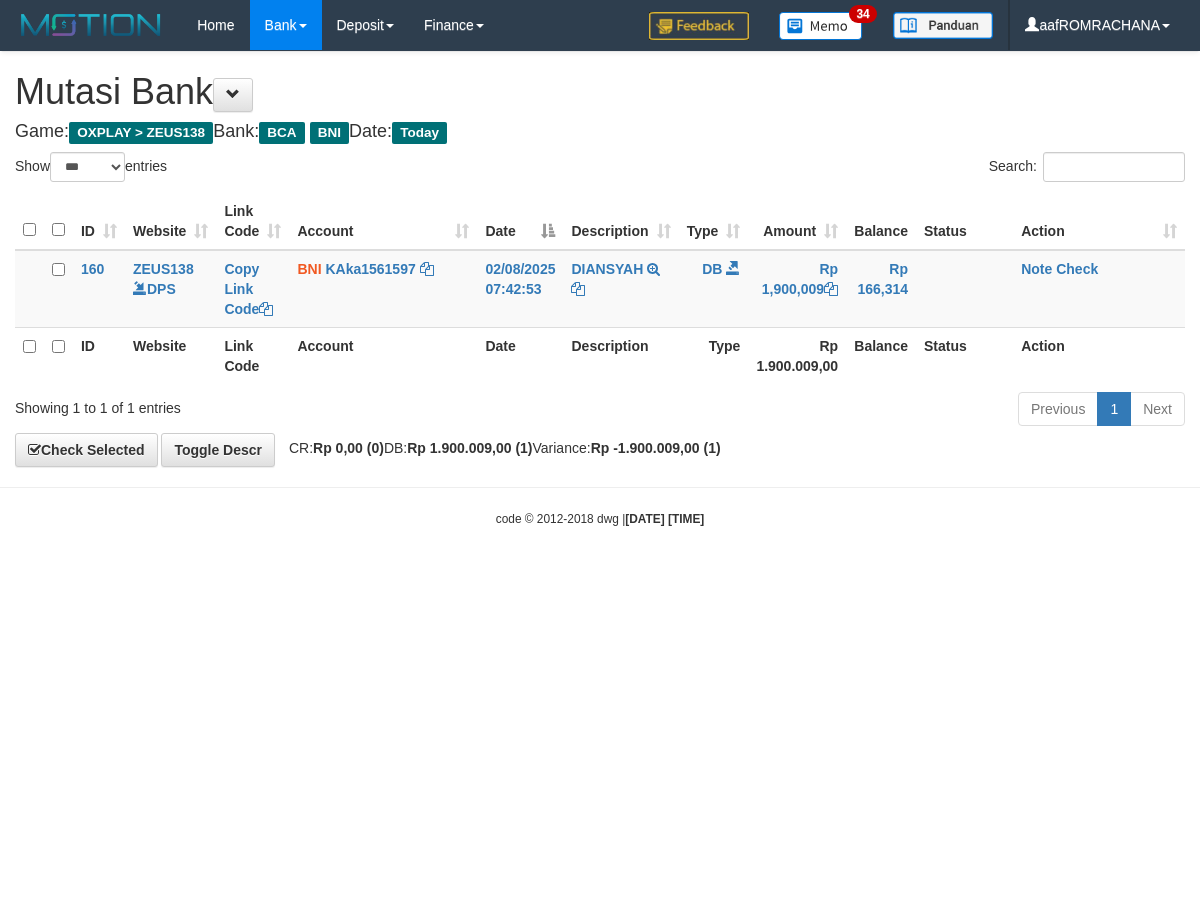 scroll, scrollTop: 0, scrollLeft: 0, axis: both 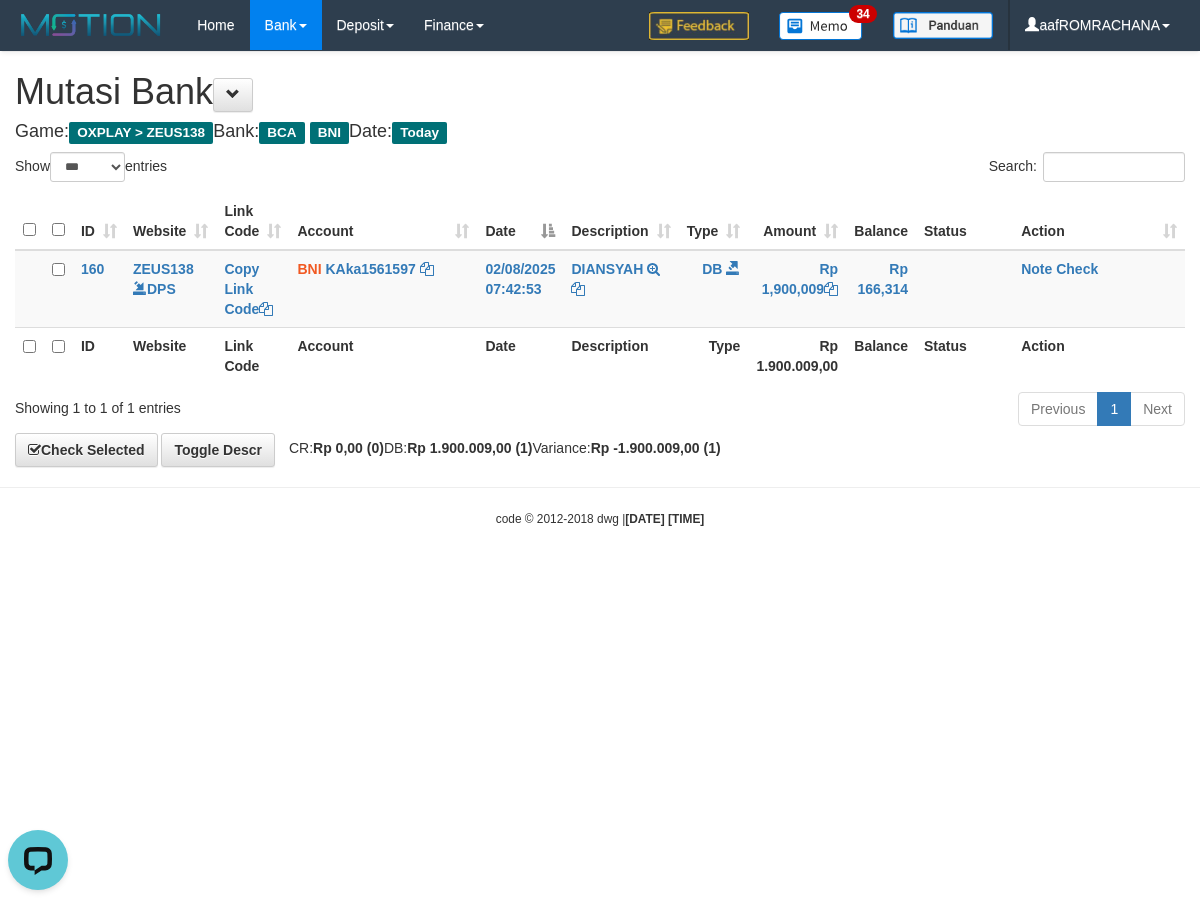 click on "Toggle navigation
Home
Bank
Account List
Load
By Website
Group
[OXPLAY]													ZEUS138
By Load Group (DPS)" at bounding box center [600, 289] 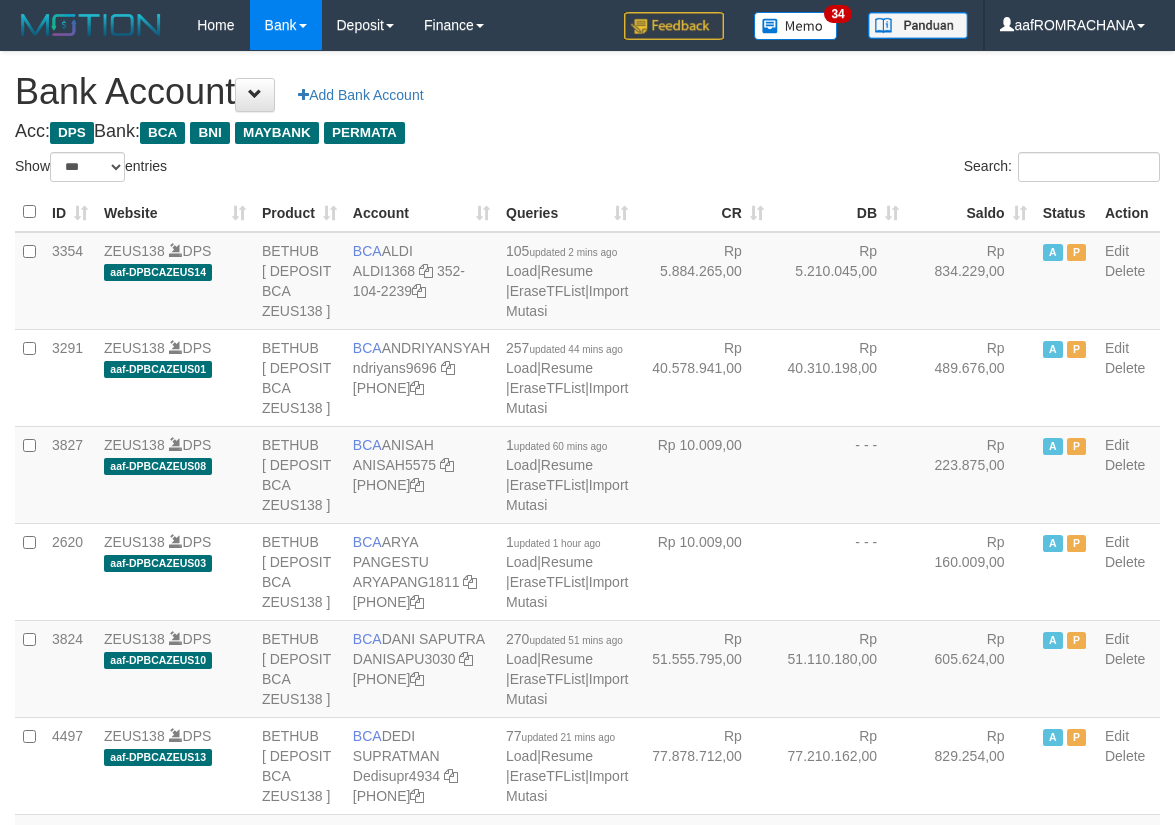 select on "***" 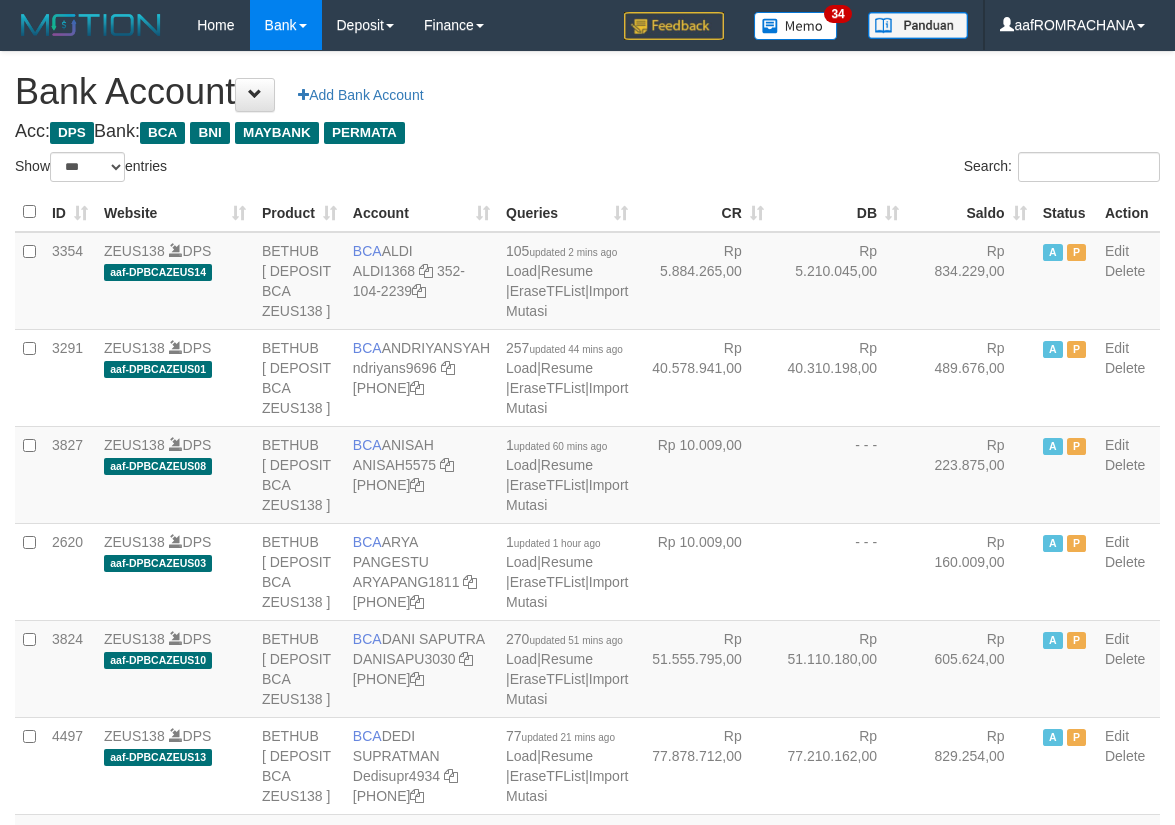 scroll, scrollTop: 0, scrollLeft: 0, axis: both 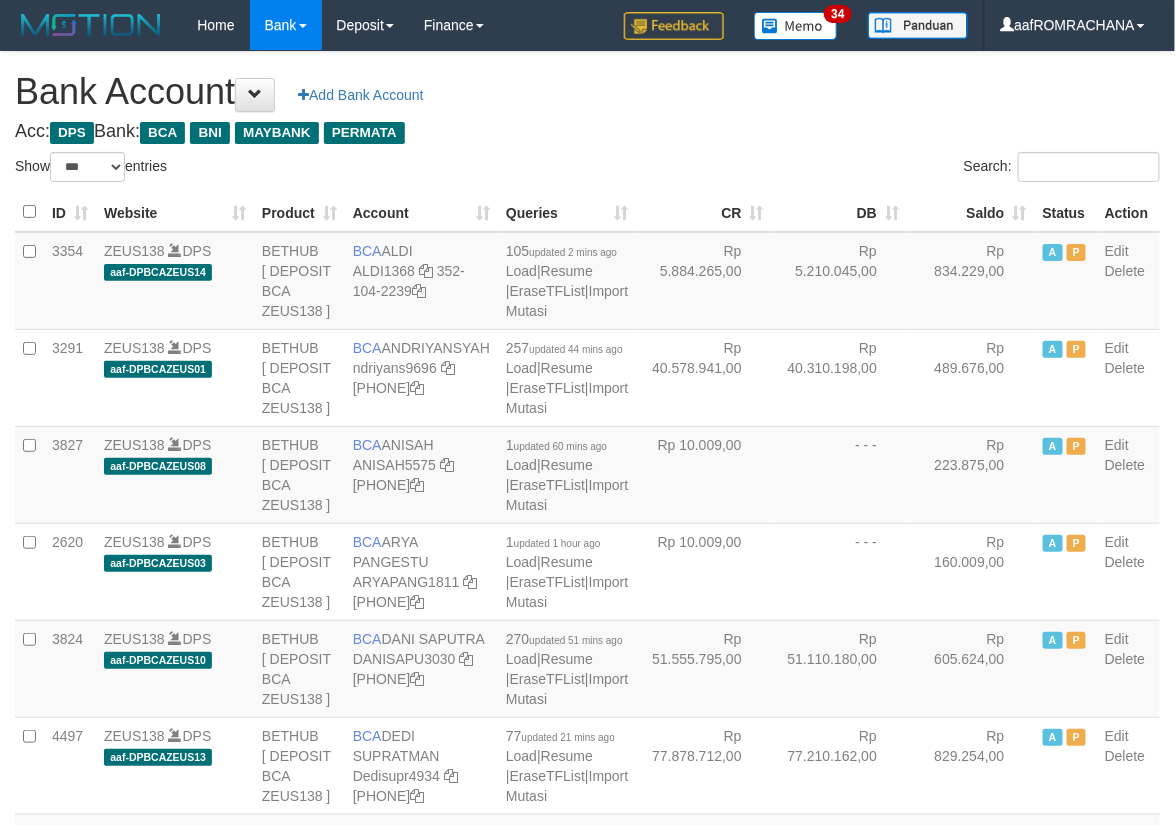 click on "Saldo" at bounding box center (971, 212) 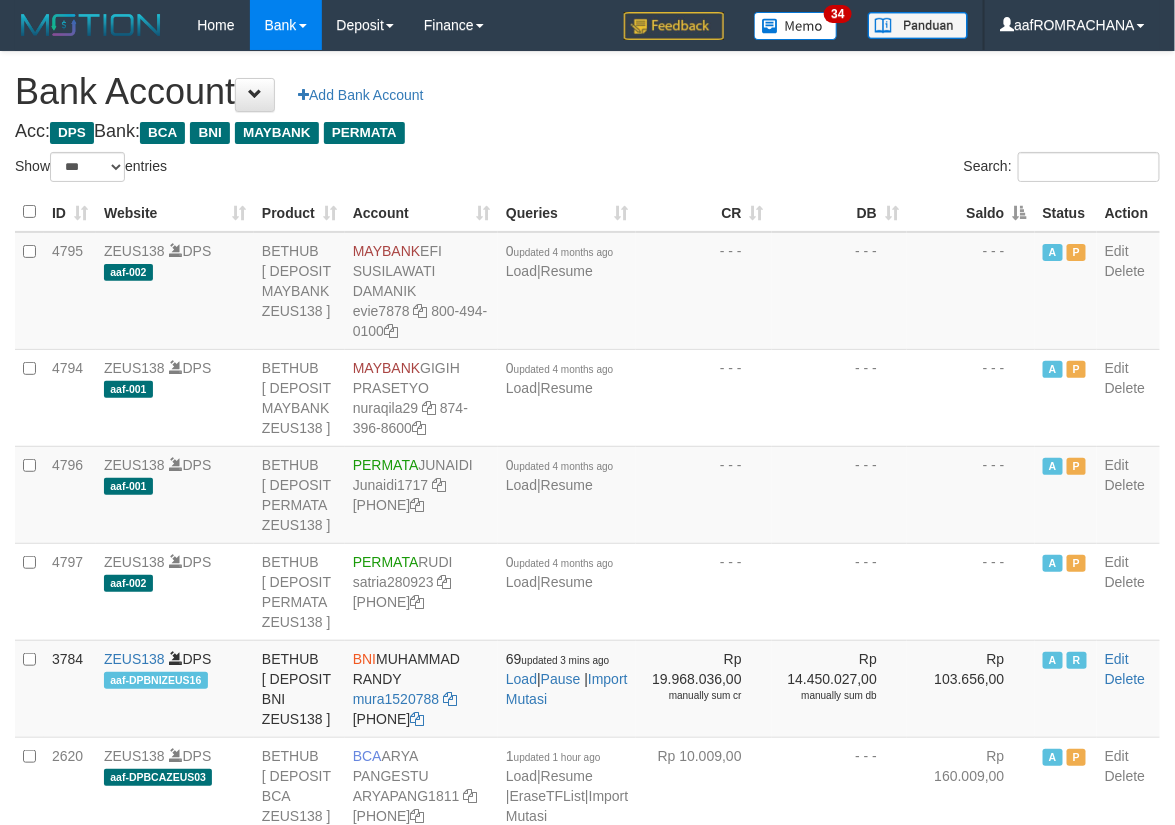click on "Saldo" at bounding box center [971, 212] 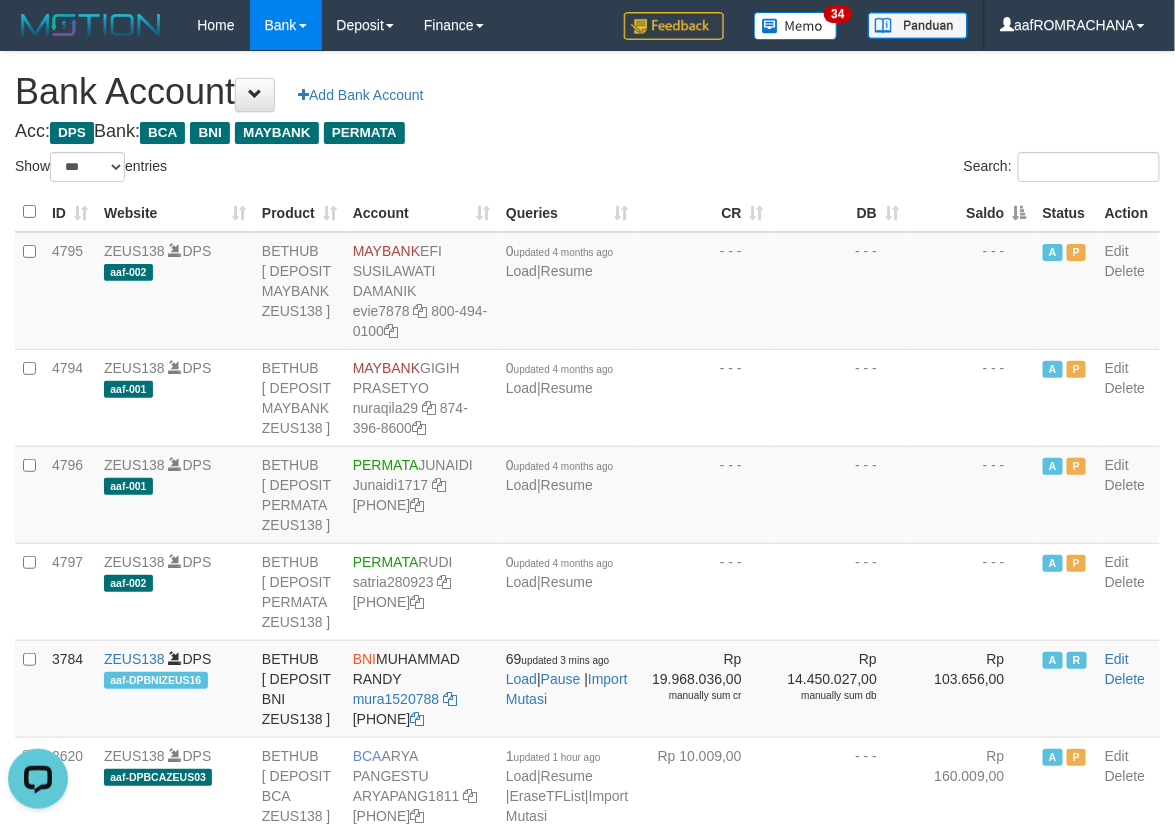 scroll, scrollTop: 0, scrollLeft: 0, axis: both 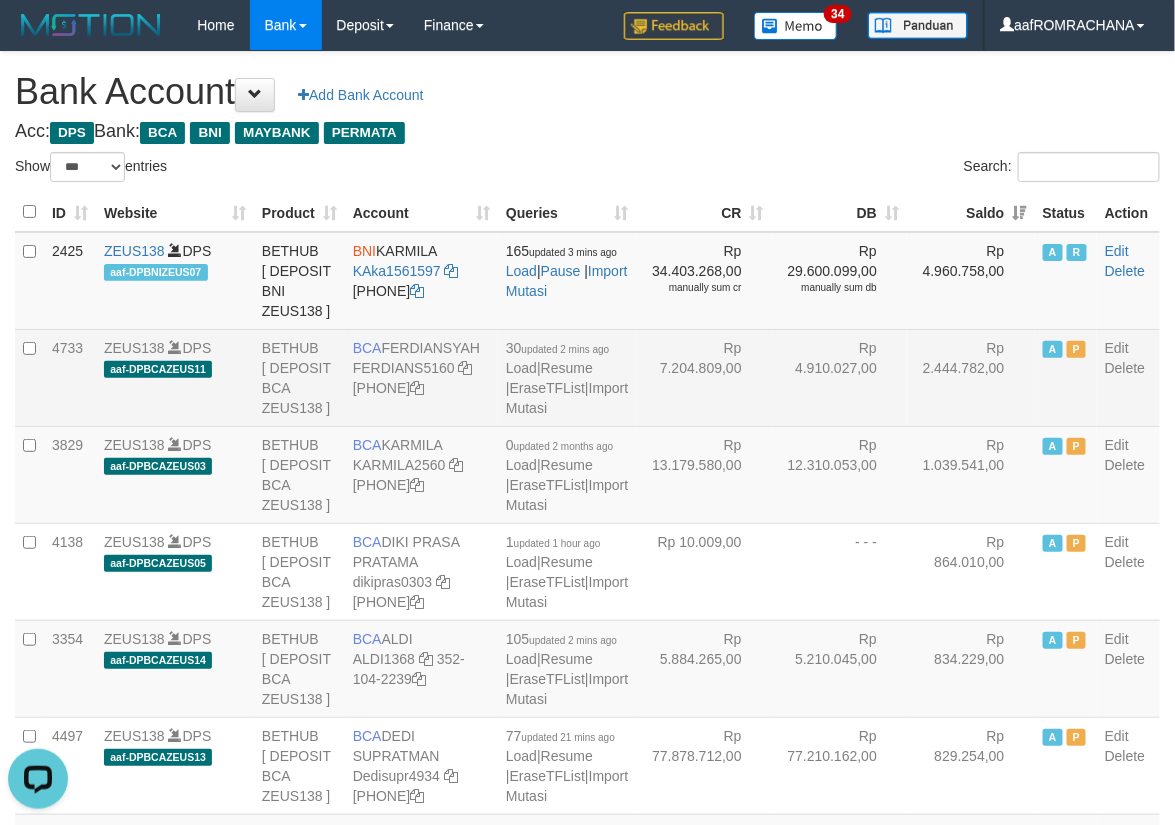 drag, startPoint x: 420, startPoint y: 413, endPoint x: 458, endPoint y: 415, distance: 38.052597 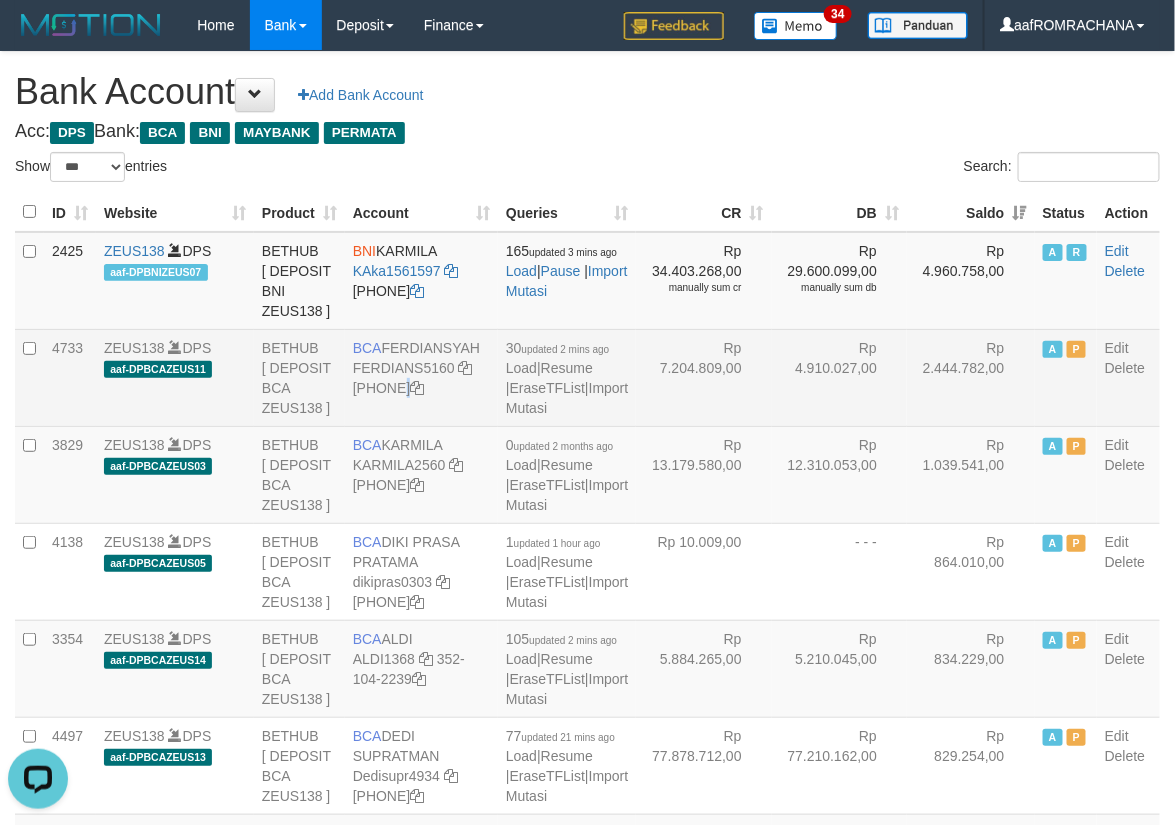 drag, startPoint x: 372, startPoint y: 451, endPoint x: 395, endPoint y: 482, distance: 38.600517 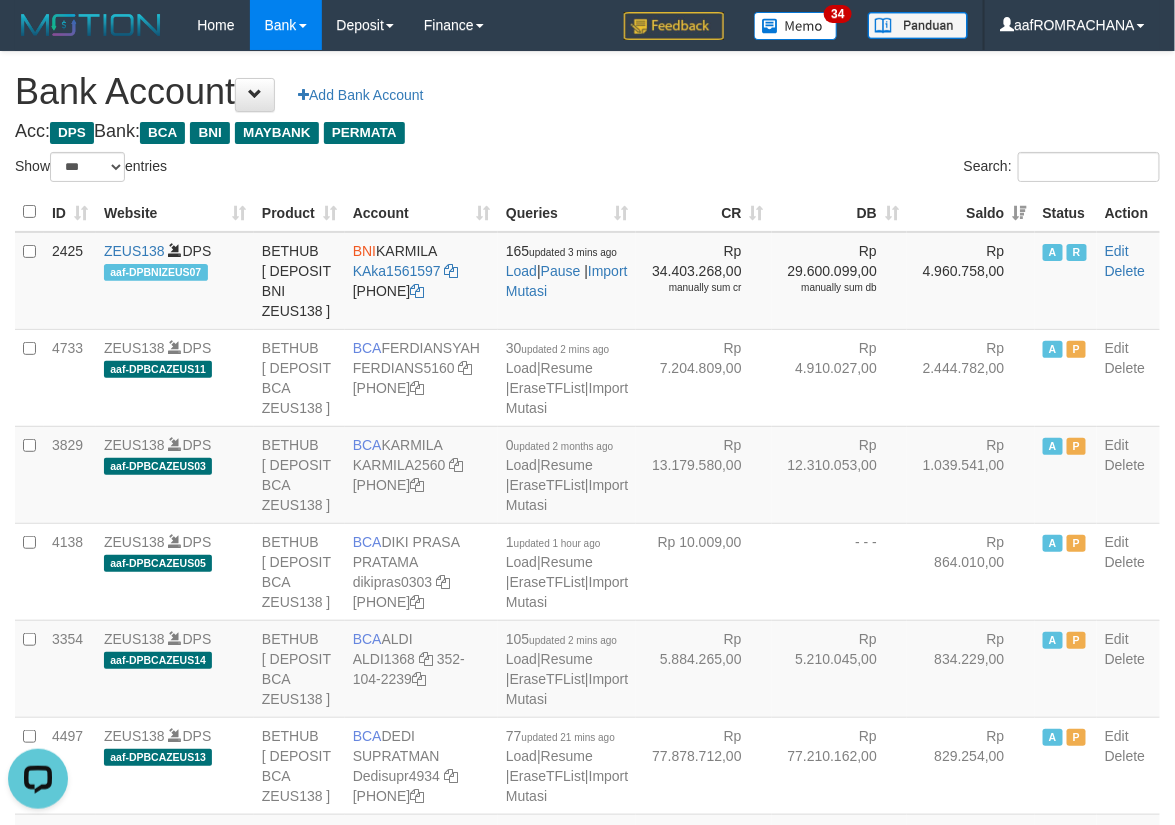 click on "Bank Account
Add Bank Account" at bounding box center [587, 92] 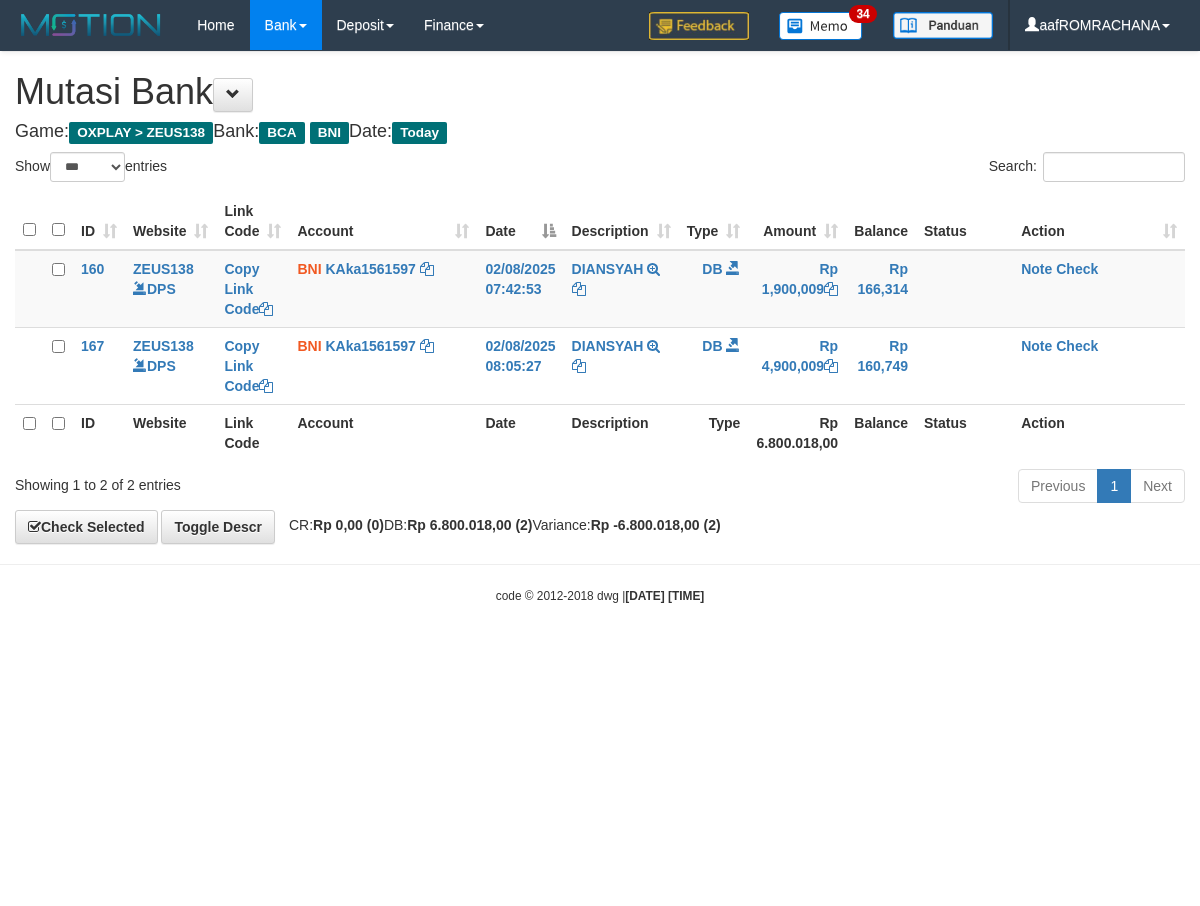 select on "***" 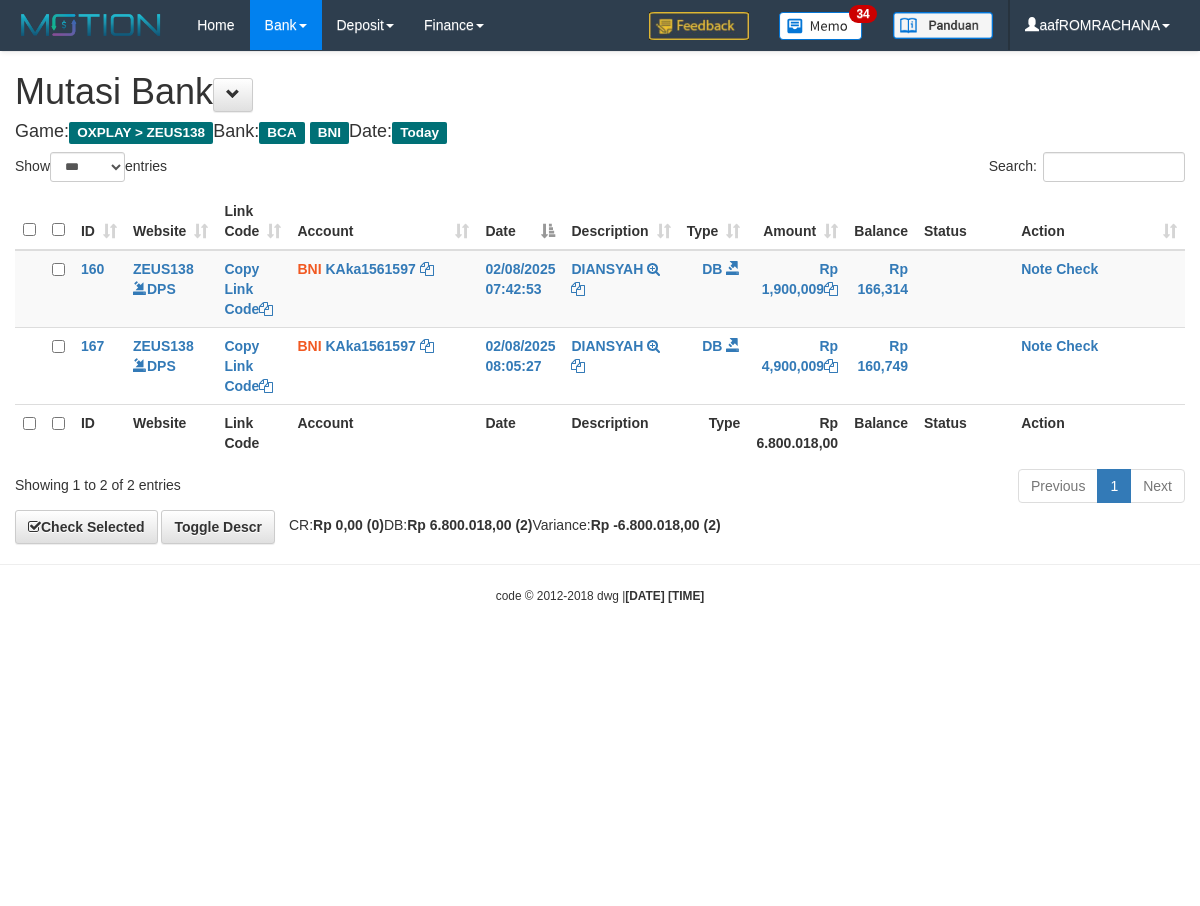 scroll, scrollTop: 0, scrollLeft: 0, axis: both 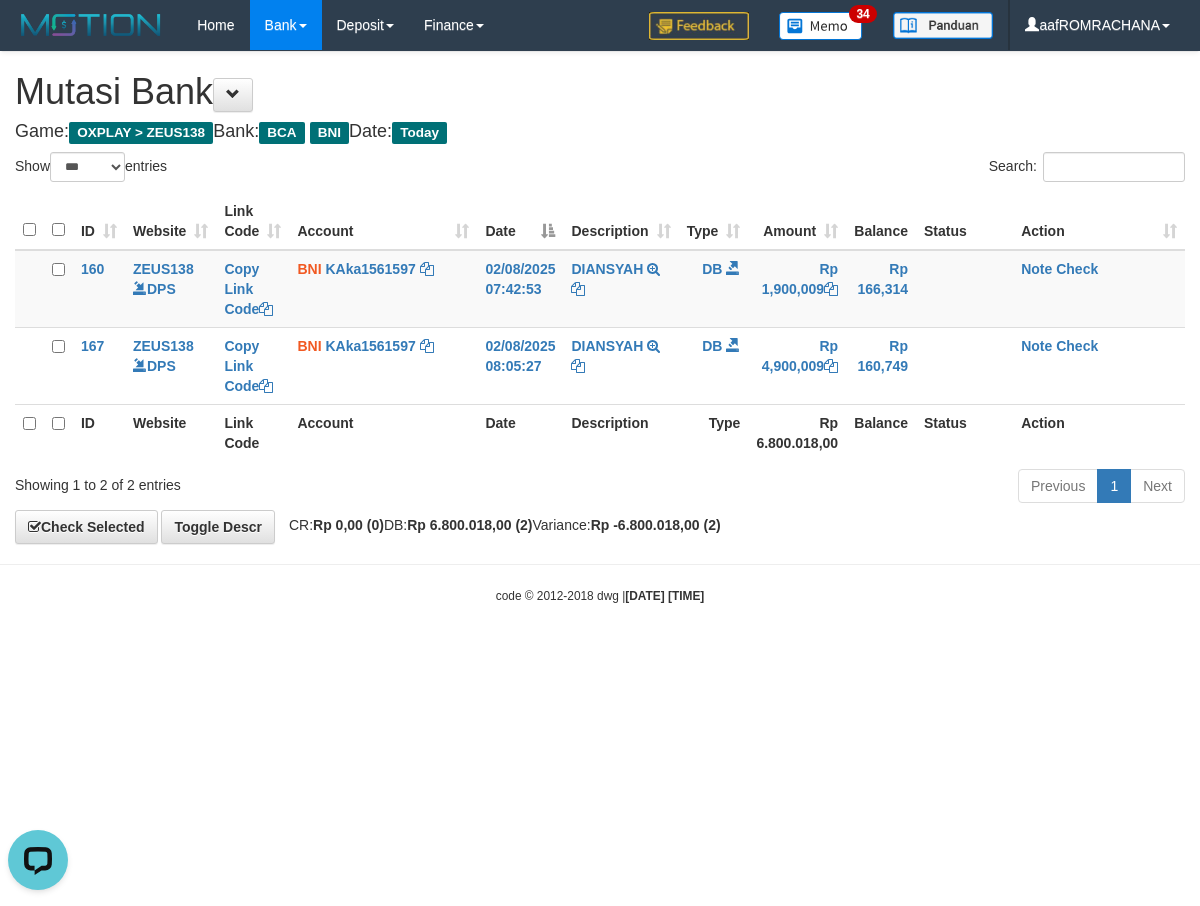 click on "Toggle navigation
Home
Bank
Account List
Load
By Website
Group
[OXPLAY]													ZEUS138
By Load Group (DPS)" at bounding box center (600, 327) 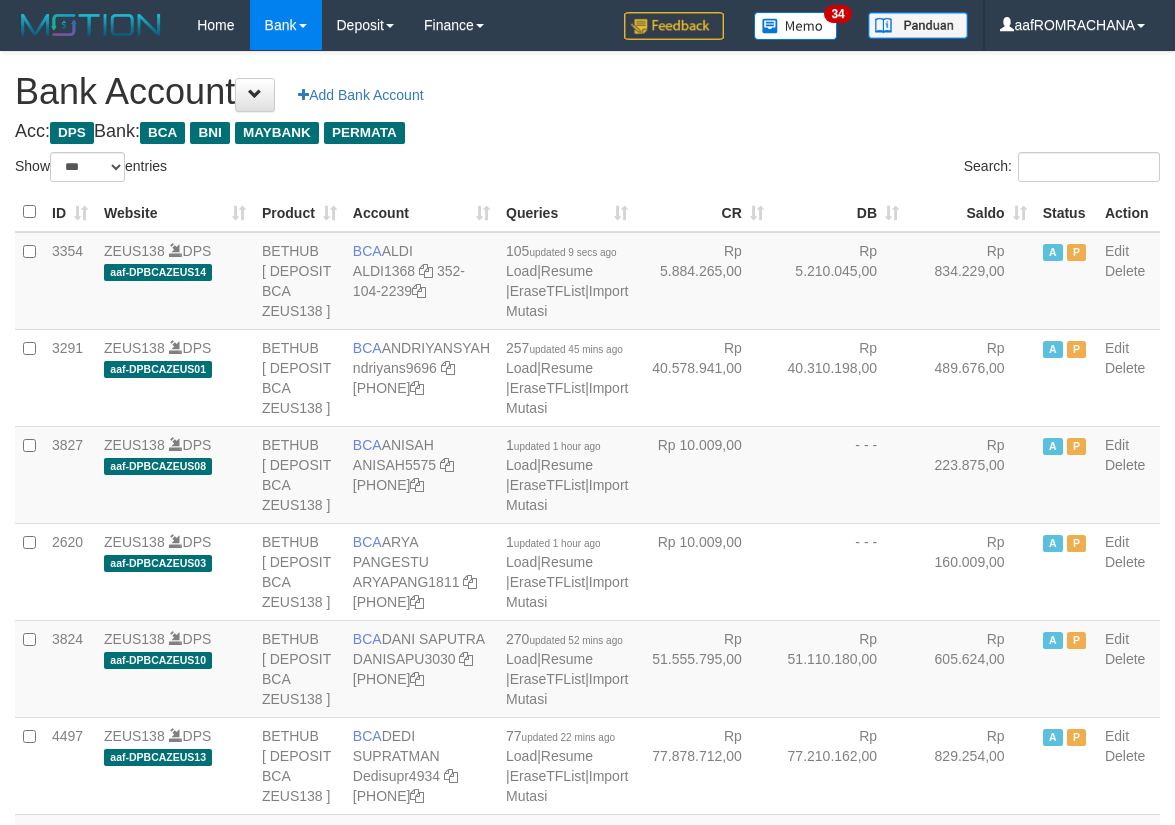 select on "***" 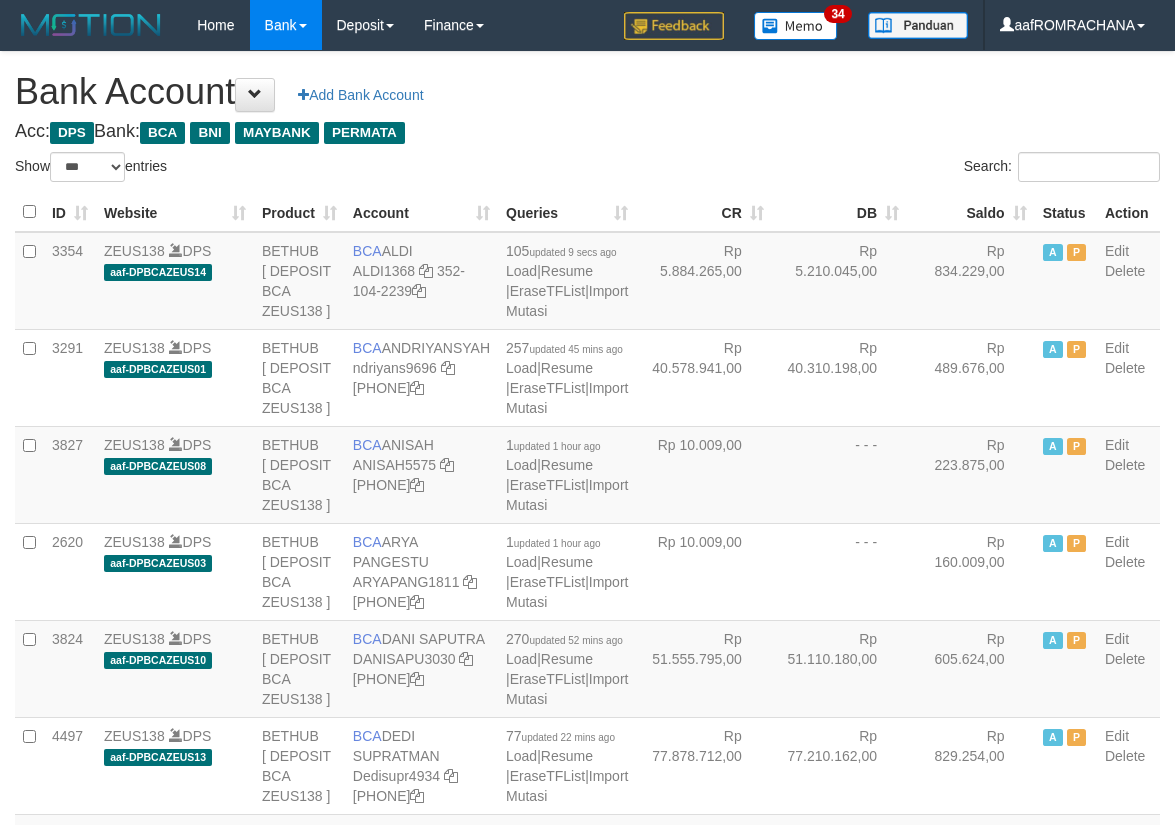 scroll, scrollTop: 0, scrollLeft: 0, axis: both 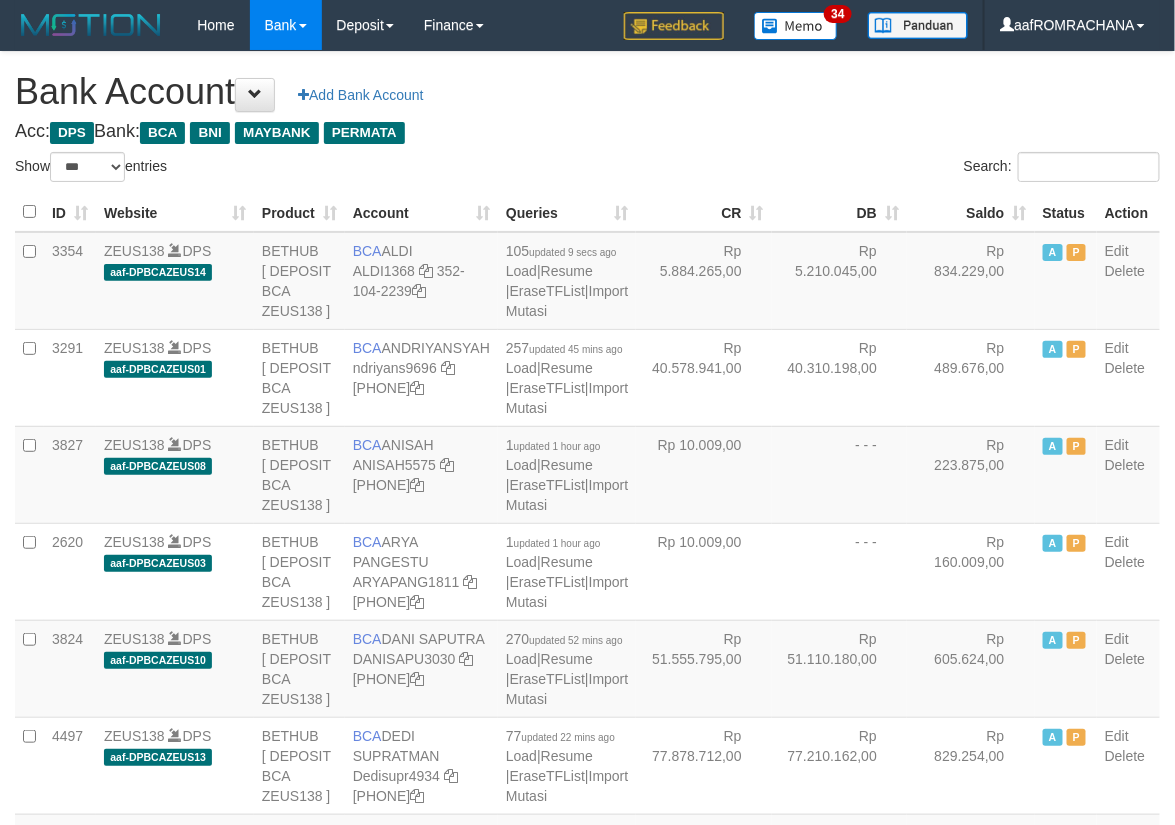 click on "Search:" at bounding box center (1062, 167) 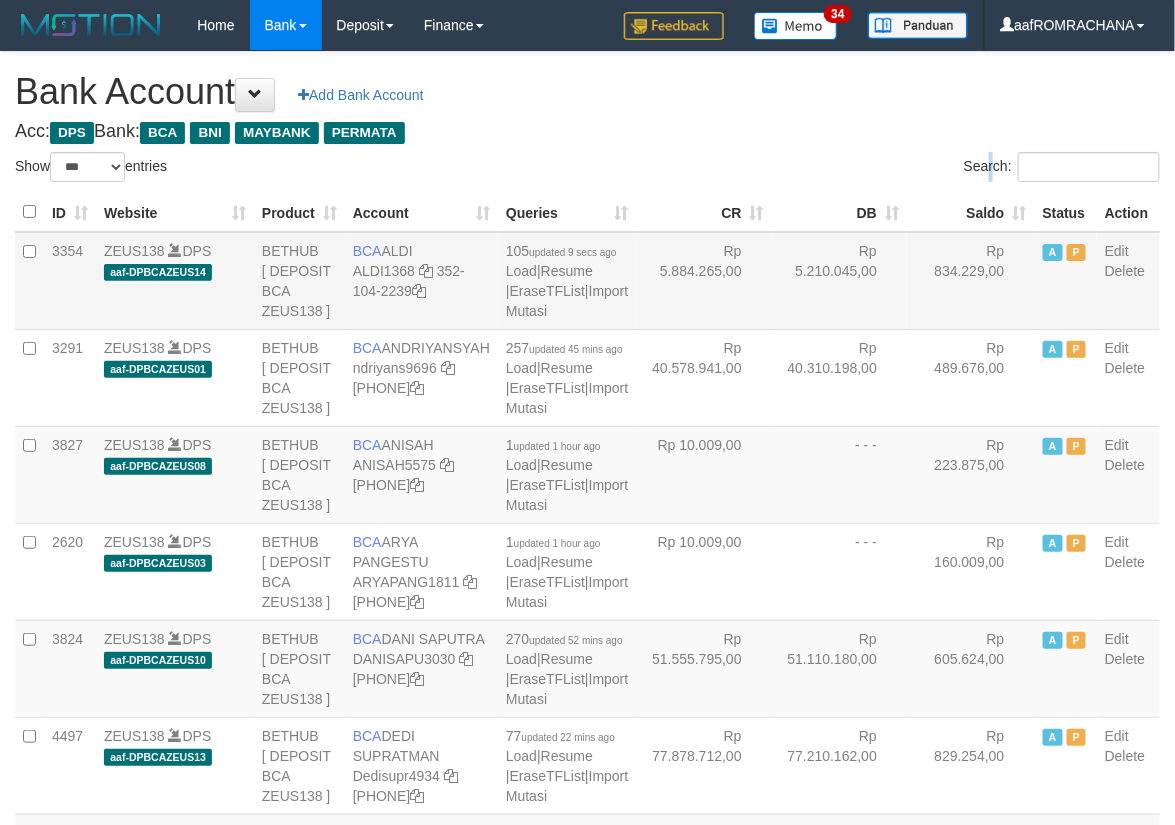 click on "[NUMBER] updated [TIME] ago" at bounding box center (587, 2094) 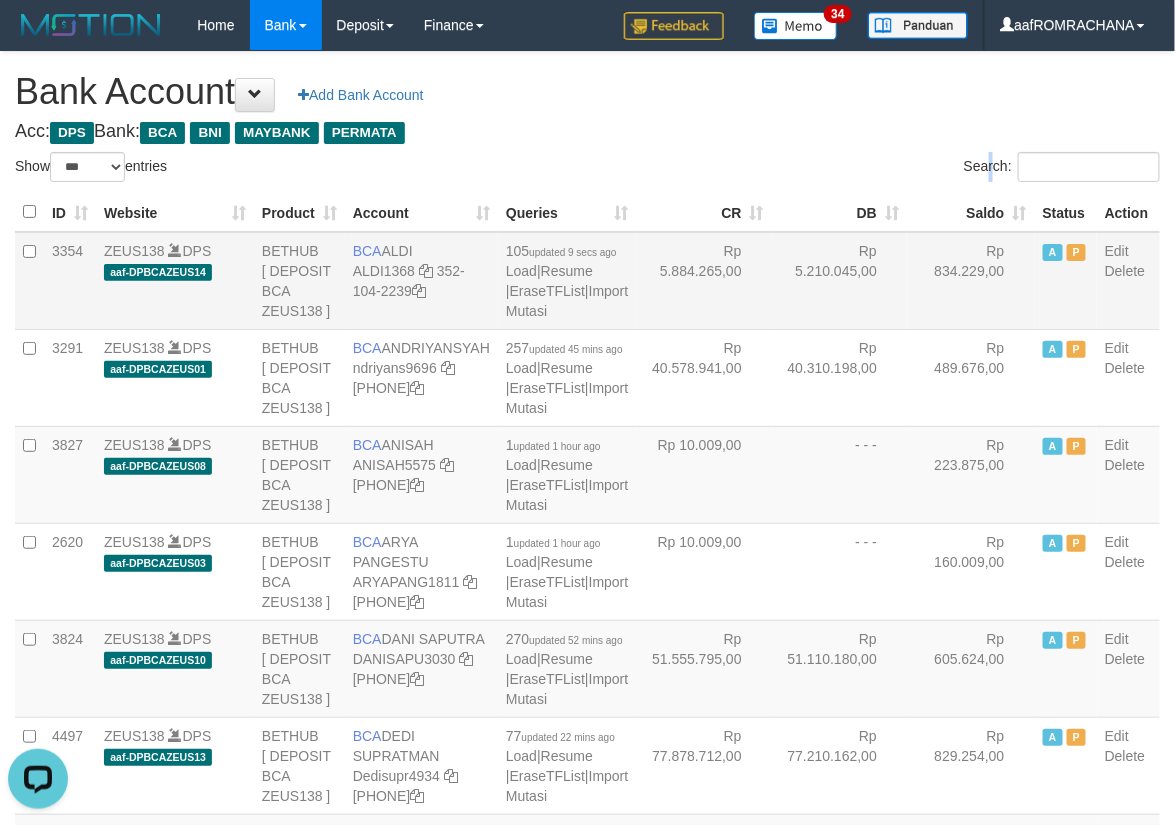scroll, scrollTop: 0, scrollLeft: 0, axis: both 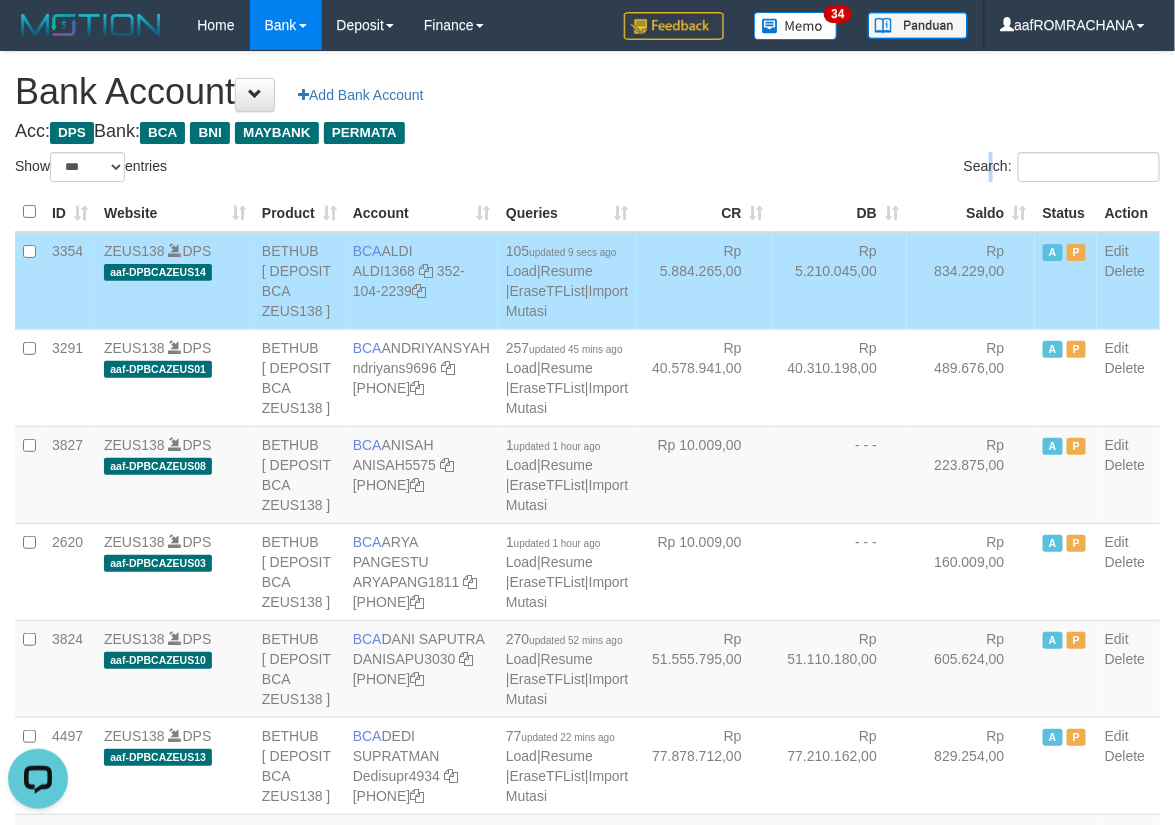 click on "Saldo" at bounding box center [971, 212] 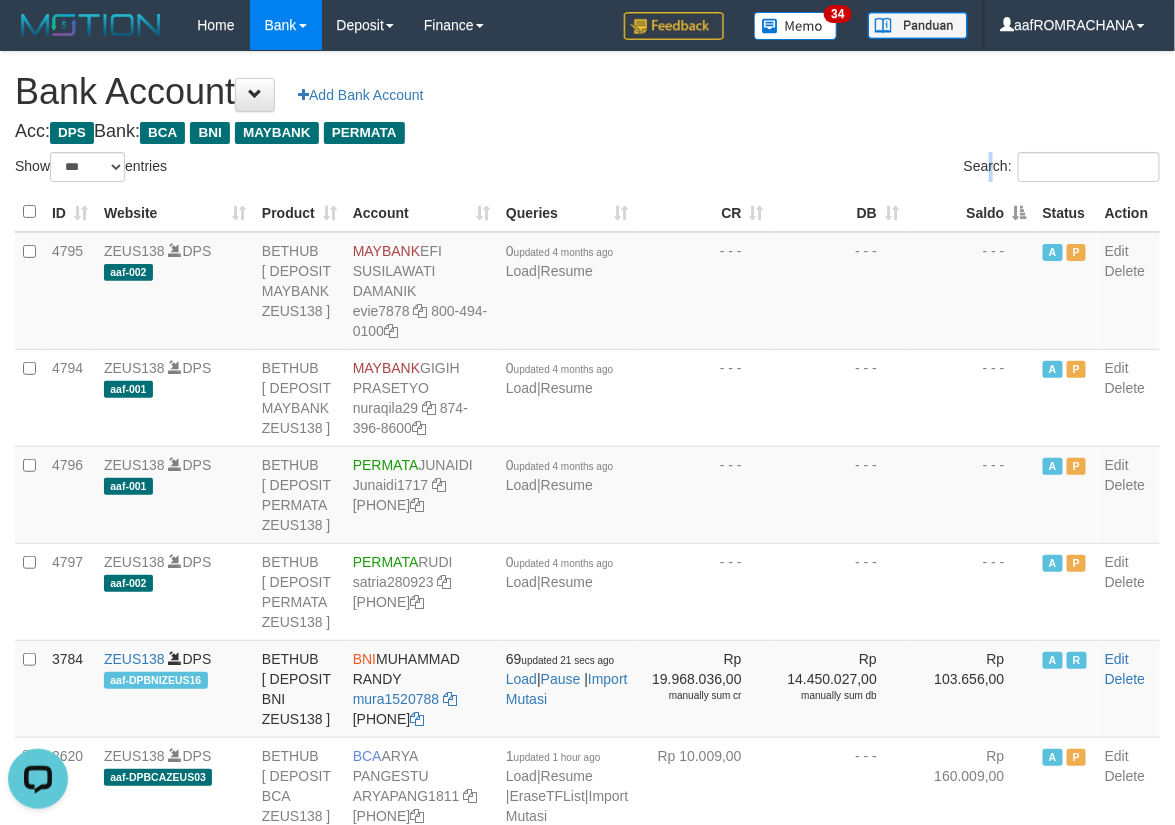 click on "Saldo" at bounding box center (971, 212) 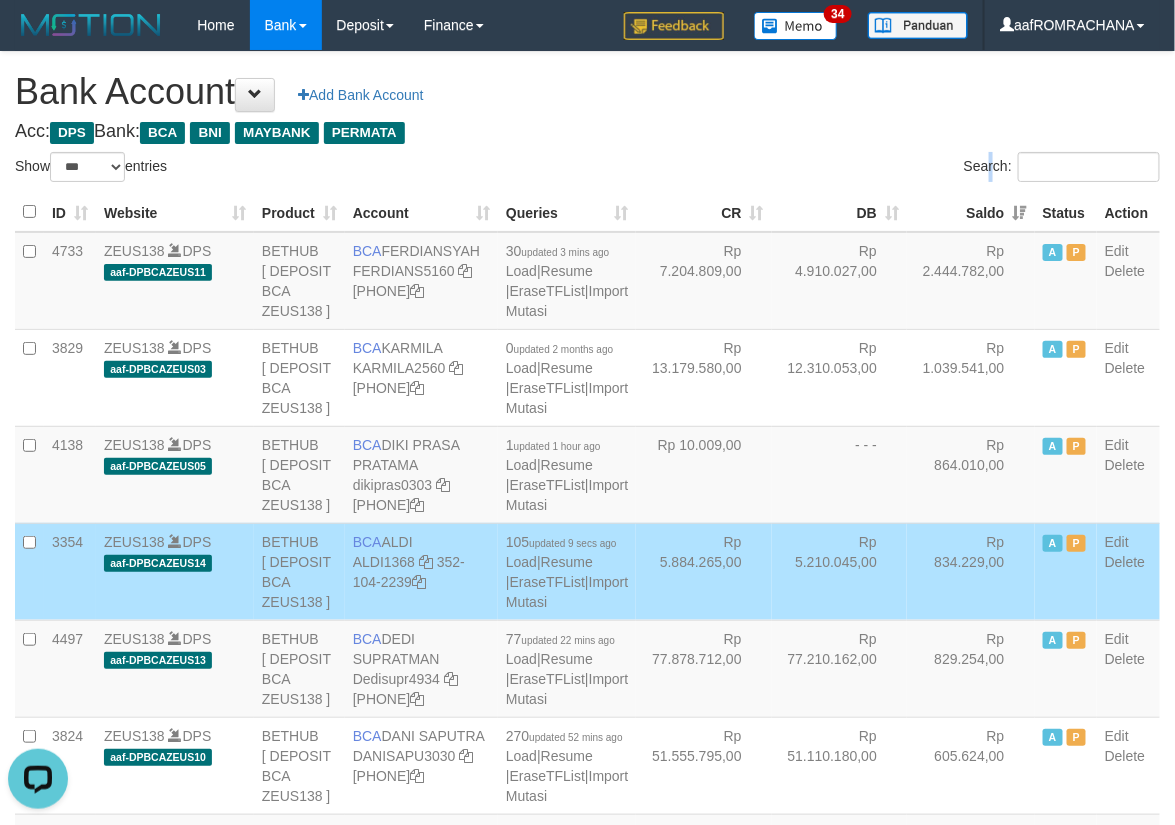 click on "**********" at bounding box center (587, 2047) 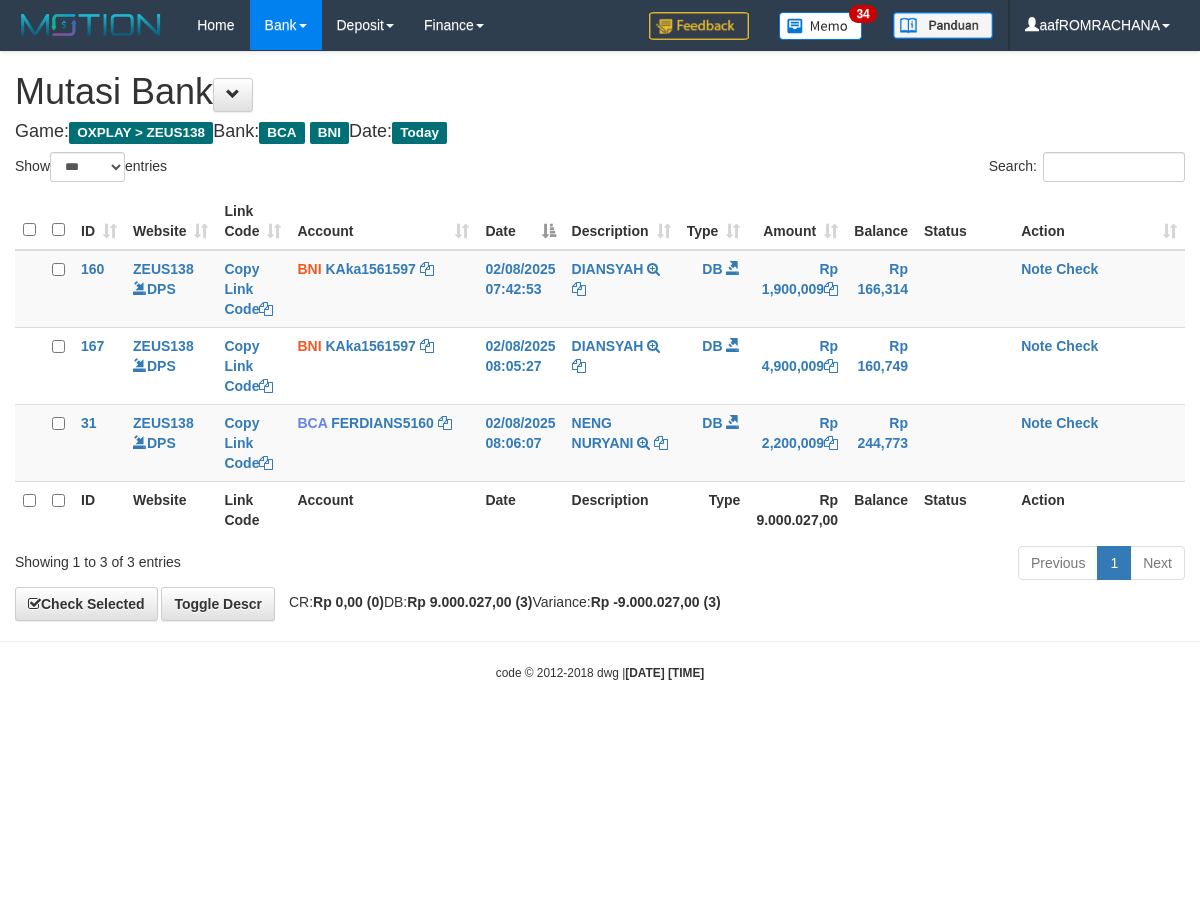 select on "***" 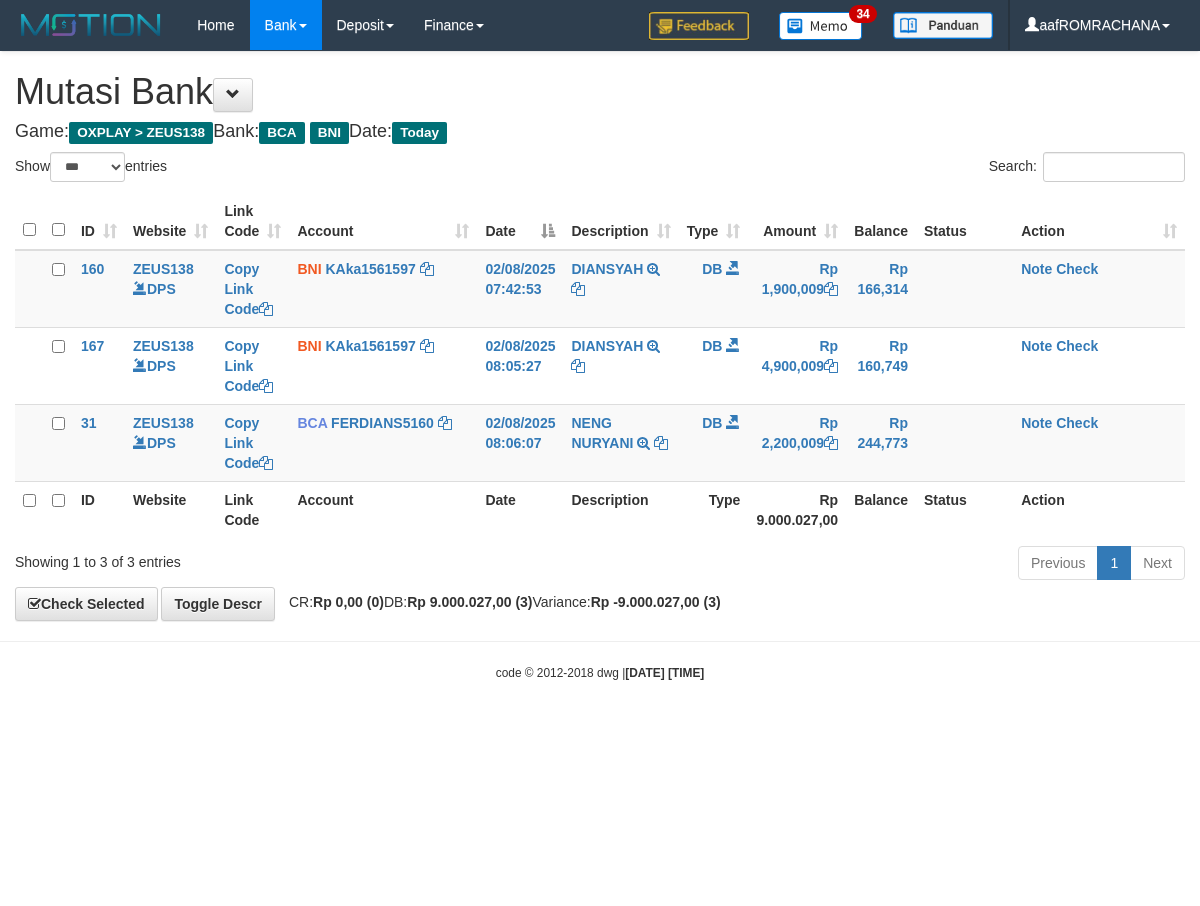scroll, scrollTop: 0, scrollLeft: 0, axis: both 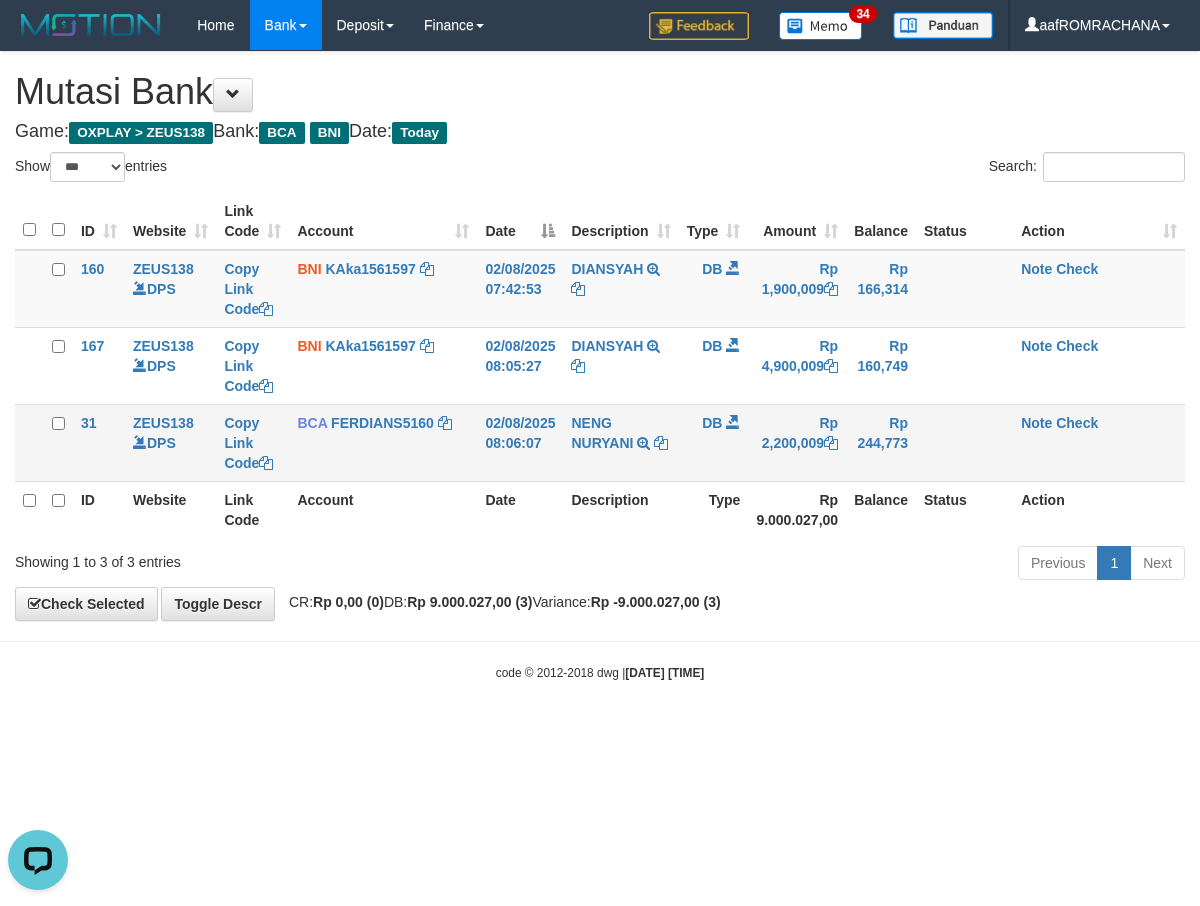 click on "BCA
FERDIANS5160
DPS
FERDIANSYAH
mutasi_20250802_4733 | 31
mutasi_20250802_4733 | 31" at bounding box center (383, 442) 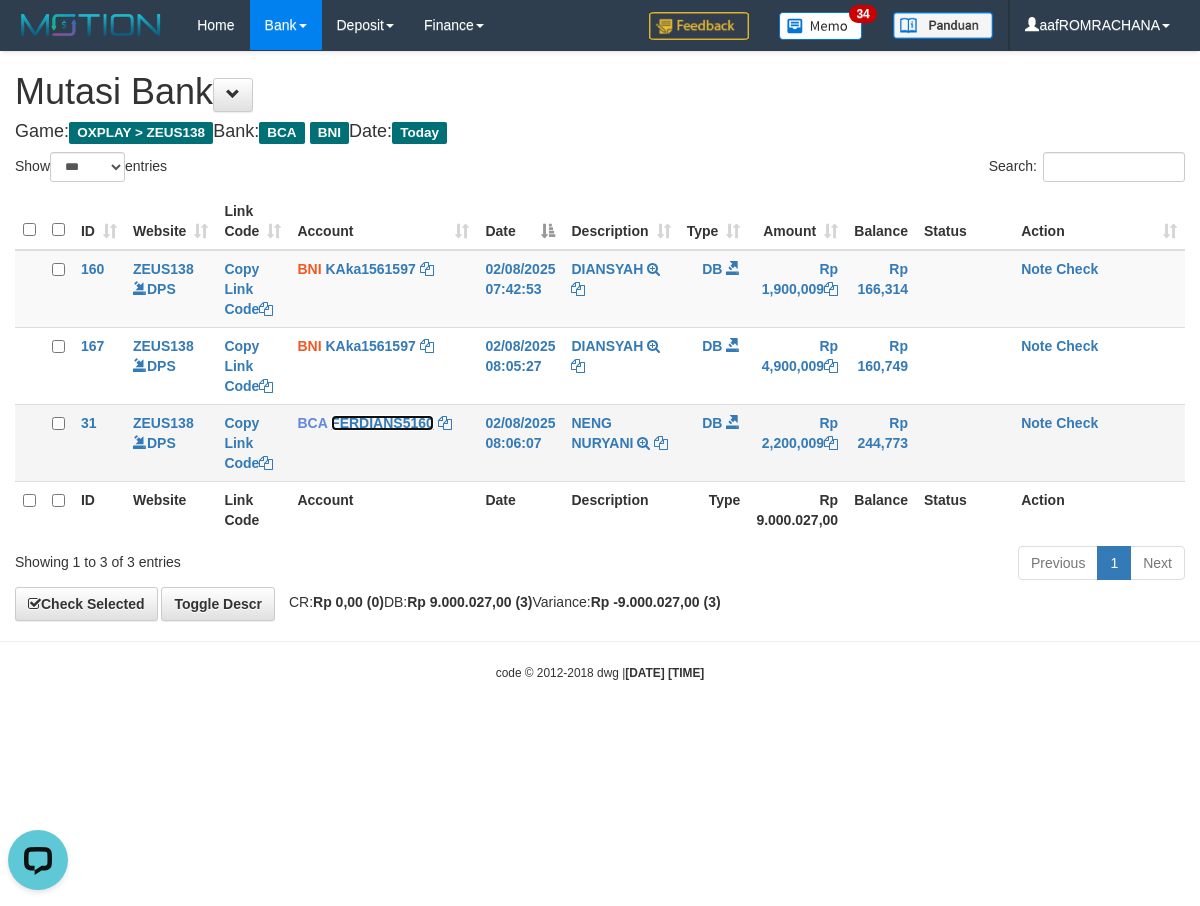 click on "FERDIANS5160" at bounding box center (382, 423) 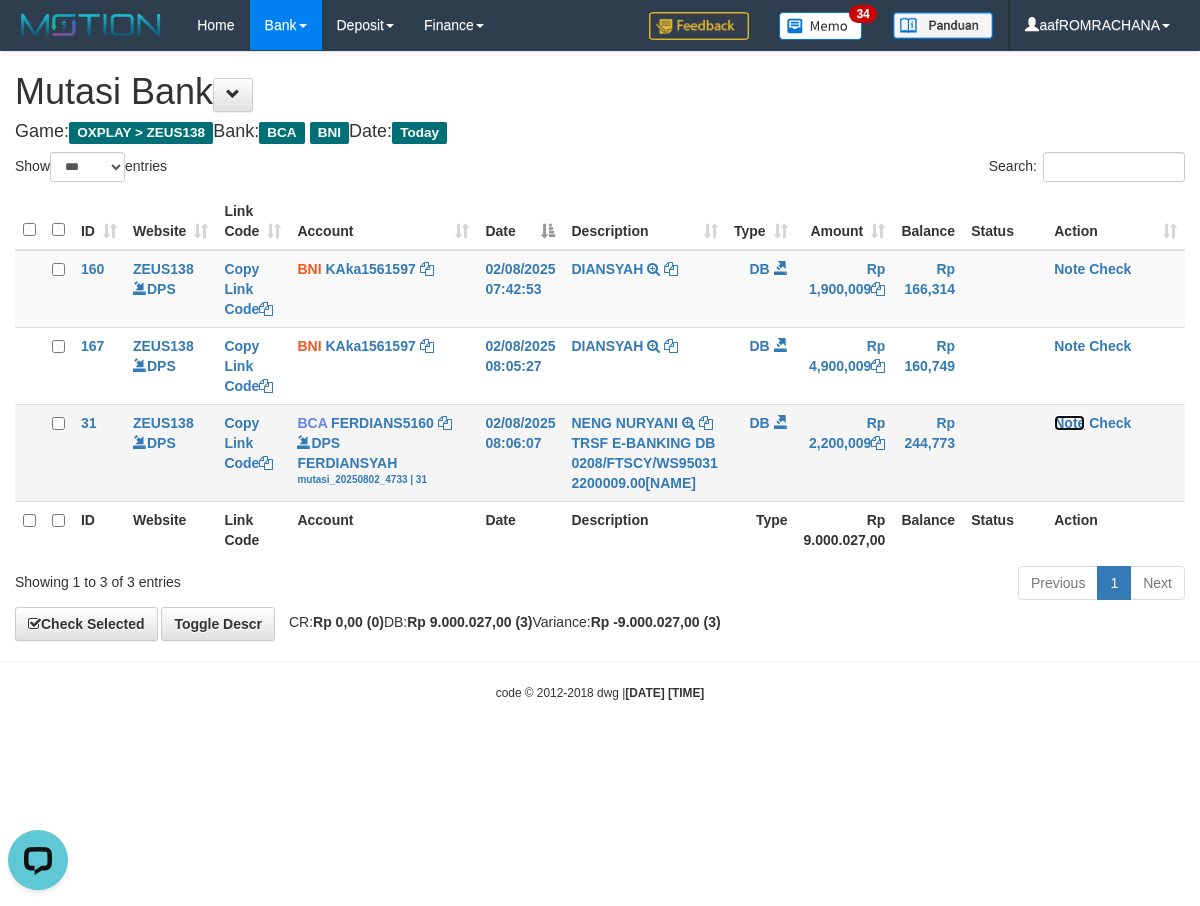 click on "Note" at bounding box center (1069, 423) 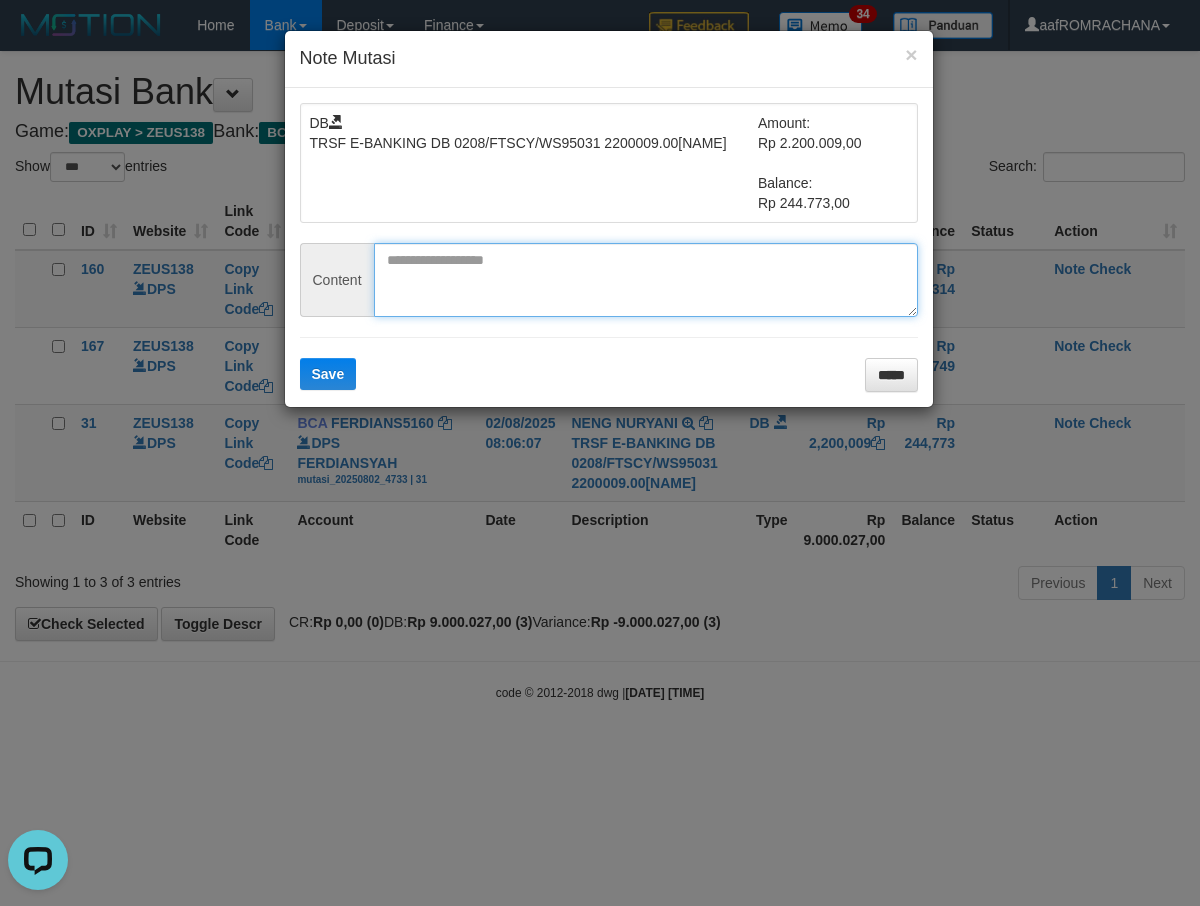 click at bounding box center (646, 280) 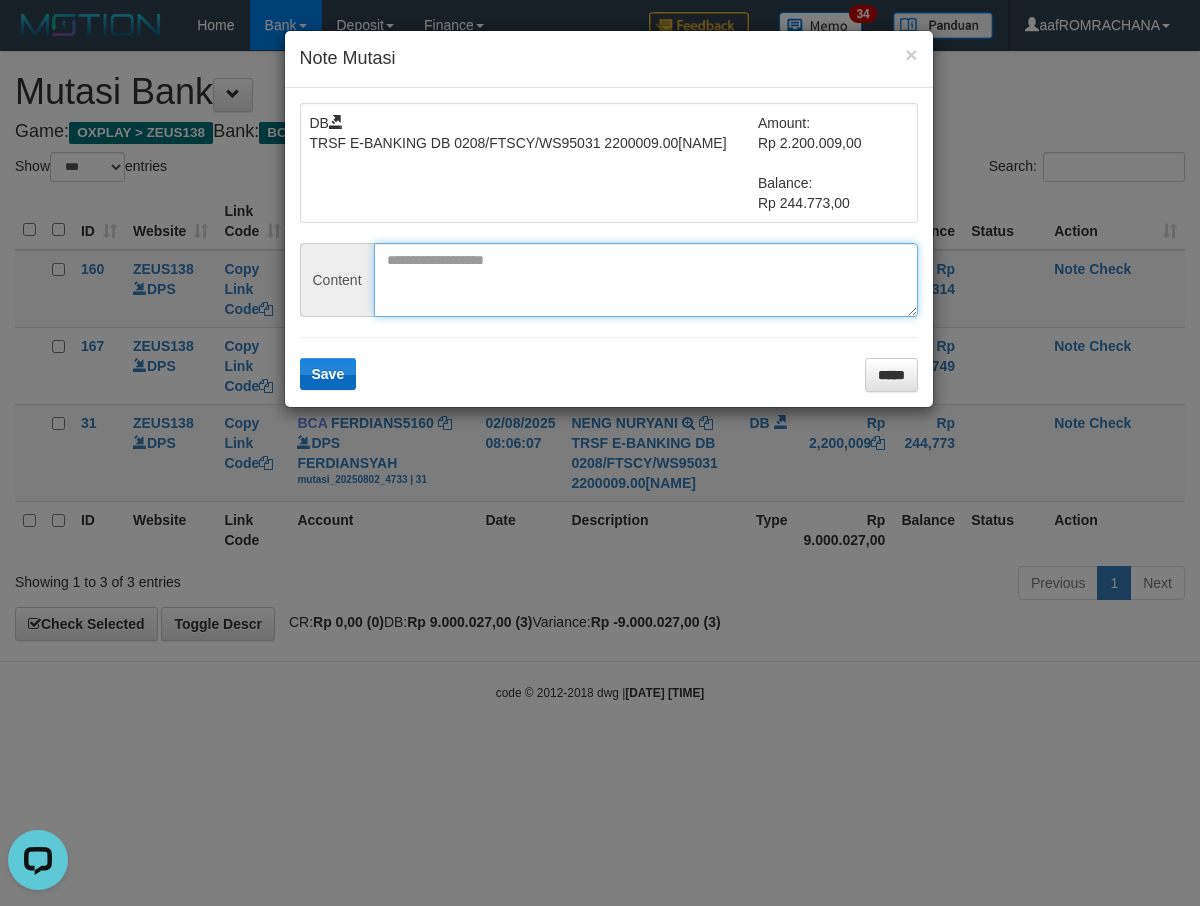 paste on "**********" 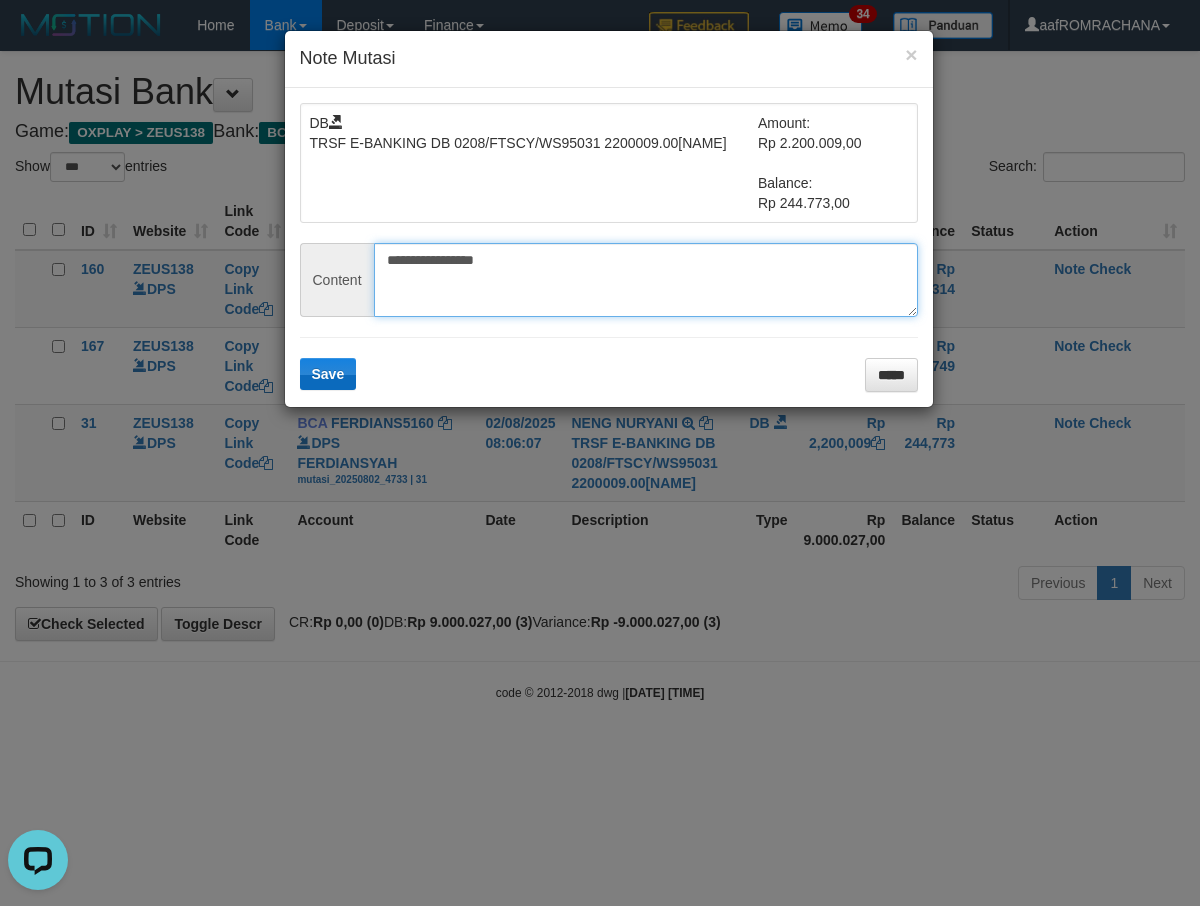 type on "**********" 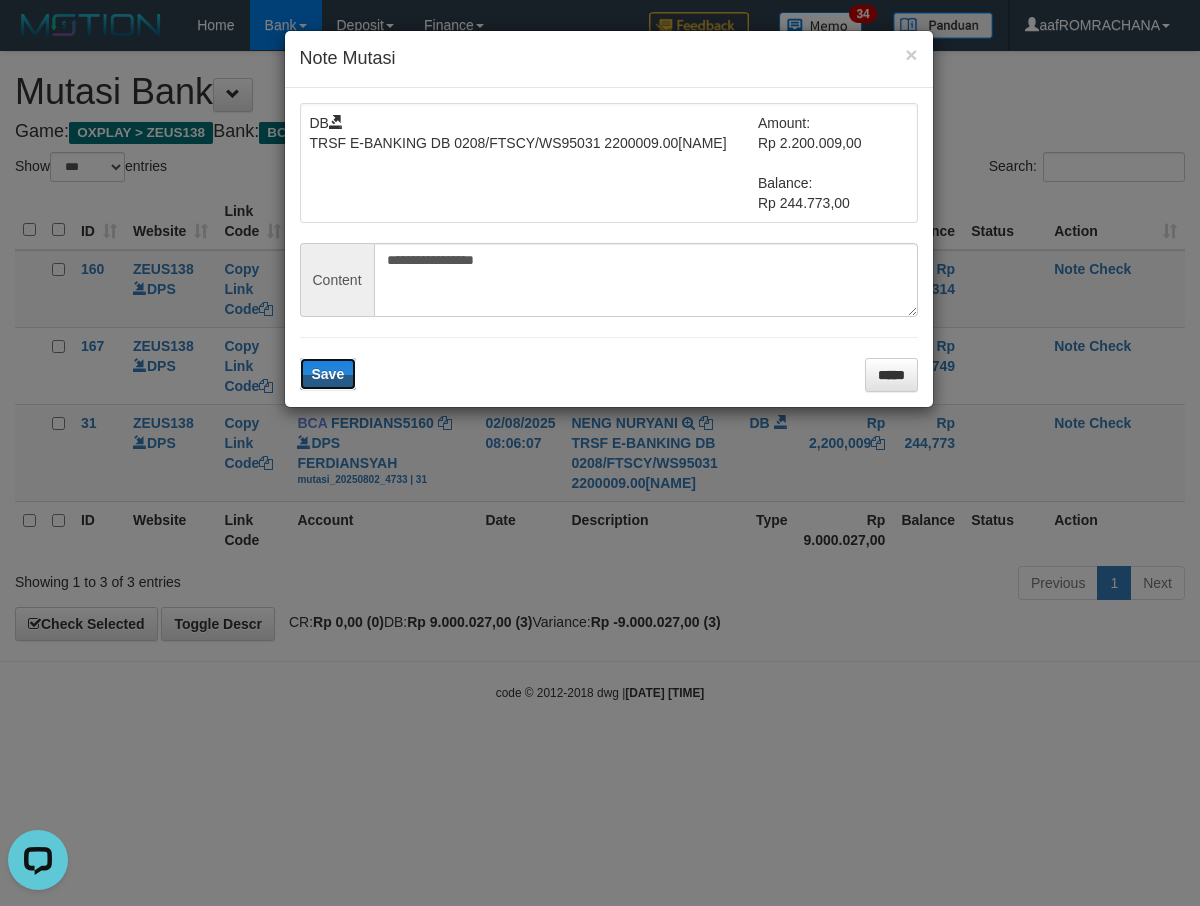 drag, startPoint x: 326, startPoint y: 382, endPoint x: 667, endPoint y: 437, distance: 345.407 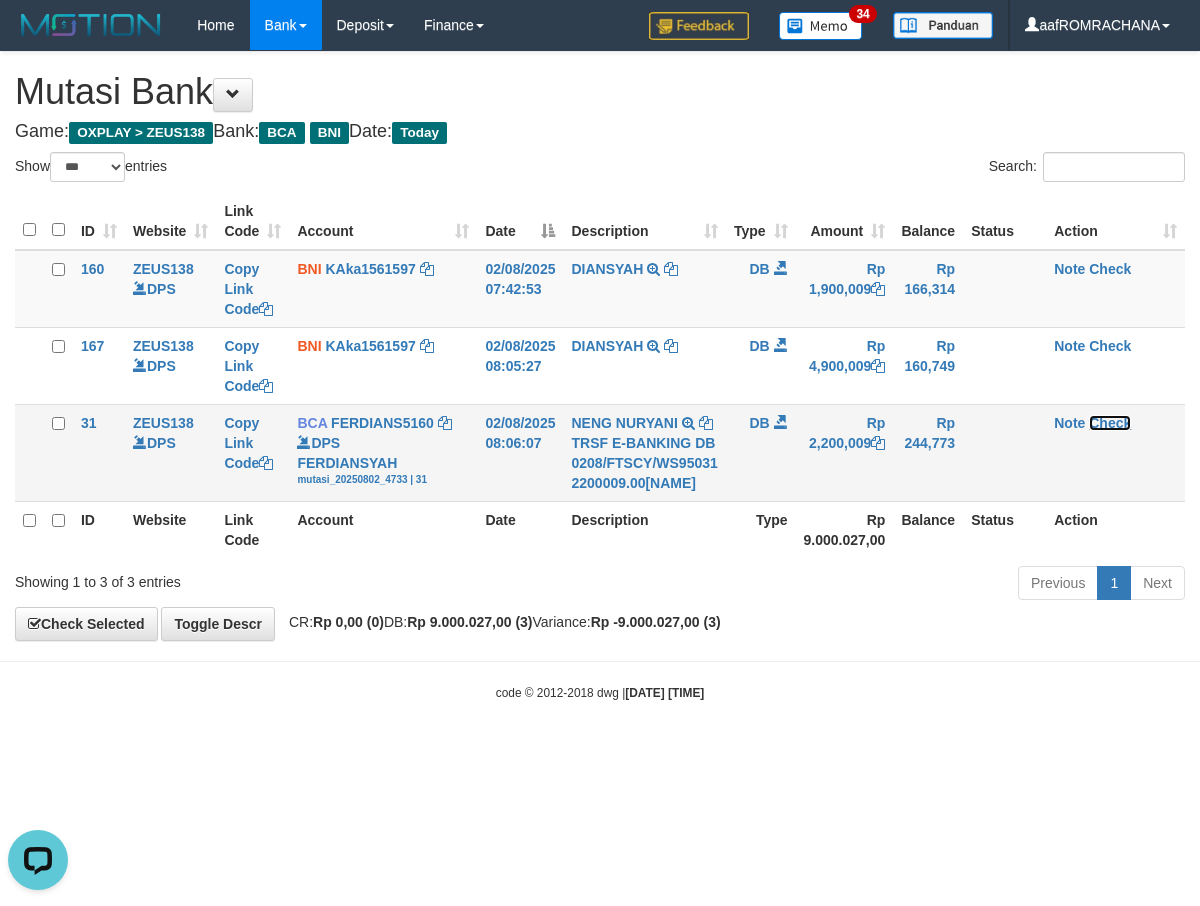 click on "Check" at bounding box center [1110, 423] 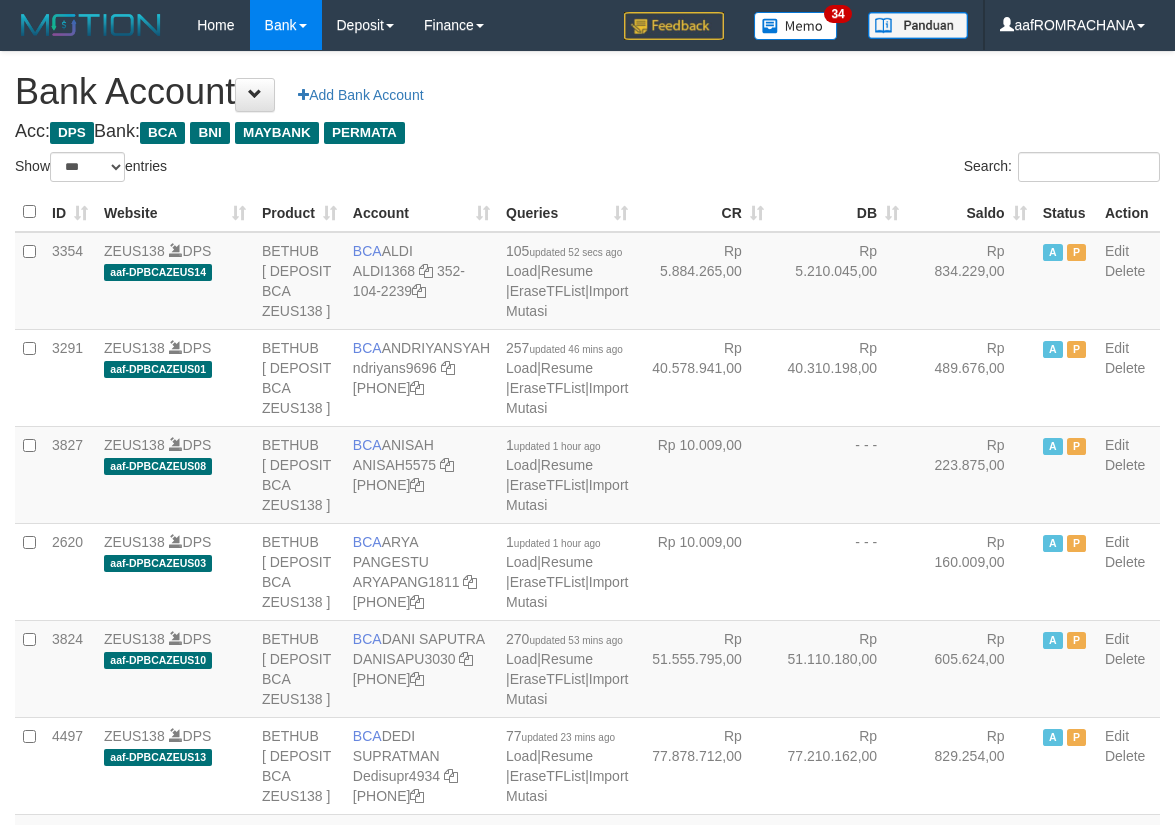 select on "***" 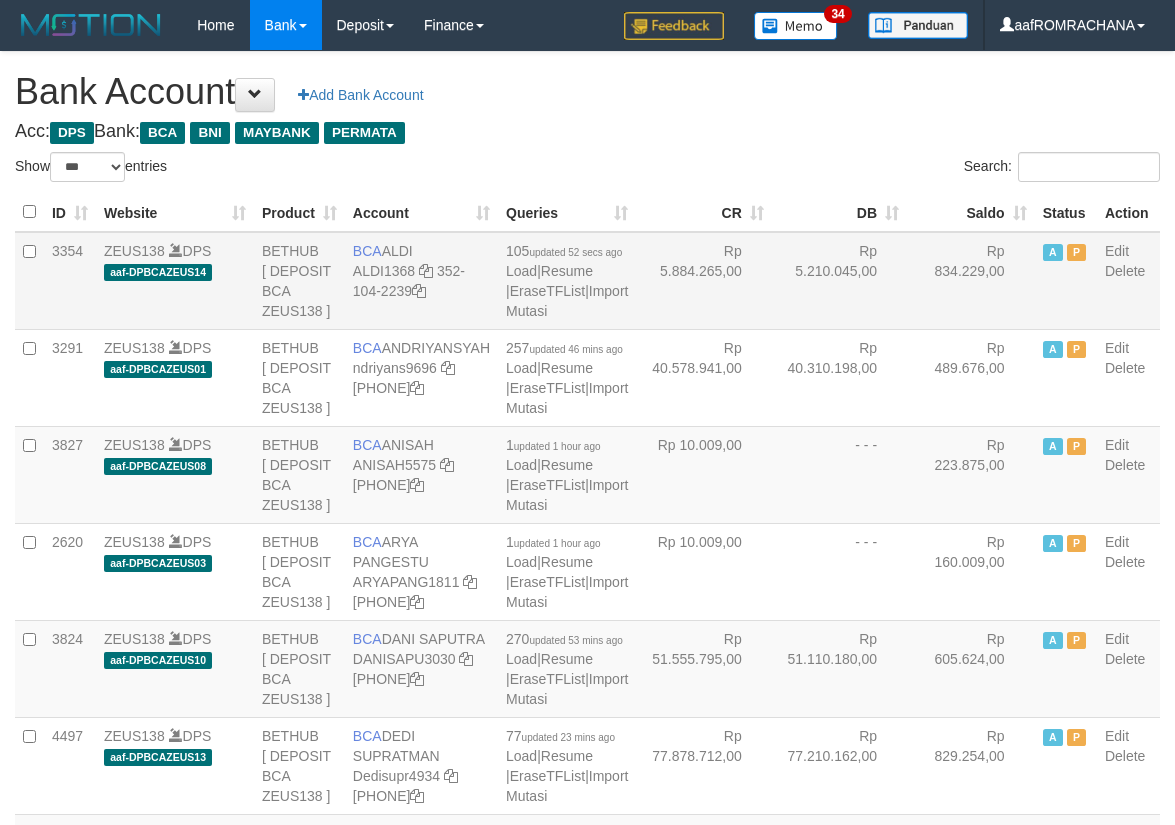 scroll, scrollTop: 0, scrollLeft: 0, axis: both 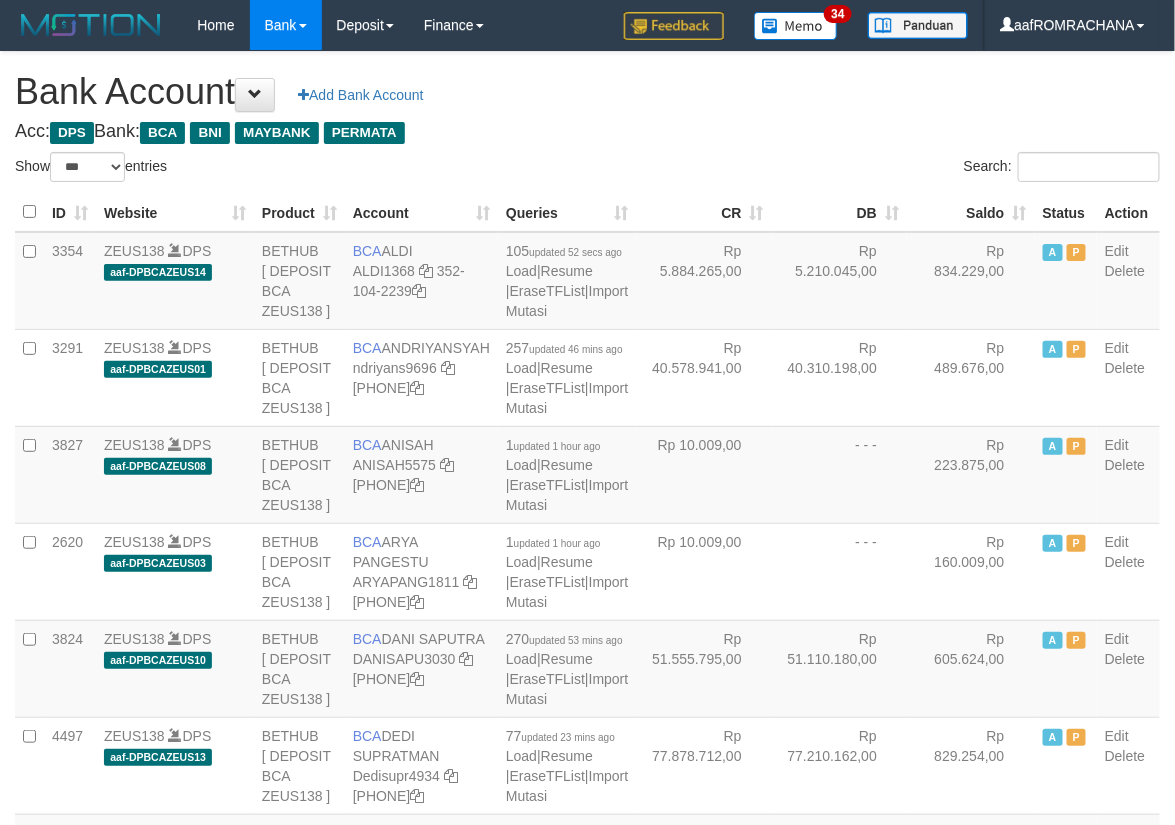 click on "Status" at bounding box center (1066, 212) 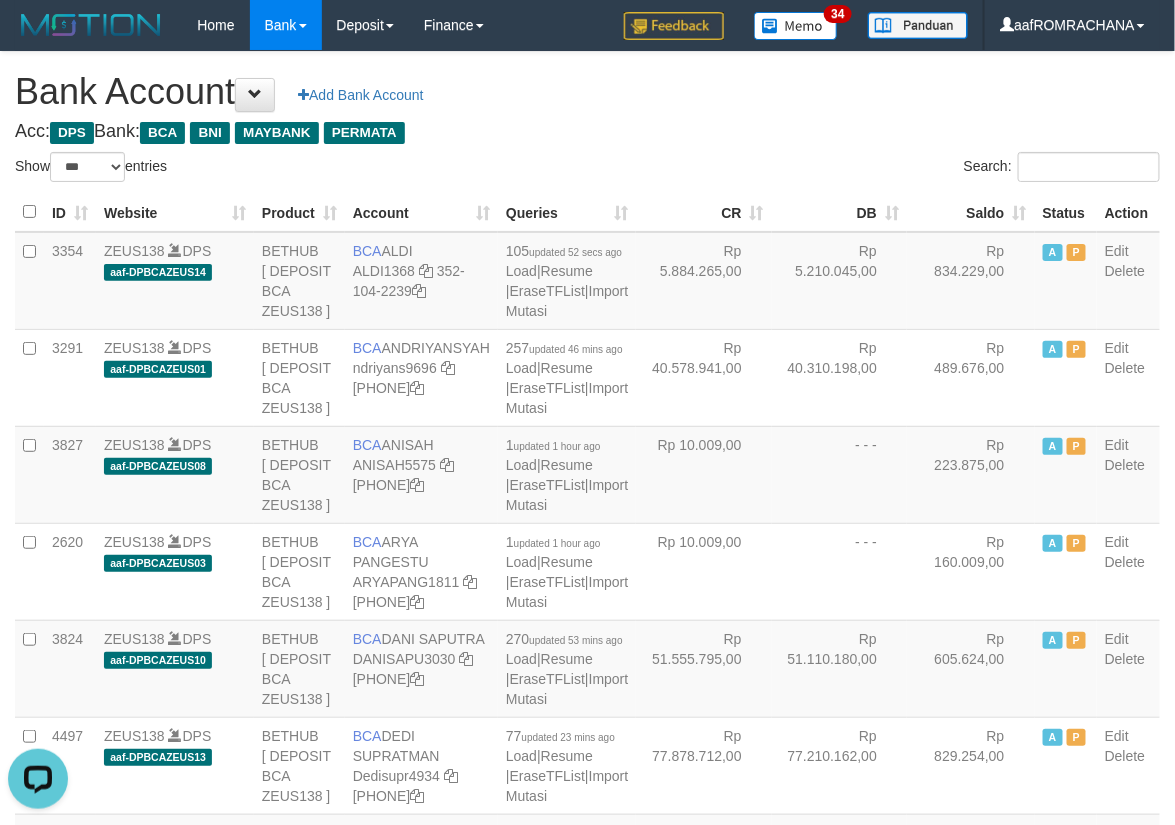 scroll, scrollTop: 0, scrollLeft: 0, axis: both 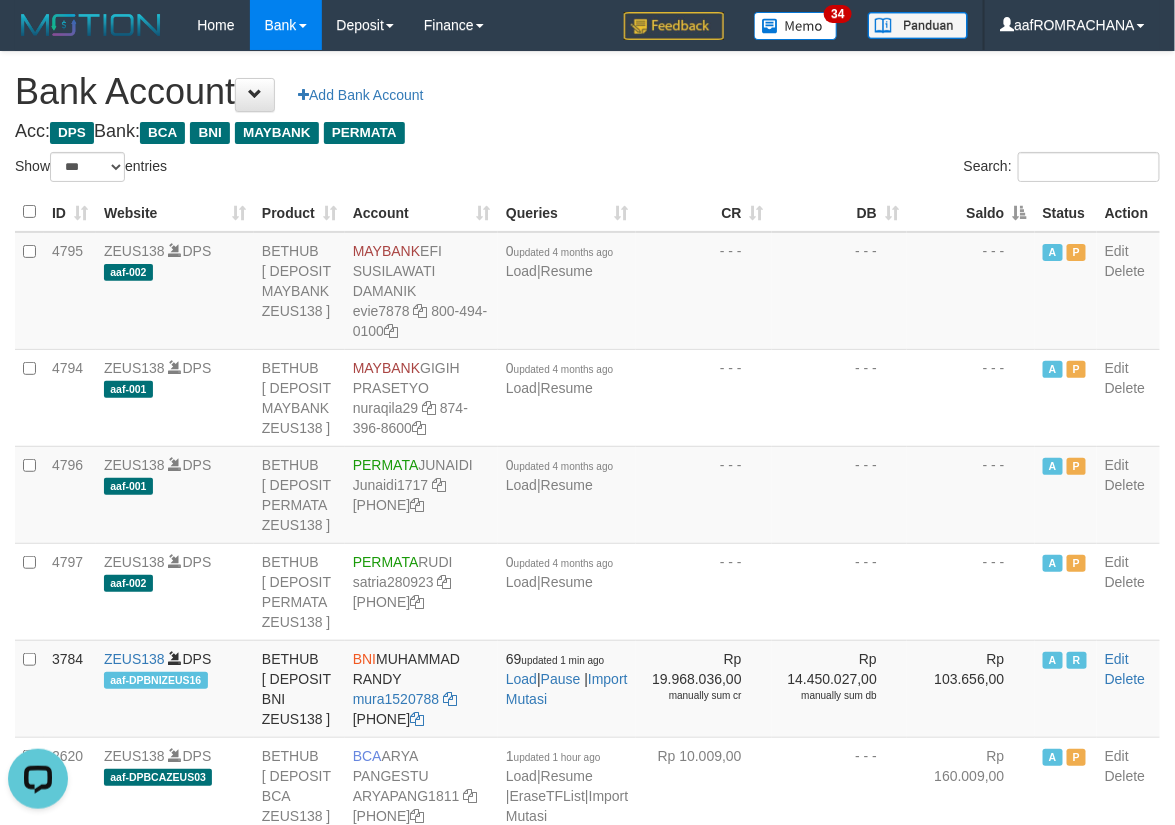 click on "Saldo" at bounding box center (971, 212) 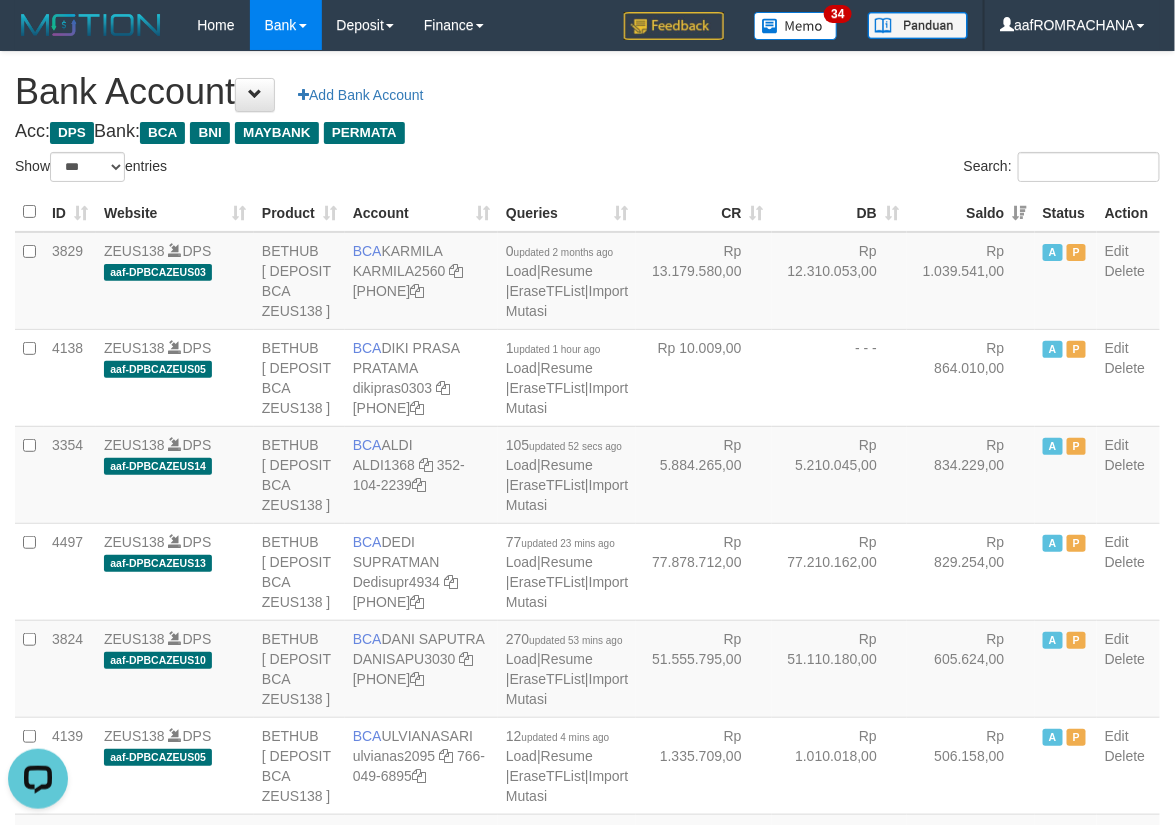 click on "**********" at bounding box center [587, 2047] 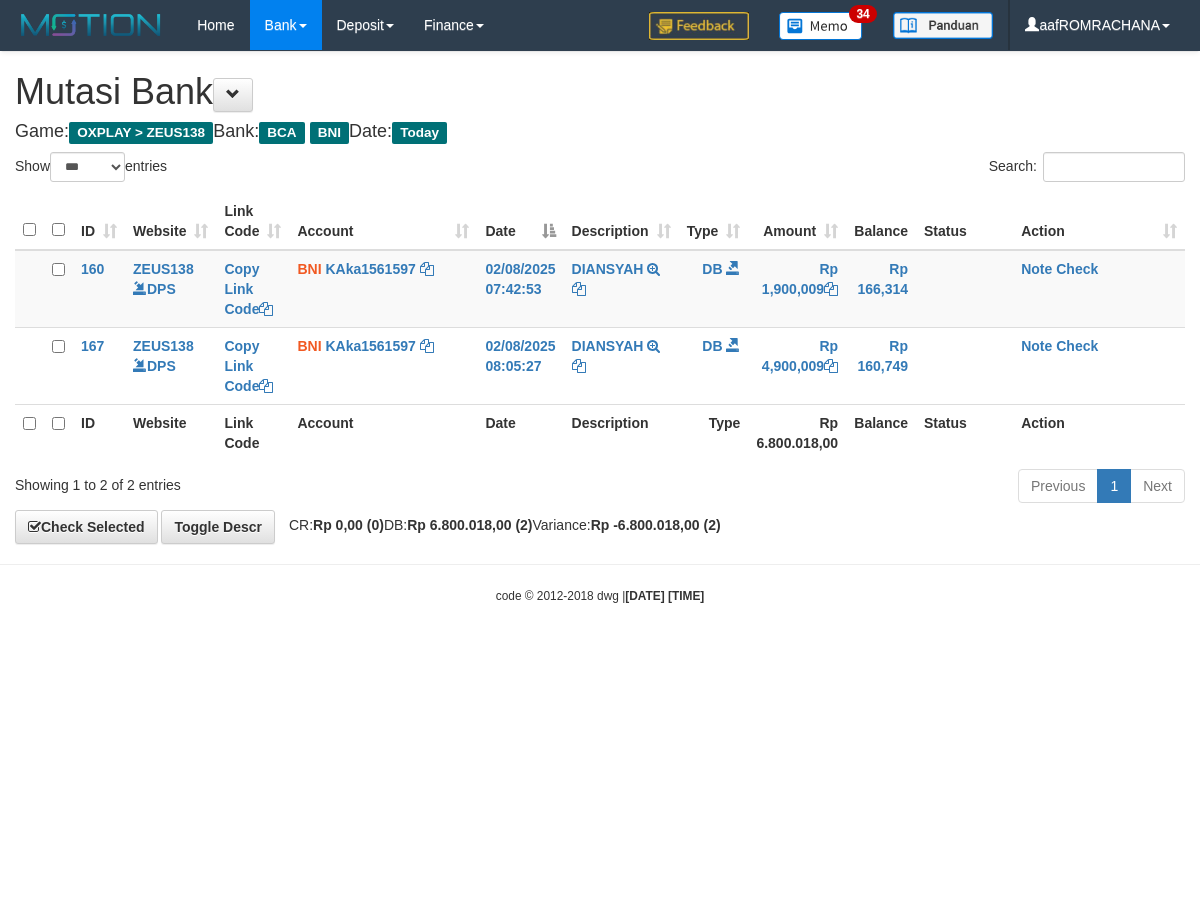 select on "***" 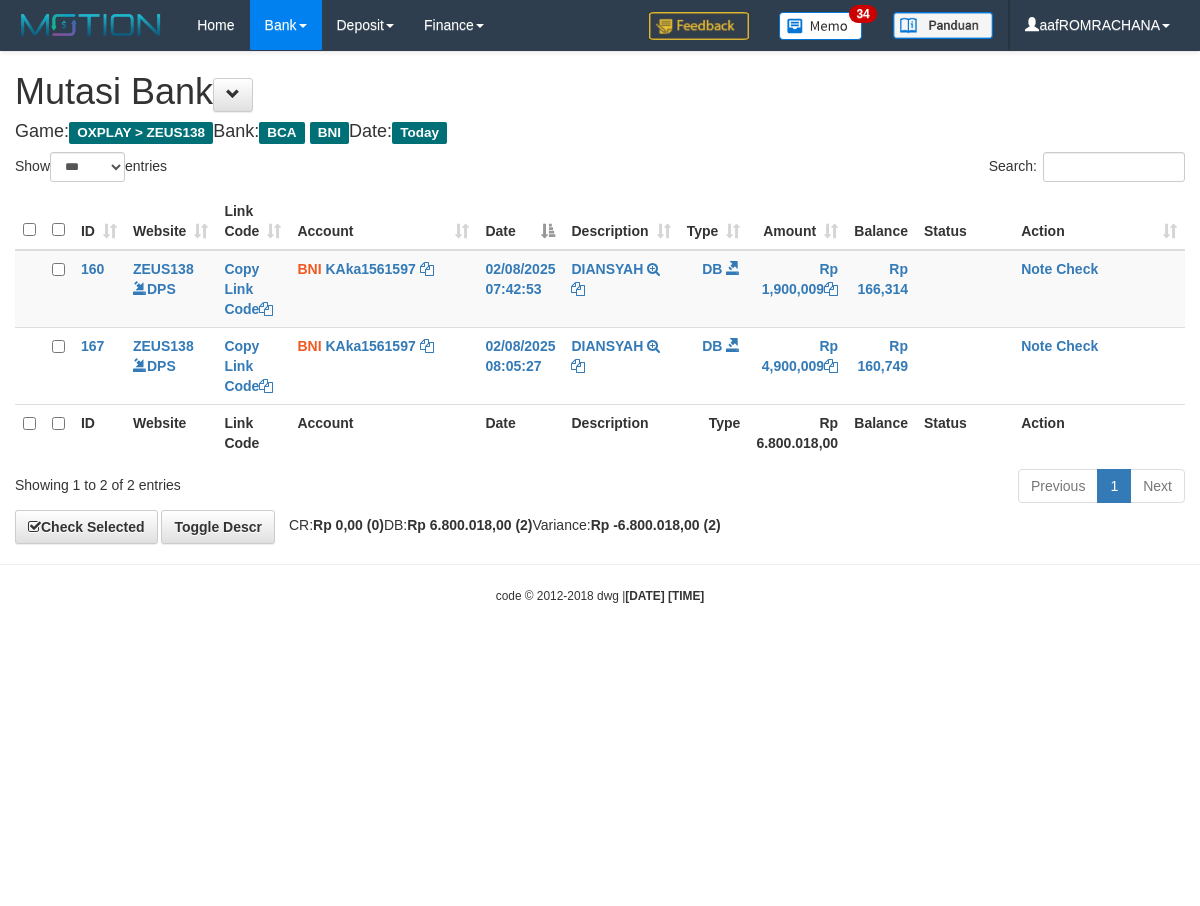 scroll, scrollTop: 0, scrollLeft: 0, axis: both 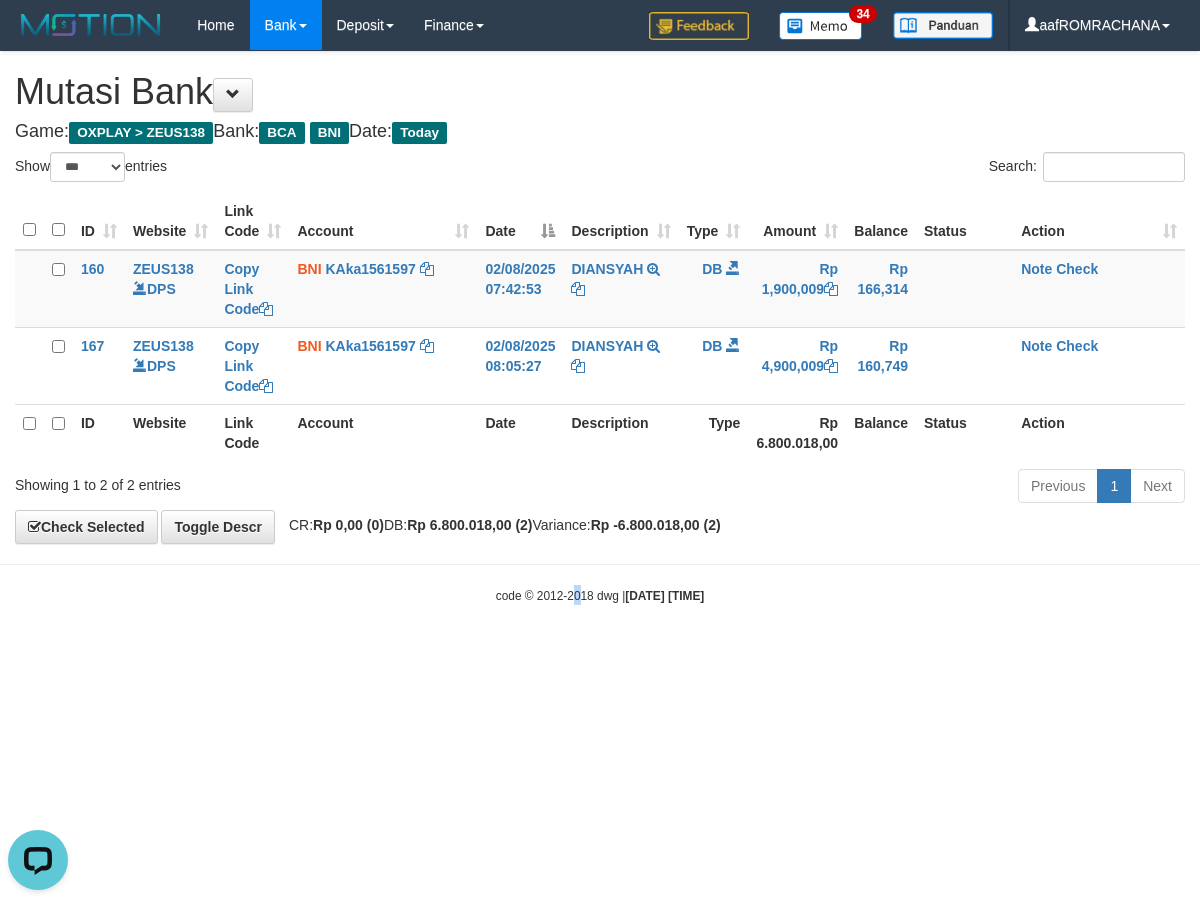 click on "Toggle navigation
Home
Bank
Account List
Load
By Website
Group
[OXPLAY]													ZEUS138
By Load Group (DPS)
Sync" at bounding box center (600, 327) 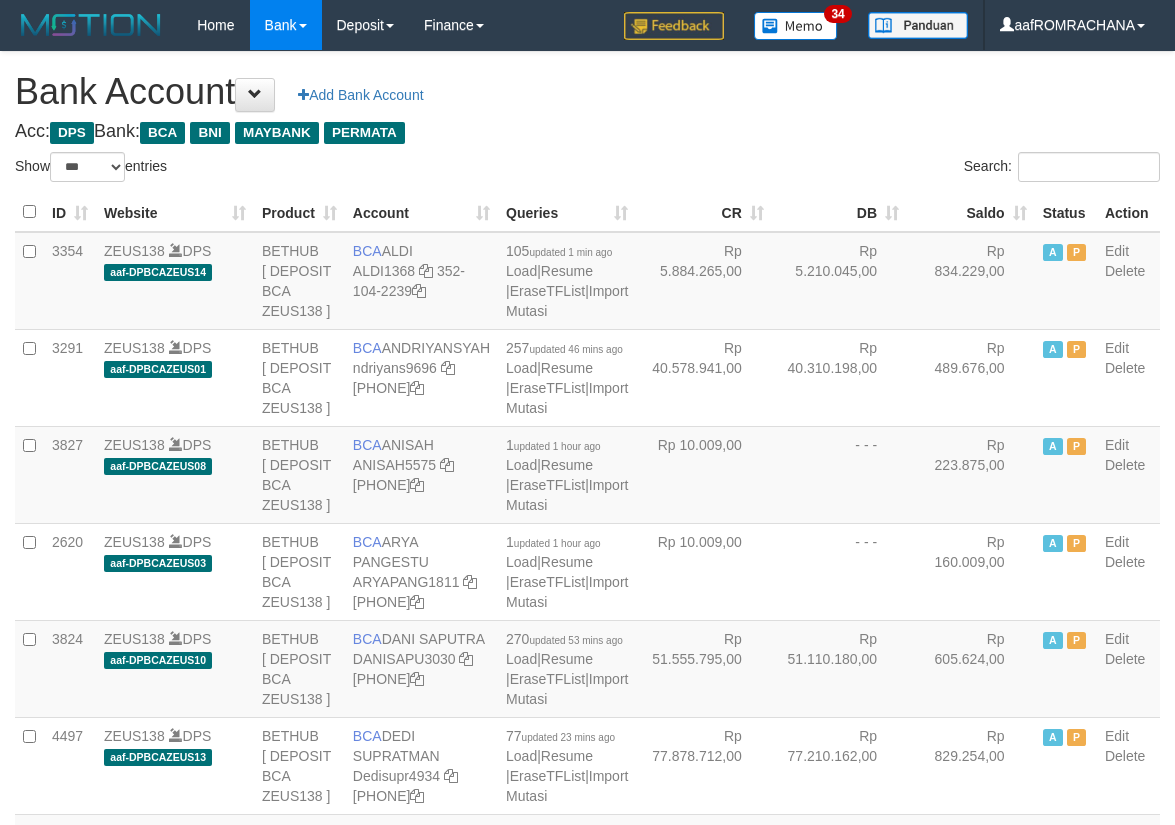 select on "***" 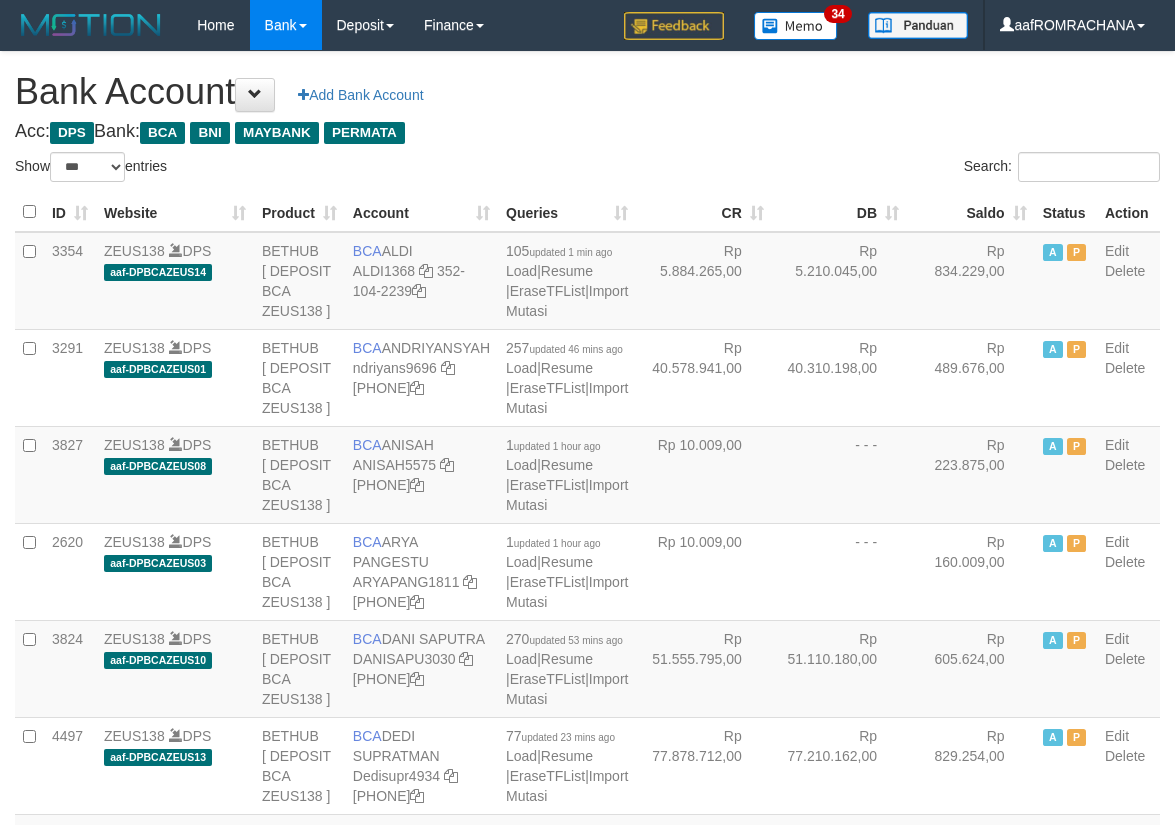 scroll, scrollTop: 0, scrollLeft: 0, axis: both 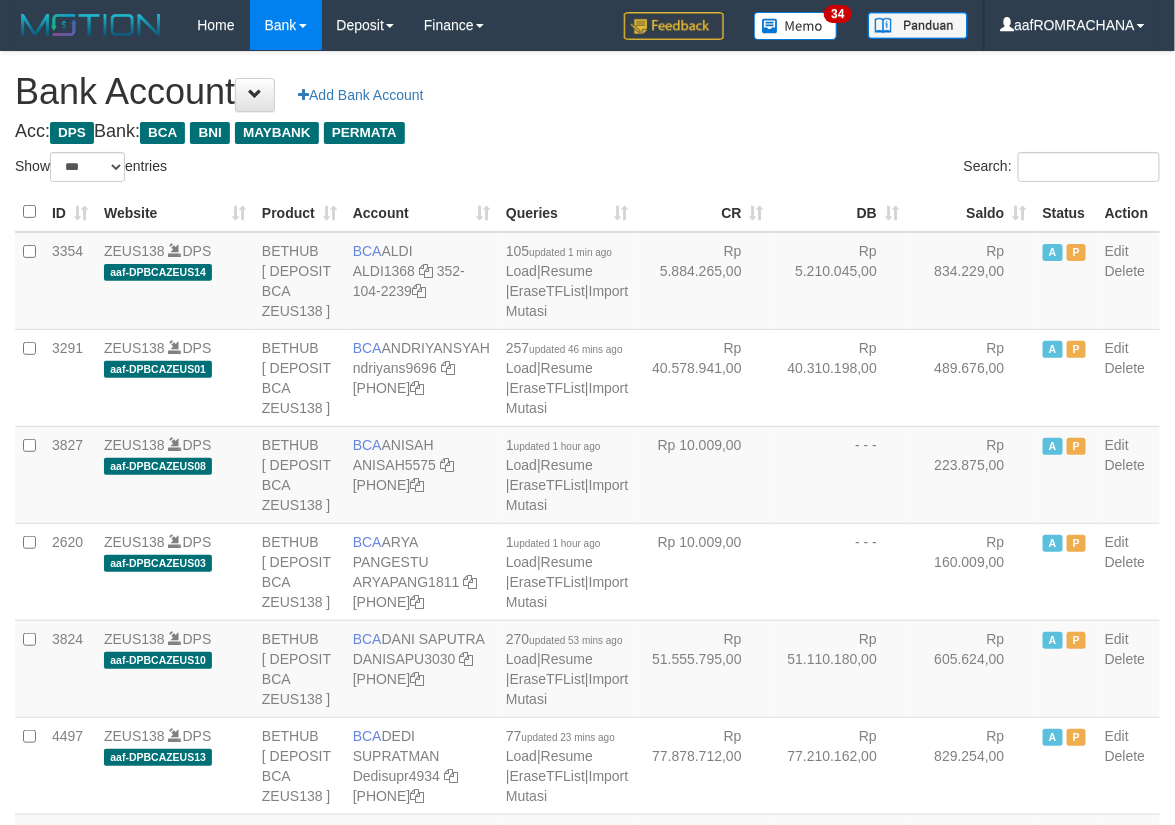 click on "Saldo" at bounding box center [971, 212] 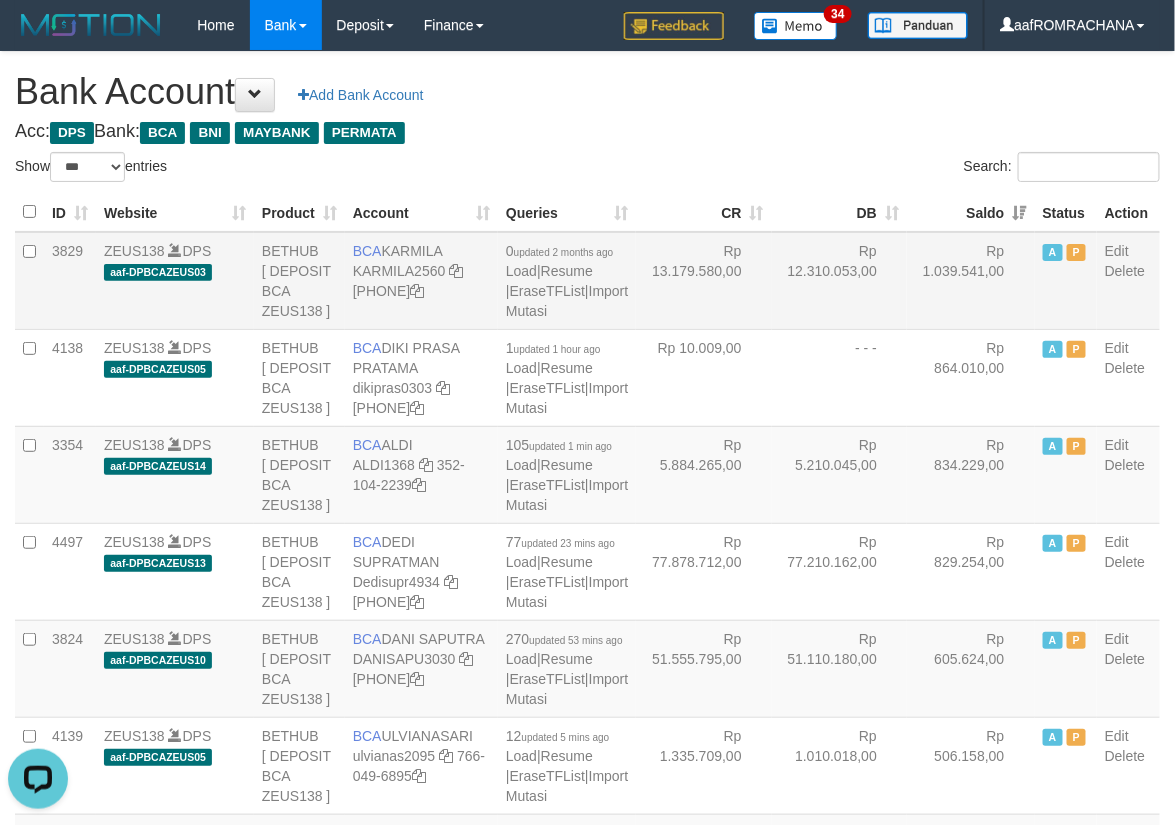 scroll, scrollTop: 0, scrollLeft: 0, axis: both 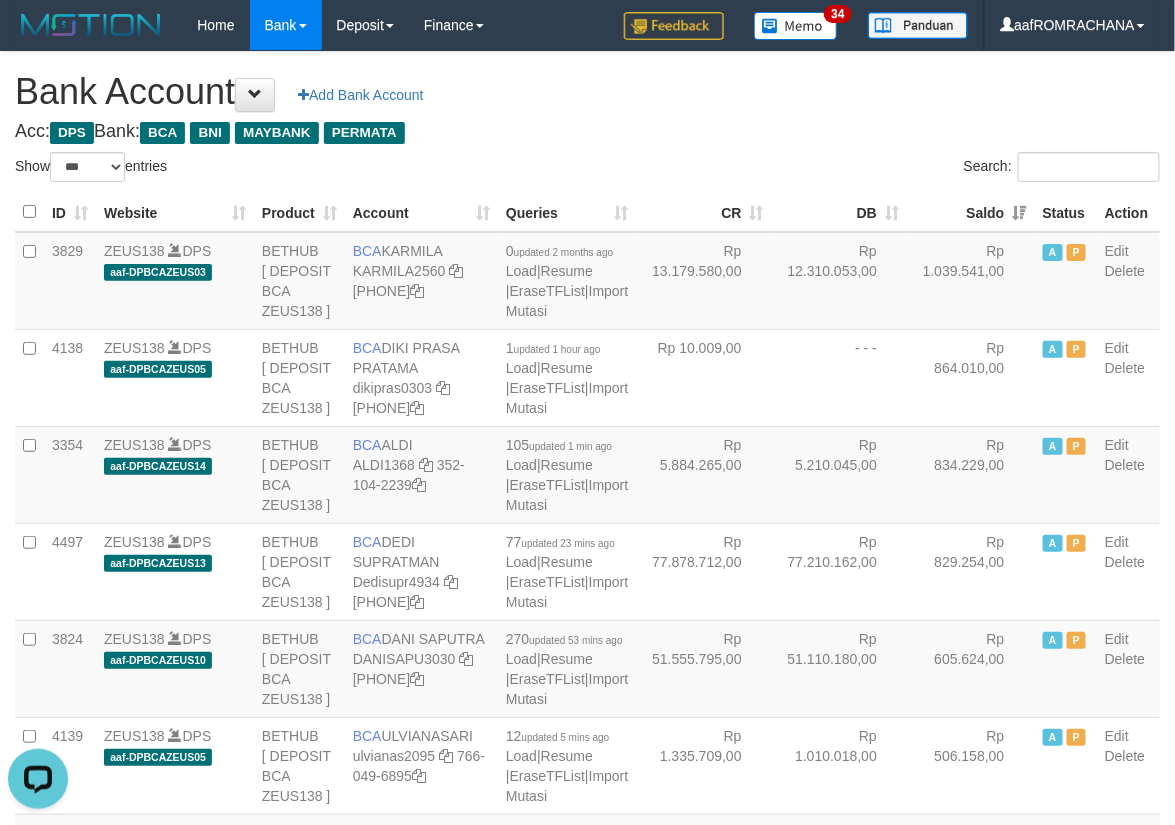 click on "Bank Account
Add Bank Account" at bounding box center (587, 92) 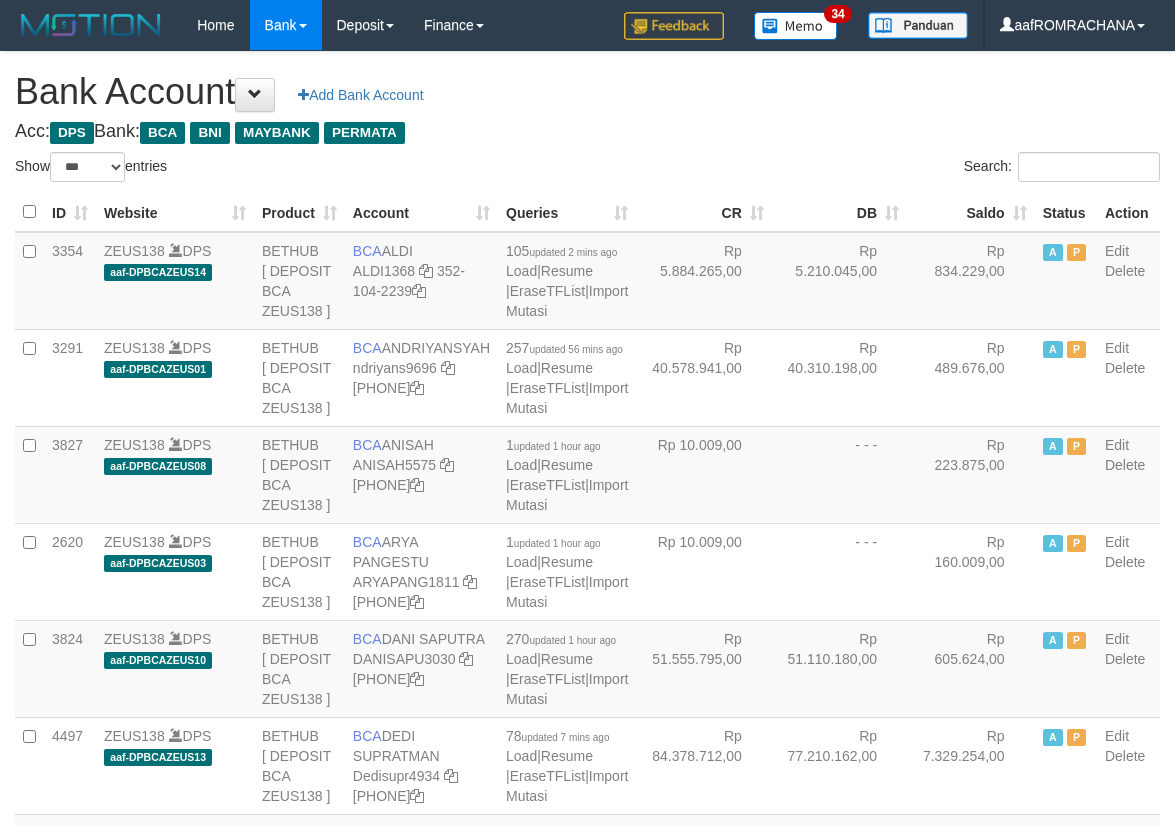 select on "***" 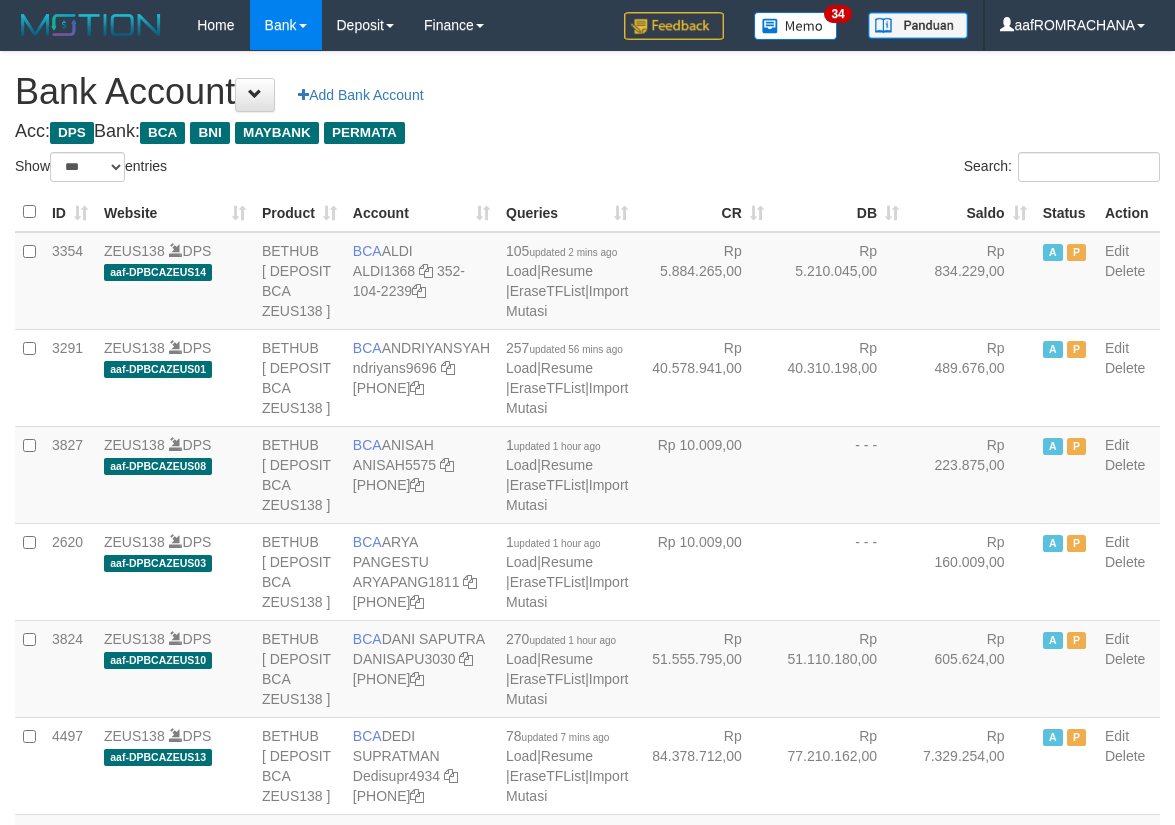scroll, scrollTop: 0, scrollLeft: 0, axis: both 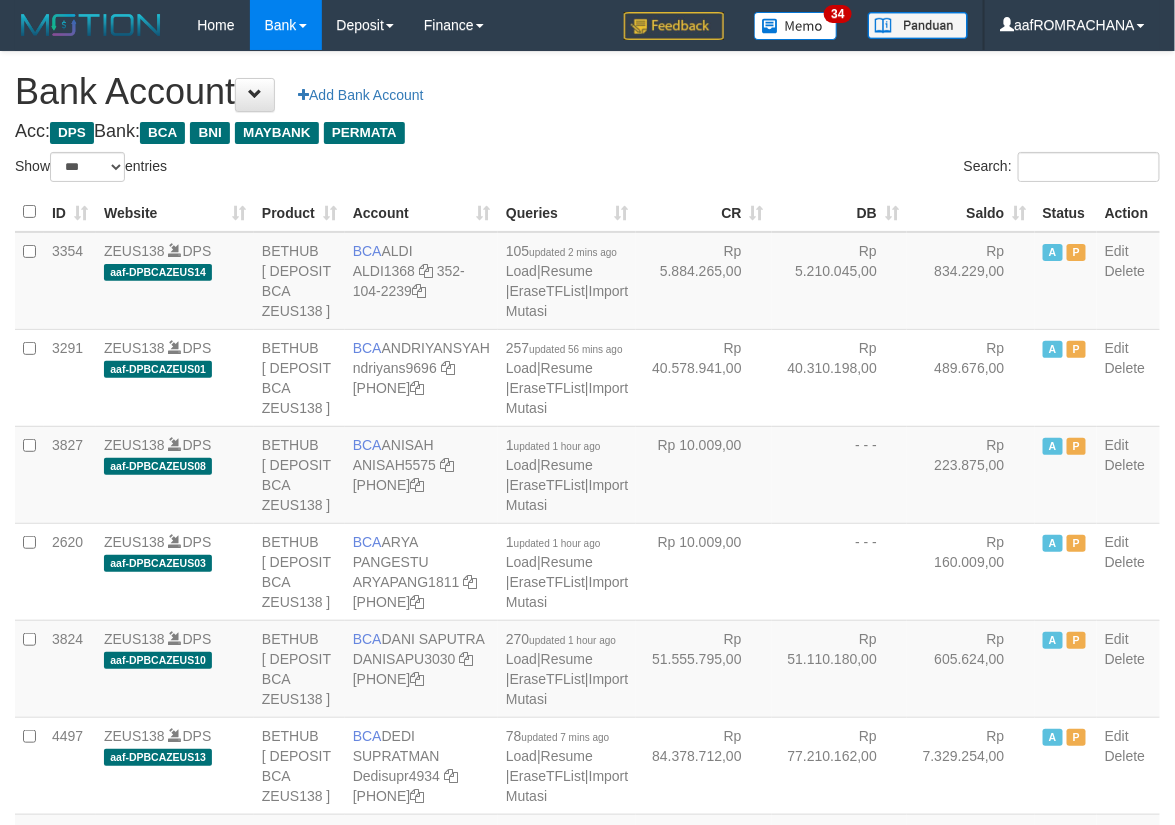 click on "Saldo" at bounding box center (971, 212) 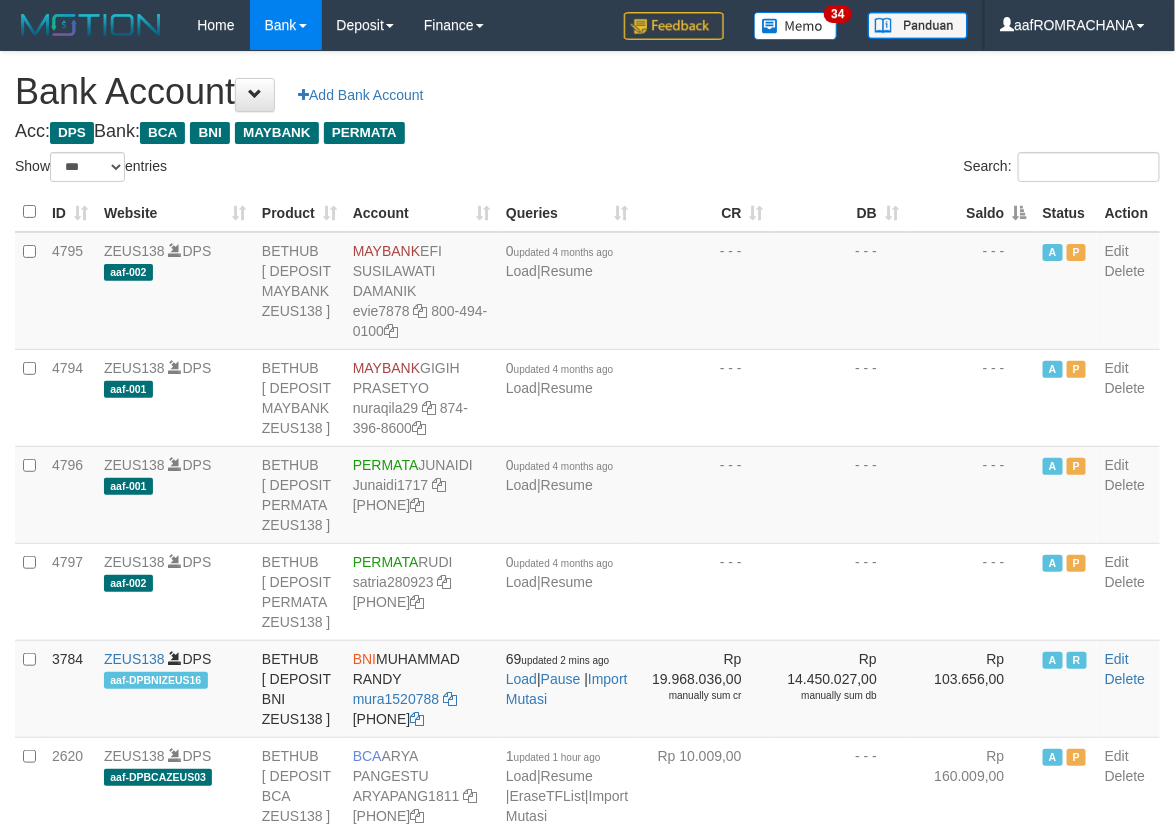 click on "Saldo" at bounding box center [971, 212] 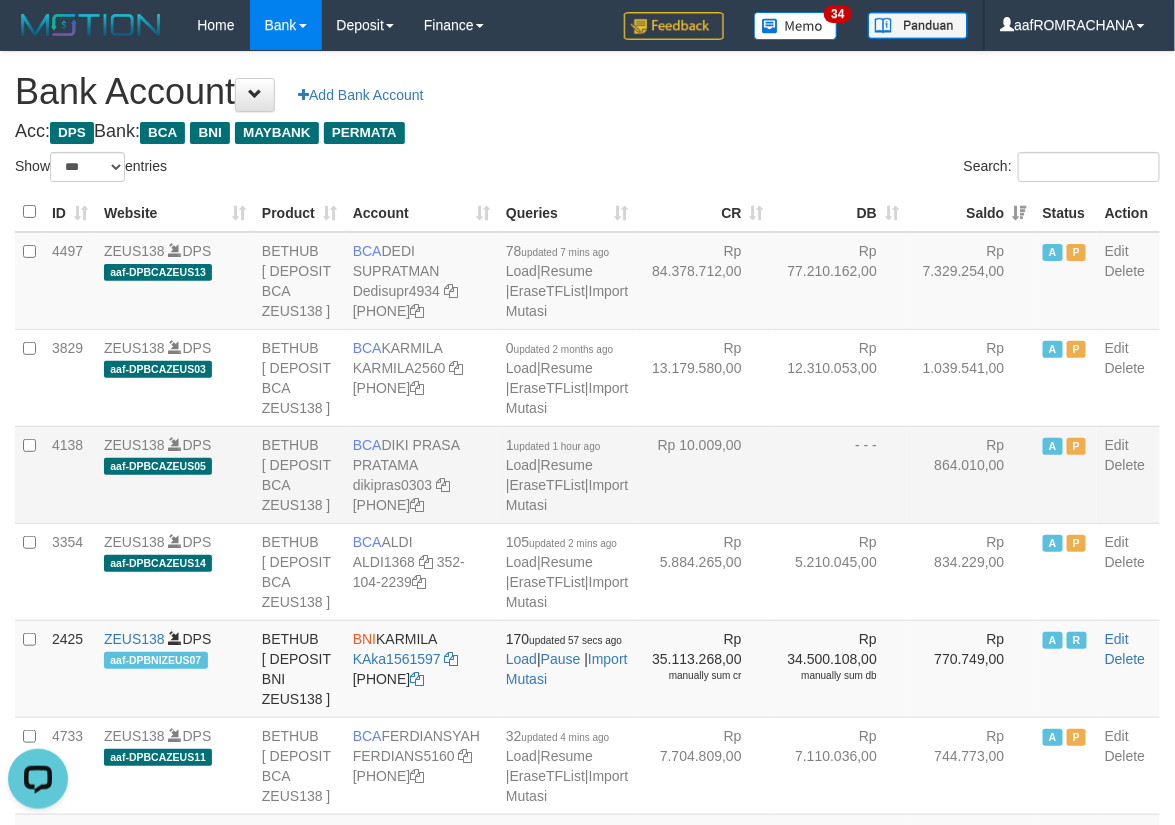 scroll, scrollTop: 0, scrollLeft: 0, axis: both 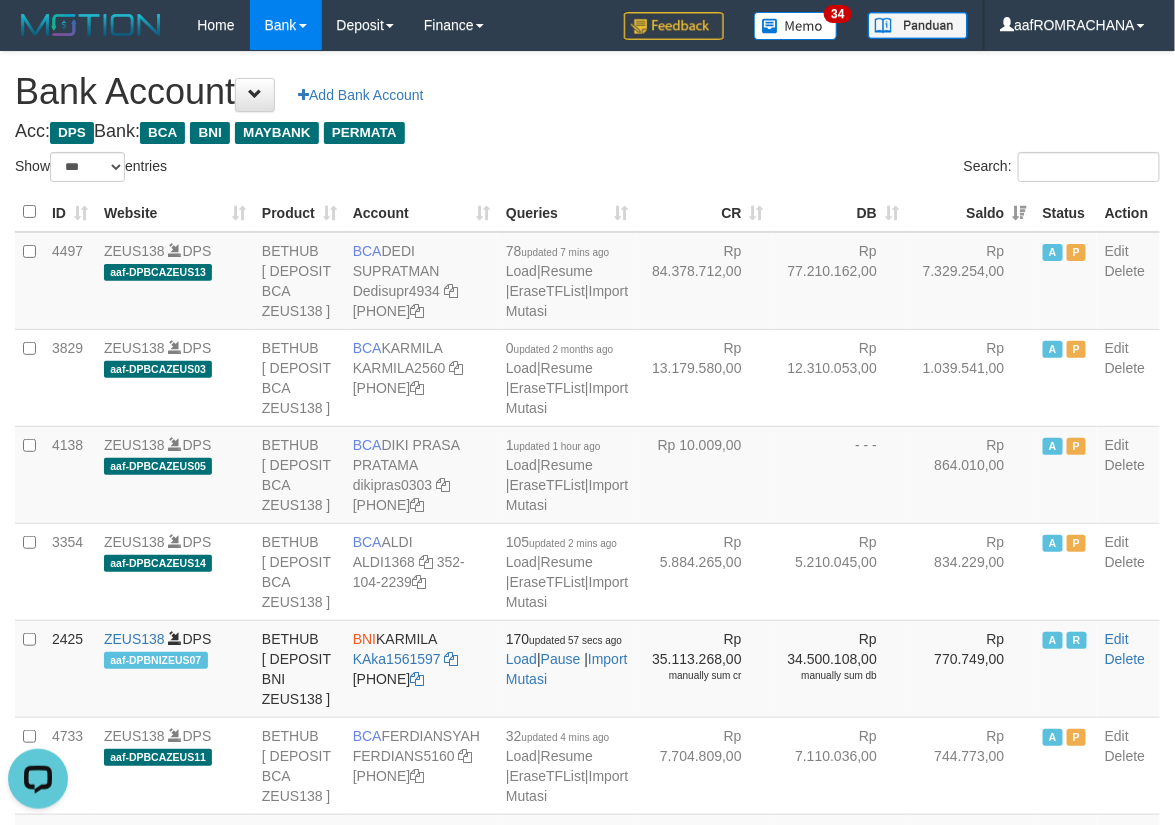 click on "Bank Account
Add Bank Account" at bounding box center (587, 92) 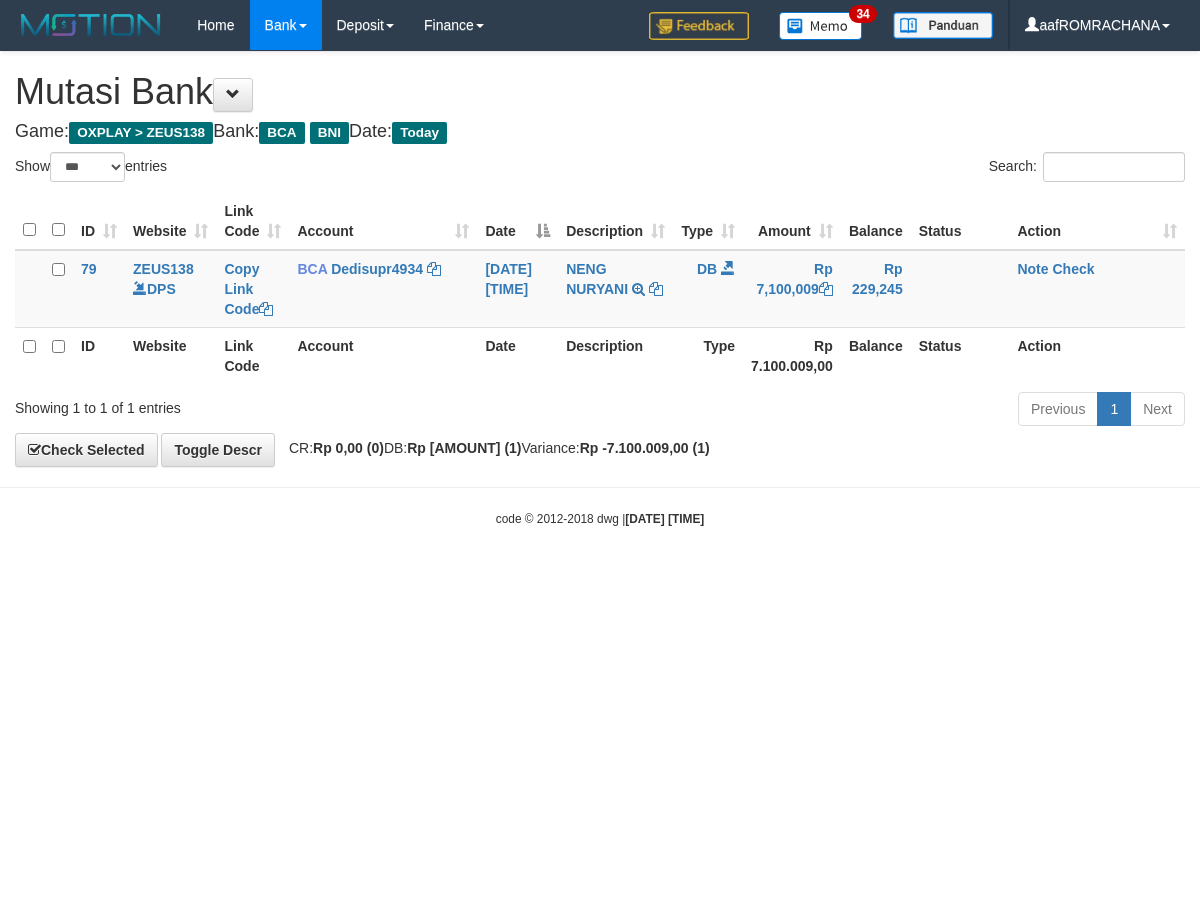 select on "***" 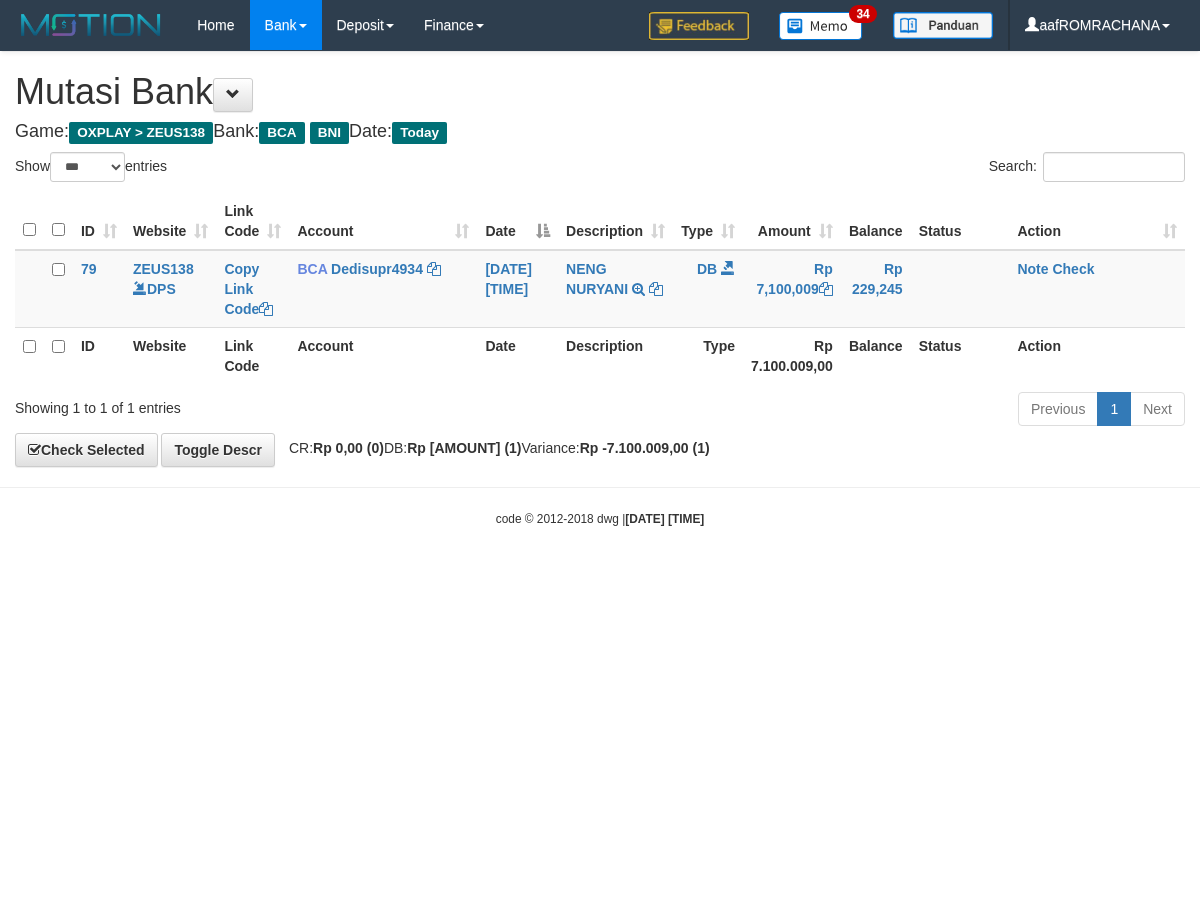 scroll, scrollTop: 0, scrollLeft: 0, axis: both 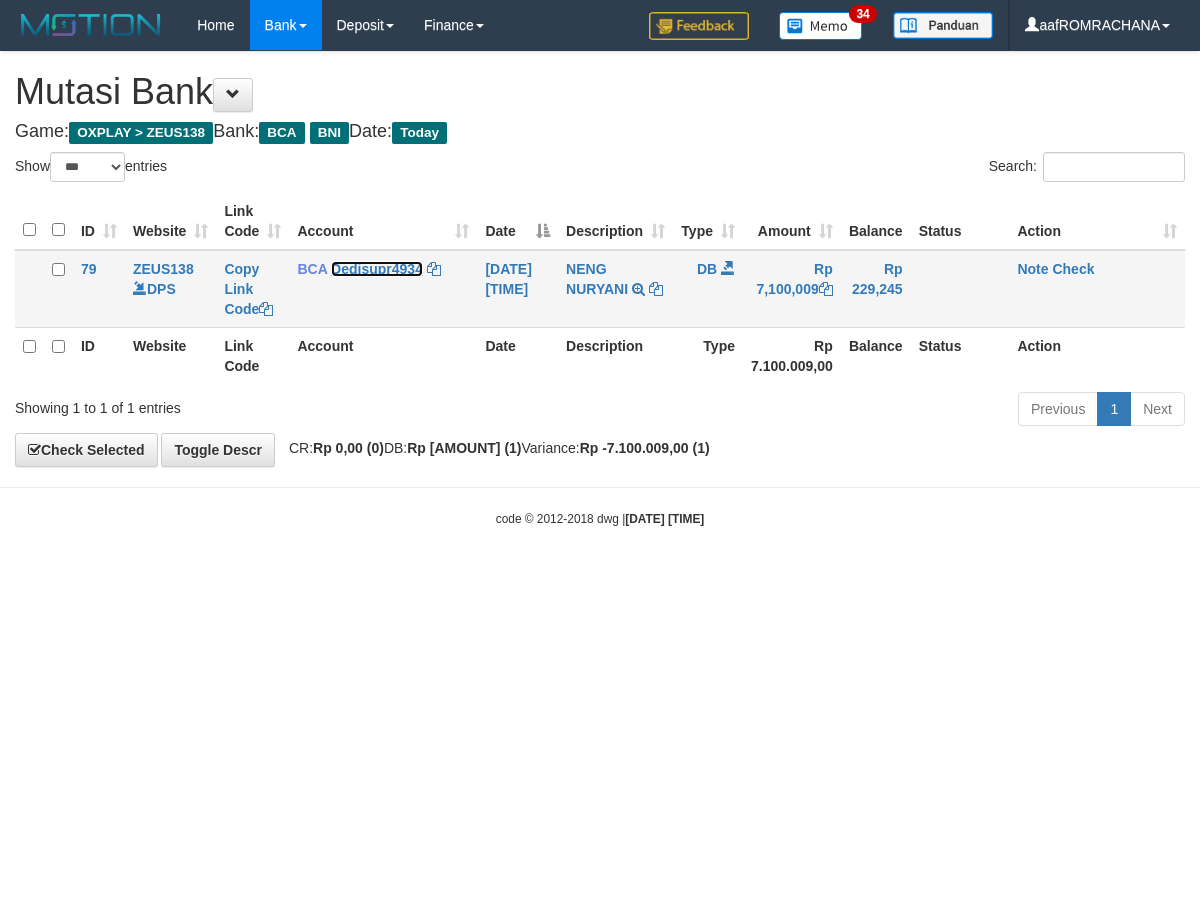 click on "Dedisupr4934" at bounding box center [377, 269] 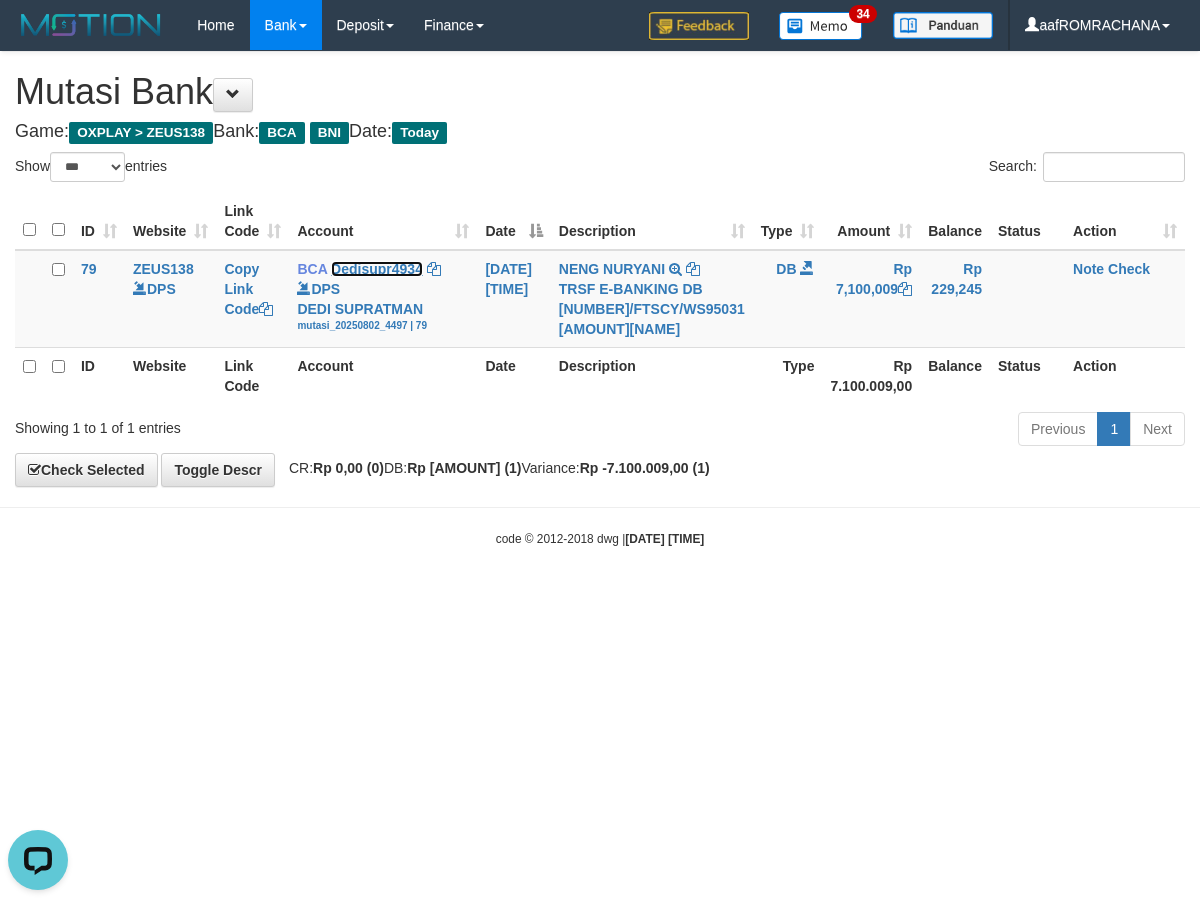 scroll, scrollTop: 0, scrollLeft: 0, axis: both 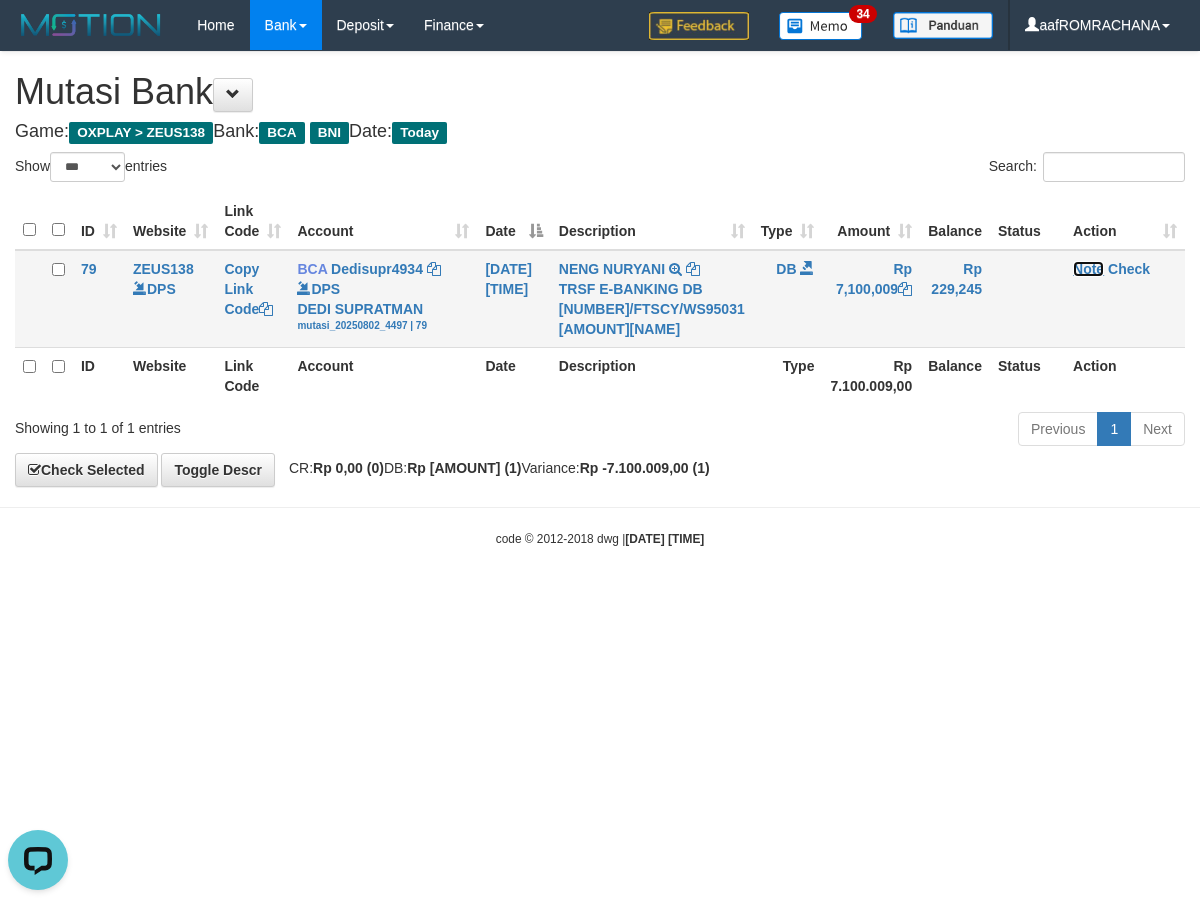 click on "Note" at bounding box center [1088, 269] 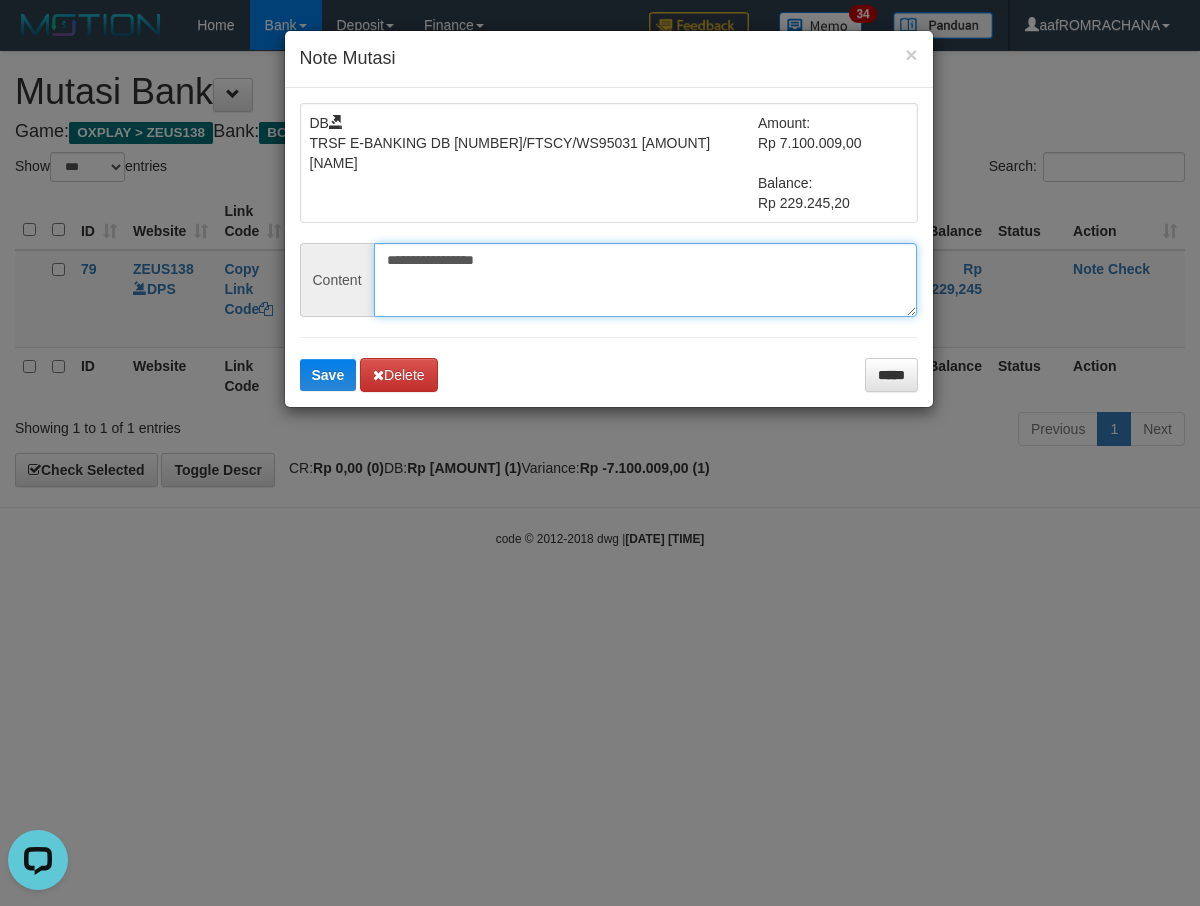 click on "**********" at bounding box center (646, 280) 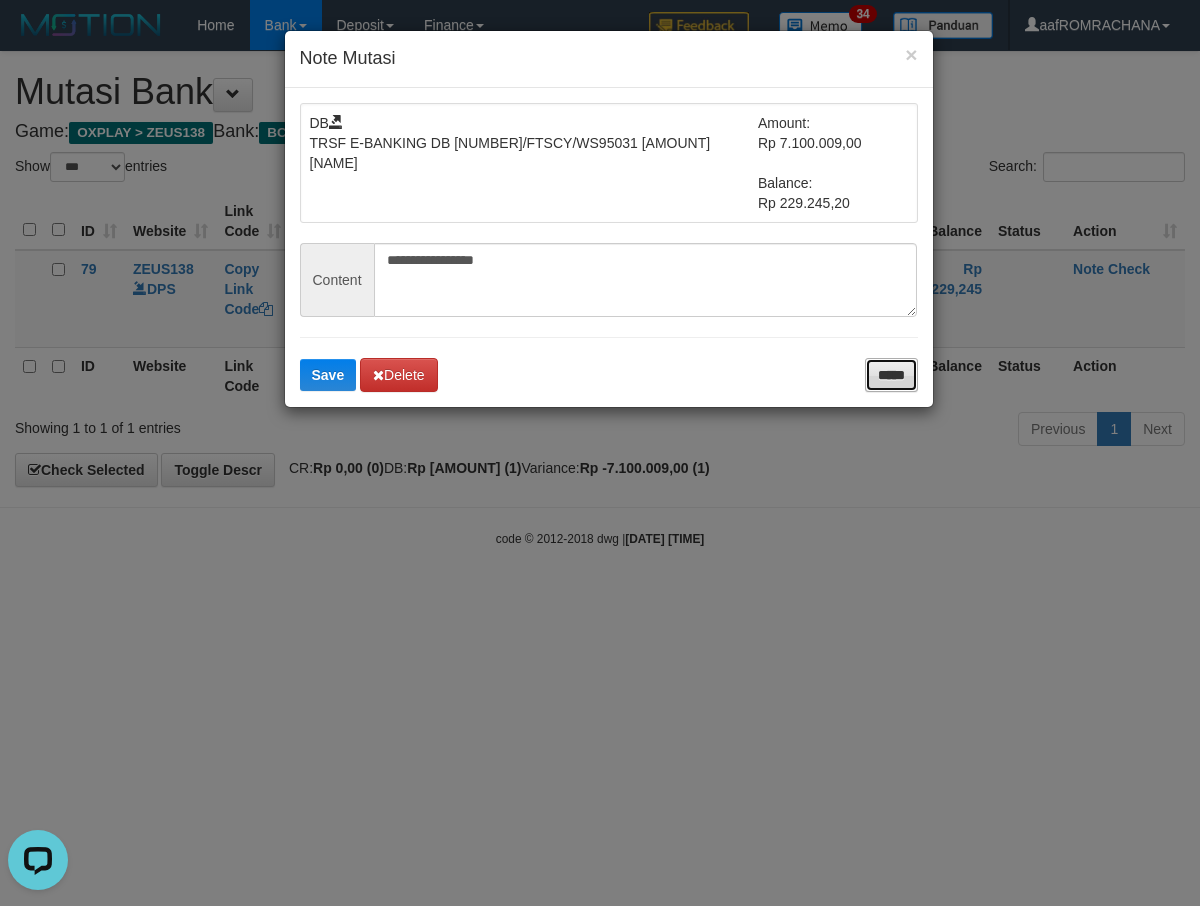 click on "*****" at bounding box center [891, 375] 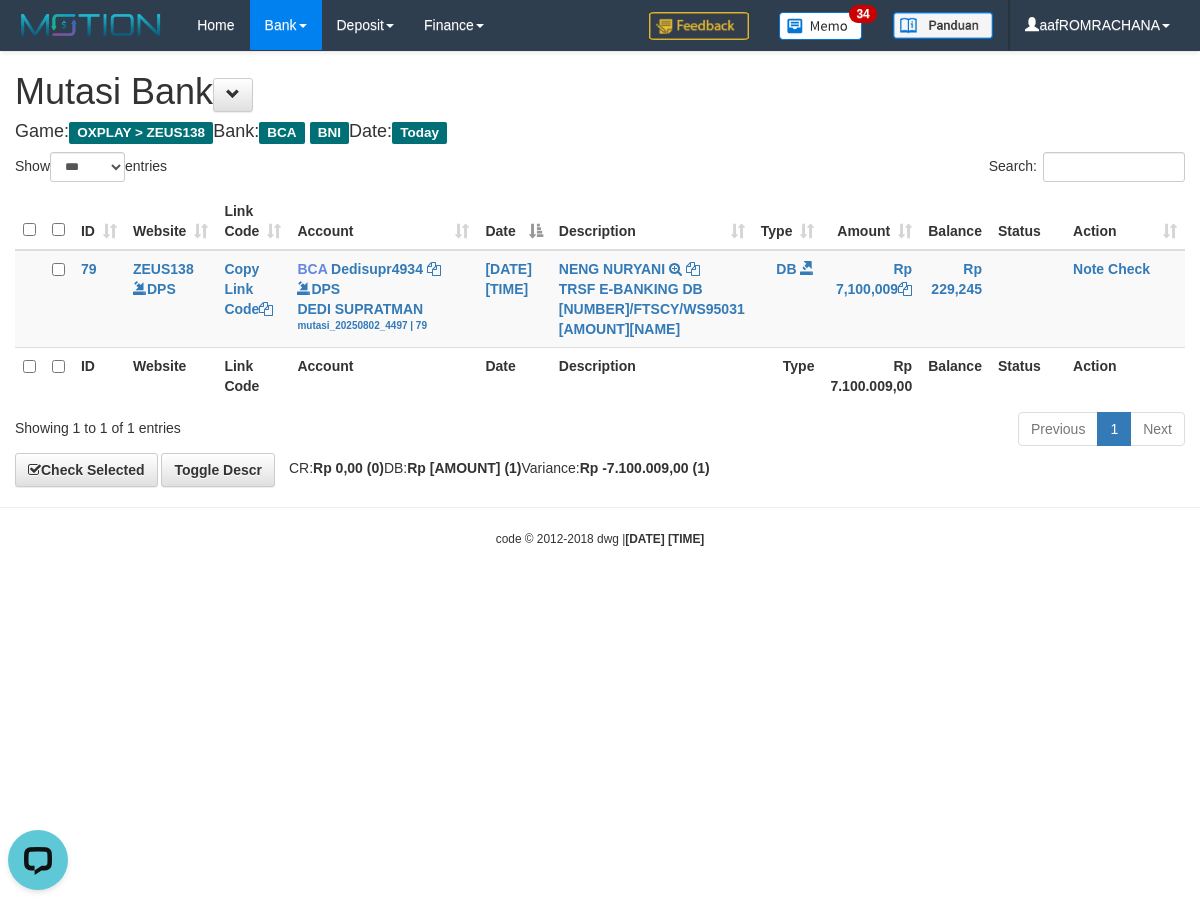 click on "Toggle navigation
Home
Bank
Account List
Load
By Website
Group
[OXPLAY]													ZEUS138
By Load Group (DPS)" at bounding box center [600, 299] 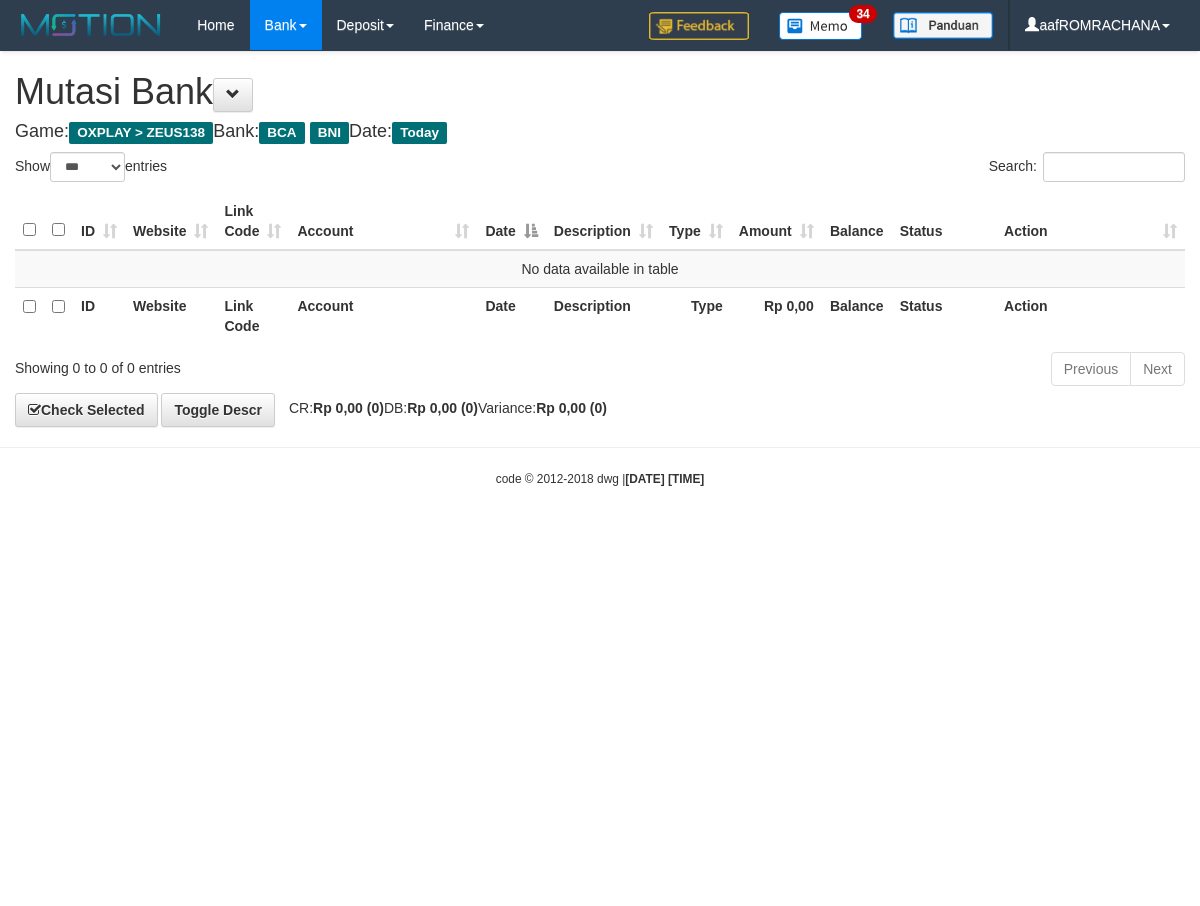 select on "***" 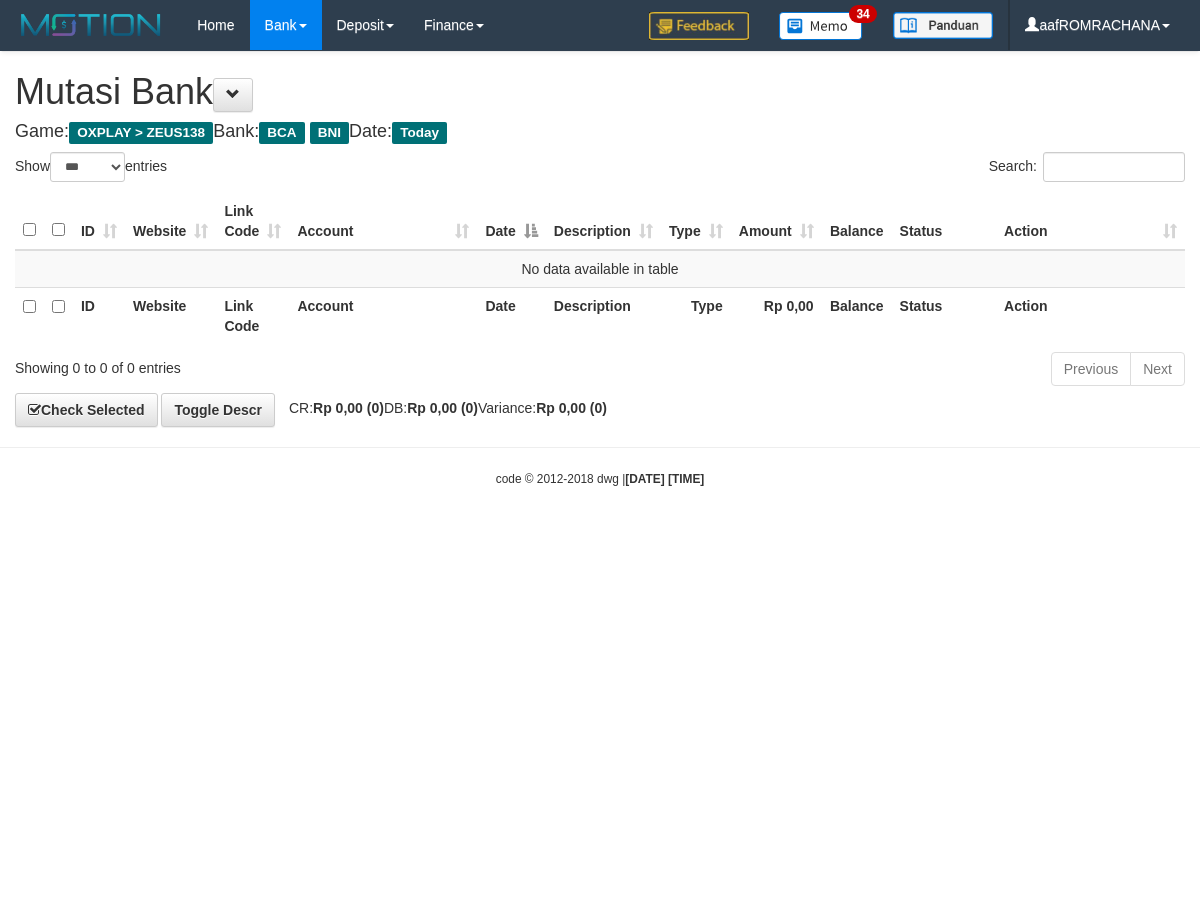 scroll, scrollTop: 0, scrollLeft: 0, axis: both 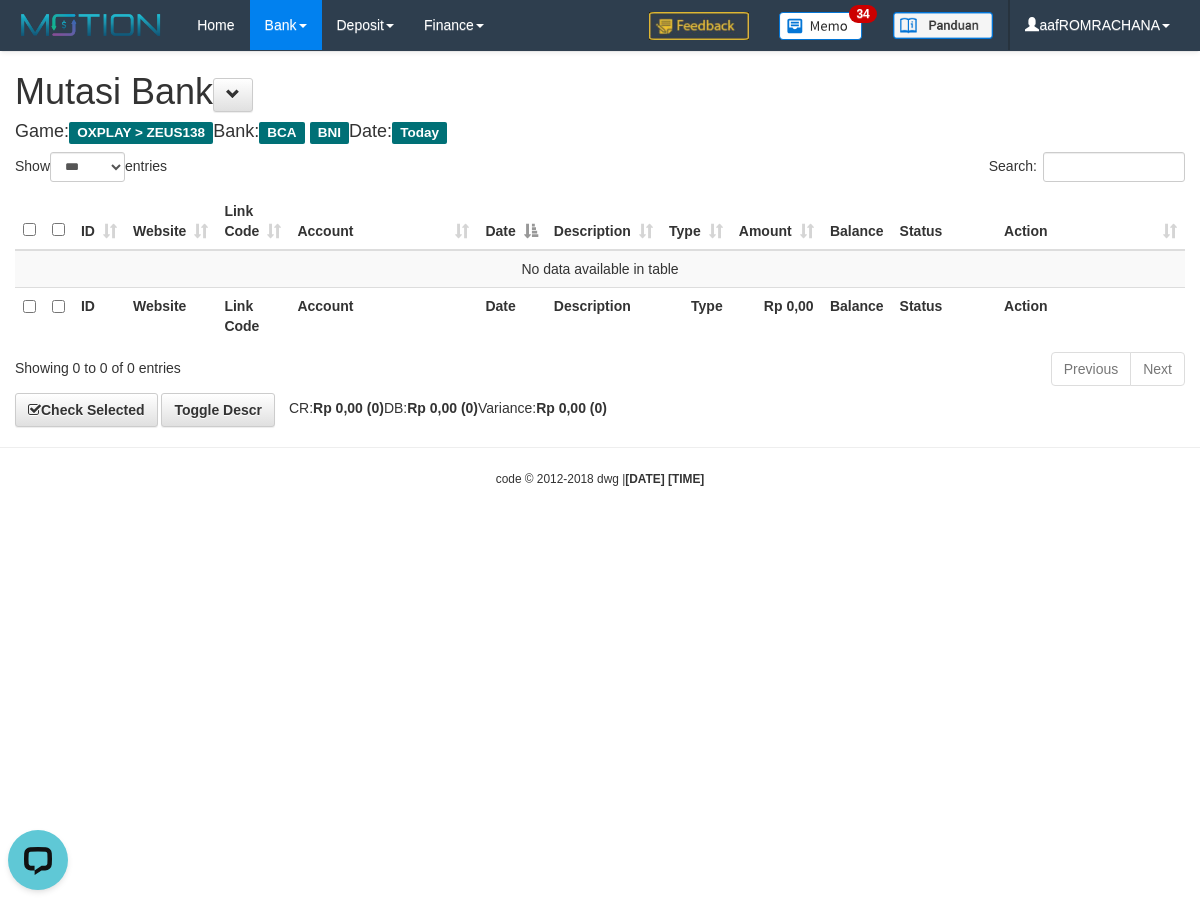 click on "Toggle navigation
Home
Bank
Account List
Load
By Website
Group
[OXPLAY]													ZEUS138
By Load Group (DPS)
Sync" at bounding box center [600, 269] 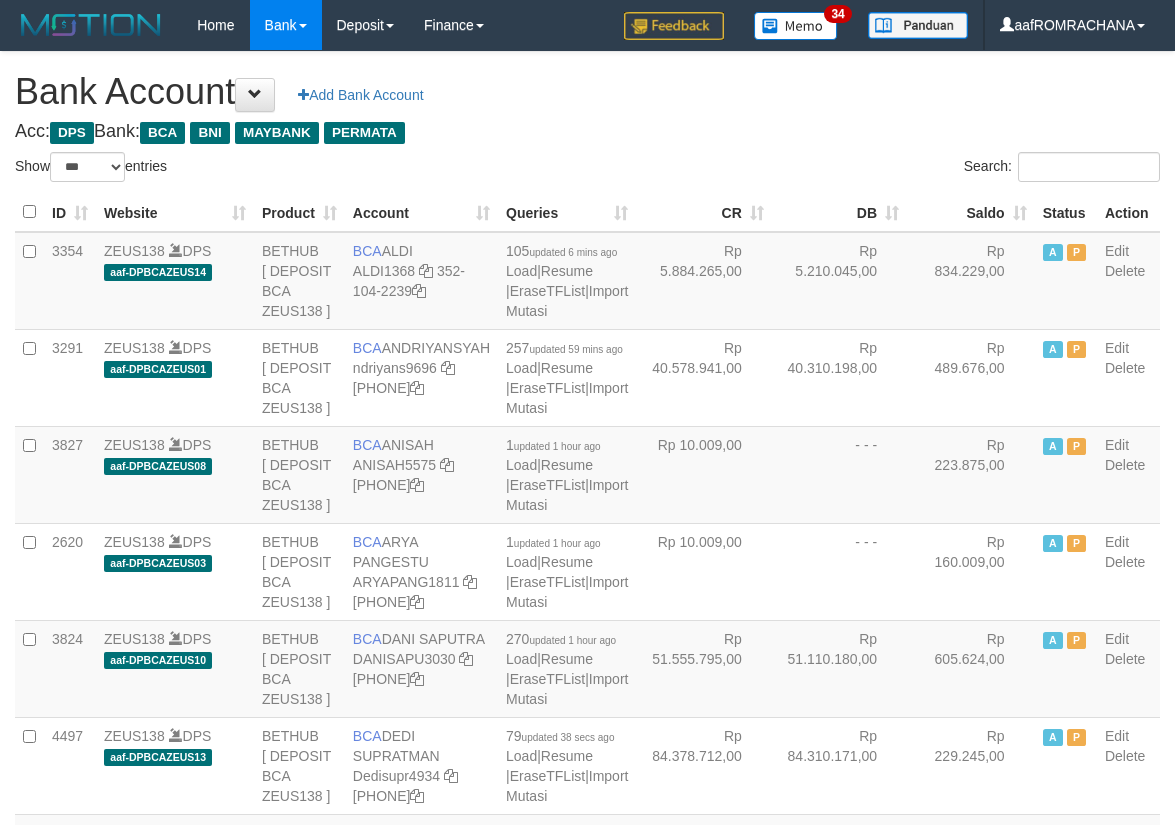 select on "***" 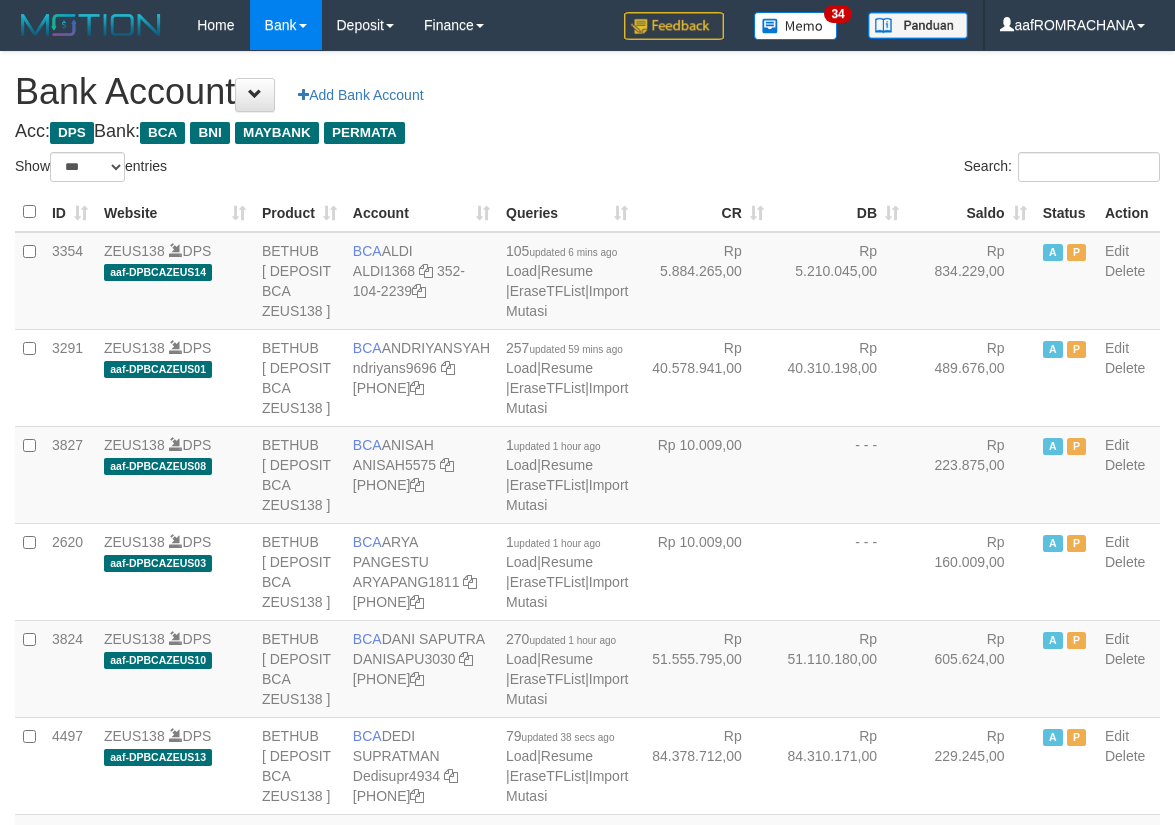 scroll, scrollTop: 0, scrollLeft: 0, axis: both 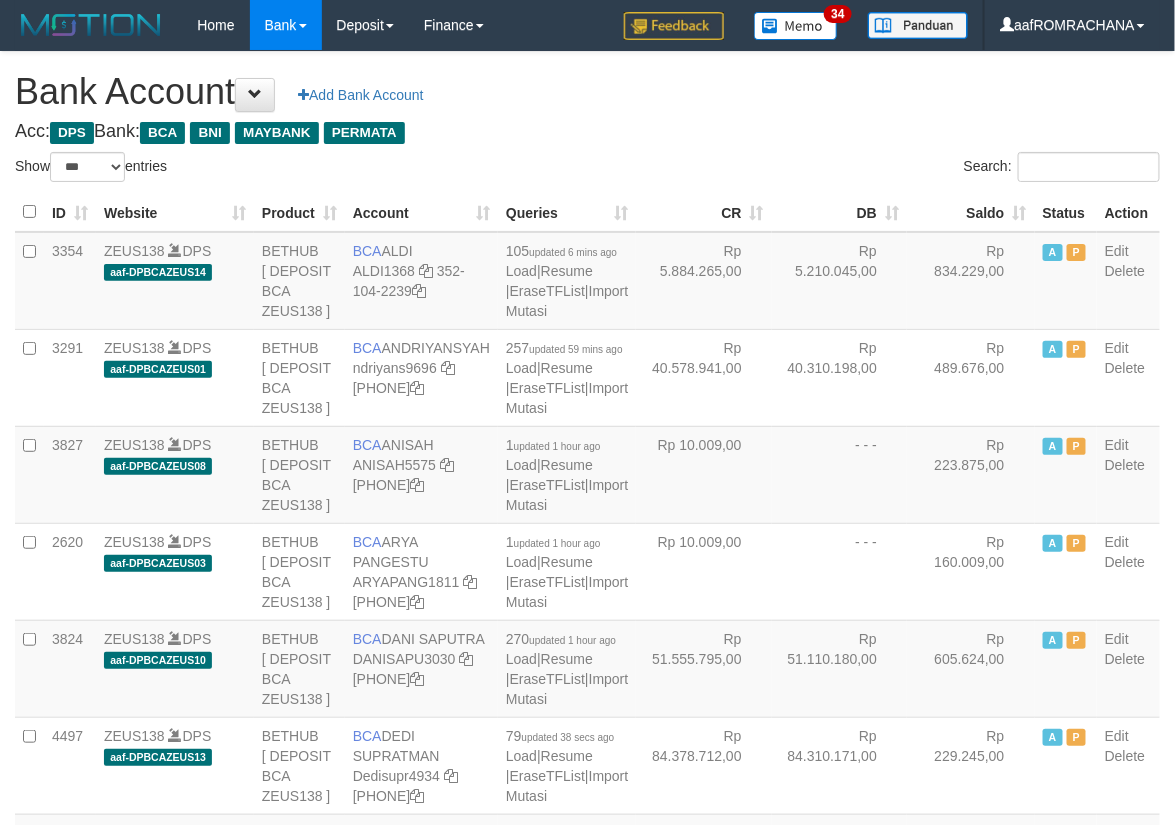 click on "Saldo" at bounding box center (971, 212) 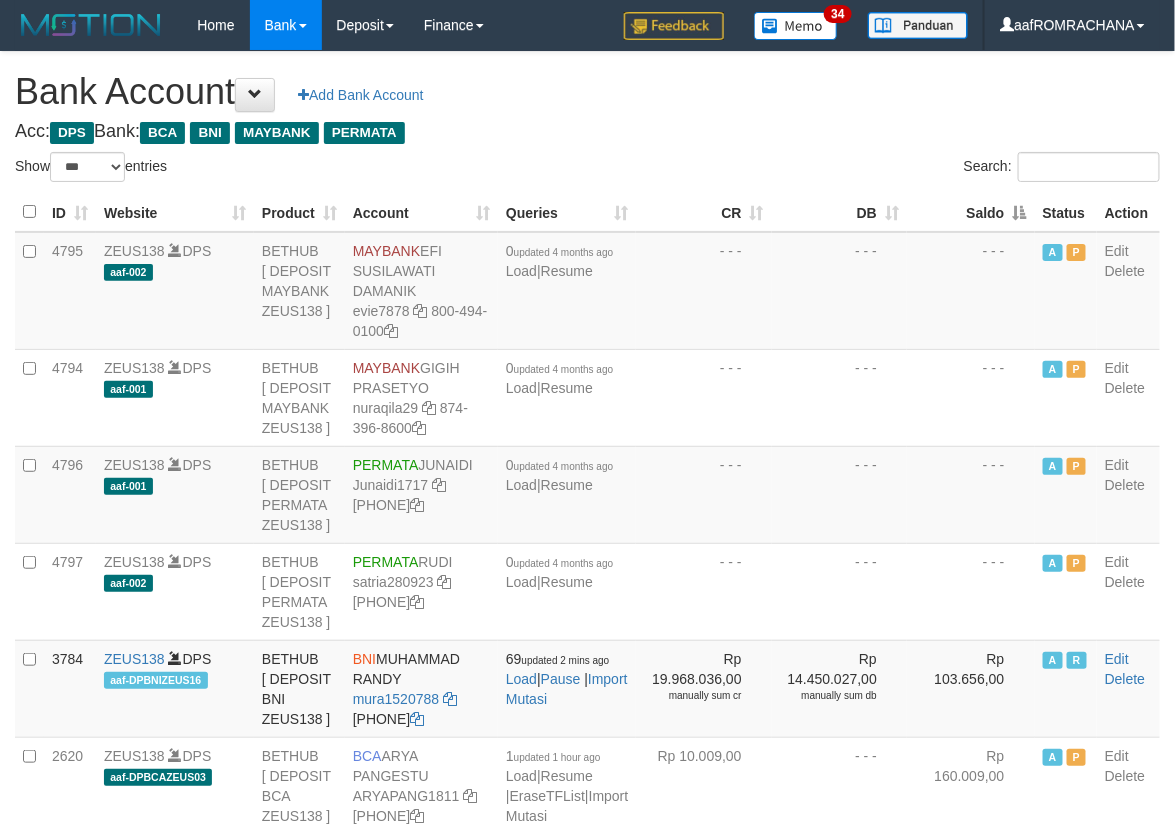 click on "Saldo" at bounding box center (971, 212) 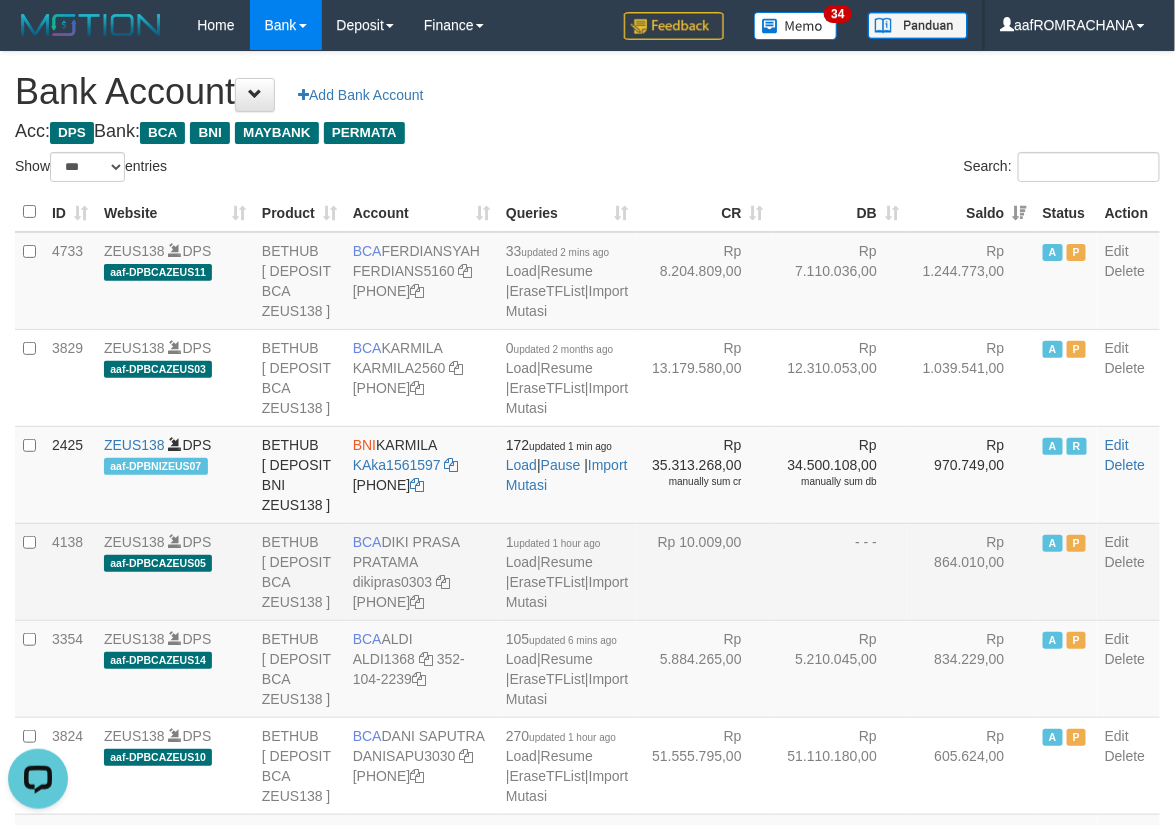 scroll, scrollTop: 0, scrollLeft: 0, axis: both 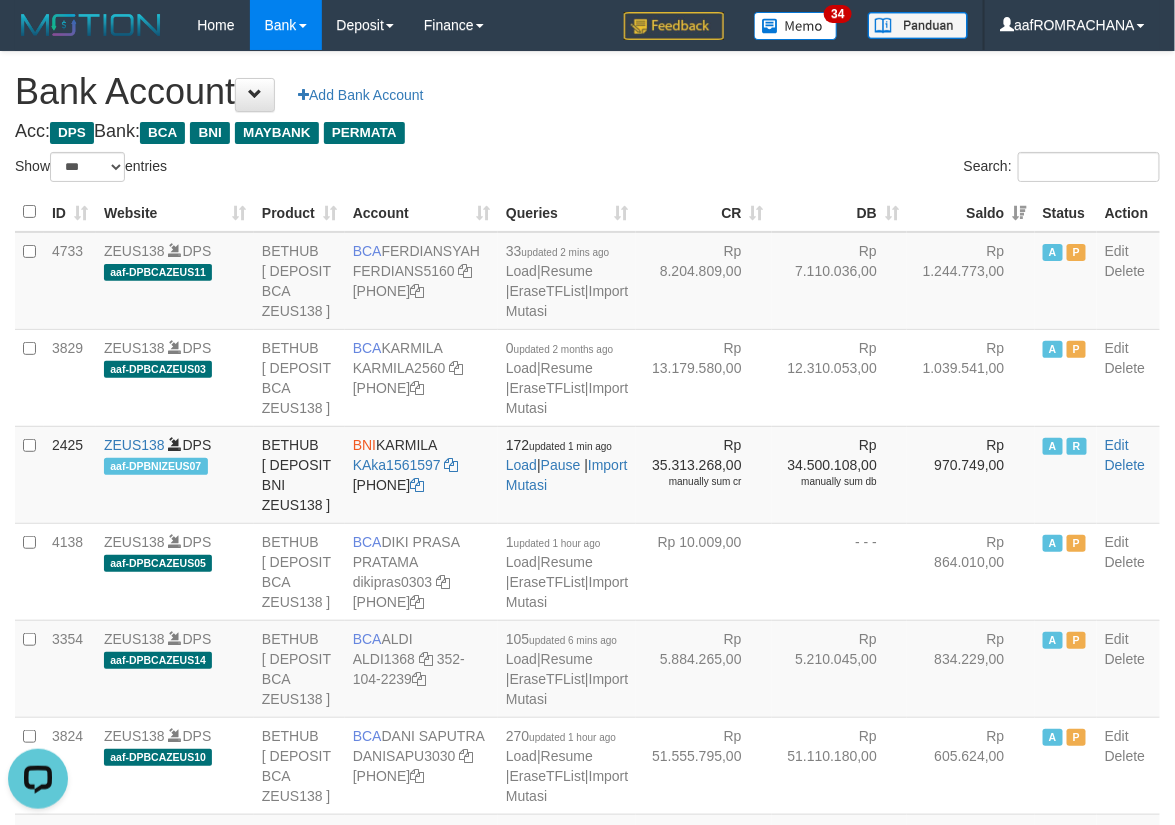 click on "**********" at bounding box center (587, 2047) 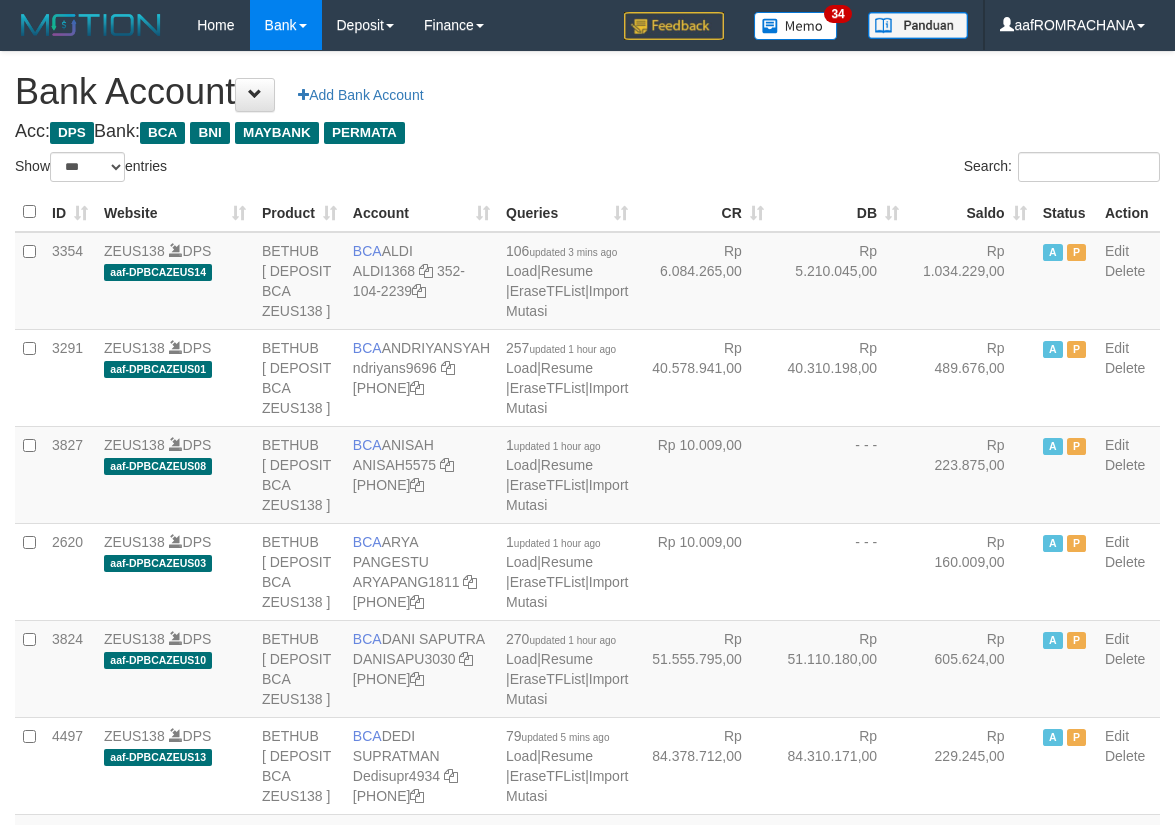 select on "***" 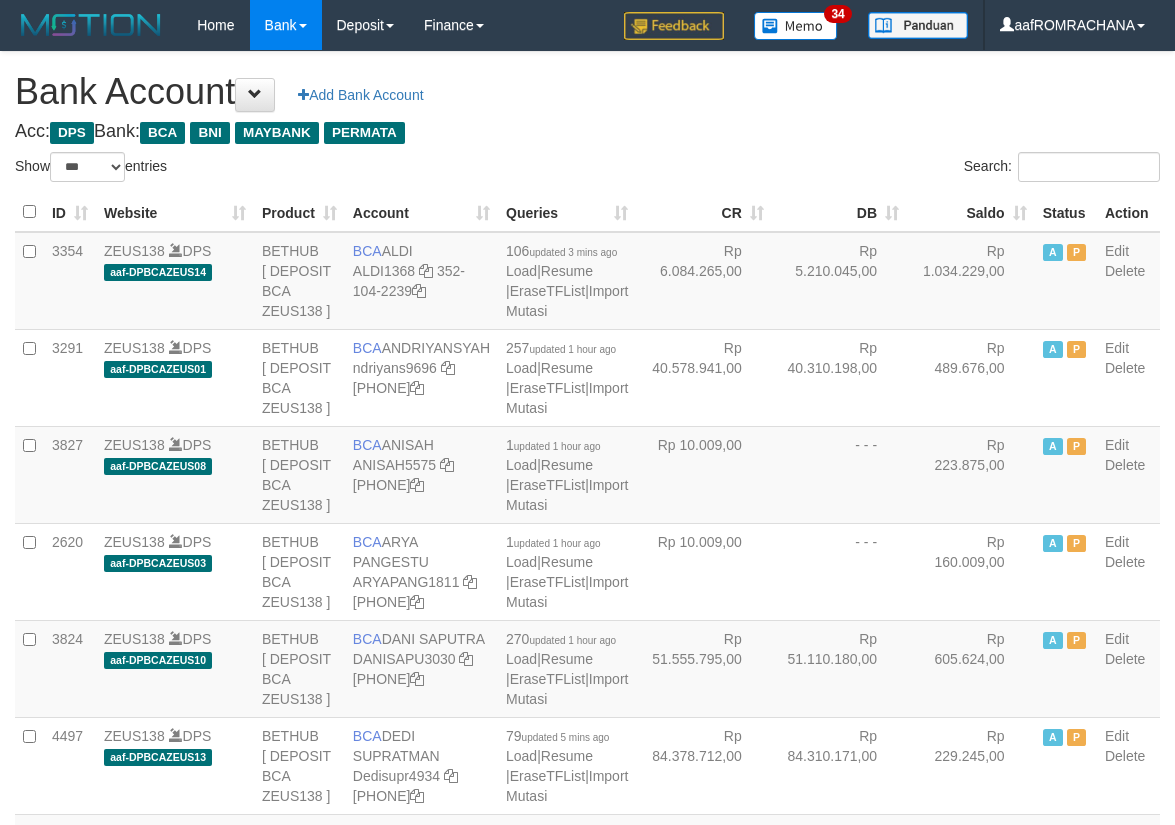 scroll, scrollTop: 0, scrollLeft: 0, axis: both 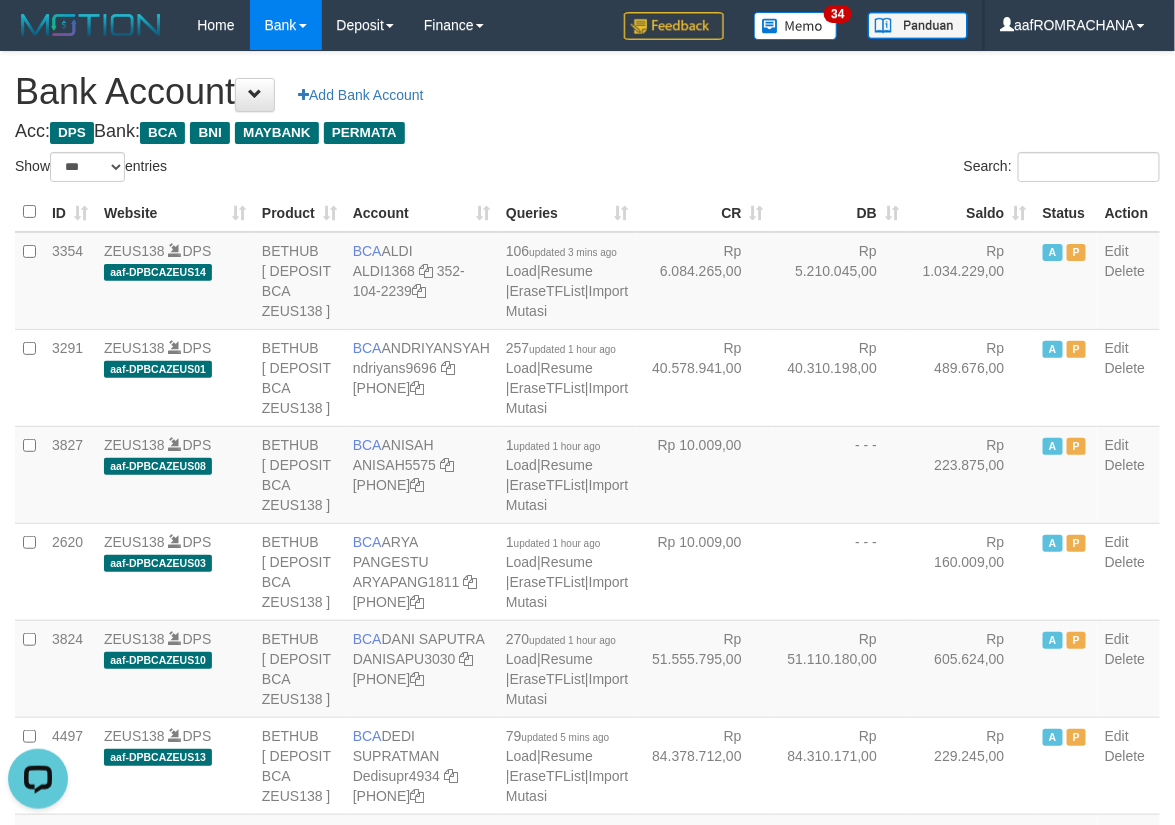 click on "Saldo" at bounding box center [971, 212] 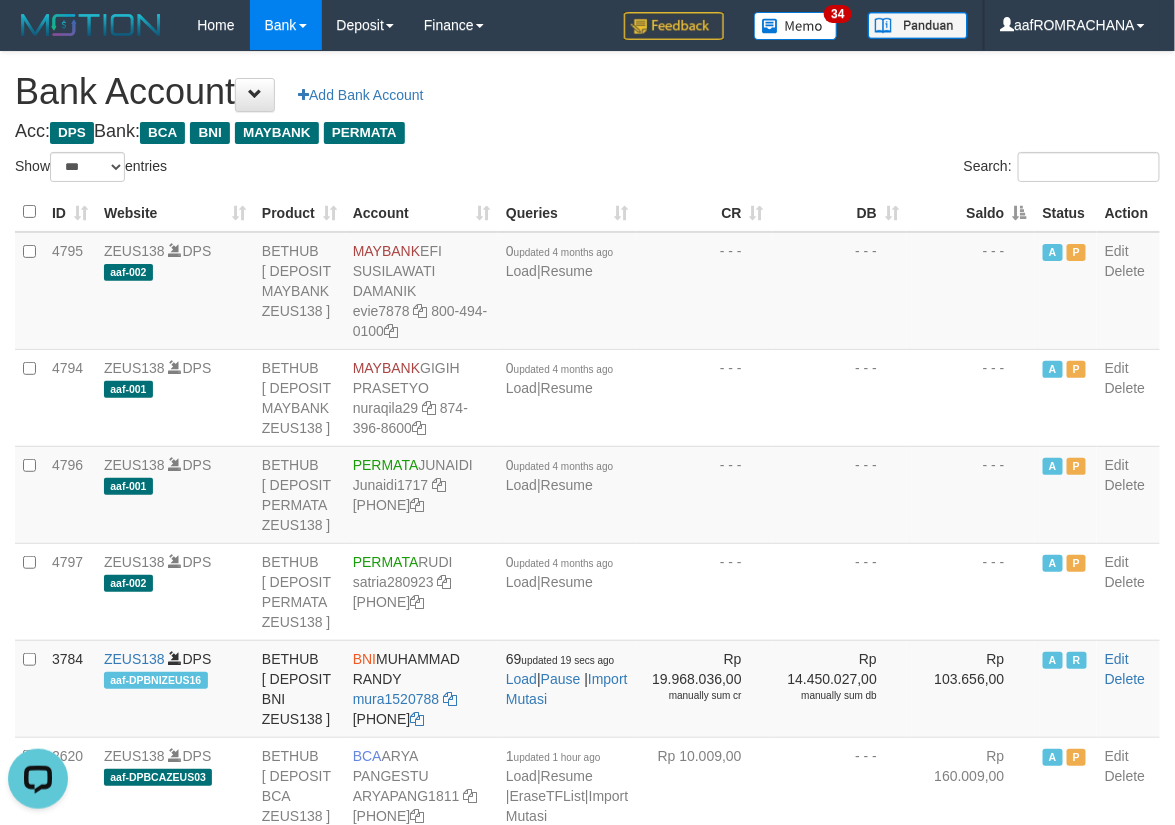 click on "Saldo" at bounding box center [971, 212] 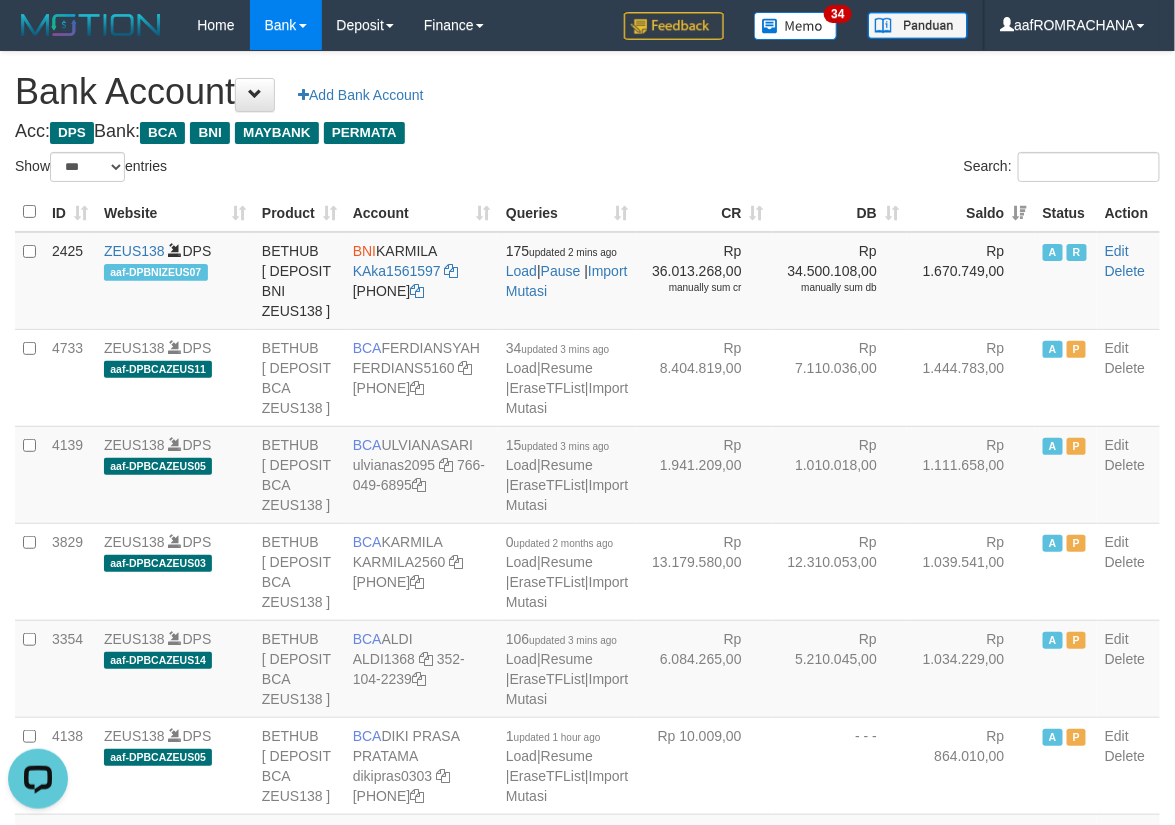 click on "Bank Account
Add Bank Account" at bounding box center [587, 92] 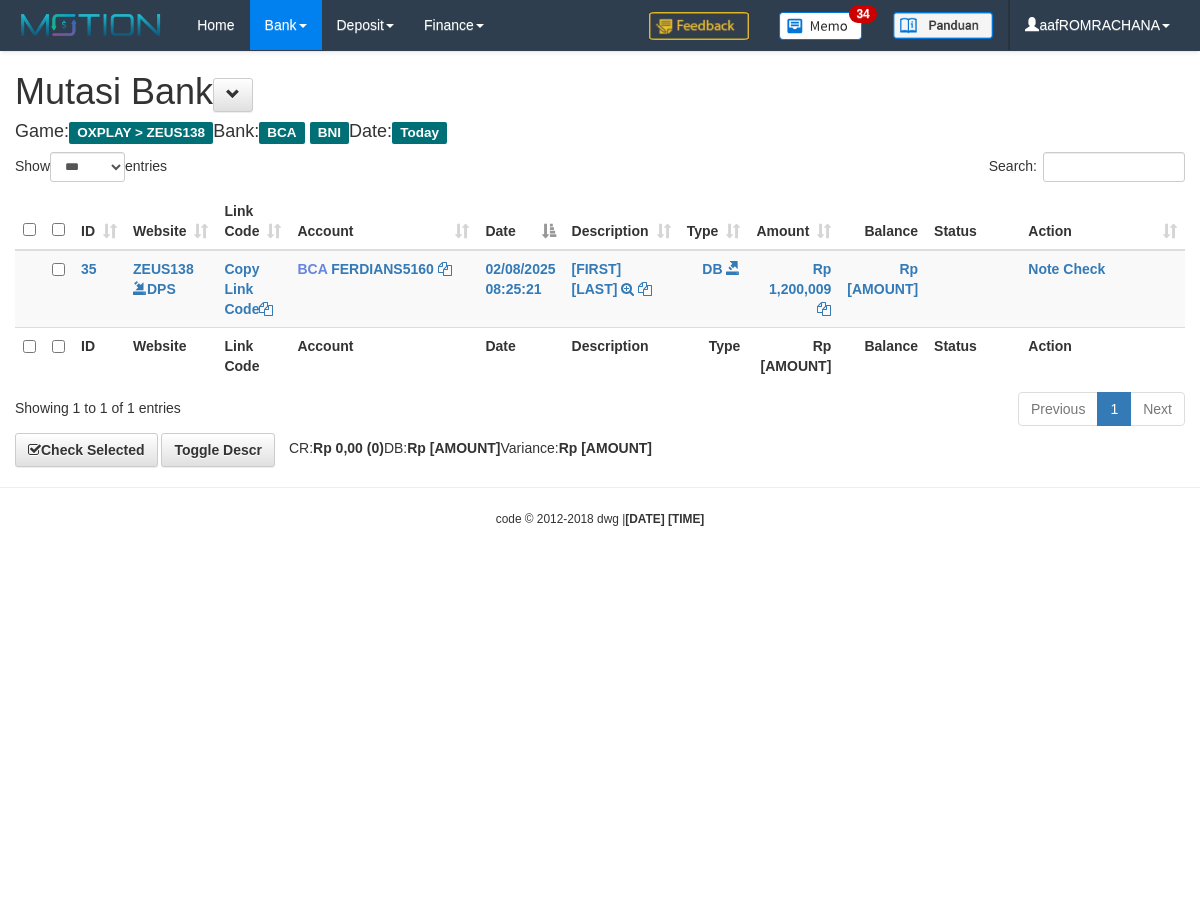 select on "***" 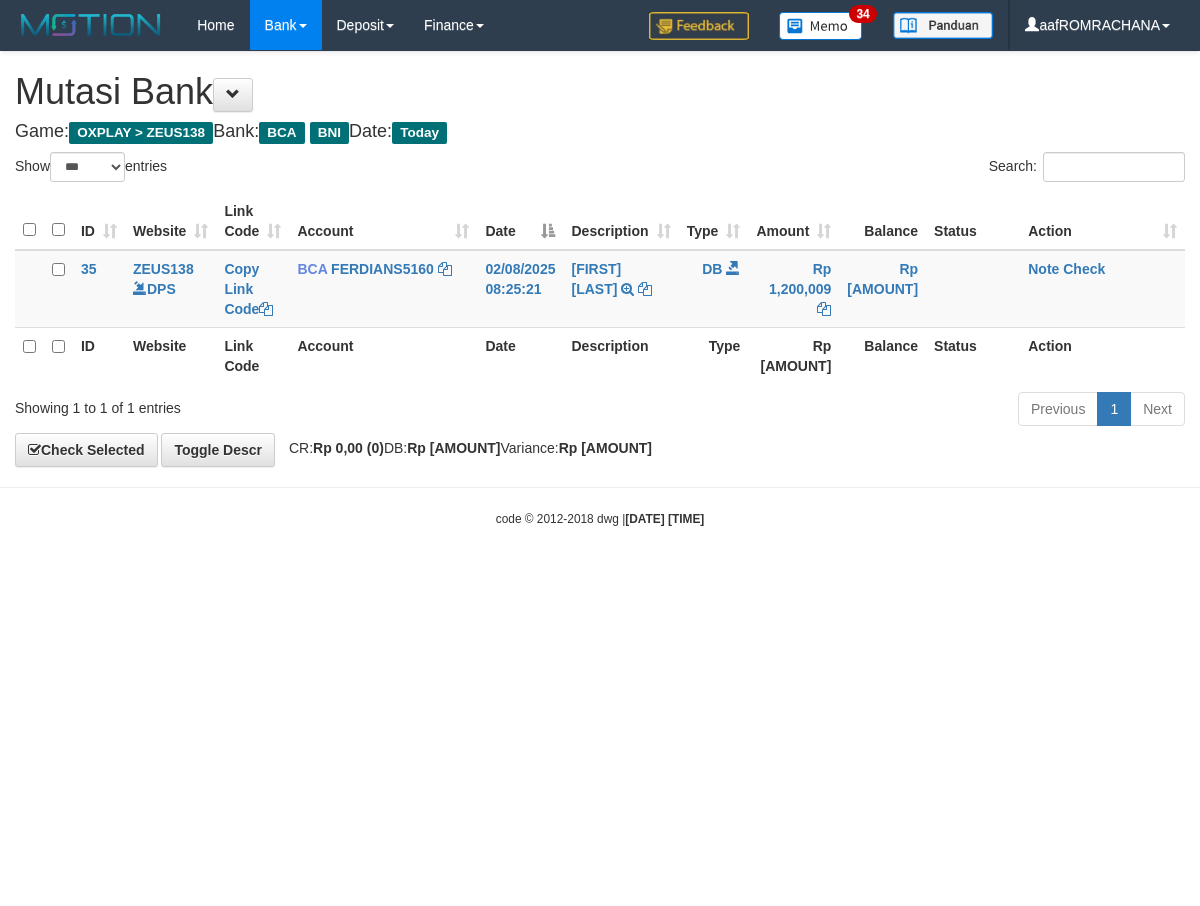 scroll, scrollTop: 0, scrollLeft: 0, axis: both 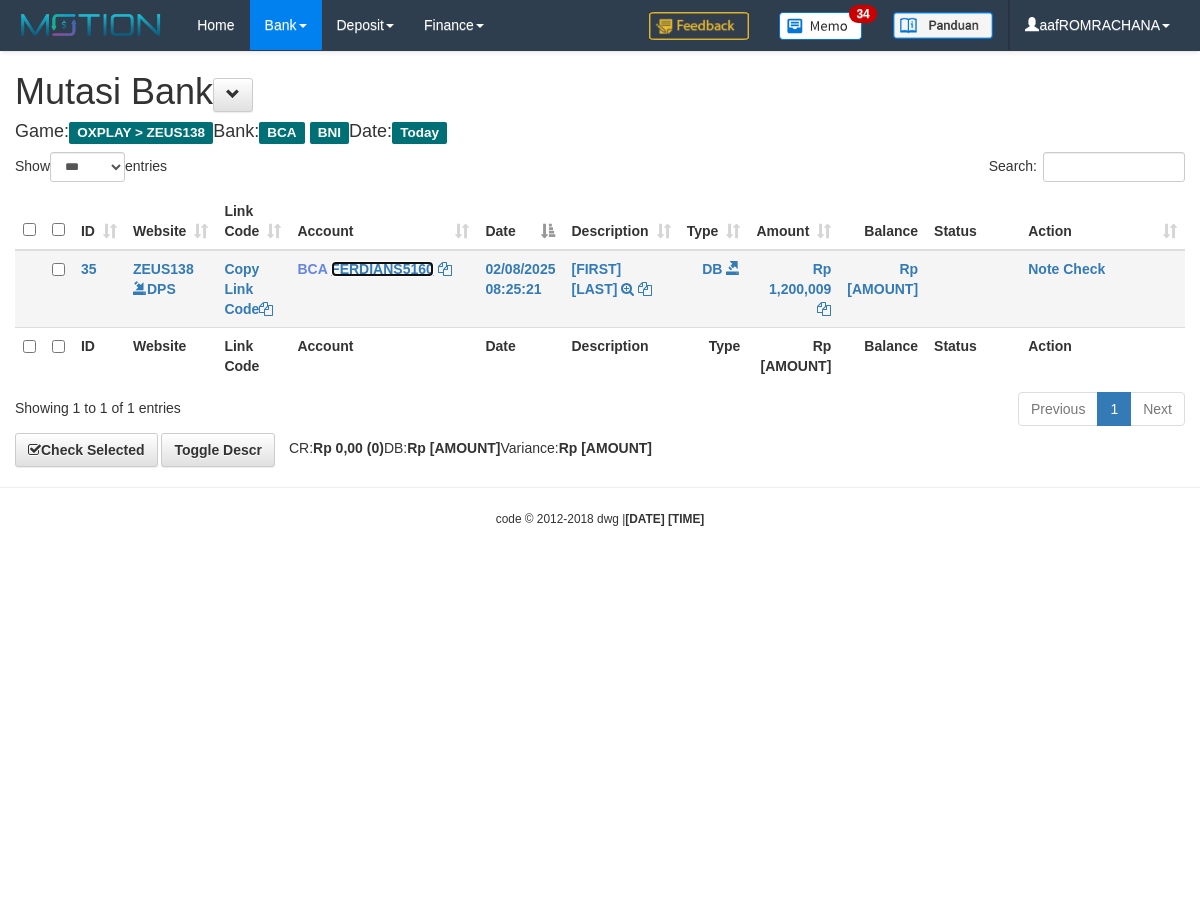 click on "FERDIANS5160" at bounding box center (382, 269) 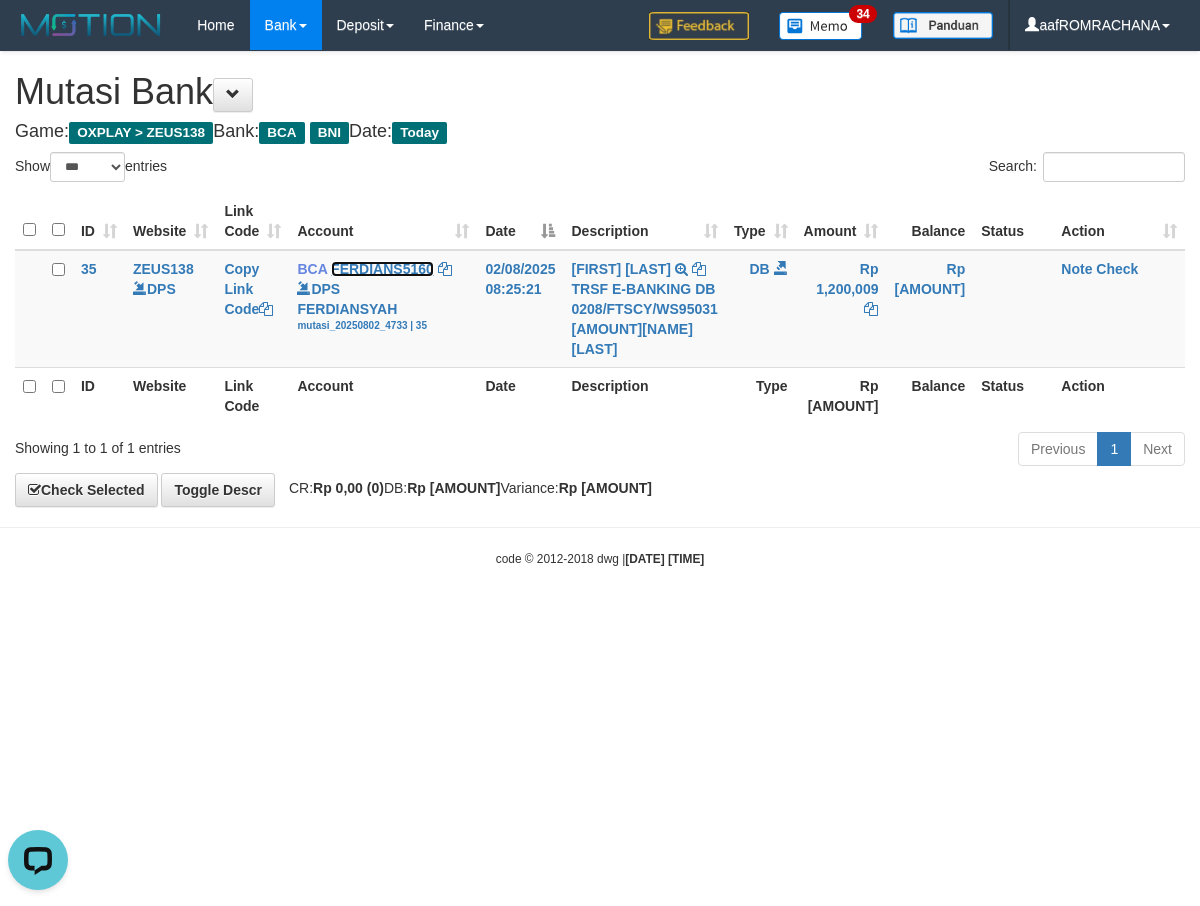 scroll, scrollTop: 0, scrollLeft: 0, axis: both 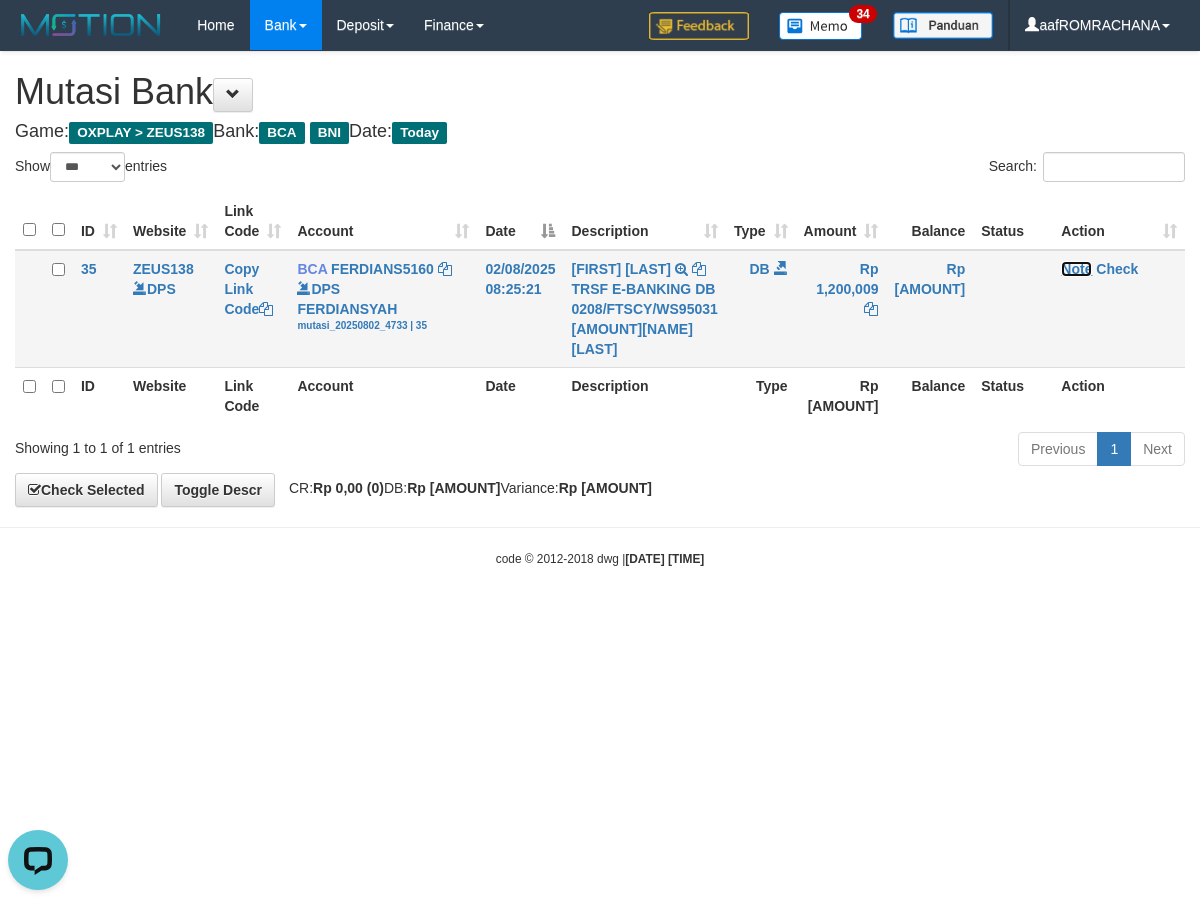 click on "Note" at bounding box center (1076, 269) 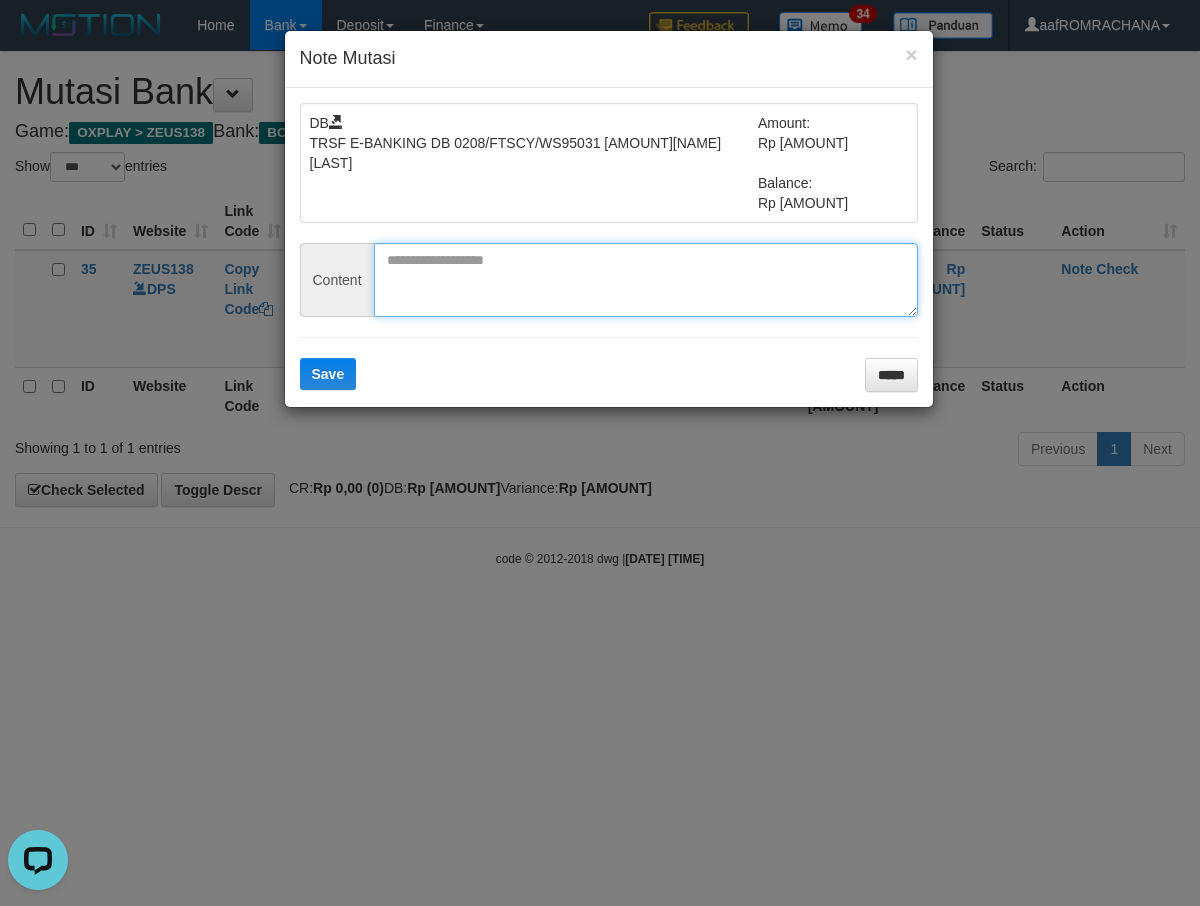 click at bounding box center [646, 280] 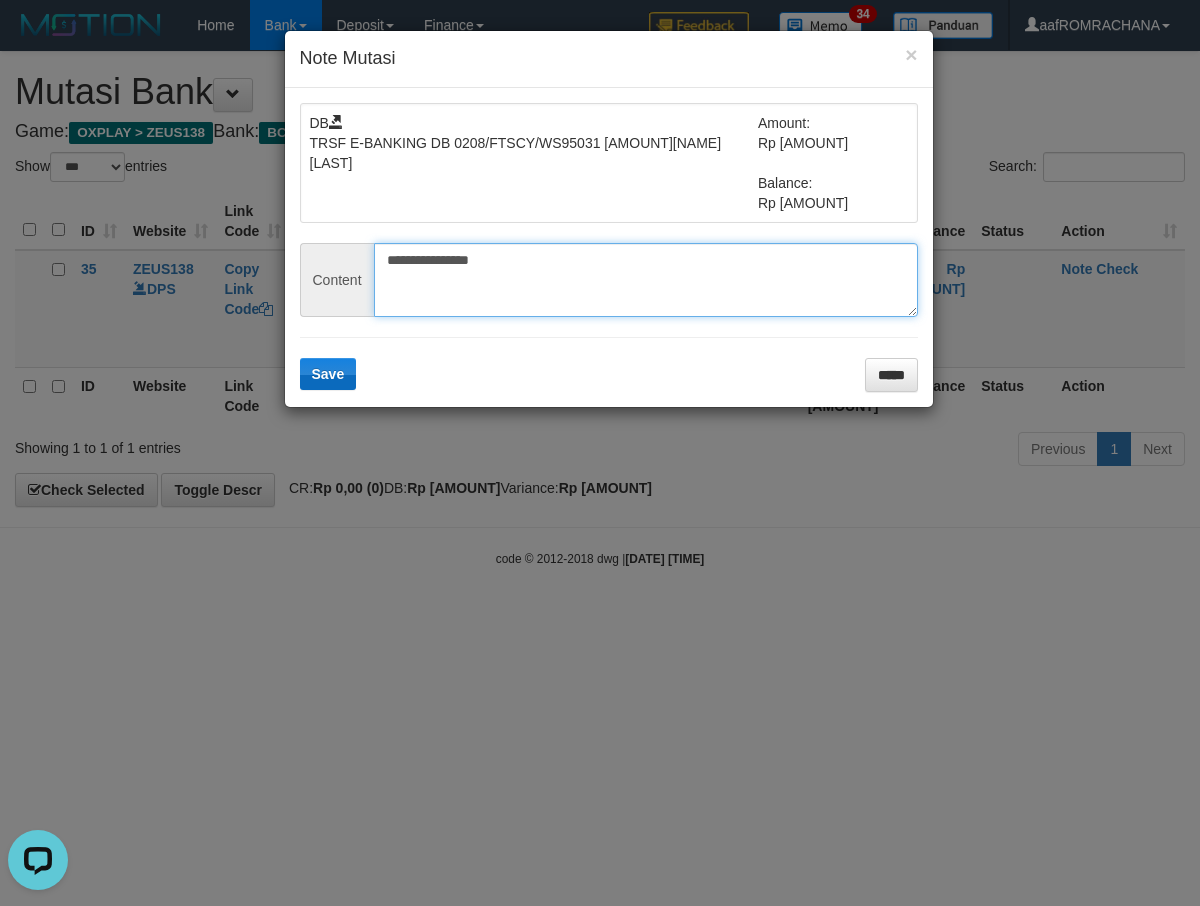 type on "**********" 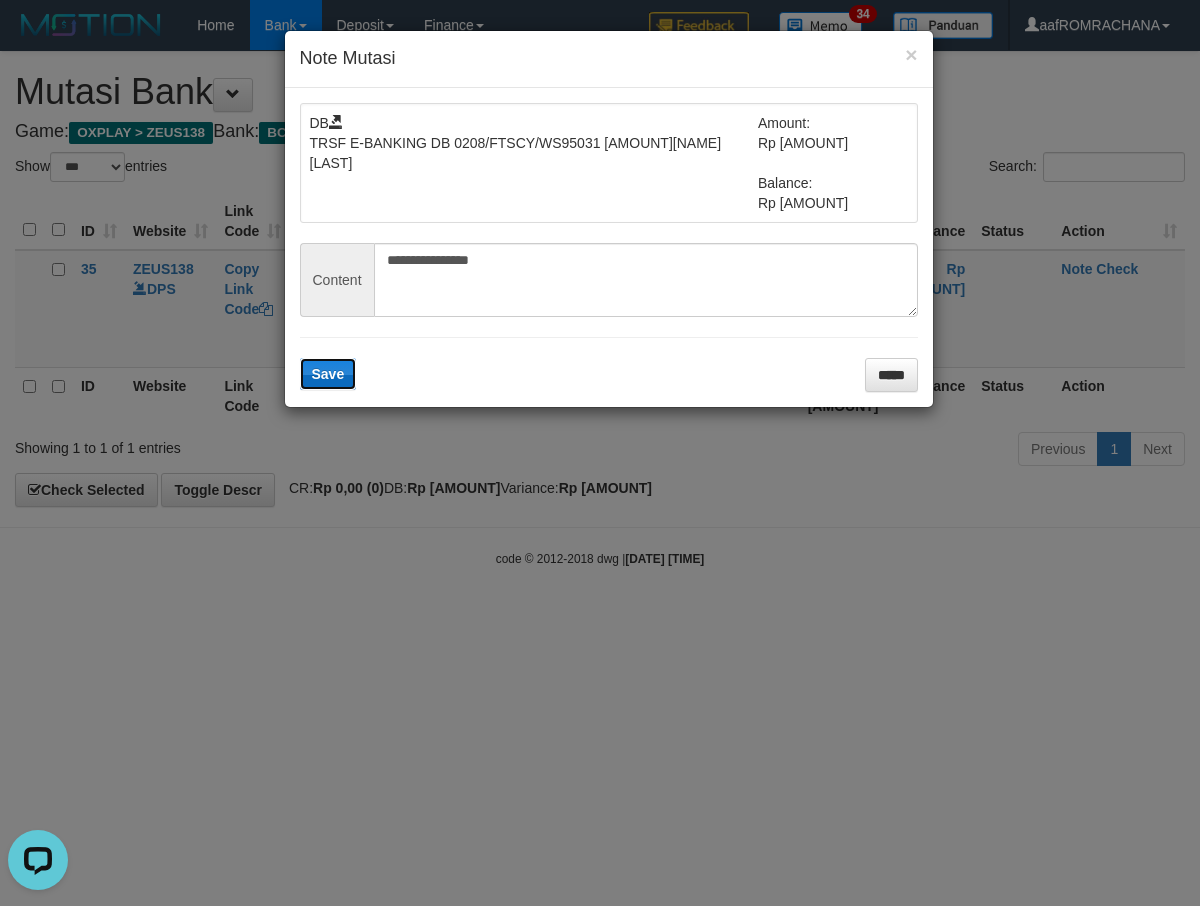click on "Save" at bounding box center [328, 374] 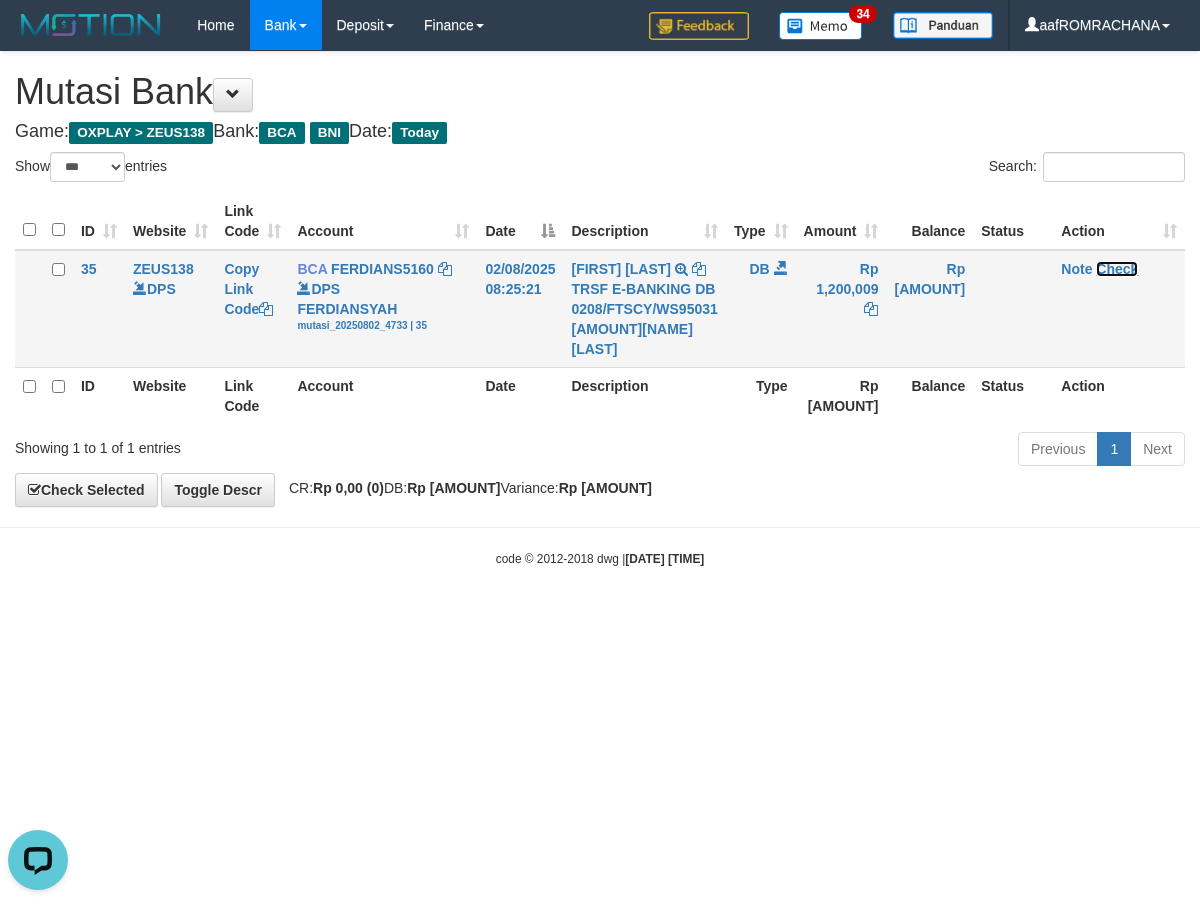 click on "Check" at bounding box center [1117, 269] 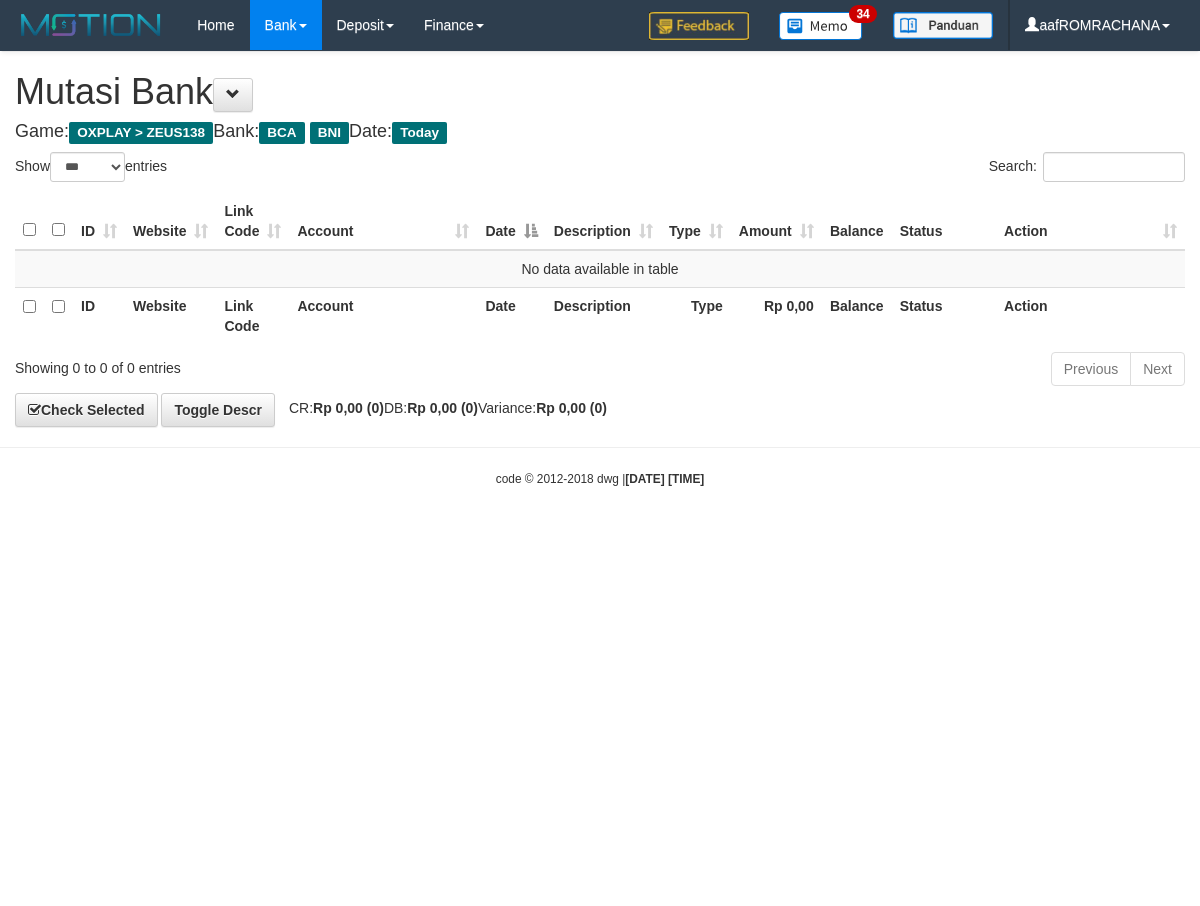 select on "***" 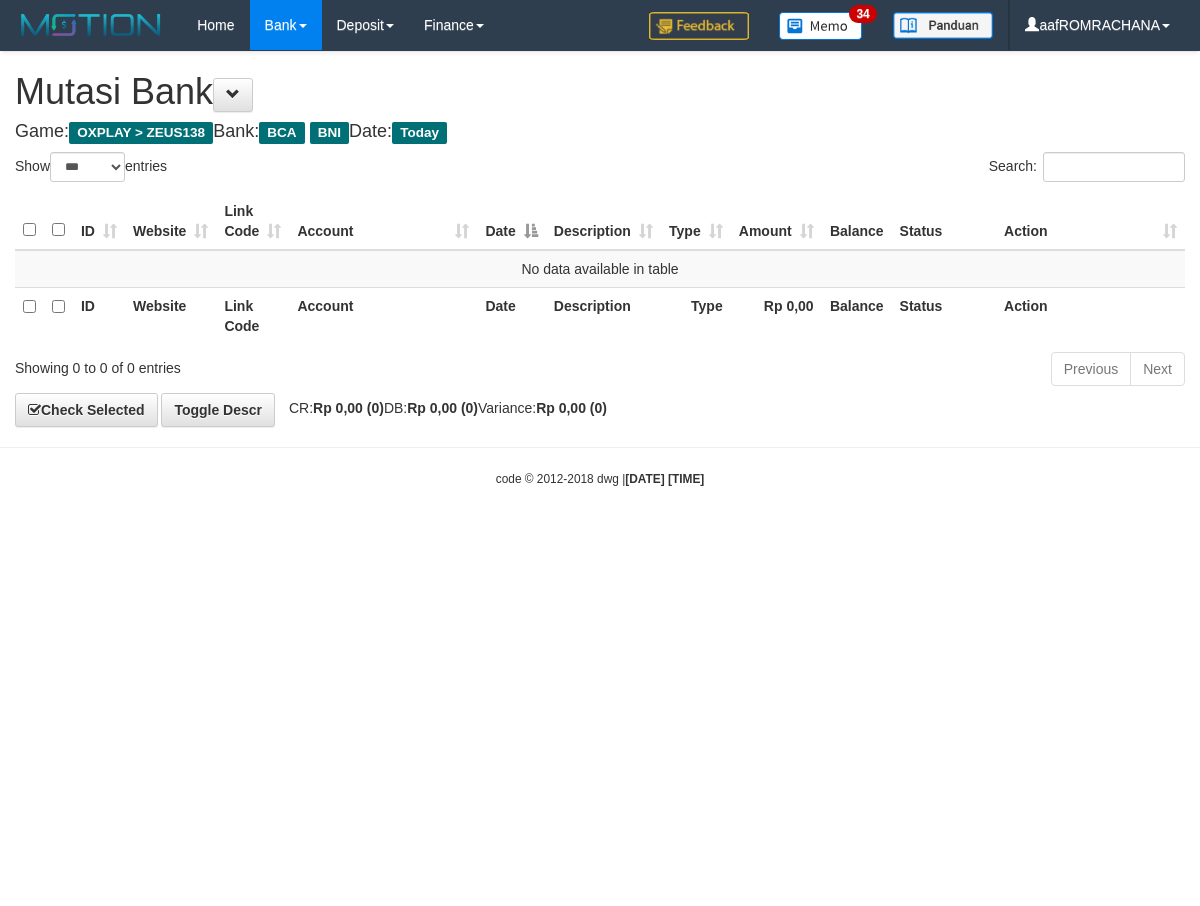 scroll, scrollTop: 0, scrollLeft: 0, axis: both 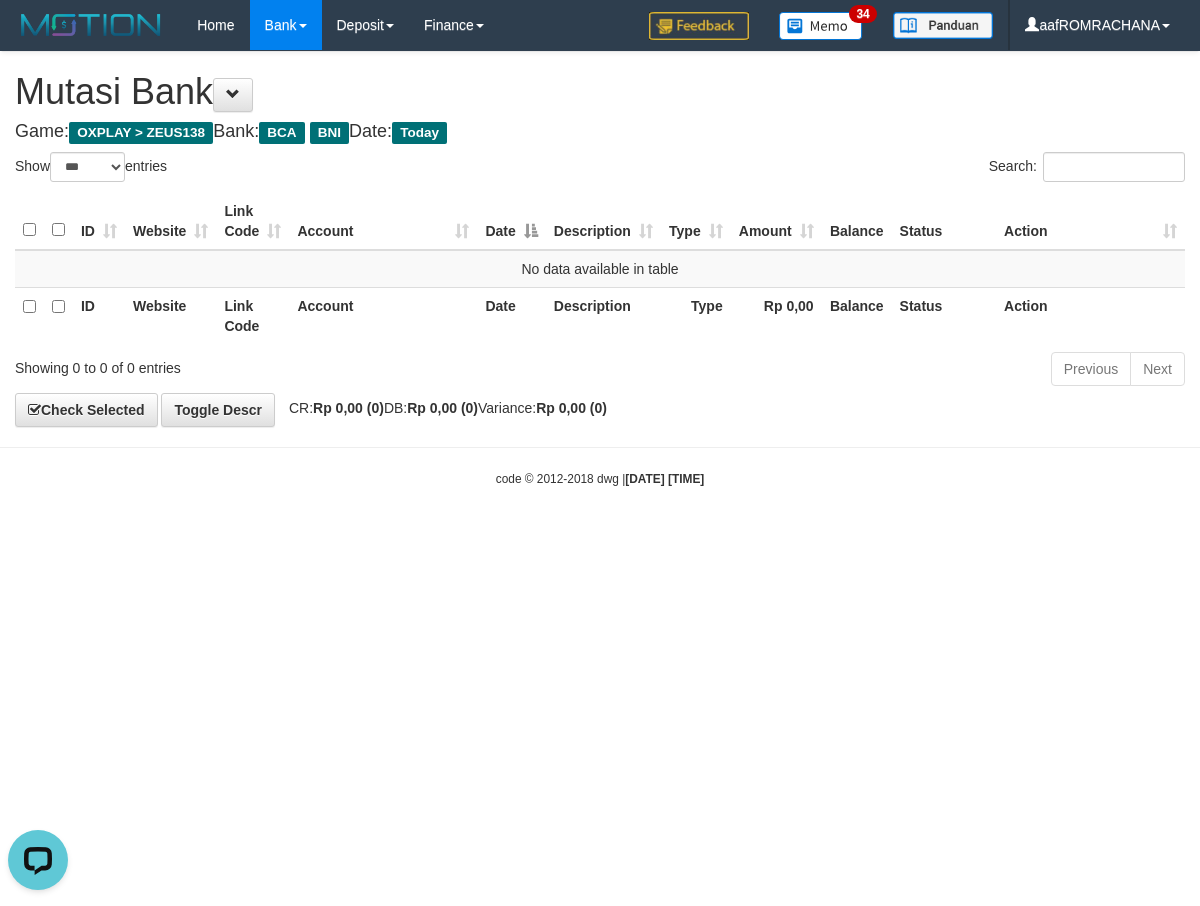 click on "Toggle navigation
Home
Bank
Account List
Load
By Website
Group
[OXPLAY]													ZEUS138
By Load Group (DPS)
Sync" at bounding box center (600, 269) 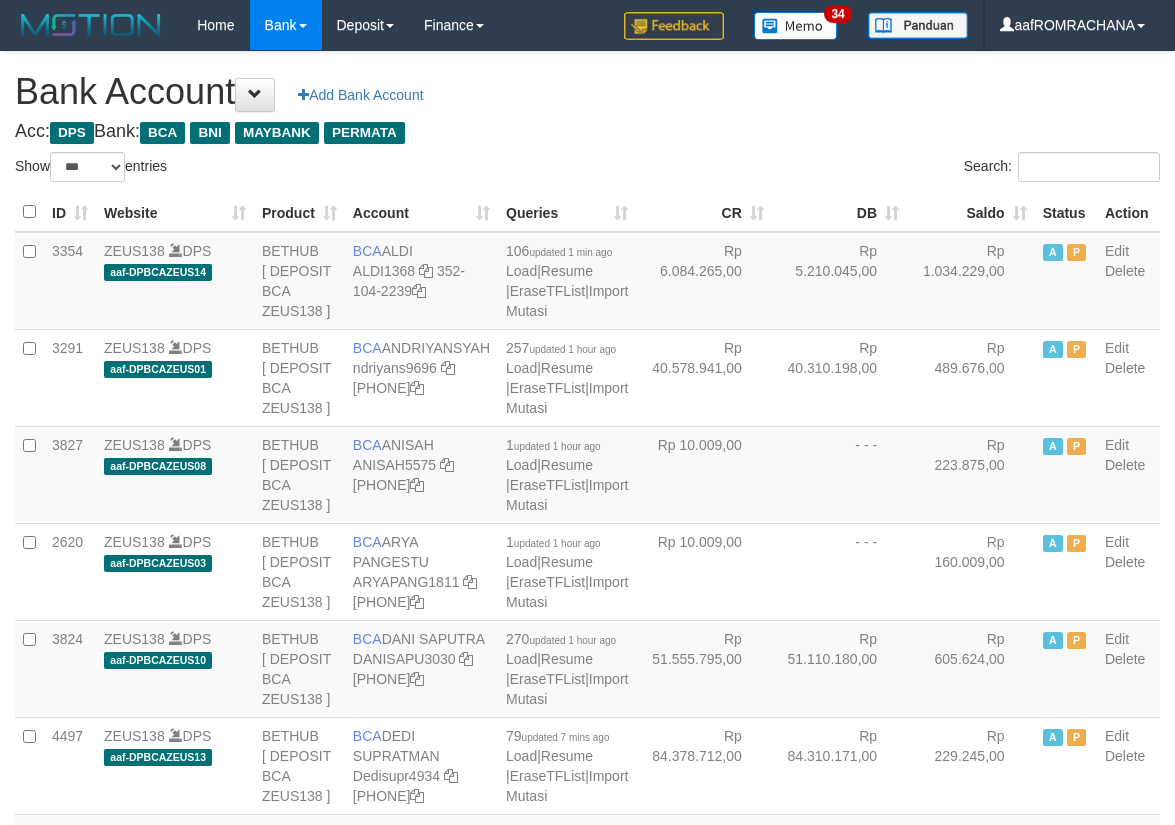 select on "***" 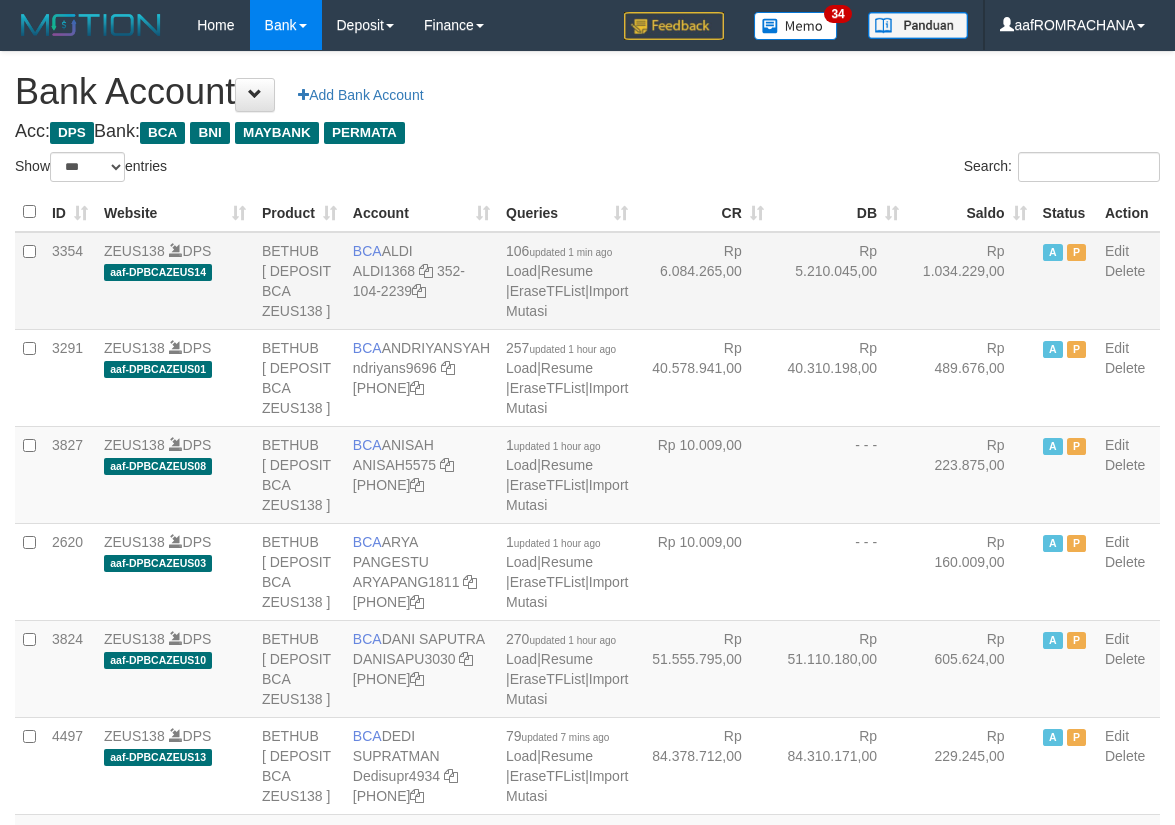scroll, scrollTop: 0, scrollLeft: 0, axis: both 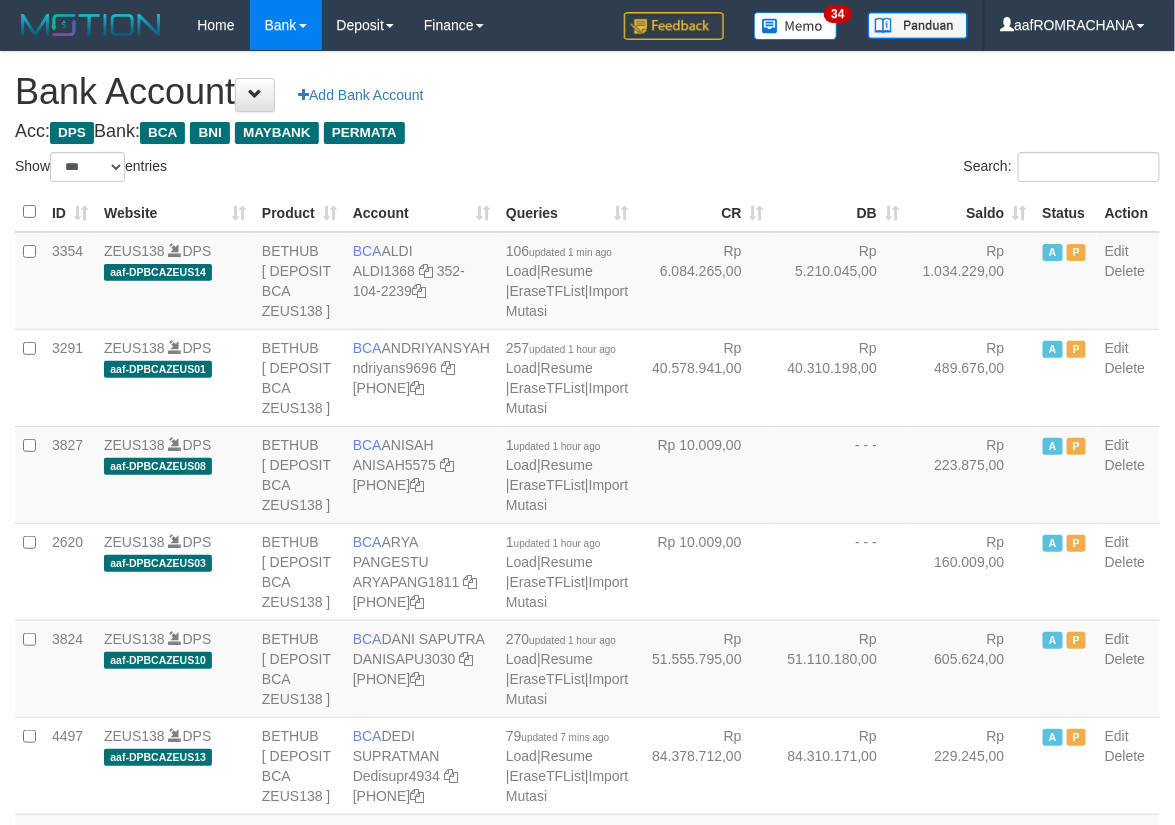 click on "Saldo" at bounding box center (971, 212) 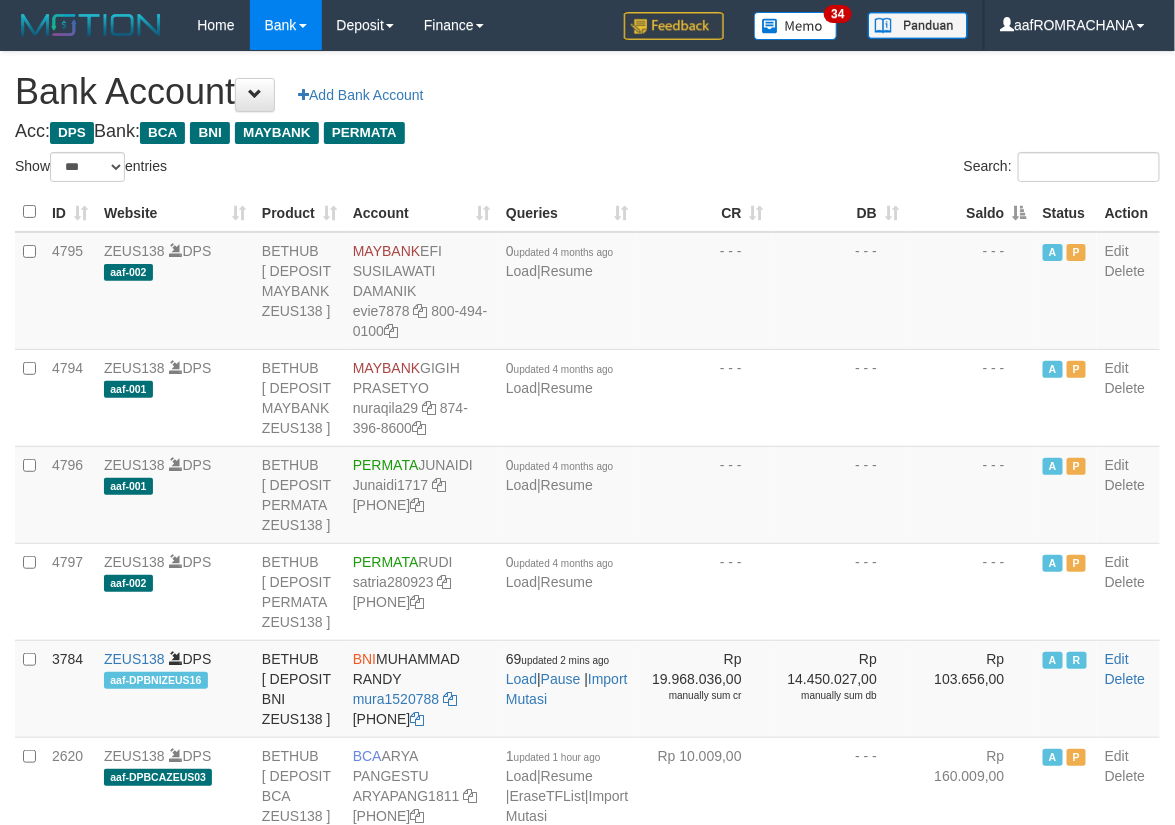 click on "Saldo" at bounding box center [971, 212] 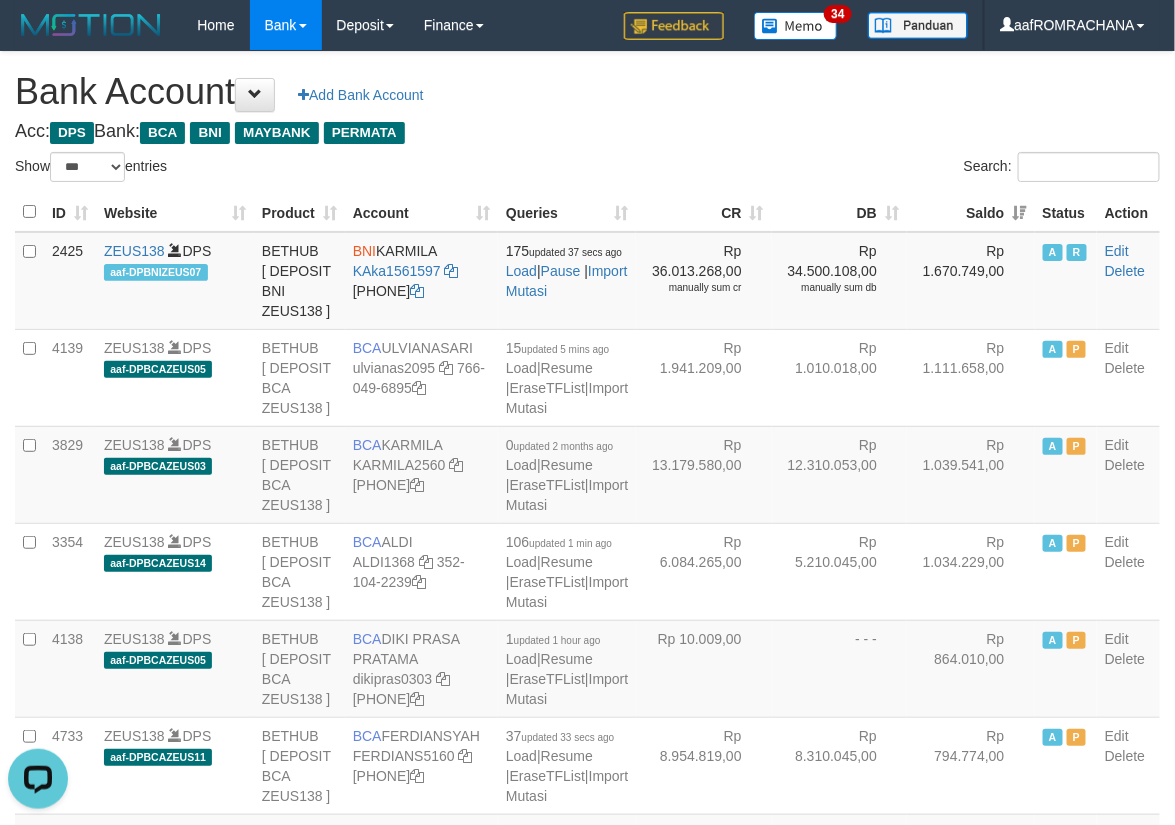 scroll, scrollTop: 0, scrollLeft: 0, axis: both 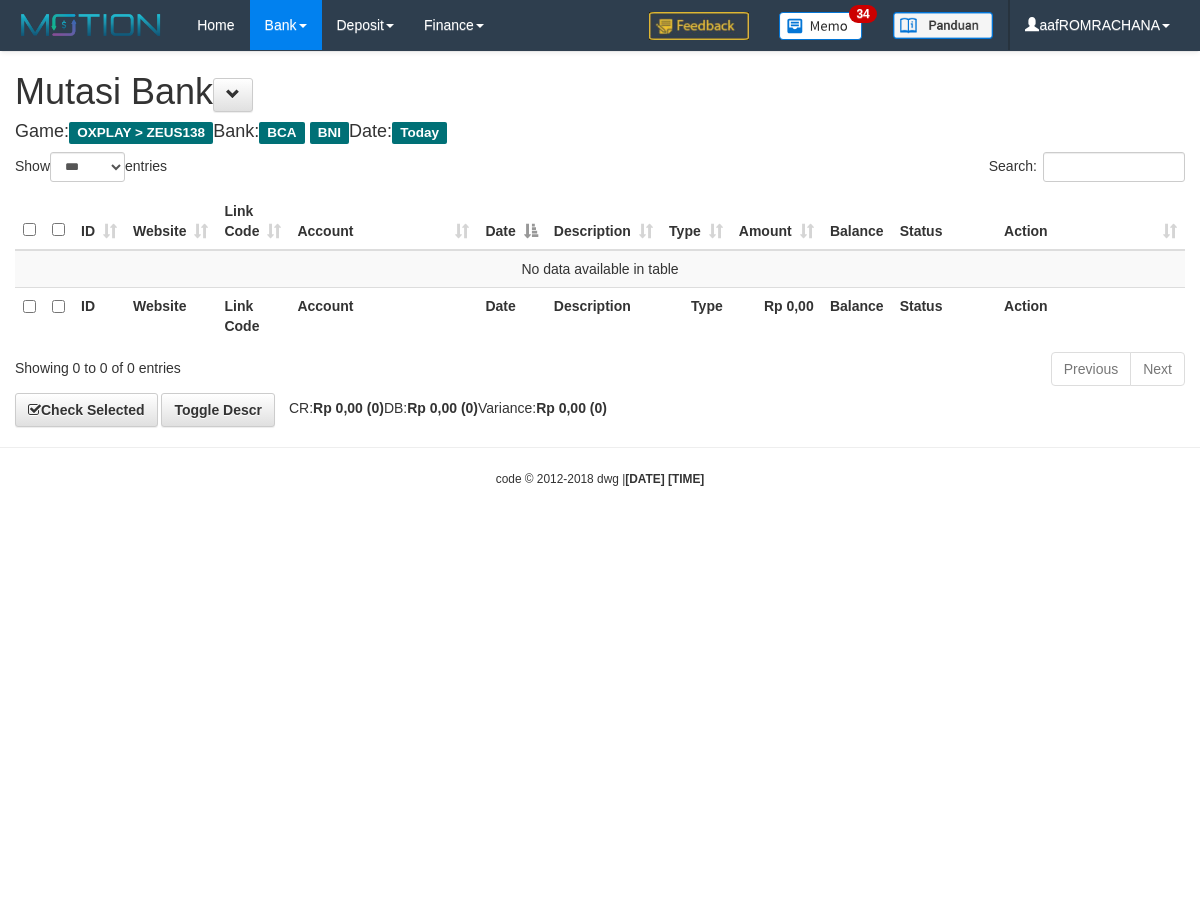 select on "***" 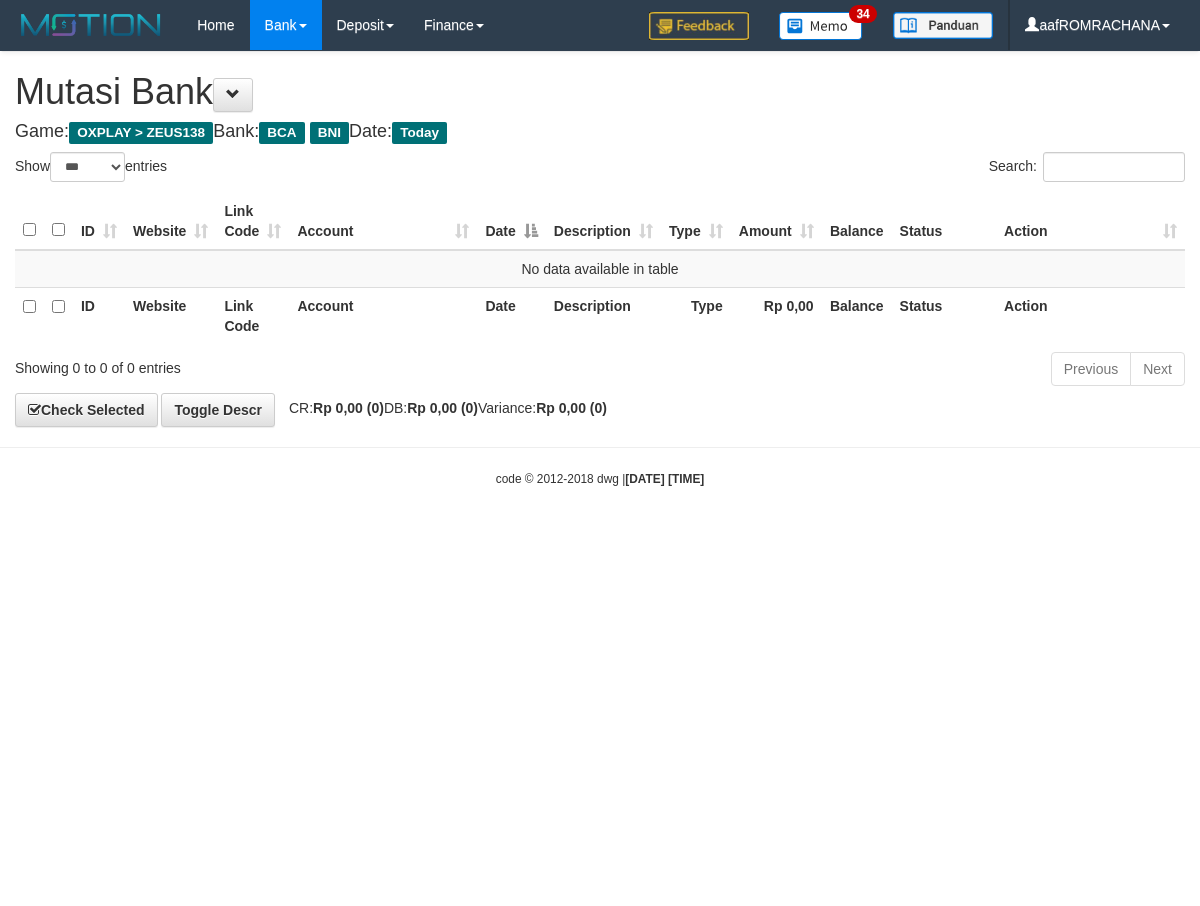 scroll, scrollTop: 0, scrollLeft: 0, axis: both 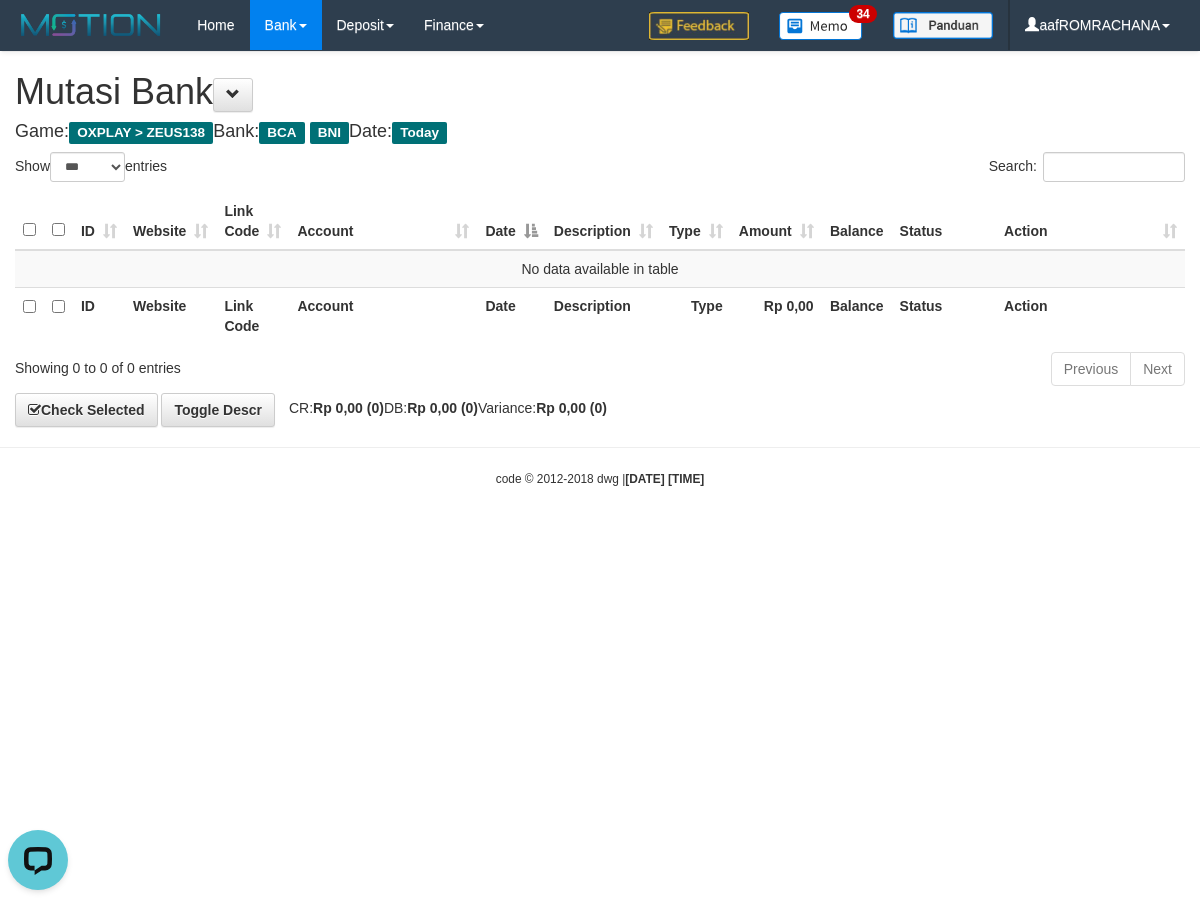 click on "Toggle navigation
Home
Bank
Account List
Load
By Website
Group
[OXPLAY]													ZEUS138
By Load Group (DPS)
Sync" at bounding box center [600, 269] 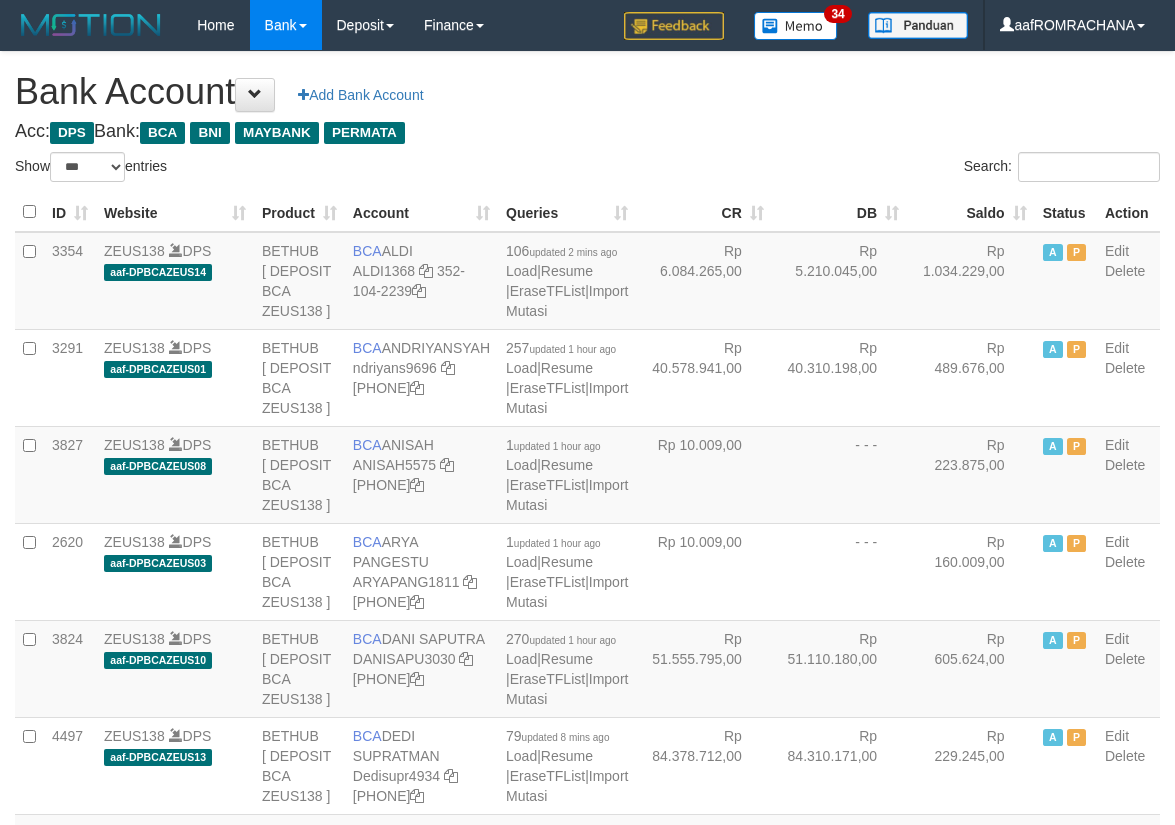select on "***" 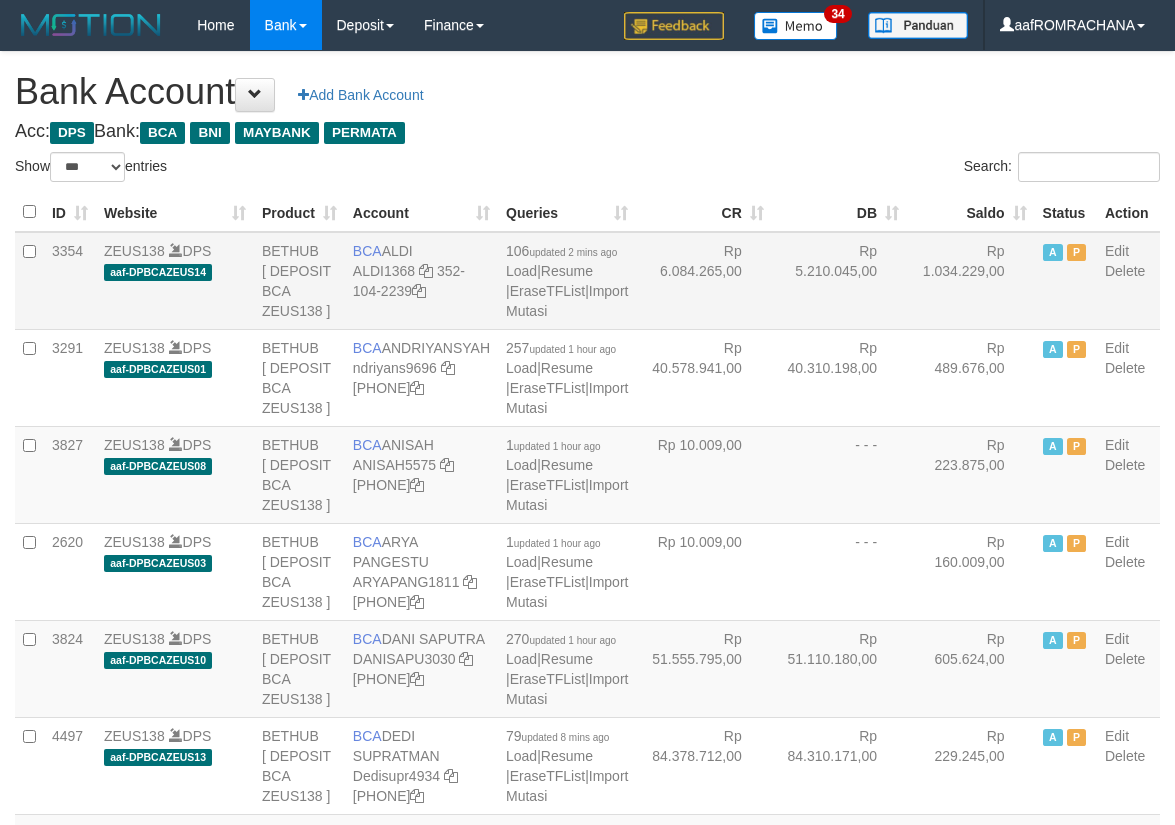 scroll, scrollTop: 0, scrollLeft: 0, axis: both 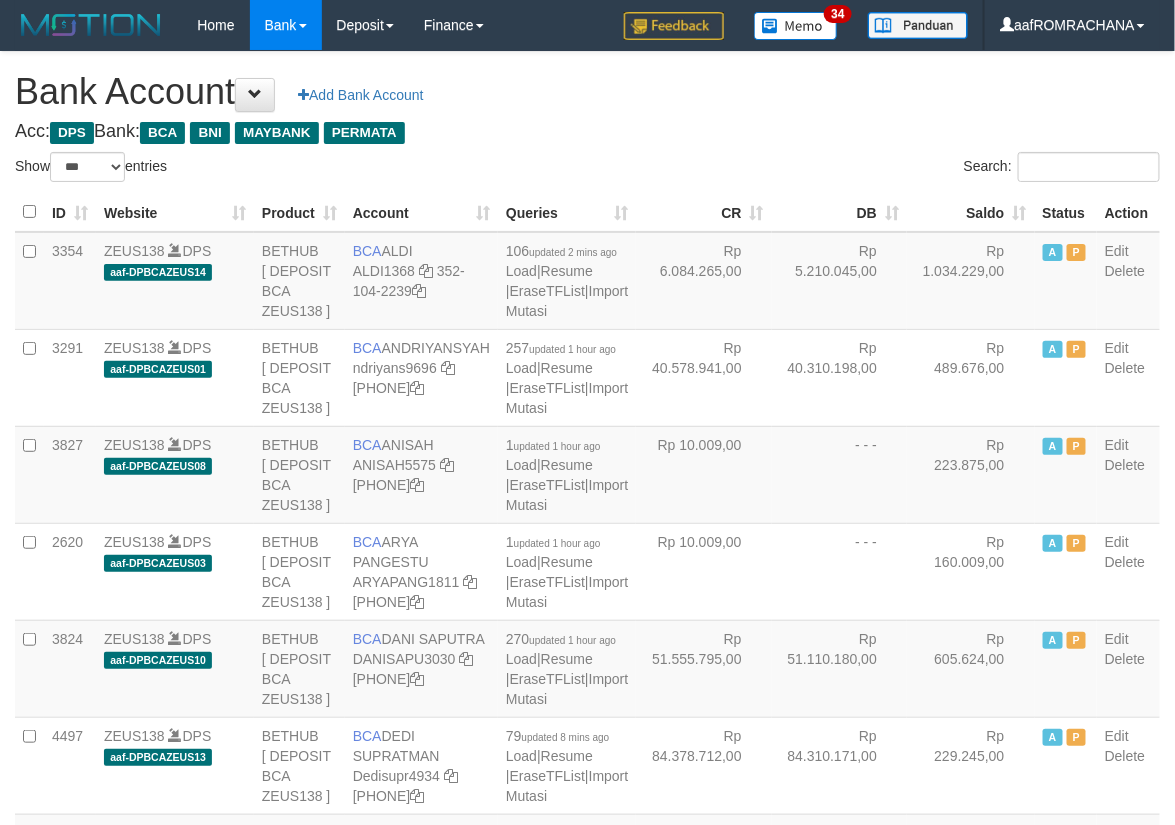 click on "Saldo" at bounding box center [971, 212] 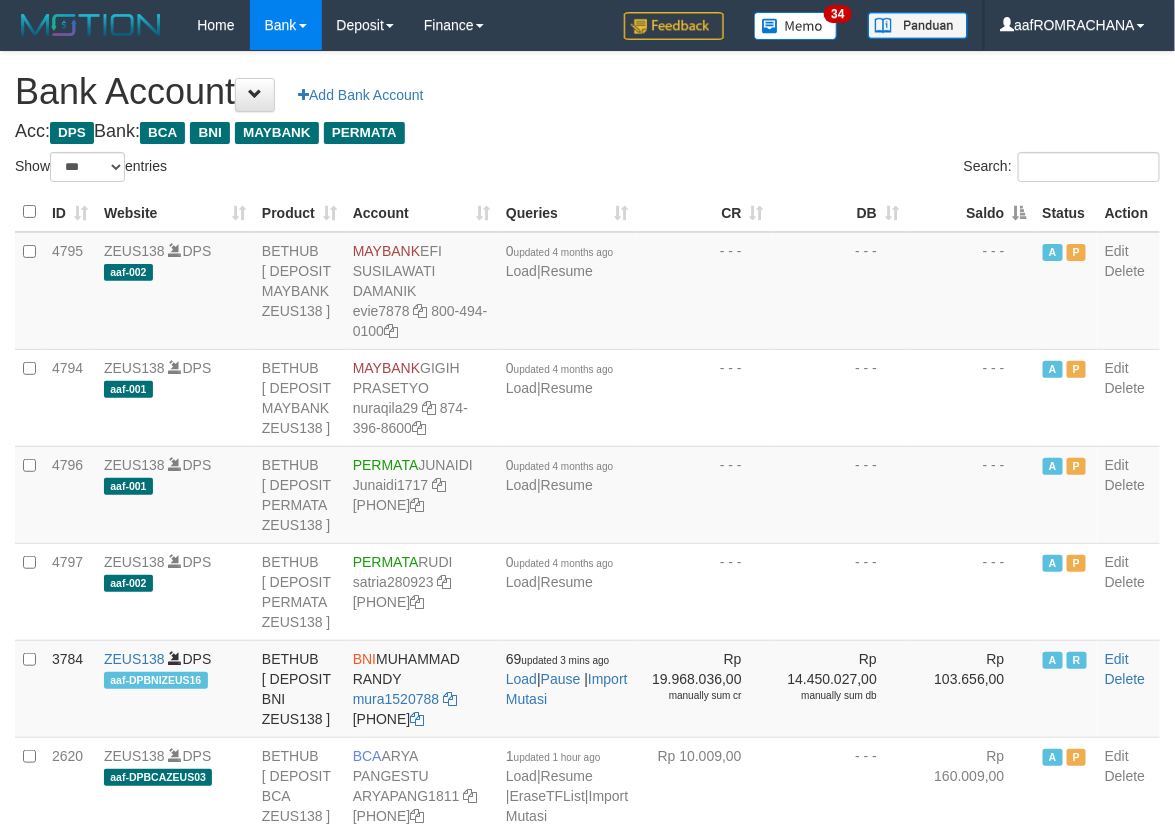 click on "Saldo" at bounding box center (971, 212) 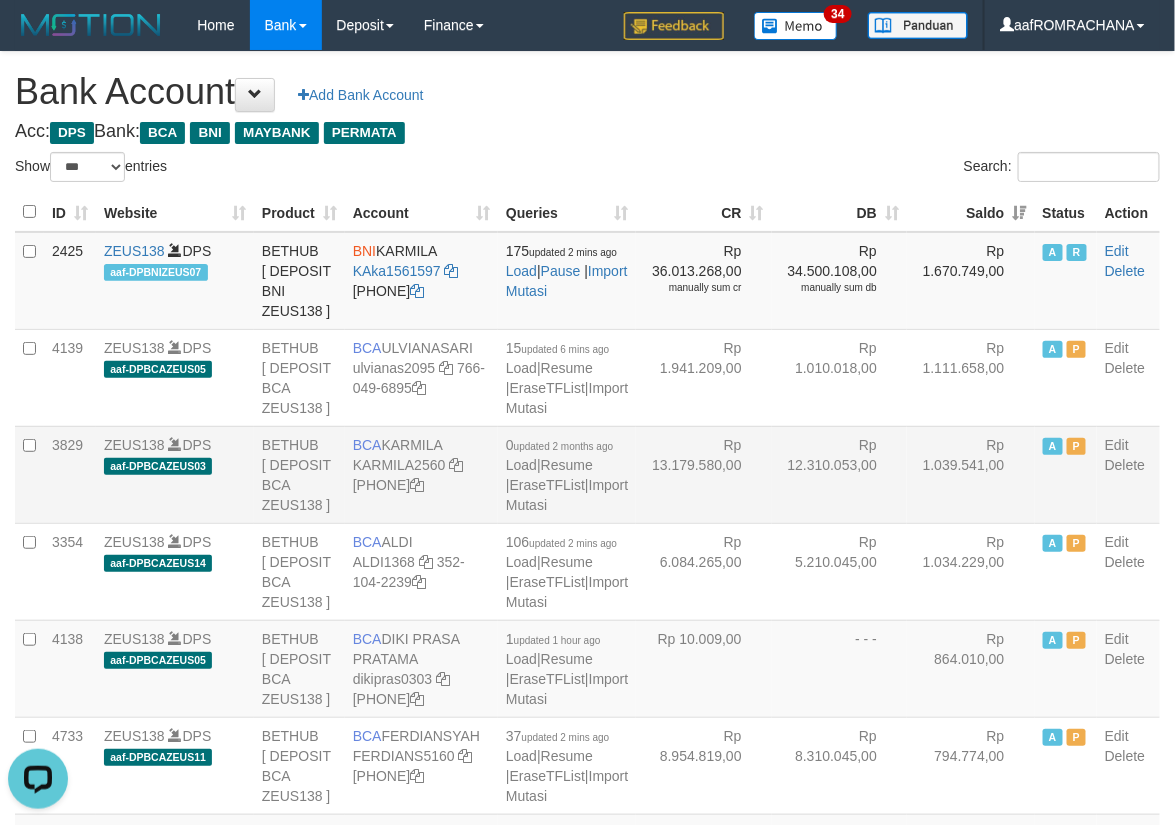 scroll, scrollTop: 0, scrollLeft: 0, axis: both 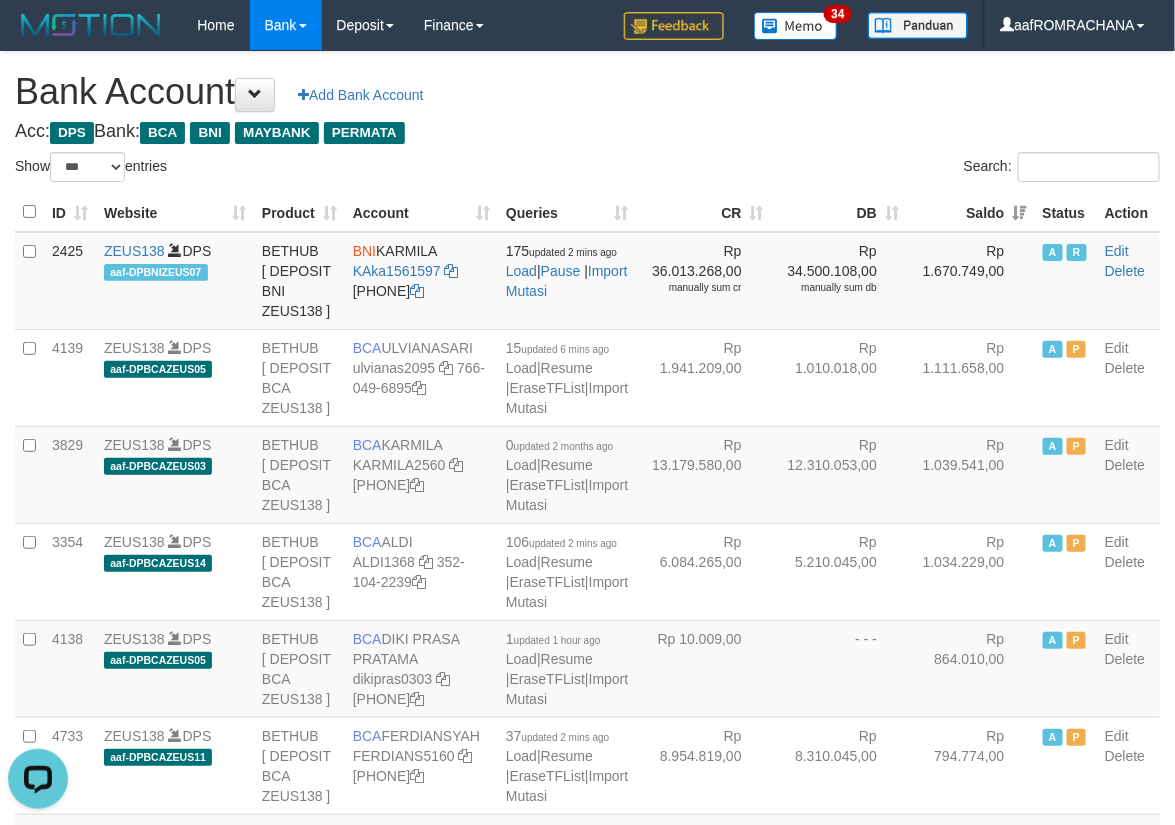 click on "Bank Account
Add Bank Account" at bounding box center (587, 92) 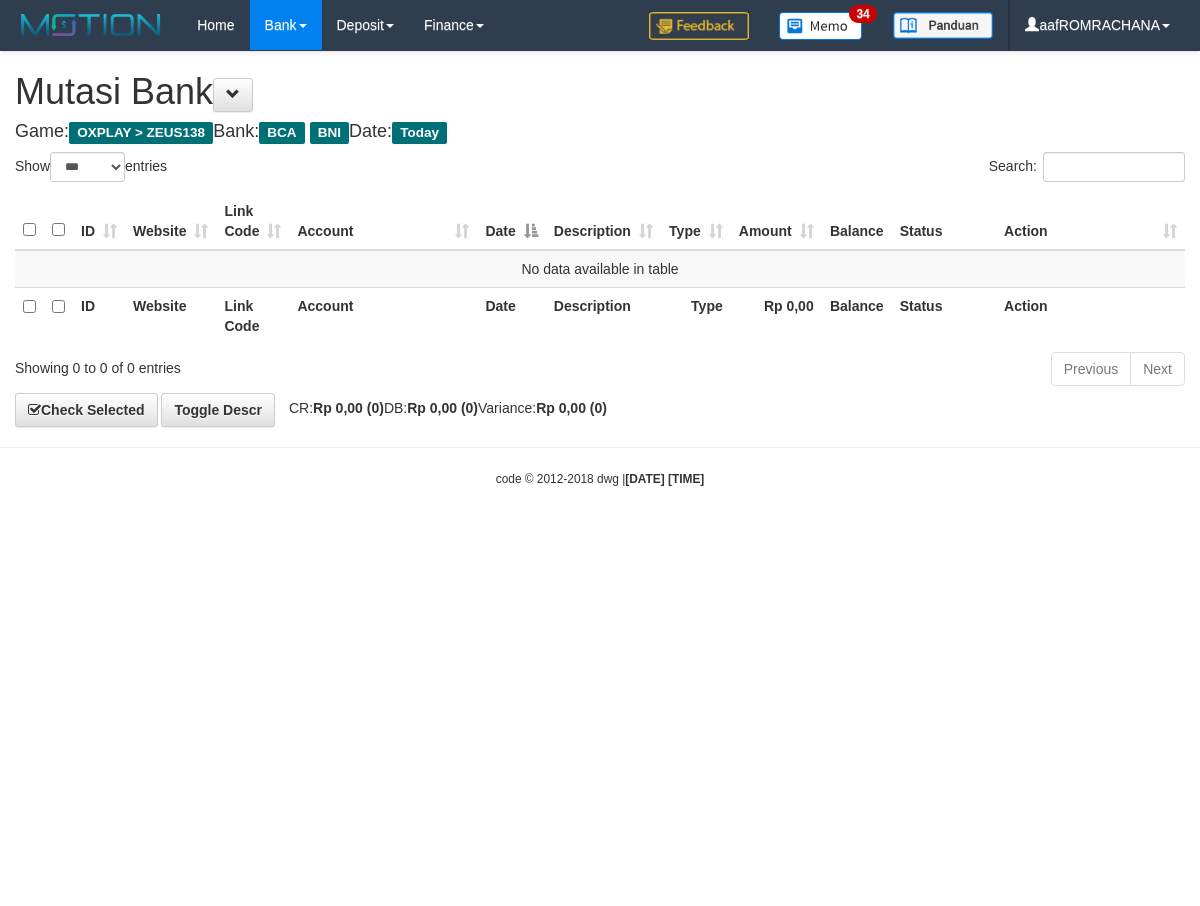 select on "***" 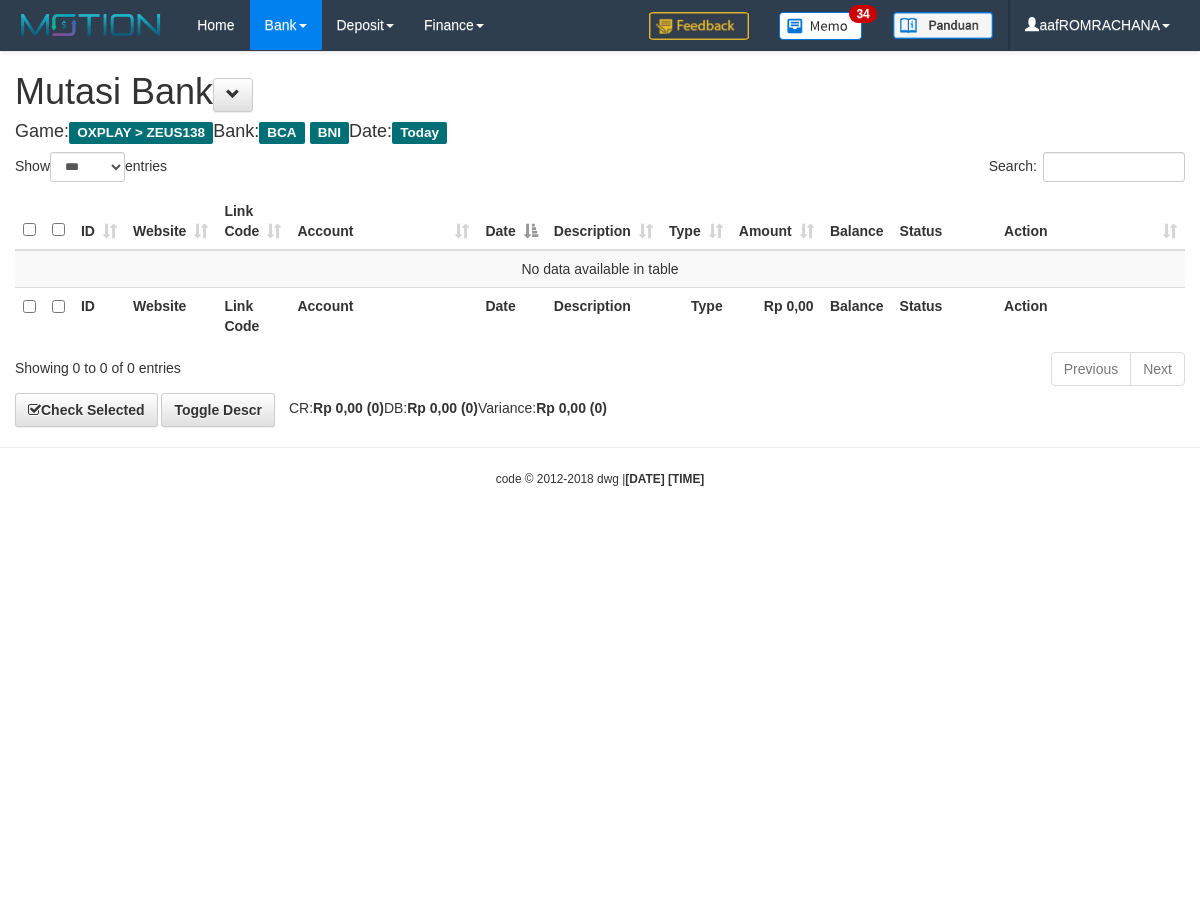 scroll, scrollTop: 0, scrollLeft: 0, axis: both 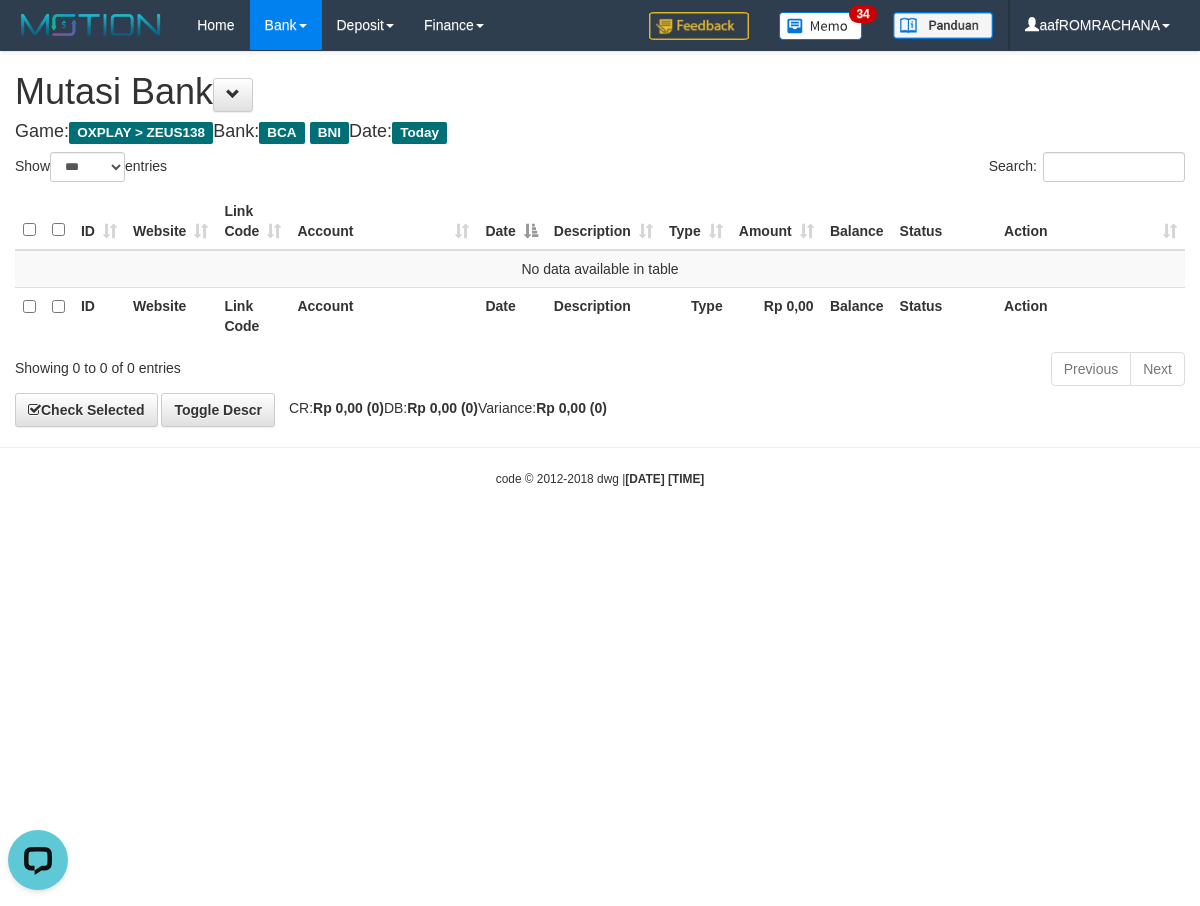 click on "Toggle navigation
Home
Bank
Account List
Load
By Website
Group
[OXPLAY]													ZEUS138
By Load Group (DPS)
Sync" at bounding box center (600, 269) 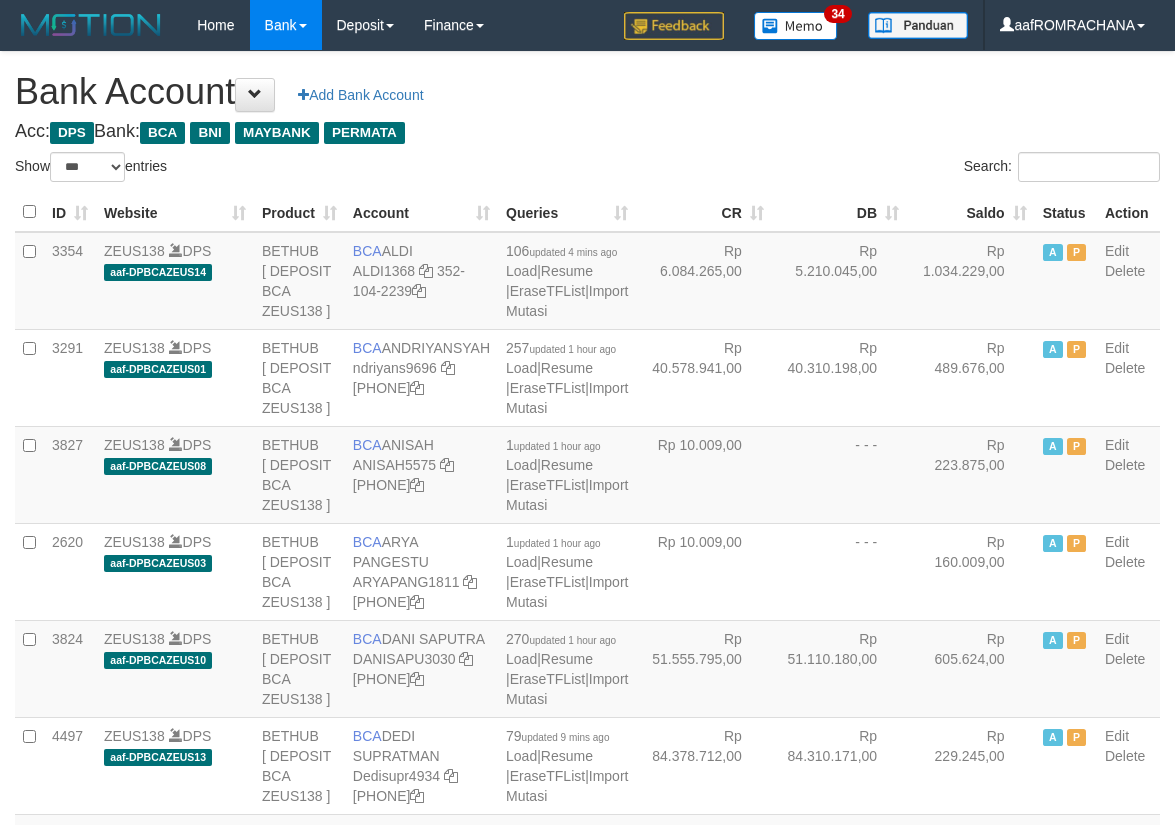 select on "***" 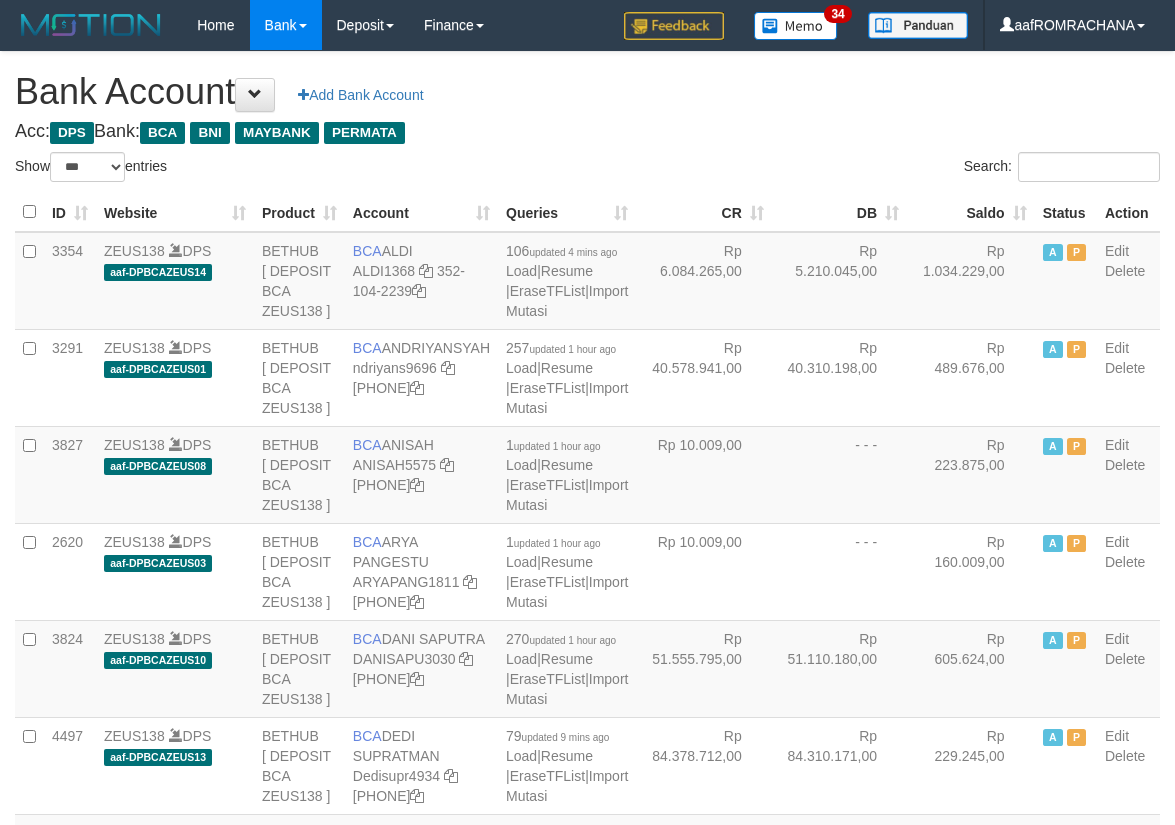 scroll, scrollTop: 0, scrollLeft: 0, axis: both 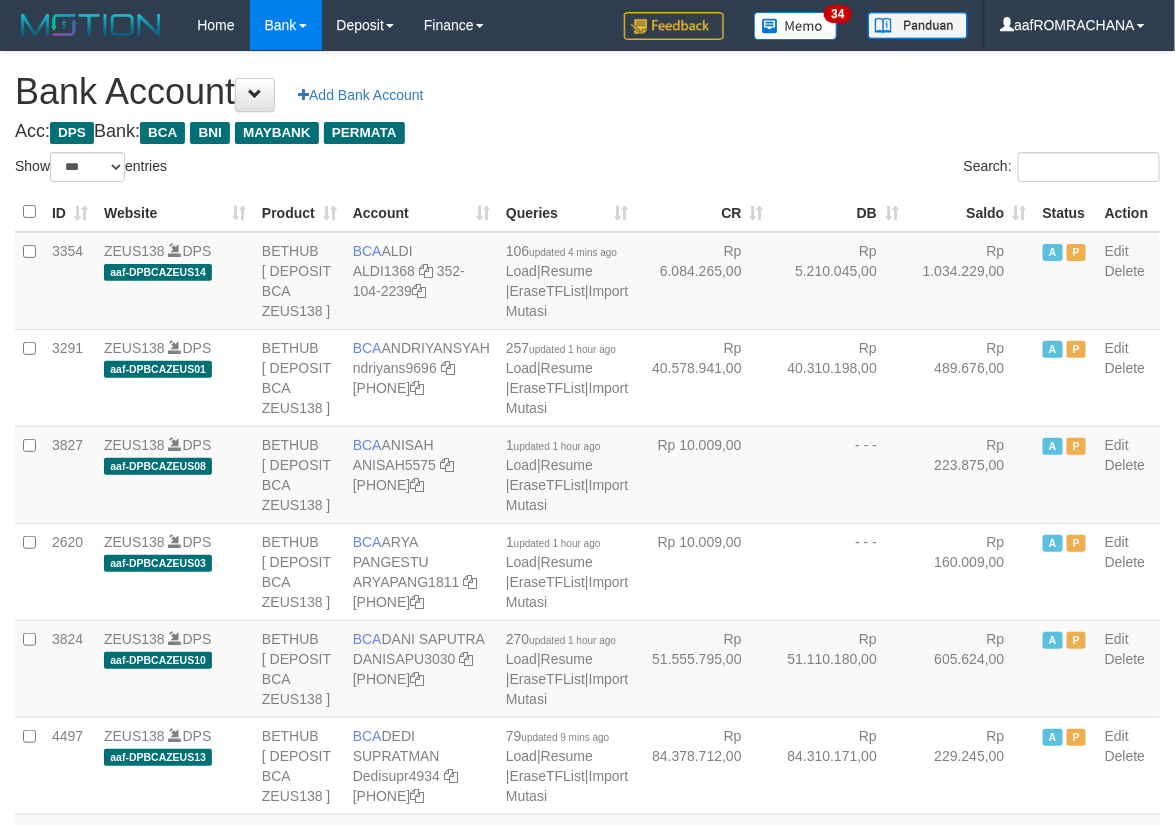 click on "Saldo" at bounding box center [971, 212] 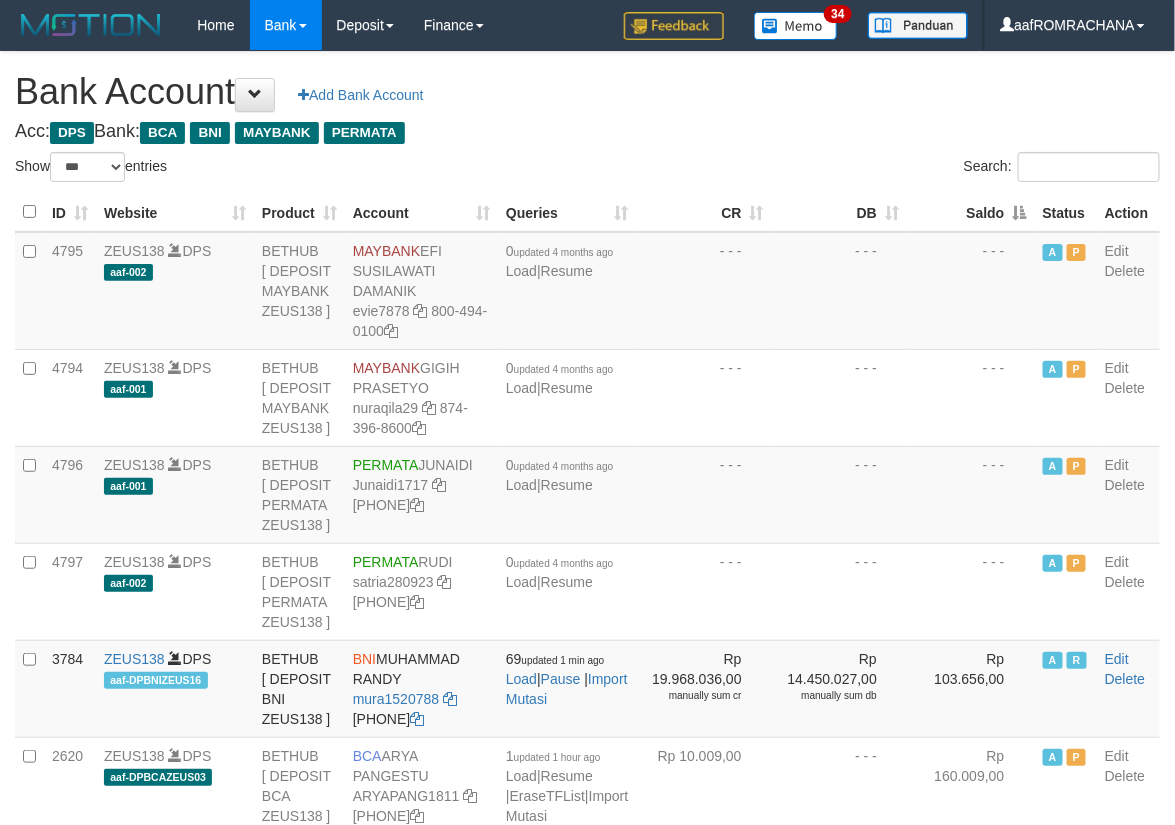 click on "Saldo" at bounding box center (971, 212) 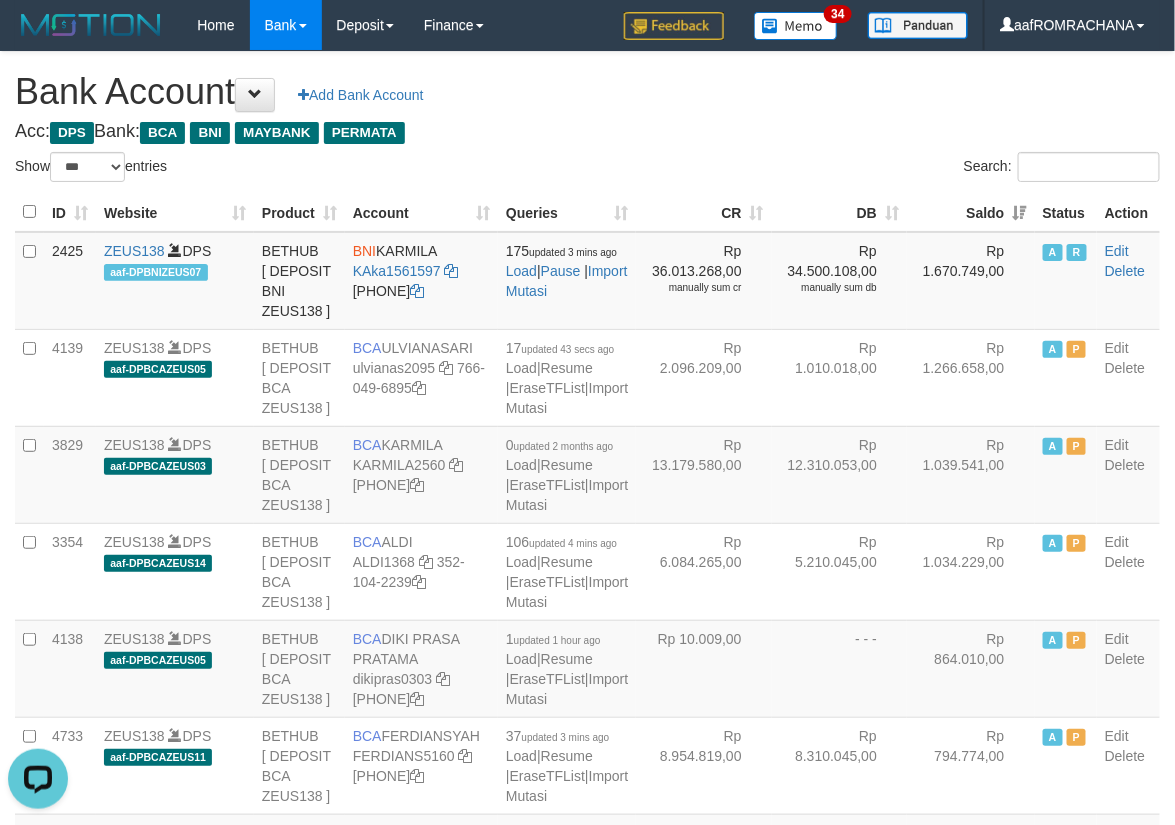 scroll, scrollTop: 0, scrollLeft: 0, axis: both 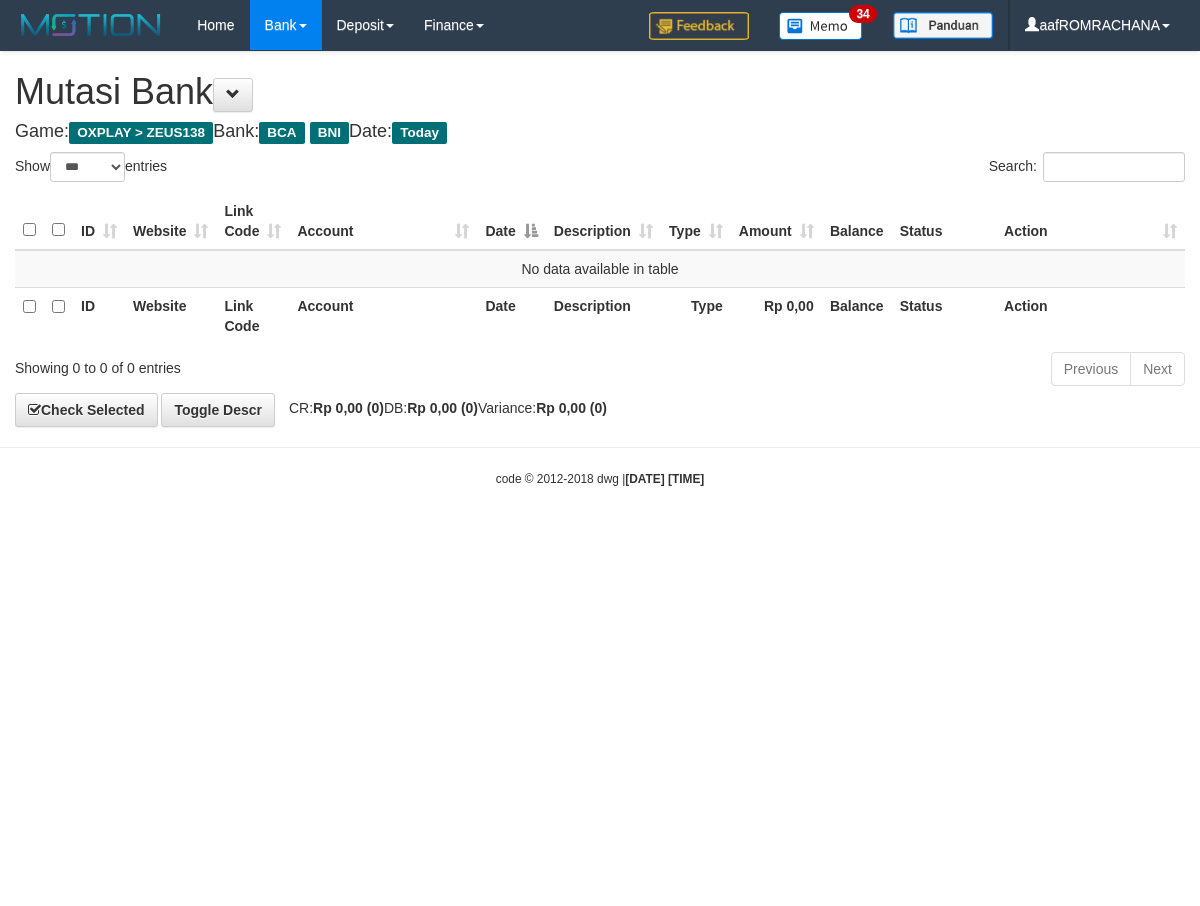 select on "***" 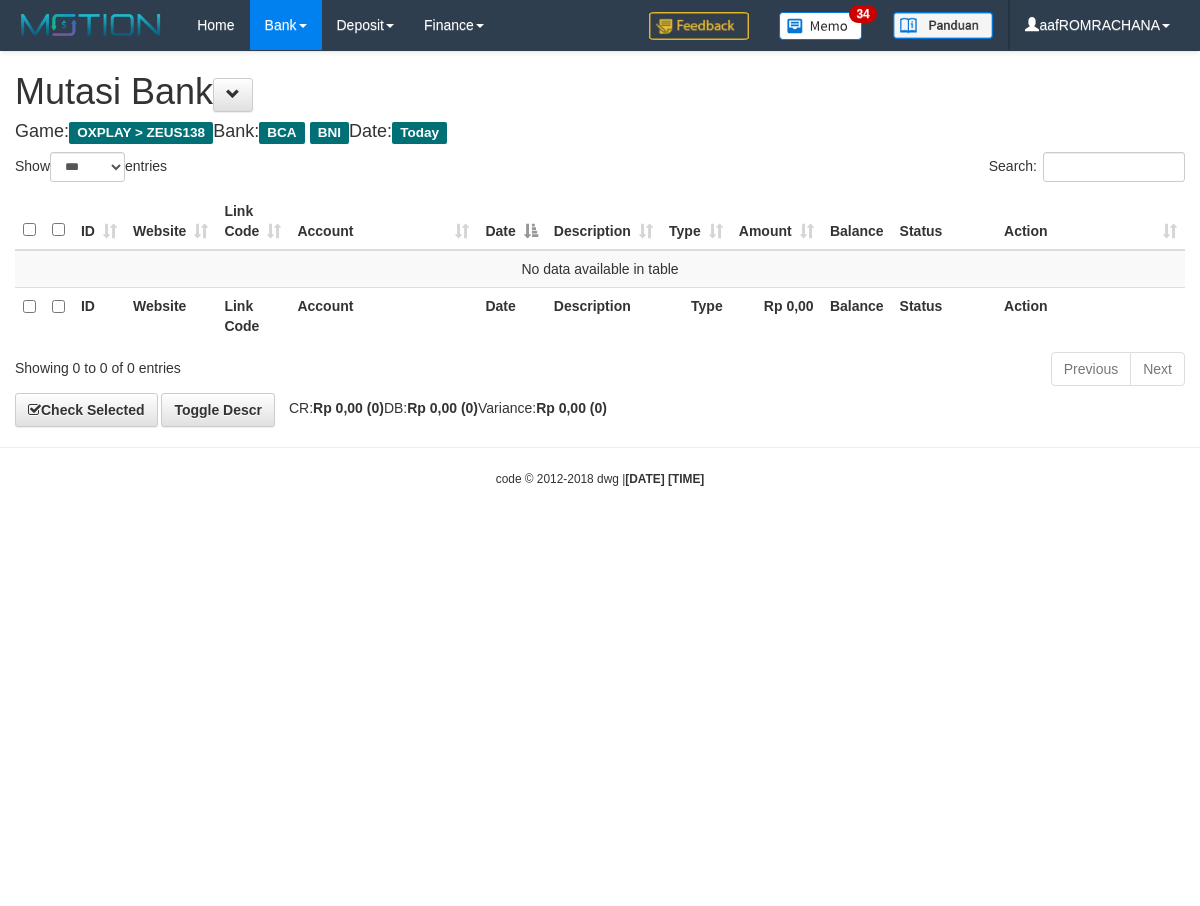 scroll, scrollTop: 0, scrollLeft: 0, axis: both 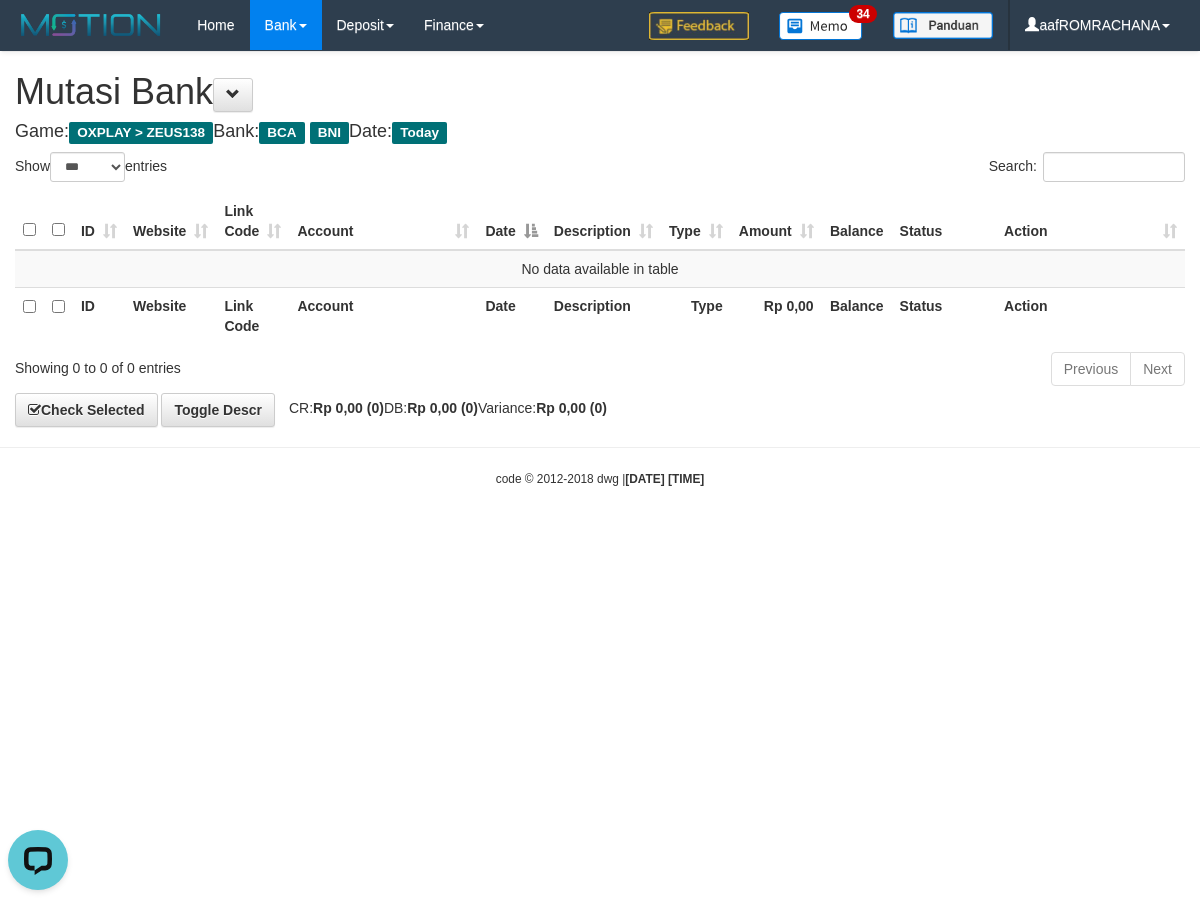 click on "Toggle navigation
Home
Bank
Account List
Load
By Website
Group
[OXPLAY]													ZEUS138
By Load Group (DPS)
Sync" at bounding box center (600, 269) 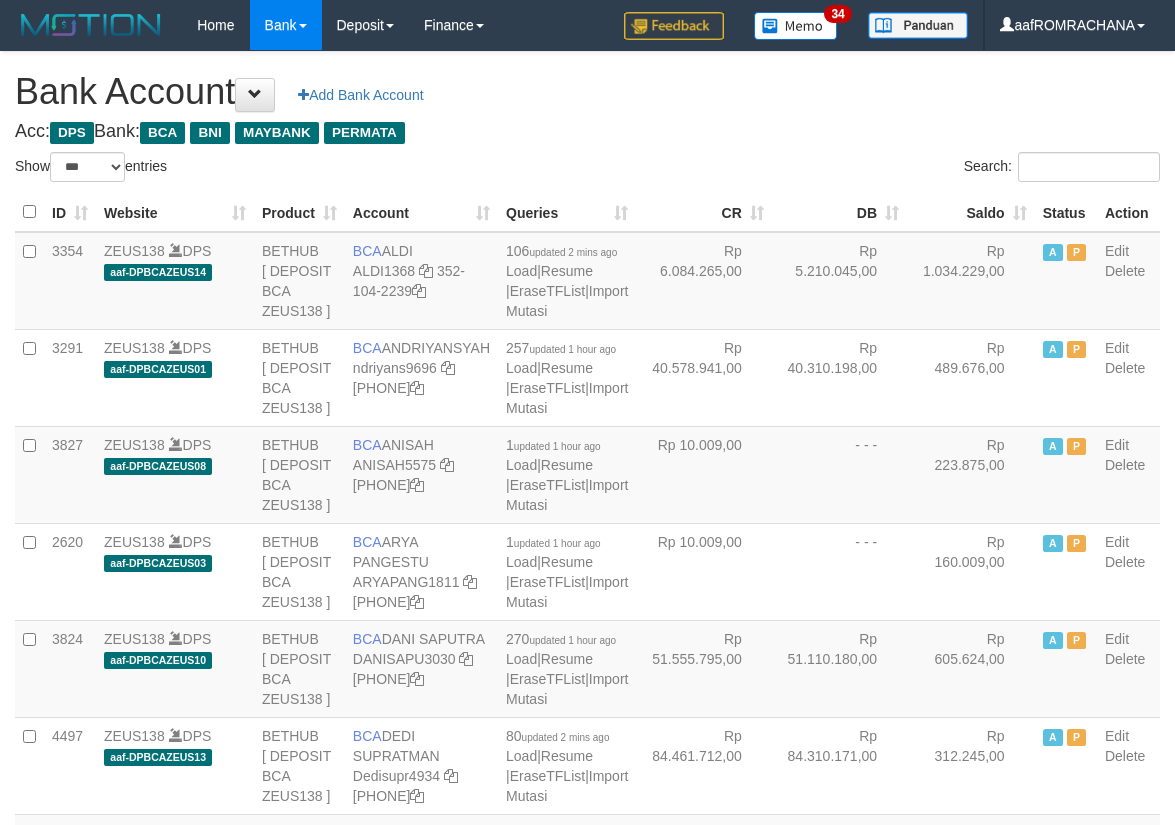 select on "***" 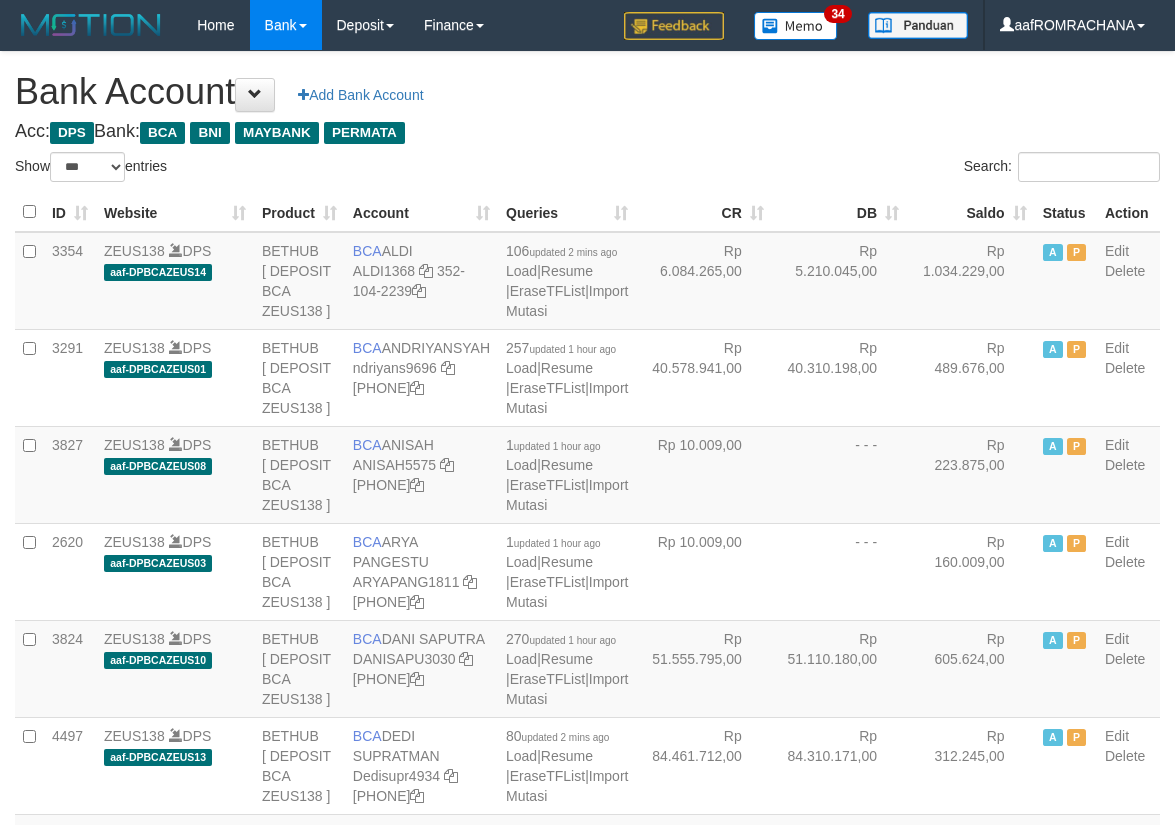 scroll, scrollTop: 0, scrollLeft: 0, axis: both 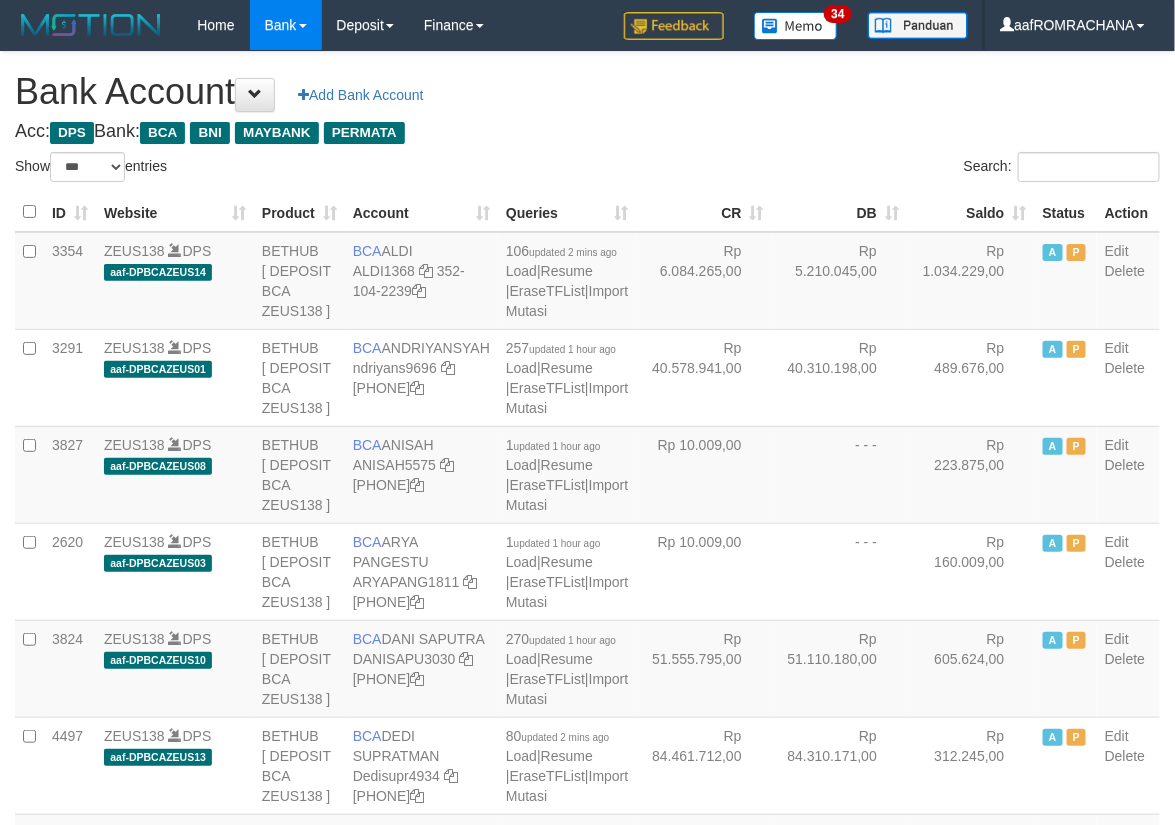 click on "Saldo" at bounding box center [971, 212] 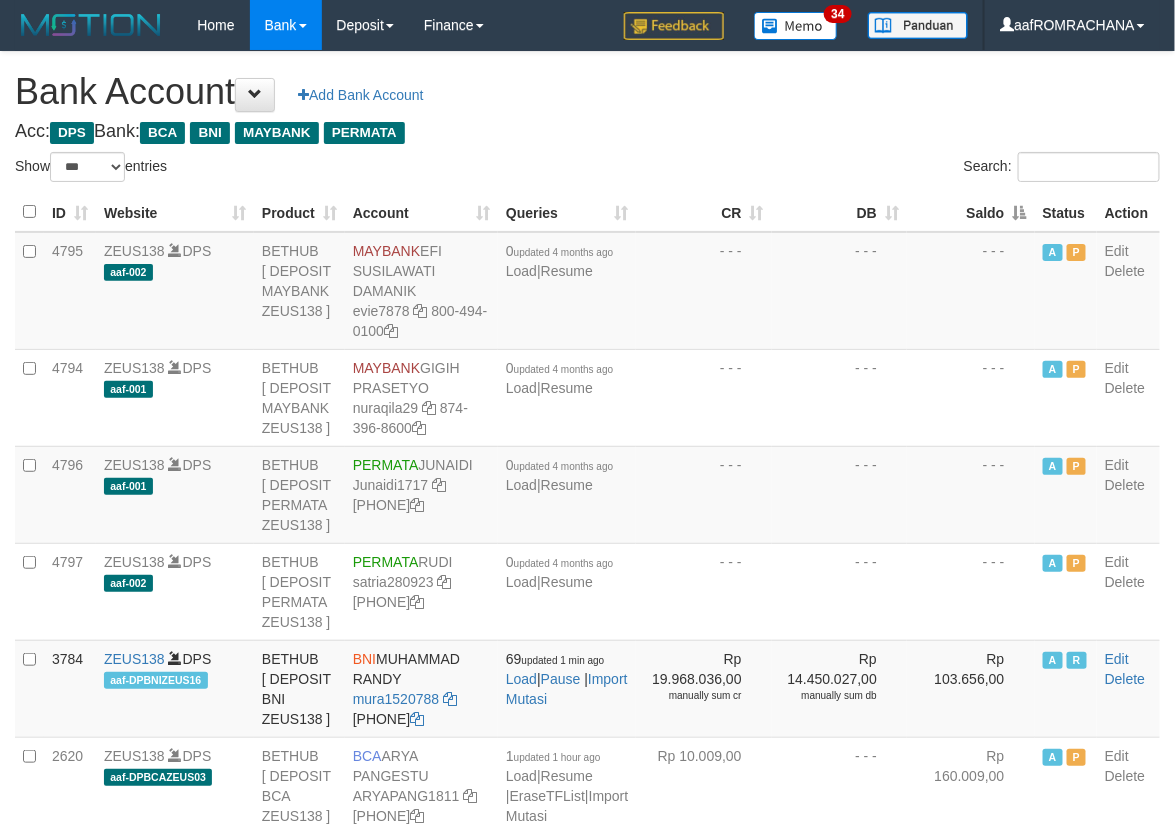 click on "Saldo" at bounding box center [971, 212] 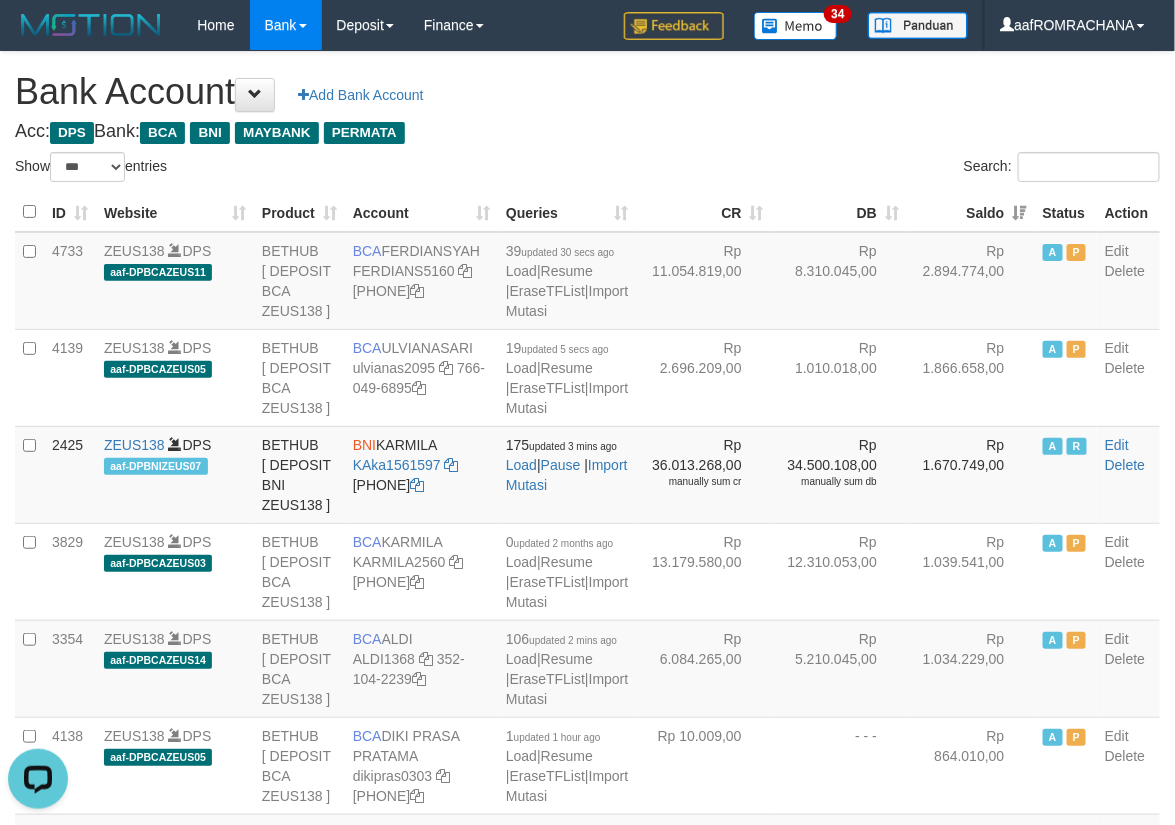 scroll, scrollTop: 0, scrollLeft: 0, axis: both 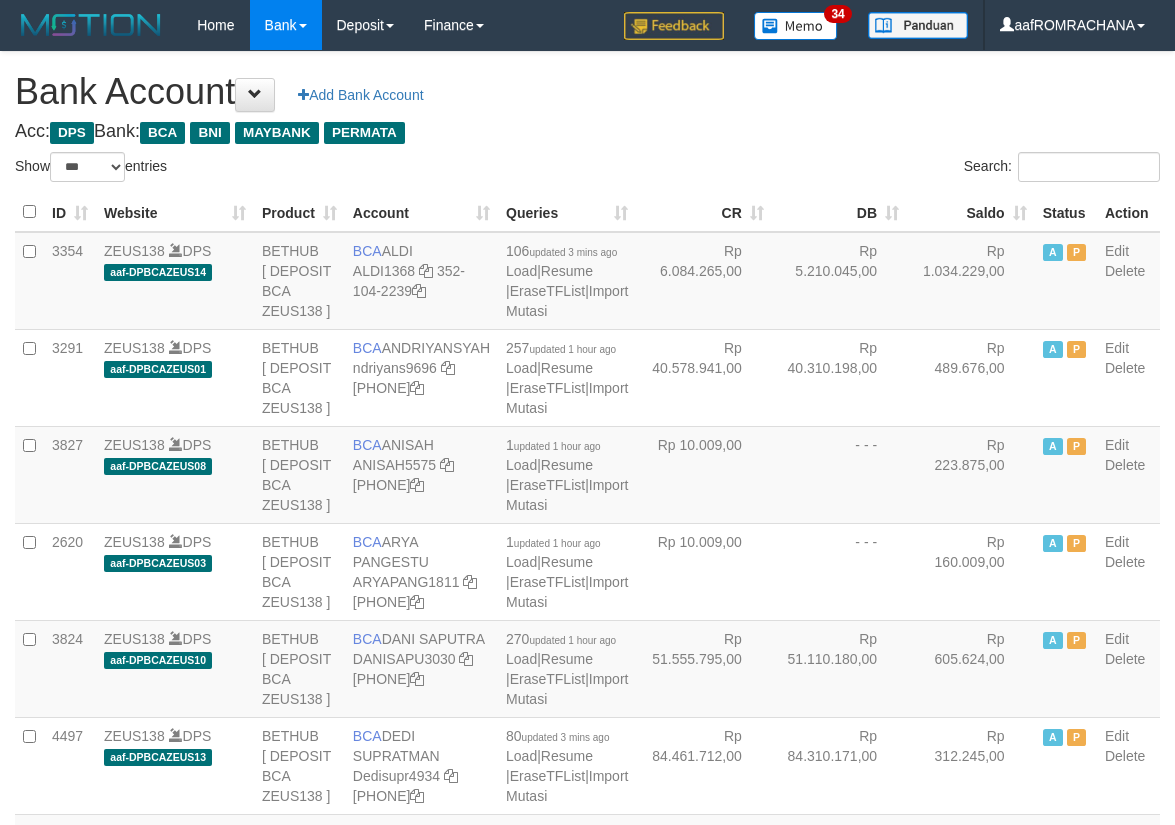 select on "***" 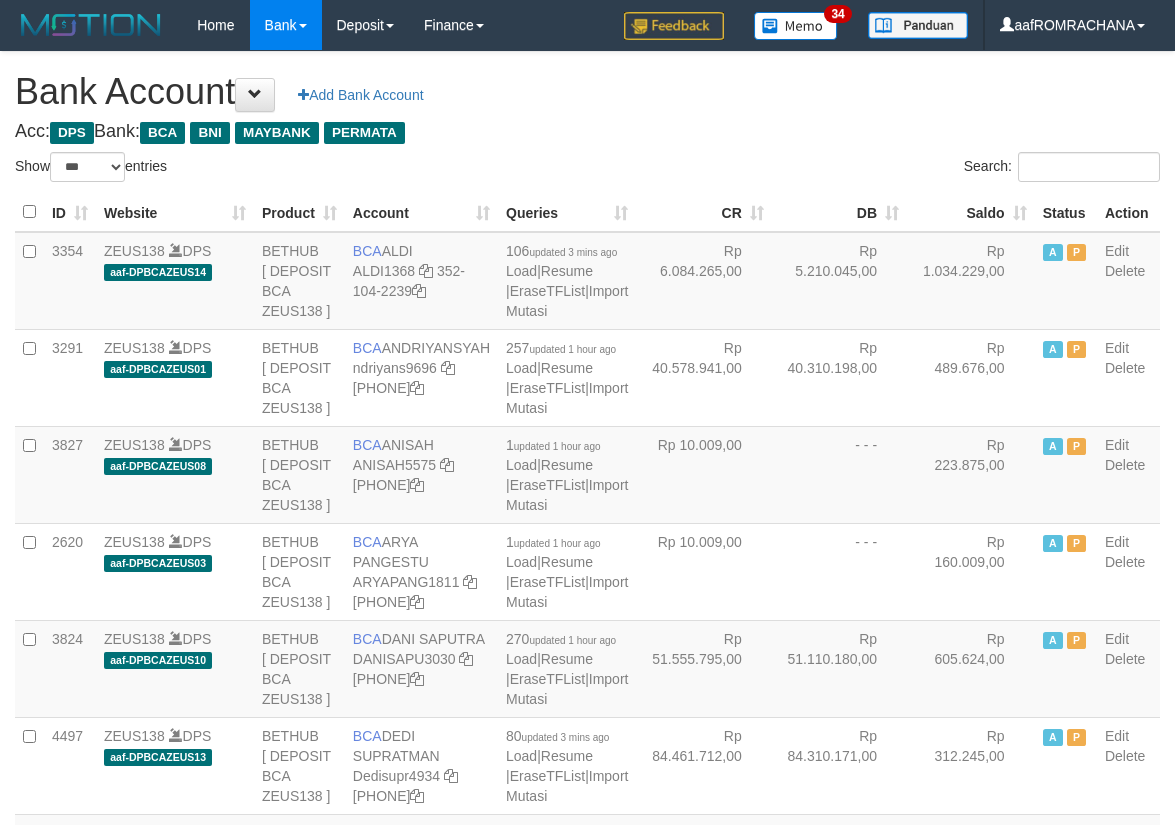 scroll, scrollTop: 0, scrollLeft: 0, axis: both 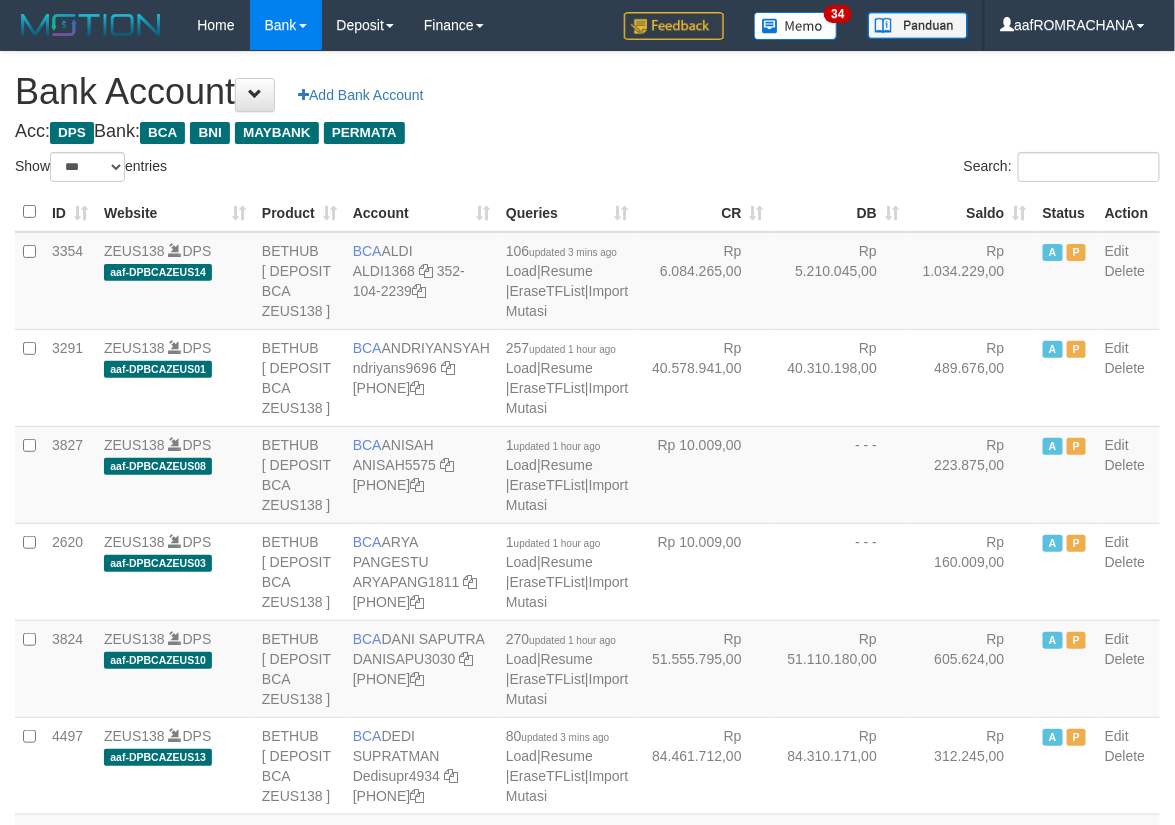 click on "Saldo" at bounding box center [971, 212] 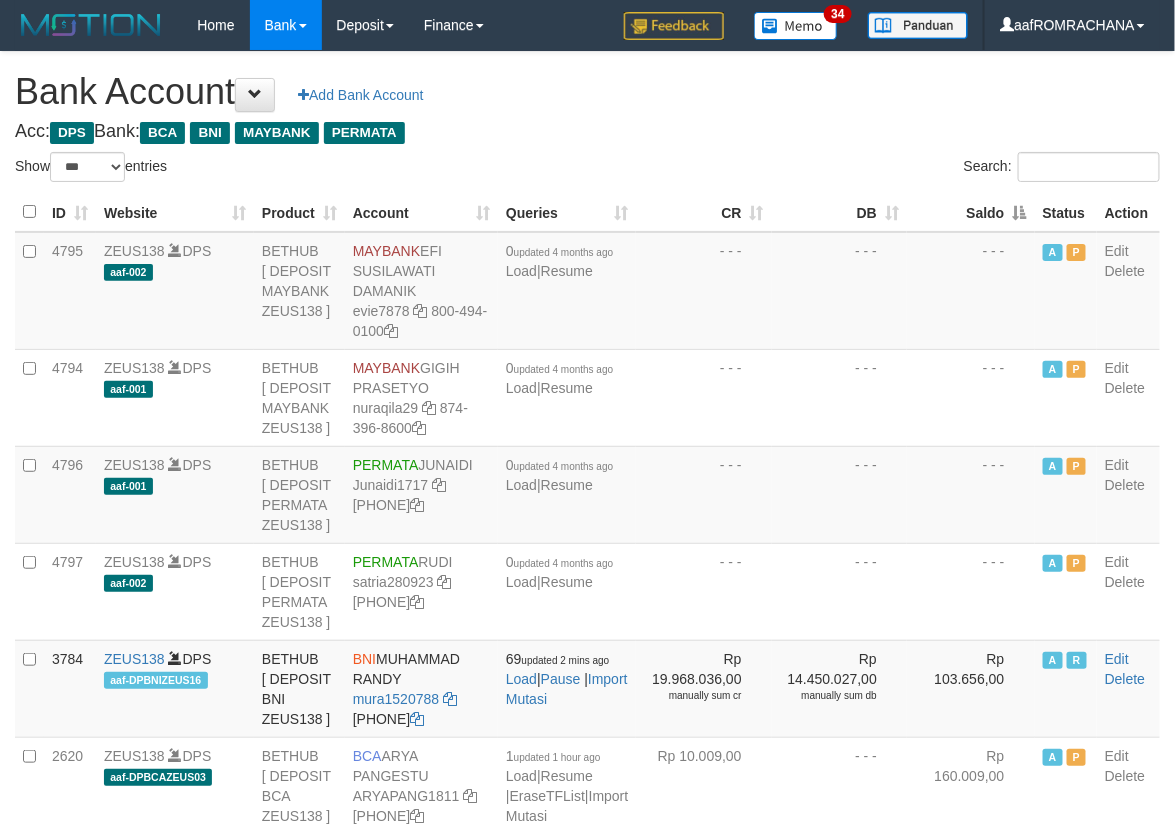 click on "Saldo" at bounding box center (971, 212) 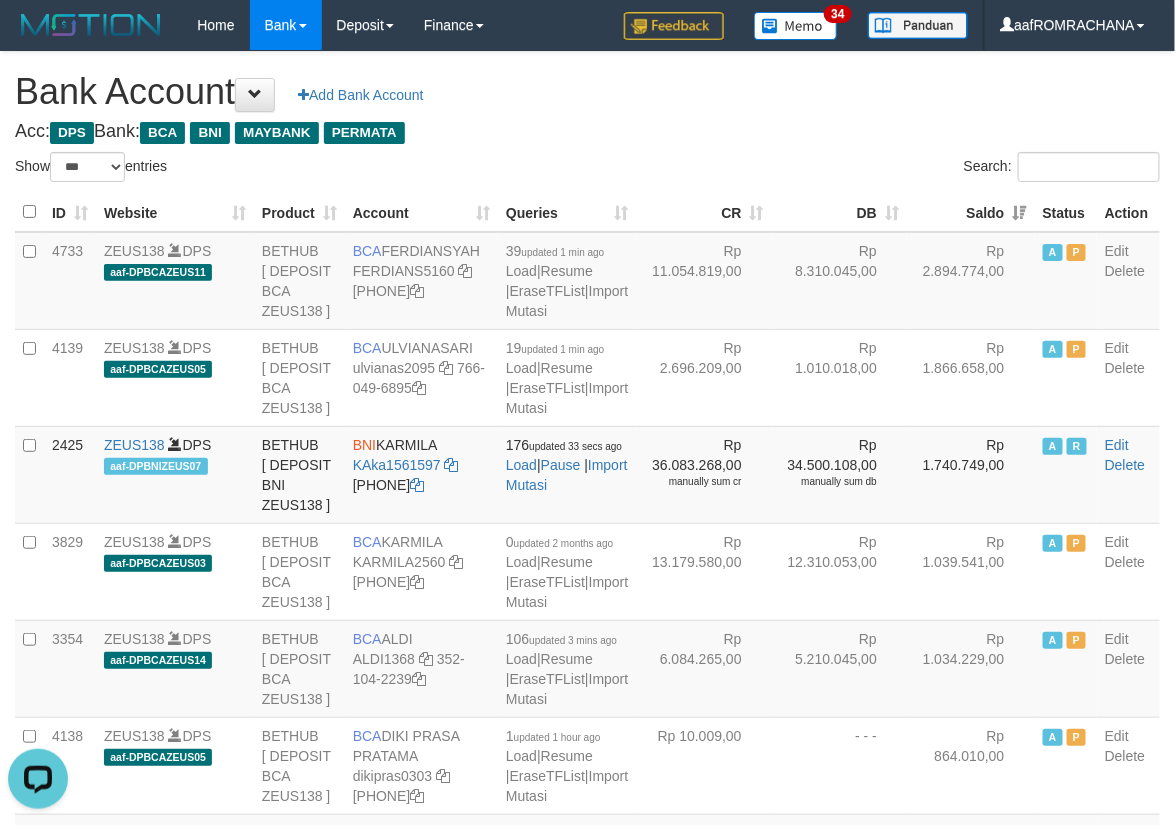 scroll, scrollTop: 0, scrollLeft: 0, axis: both 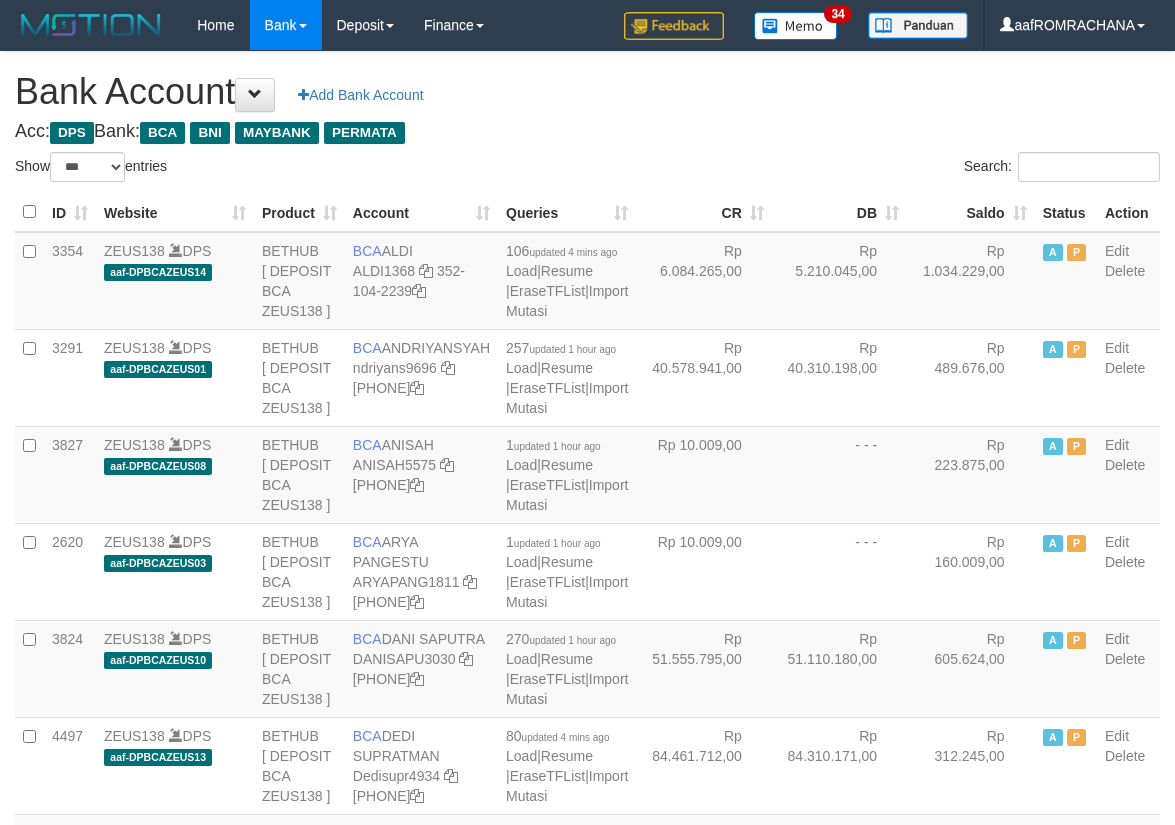 select on "***" 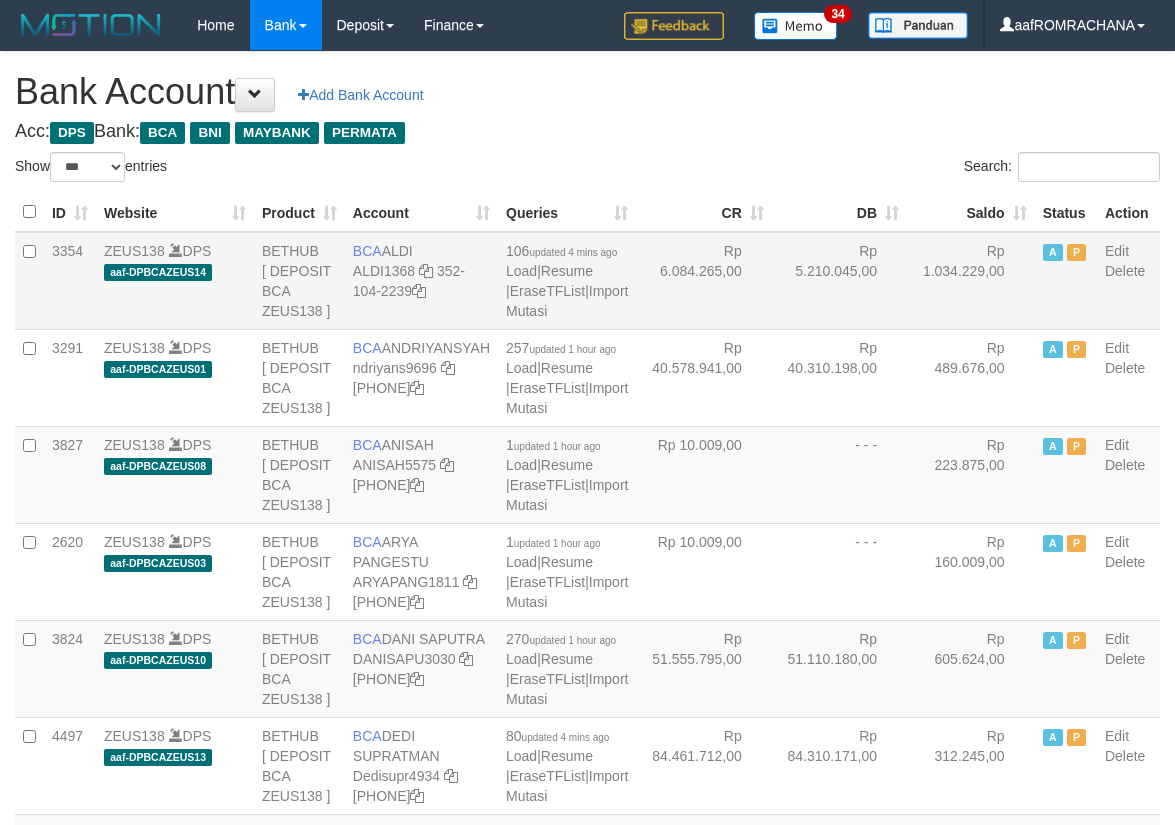 scroll, scrollTop: 0, scrollLeft: 0, axis: both 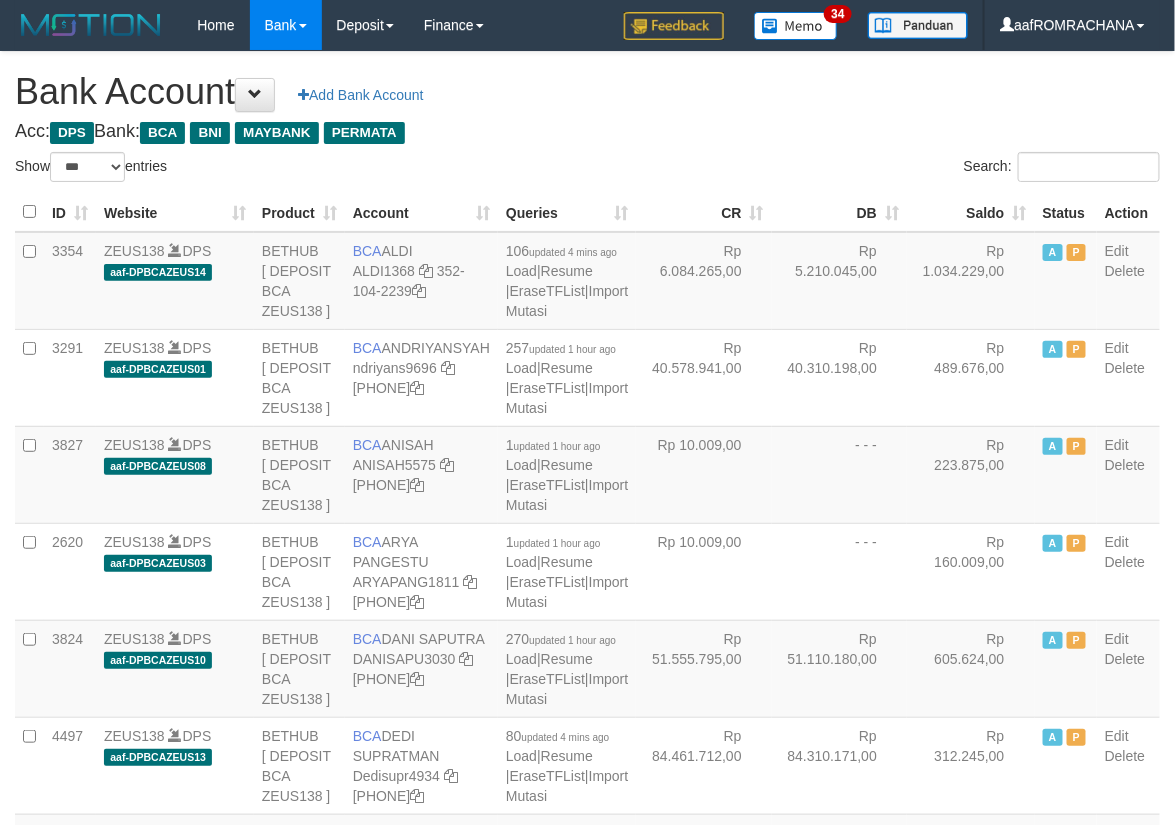click on "Saldo" at bounding box center [971, 212] 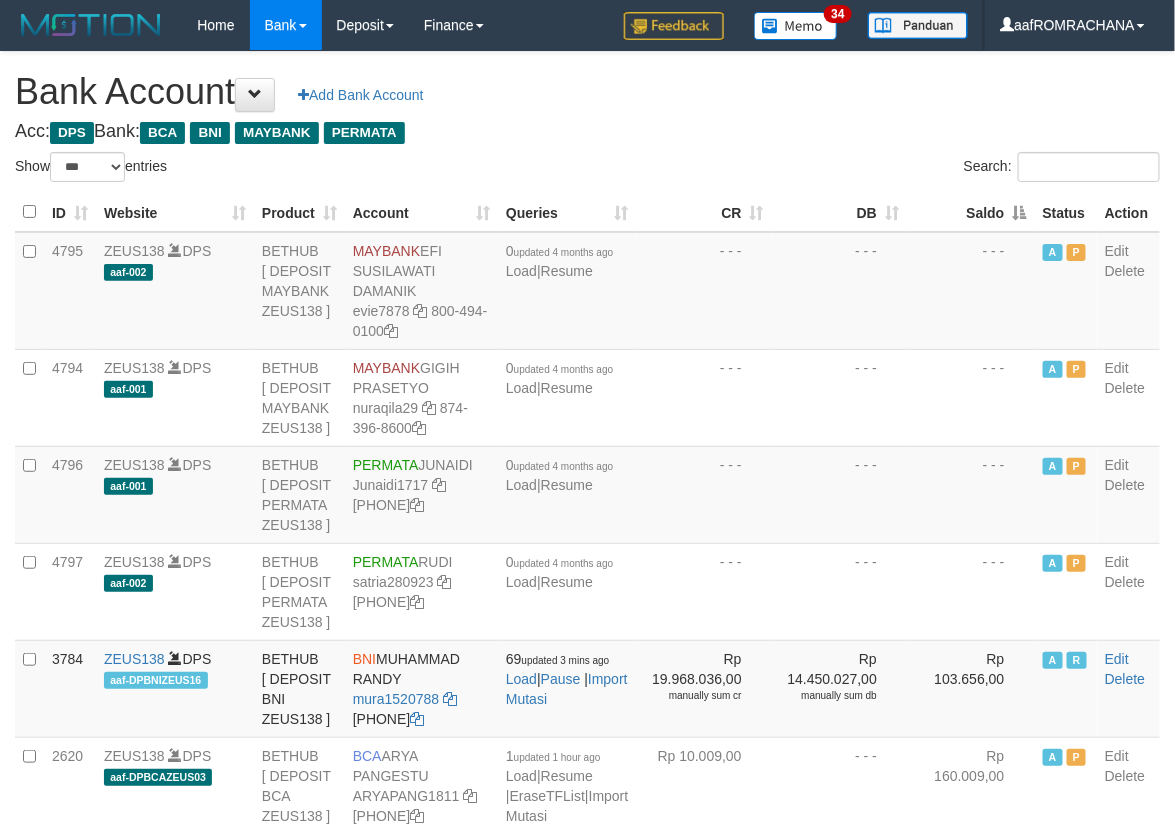 click on "Saldo" at bounding box center [971, 212] 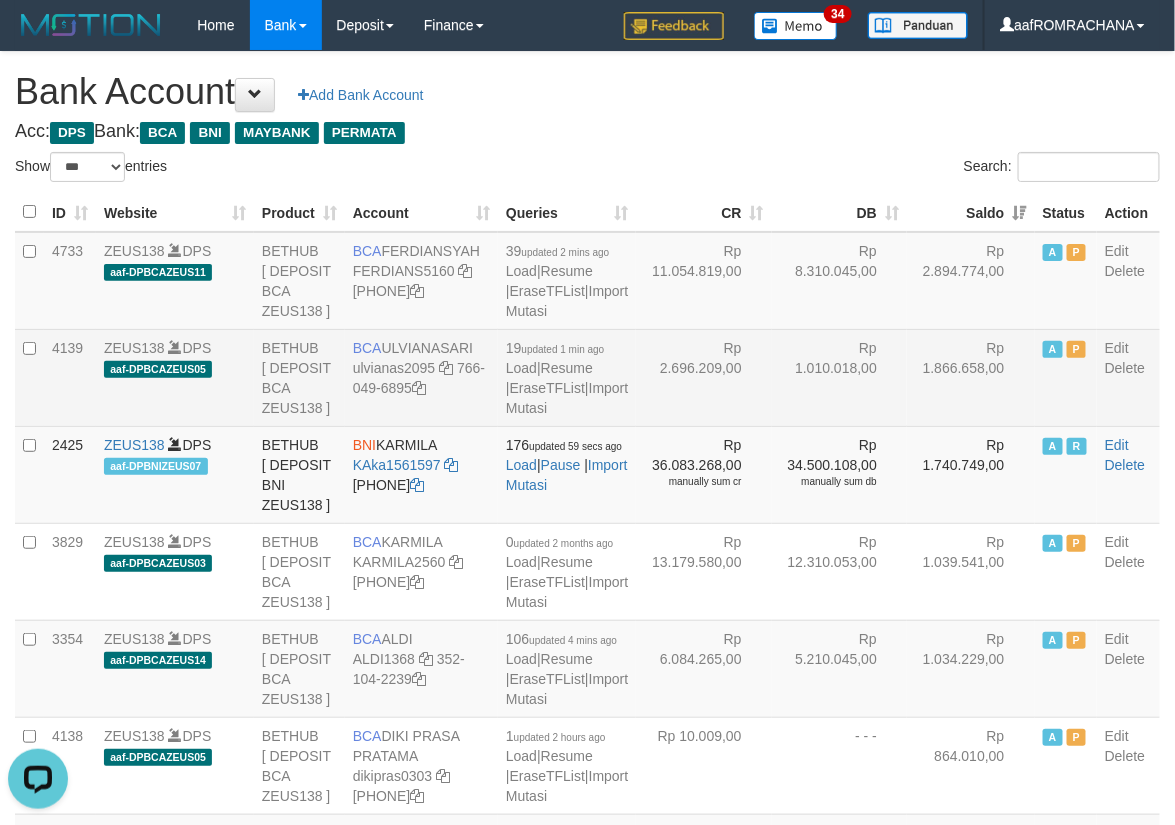 scroll, scrollTop: 0, scrollLeft: 0, axis: both 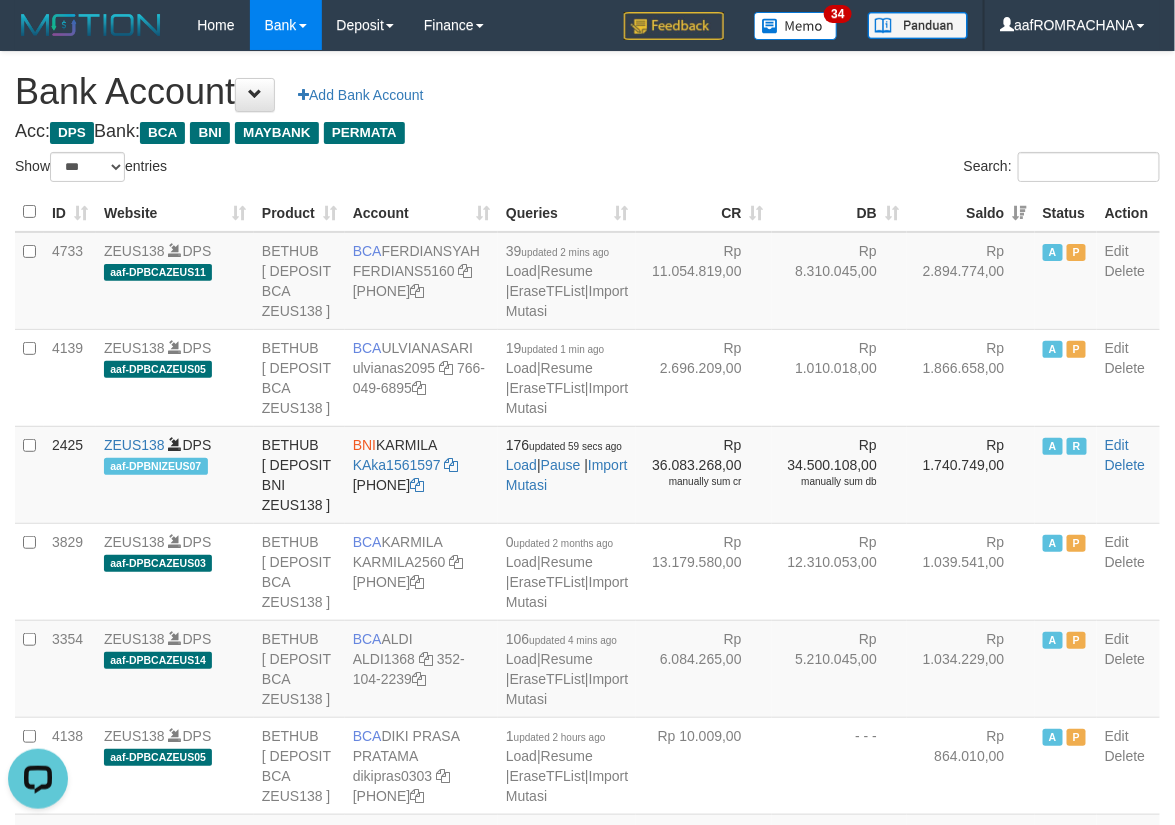 click on "Acc: 										 DPS
Bank:   BCA   BNI   MAYBANK   PERMATA" at bounding box center [587, 132] 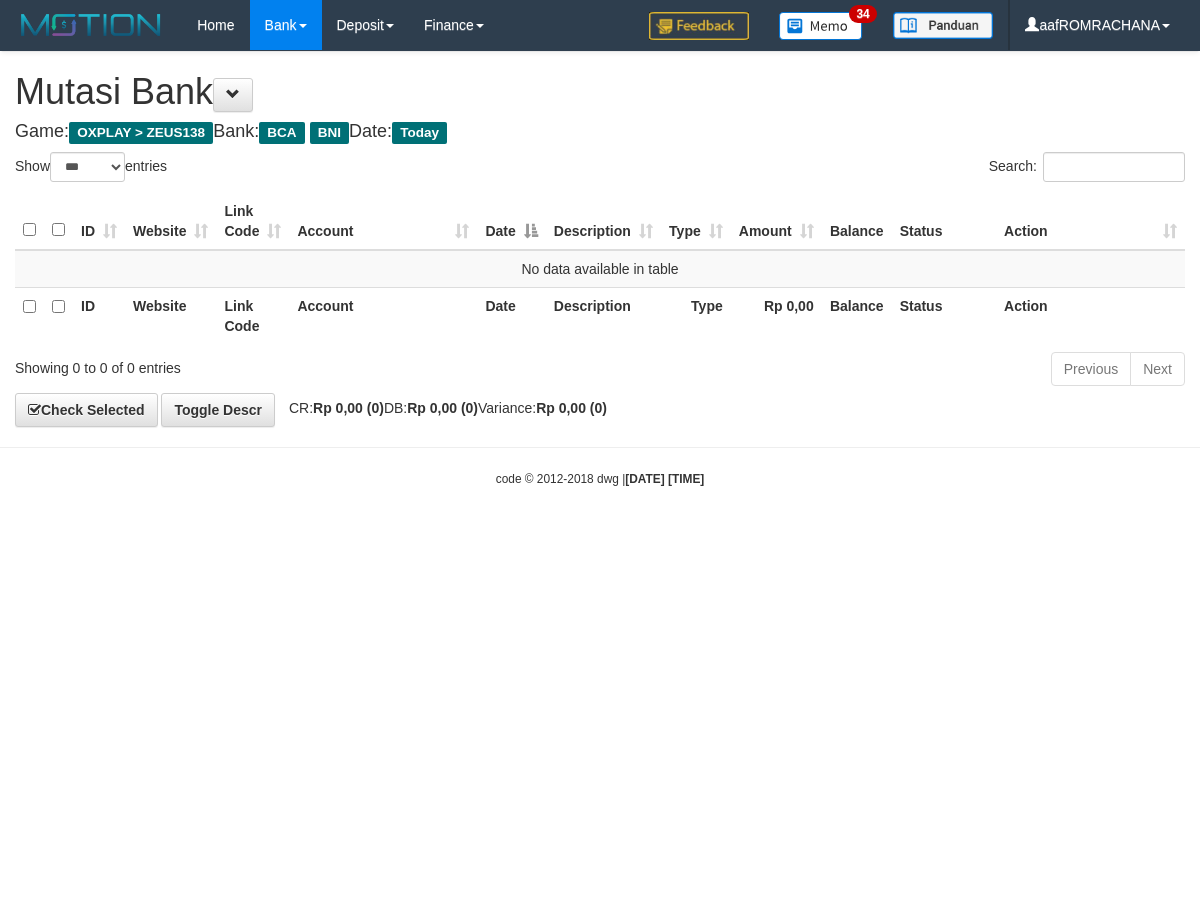 select on "***" 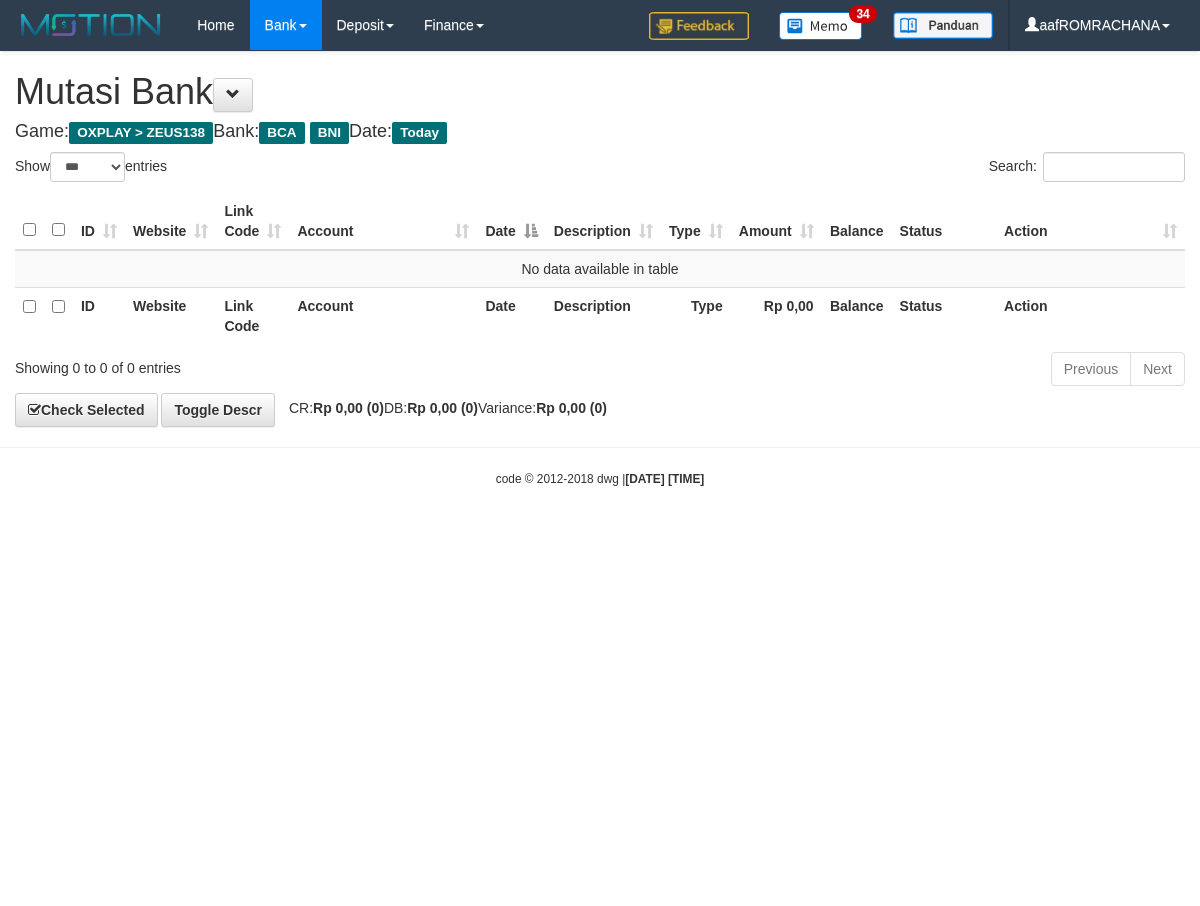 scroll, scrollTop: 0, scrollLeft: 0, axis: both 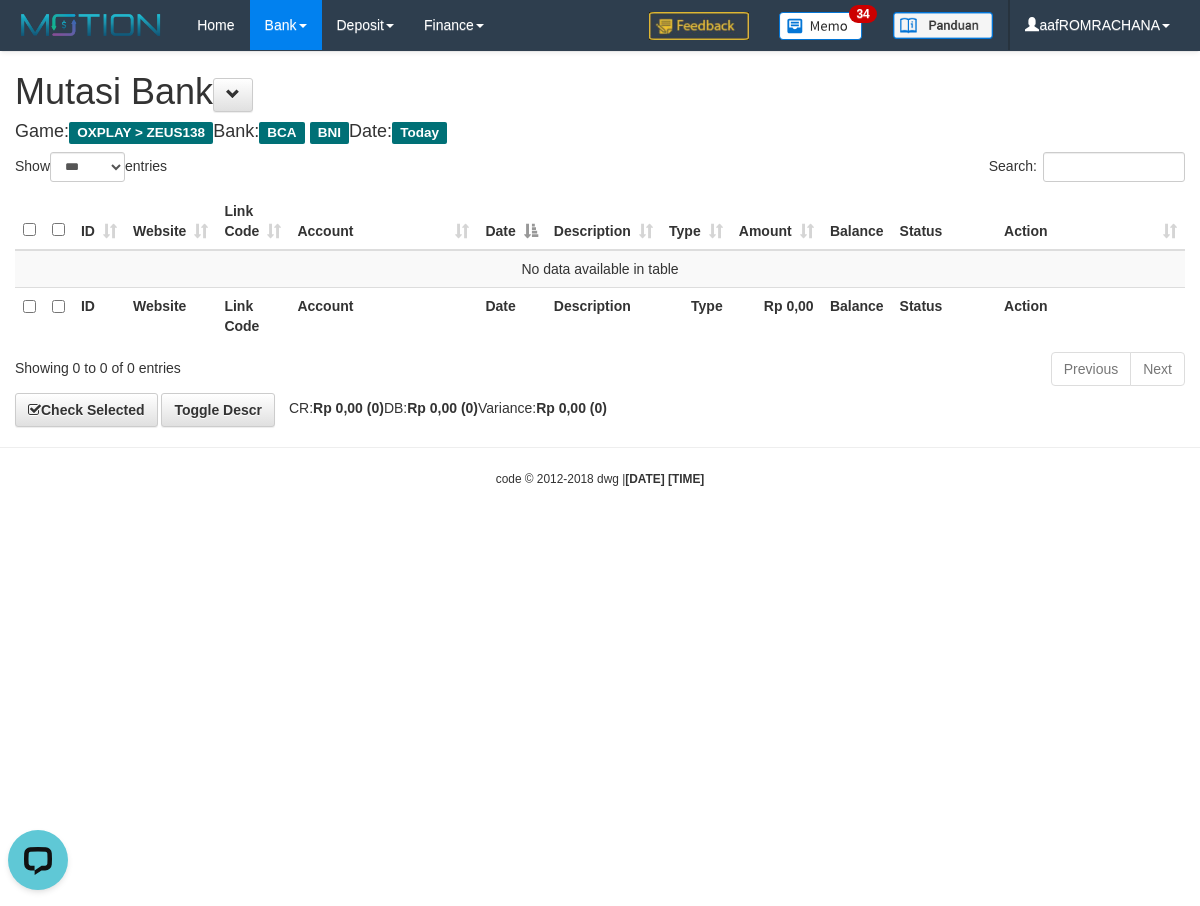 click on "Toggle navigation
Home
Bank
Account List
Load
By Website
Group
[OXPLAY]													ZEUS138
By Load Group (DPS)
Sync" at bounding box center (600, 269) 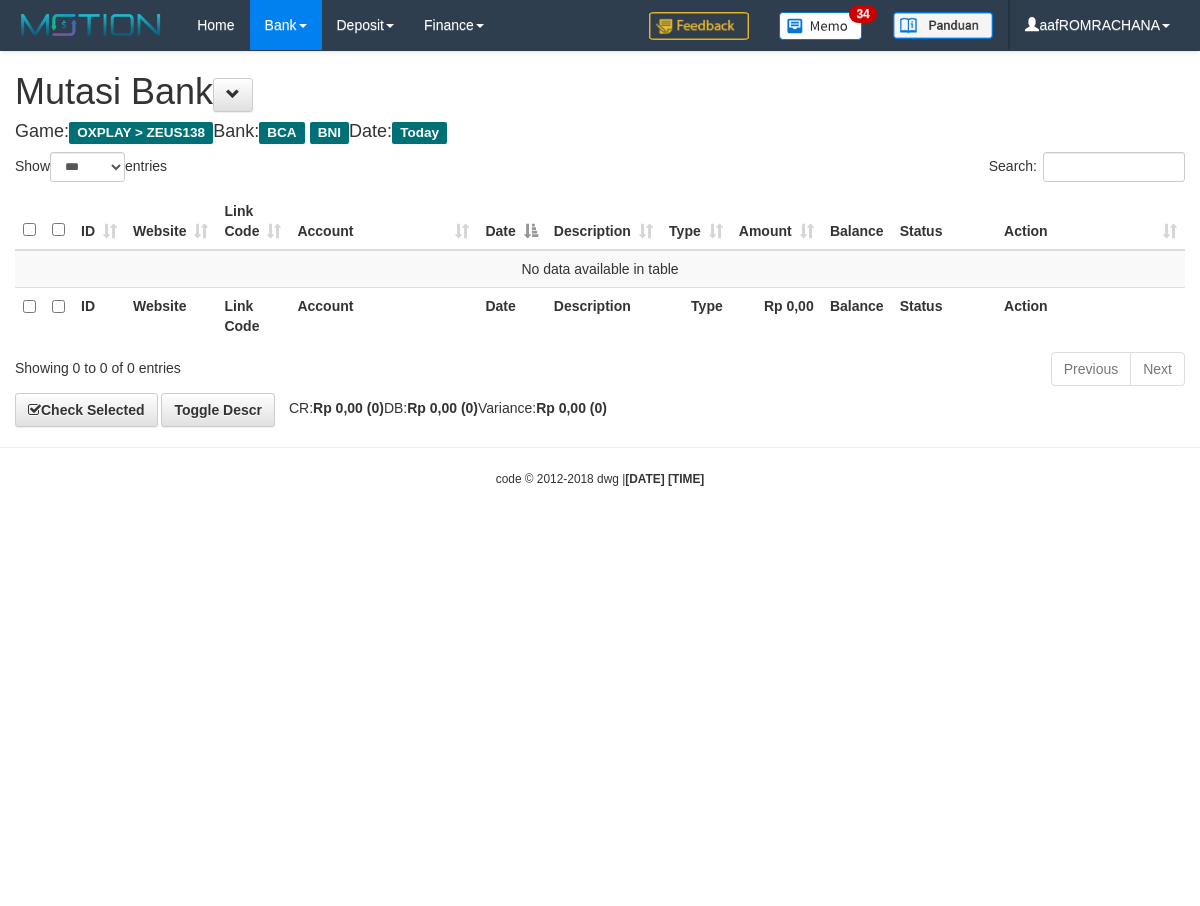 select on "***" 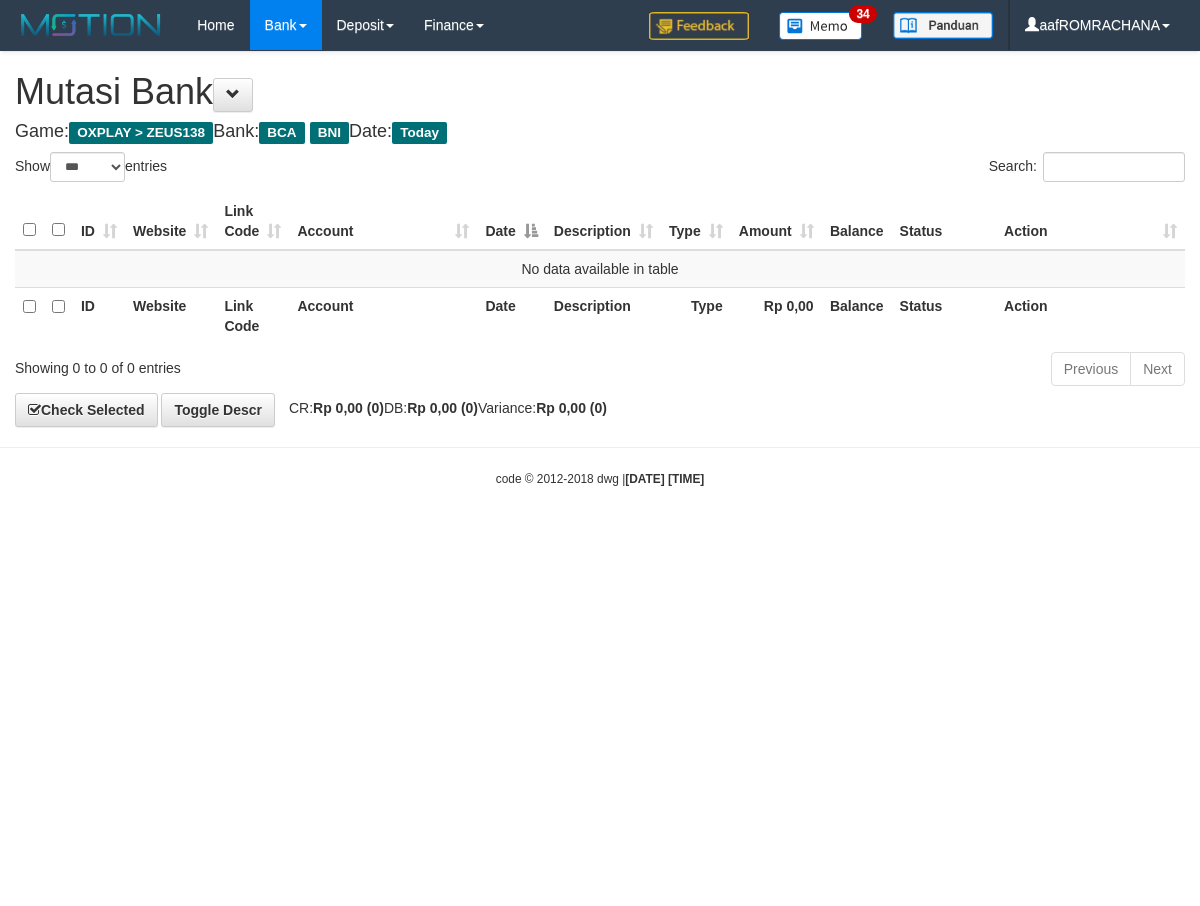 scroll, scrollTop: 0, scrollLeft: 0, axis: both 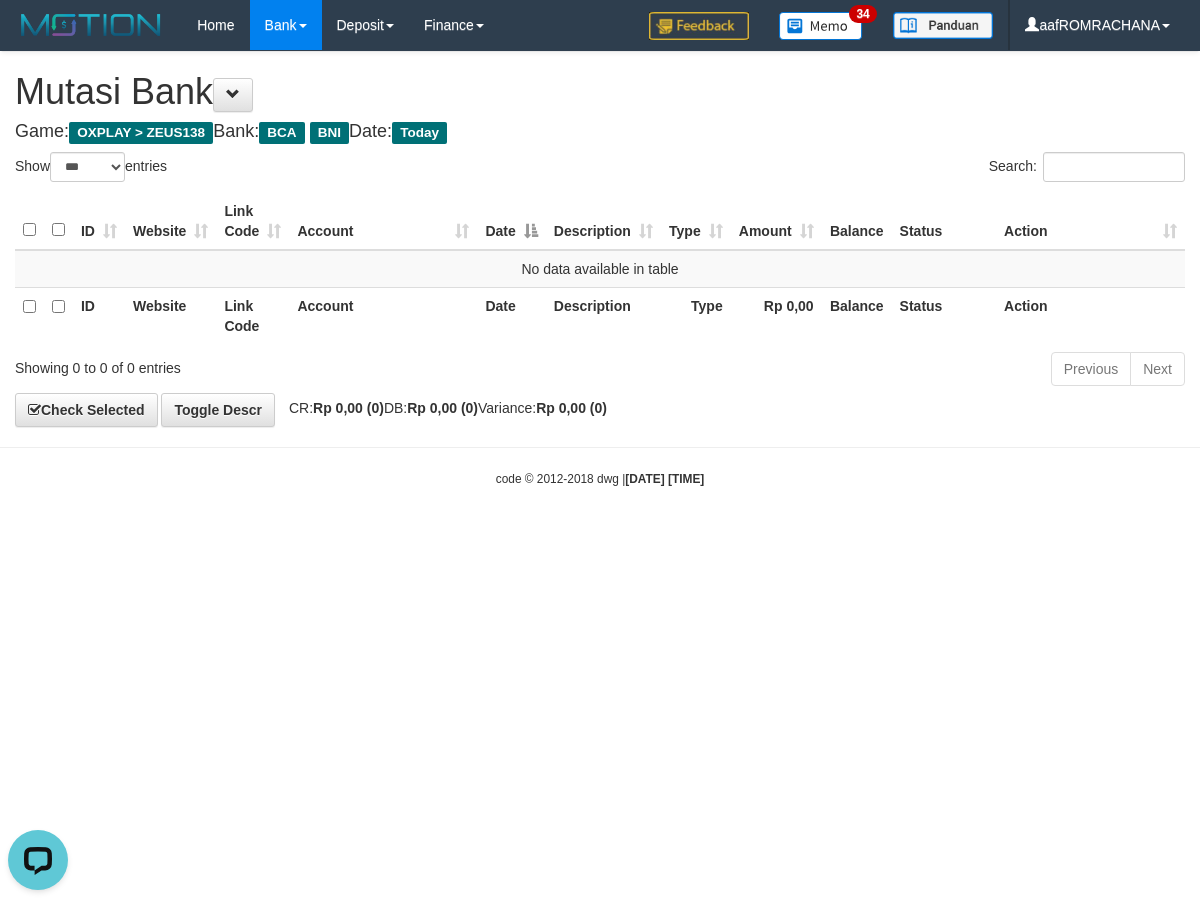 click on "Toggle navigation
Home
Bank
Account List
Load
By Website
Group
[OXPLAY]													ZEUS138
By Load Group (DPS)
Sync" at bounding box center (600, 269) 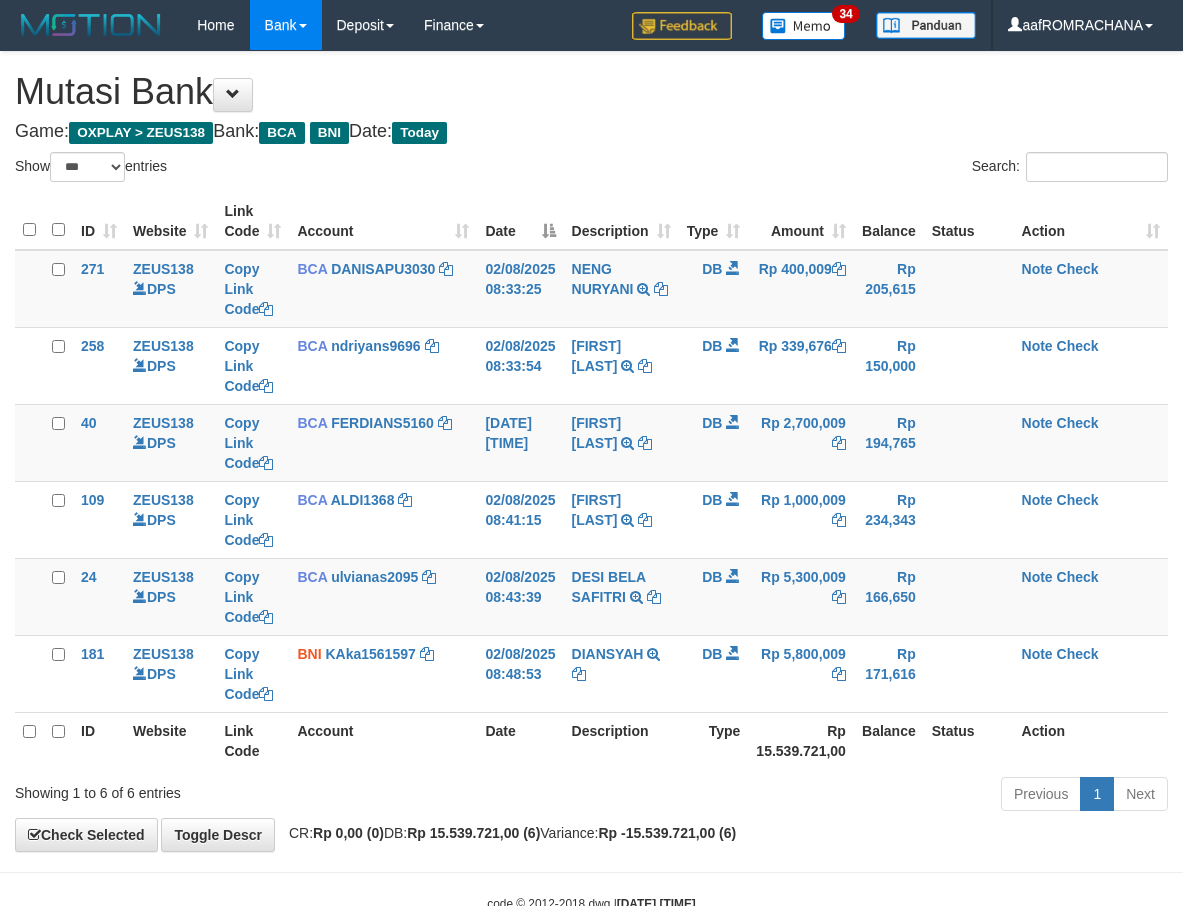 select on "***" 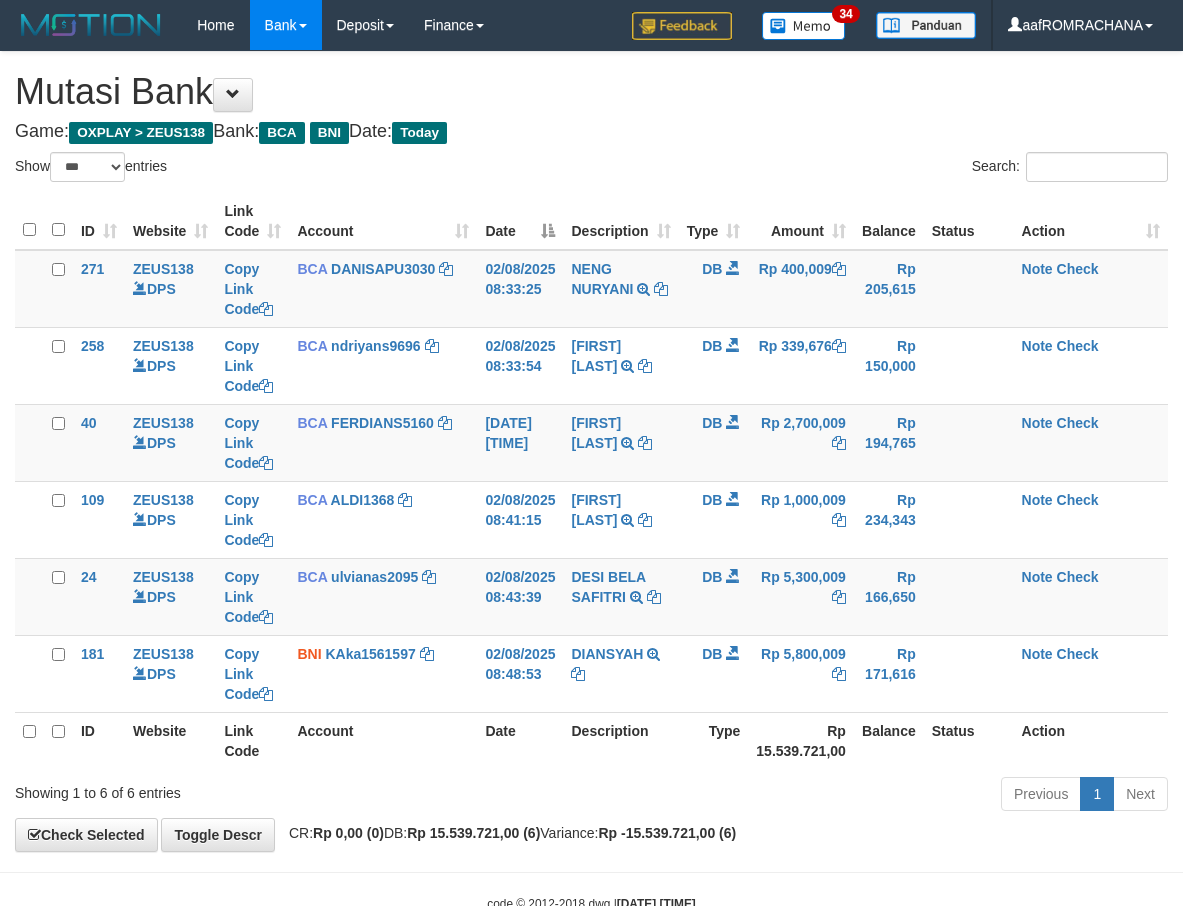 scroll, scrollTop: 0, scrollLeft: 0, axis: both 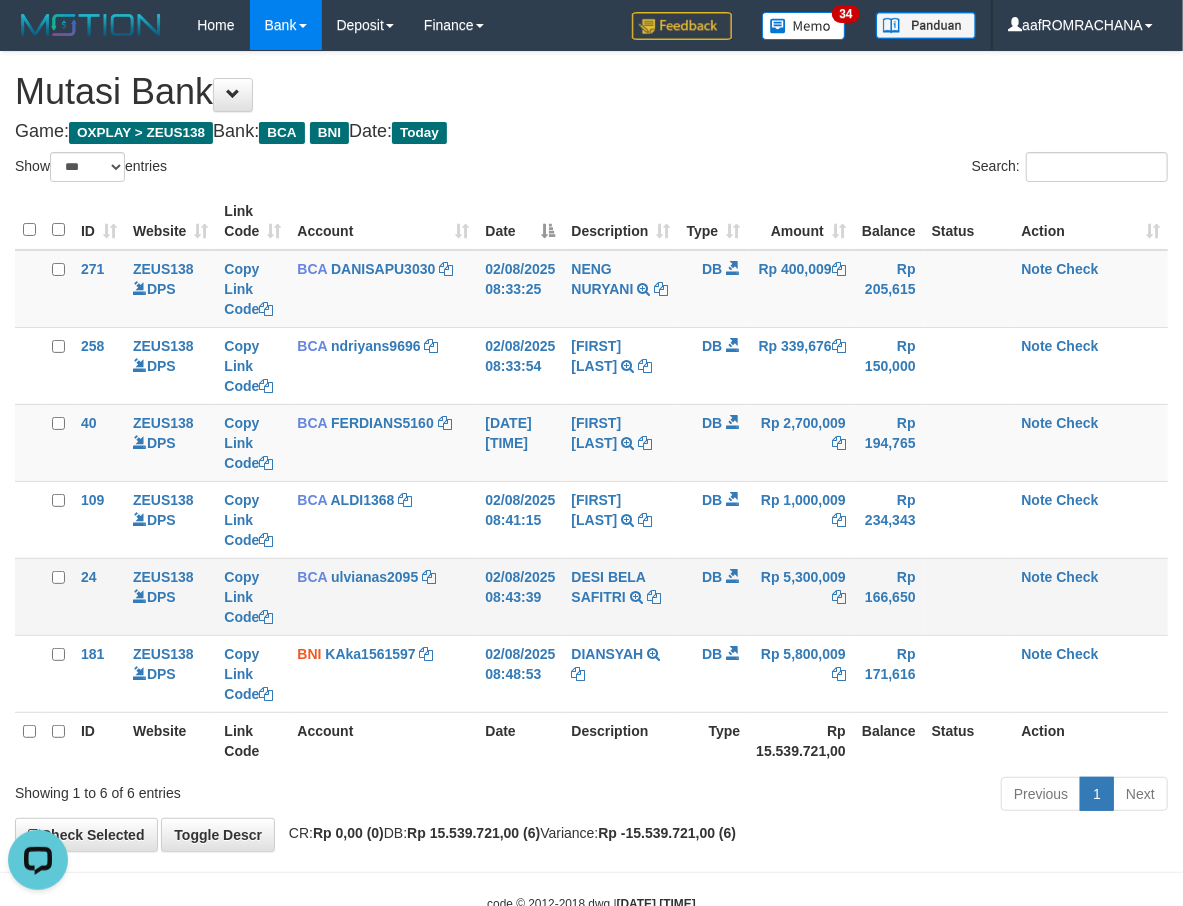 click on "BCA
[USERNAME]
DPS
[FIRST] [LAST]
mutasi_20250802_4139 | 24
mutasi_20250802_4139 | 24" at bounding box center [383, 596] 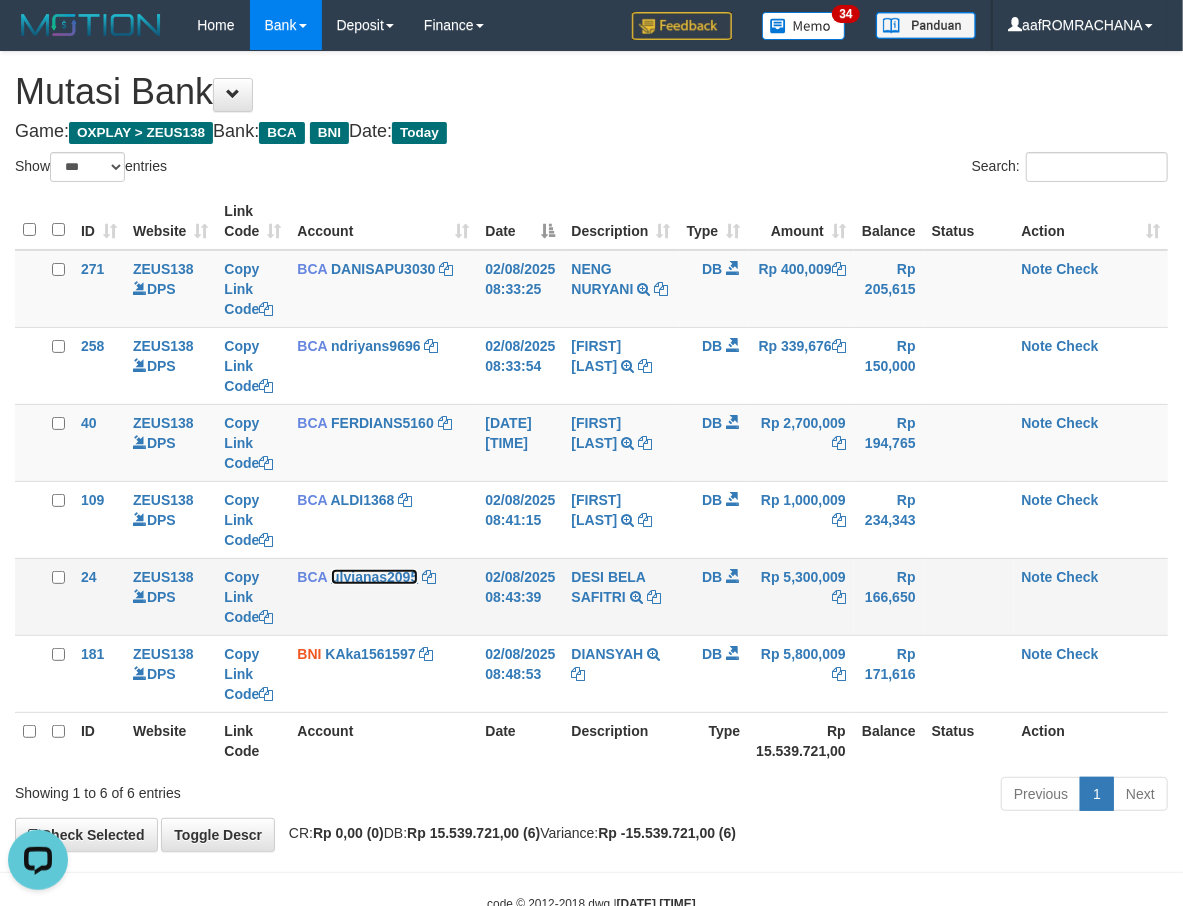 click on "ulvianas2095" at bounding box center [374, 577] 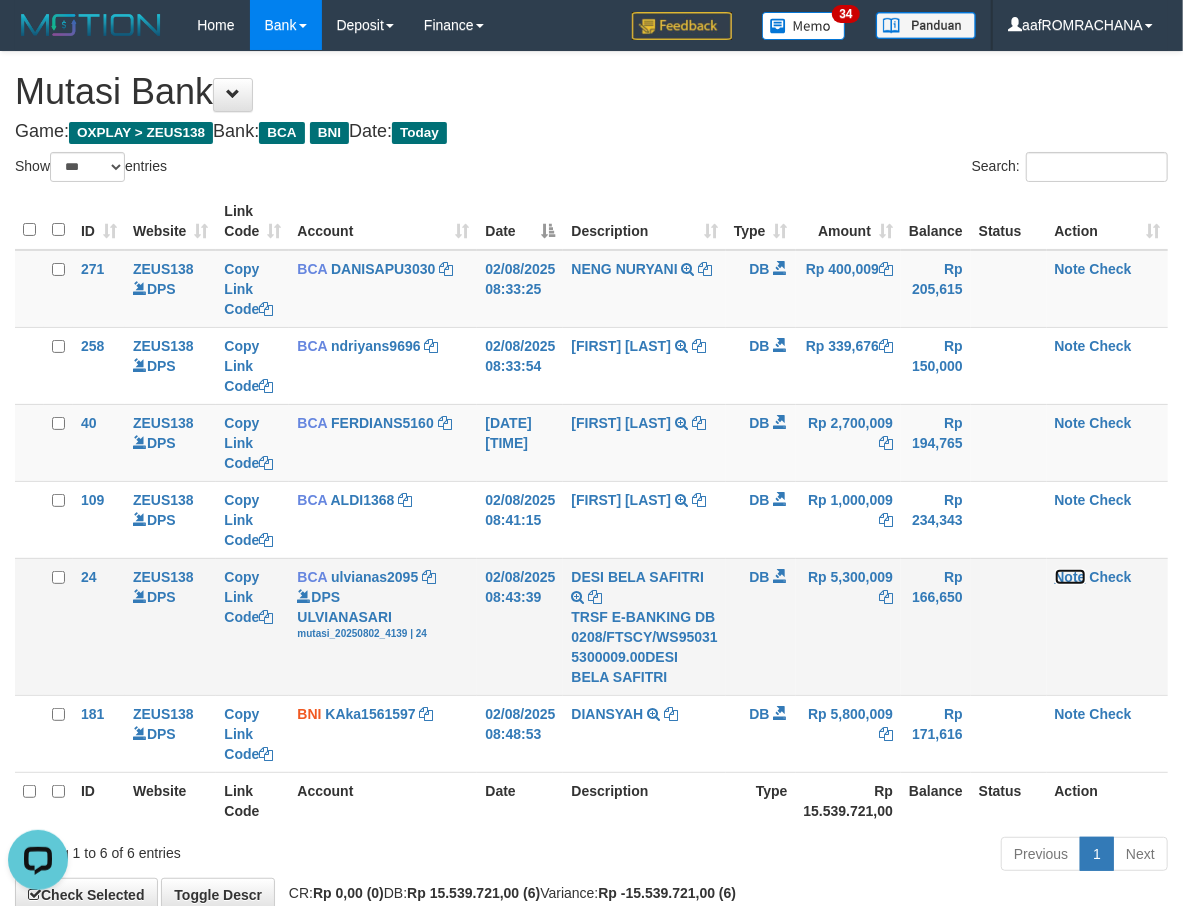 click on "Note" at bounding box center [1070, 577] 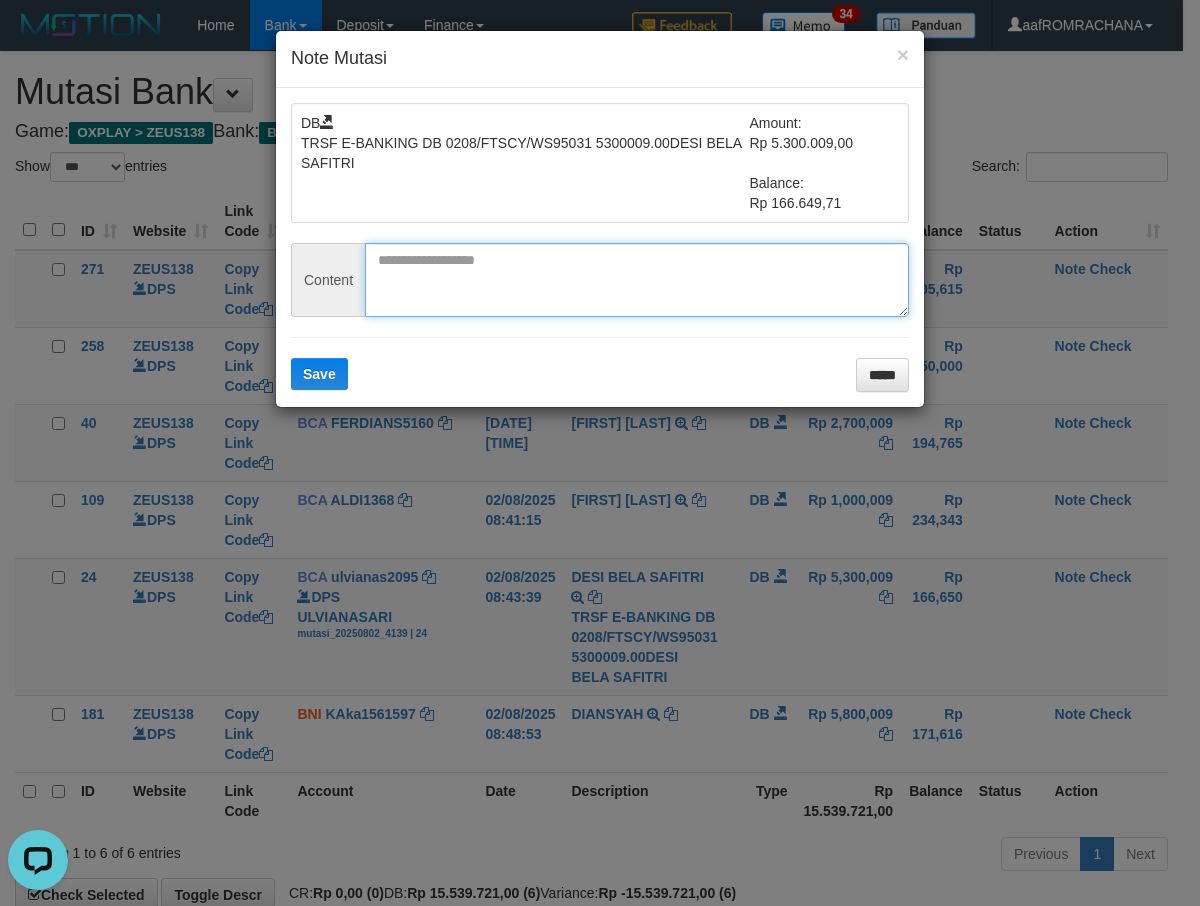 click at bounding box center [637, 280] 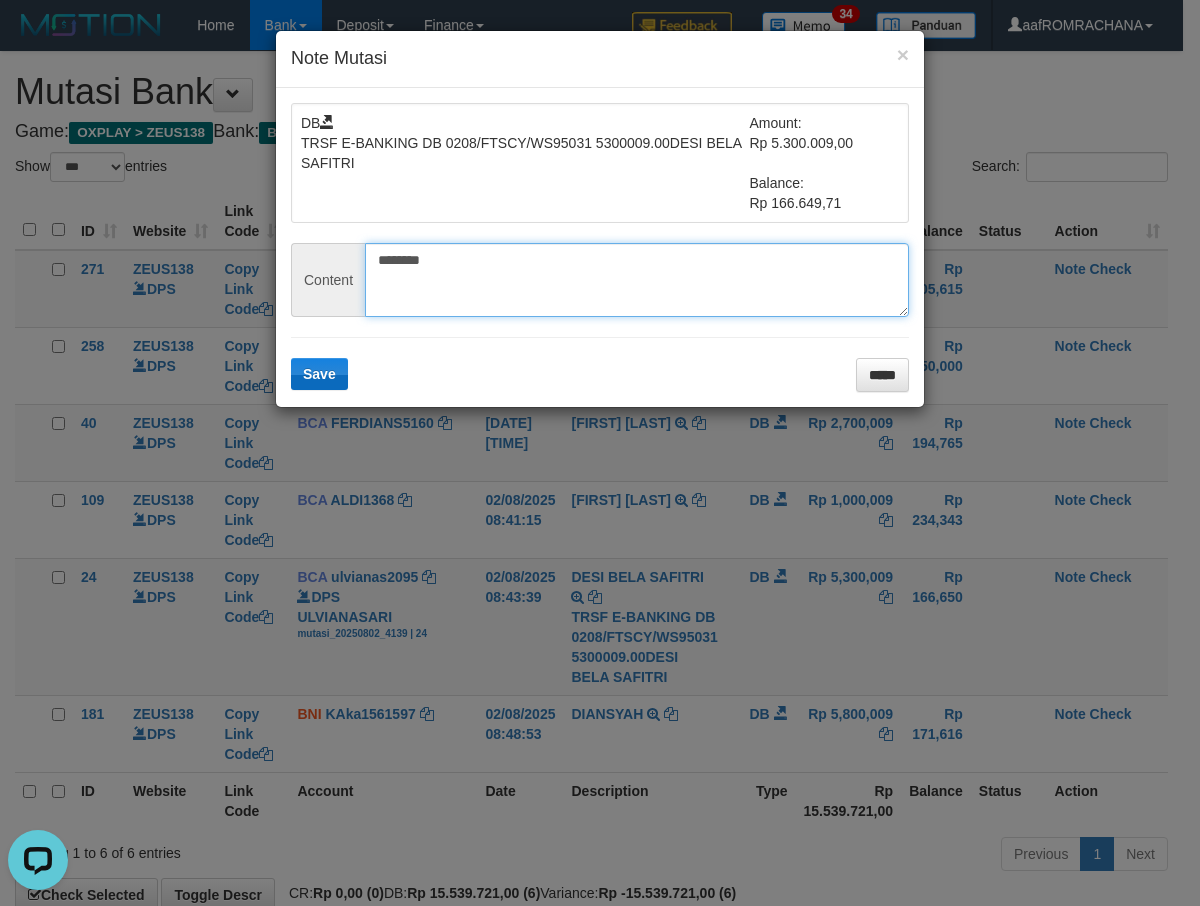 type on "********" 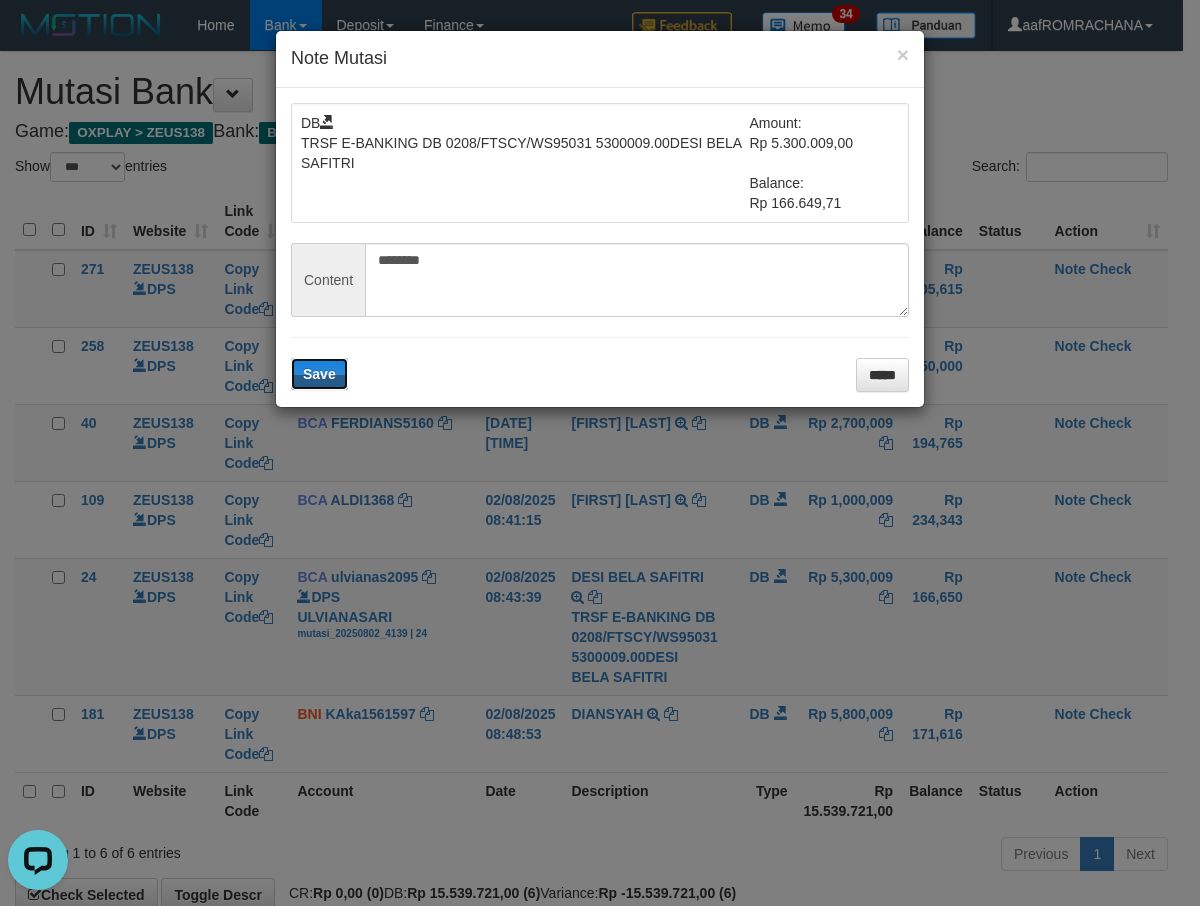 drag, startPoint x: 316, startPoint y: 358, endPoint x: 678, endPoint y: 478, distance: 381.37122 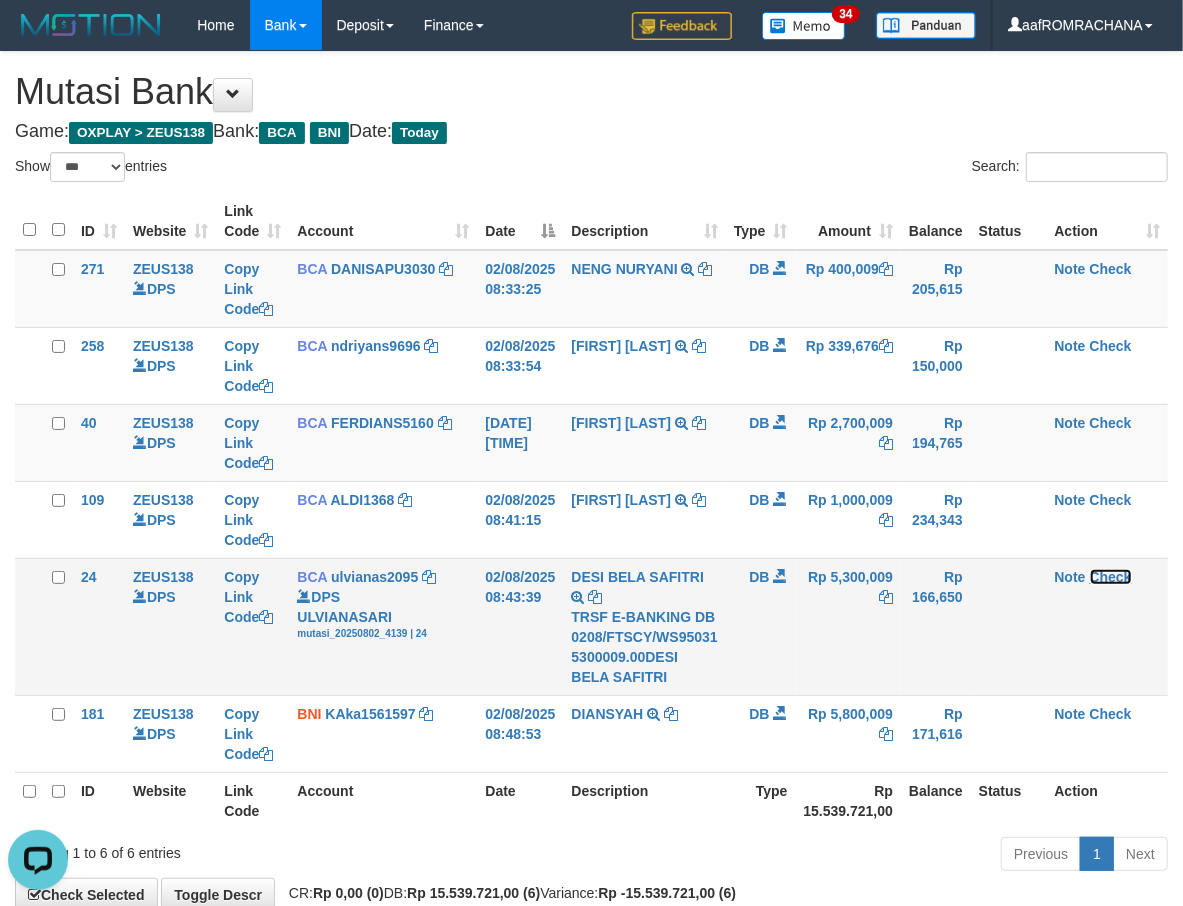 click on "Check" at bounding box center [1111, 577] 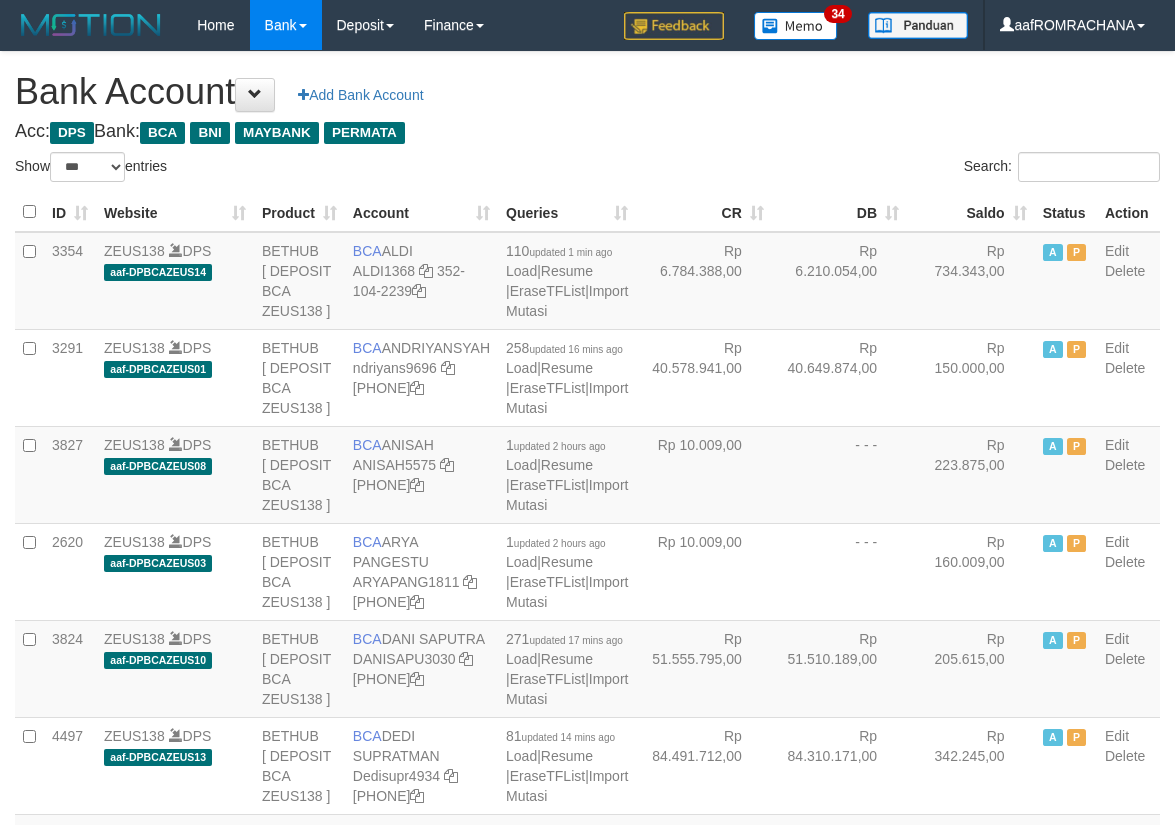 select on "***" 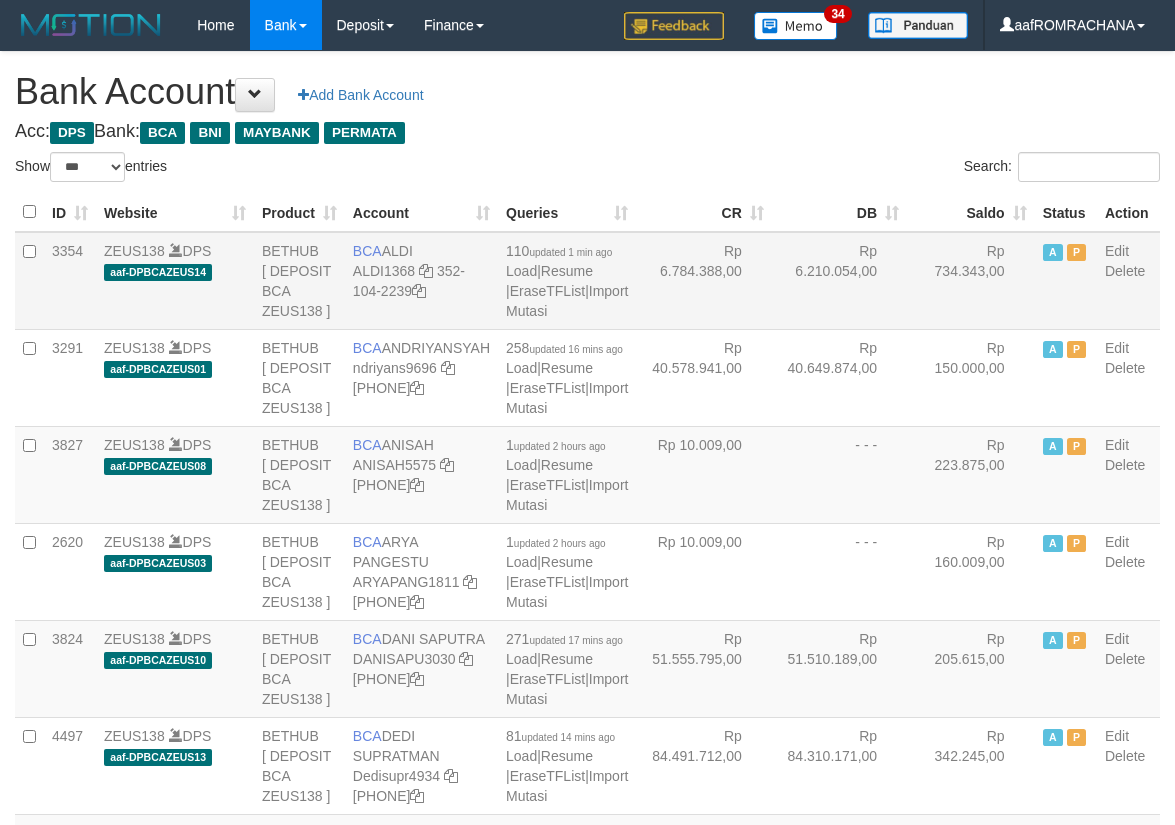 scroll, scrollTop: 0, scrollLeft: 0, axis: both 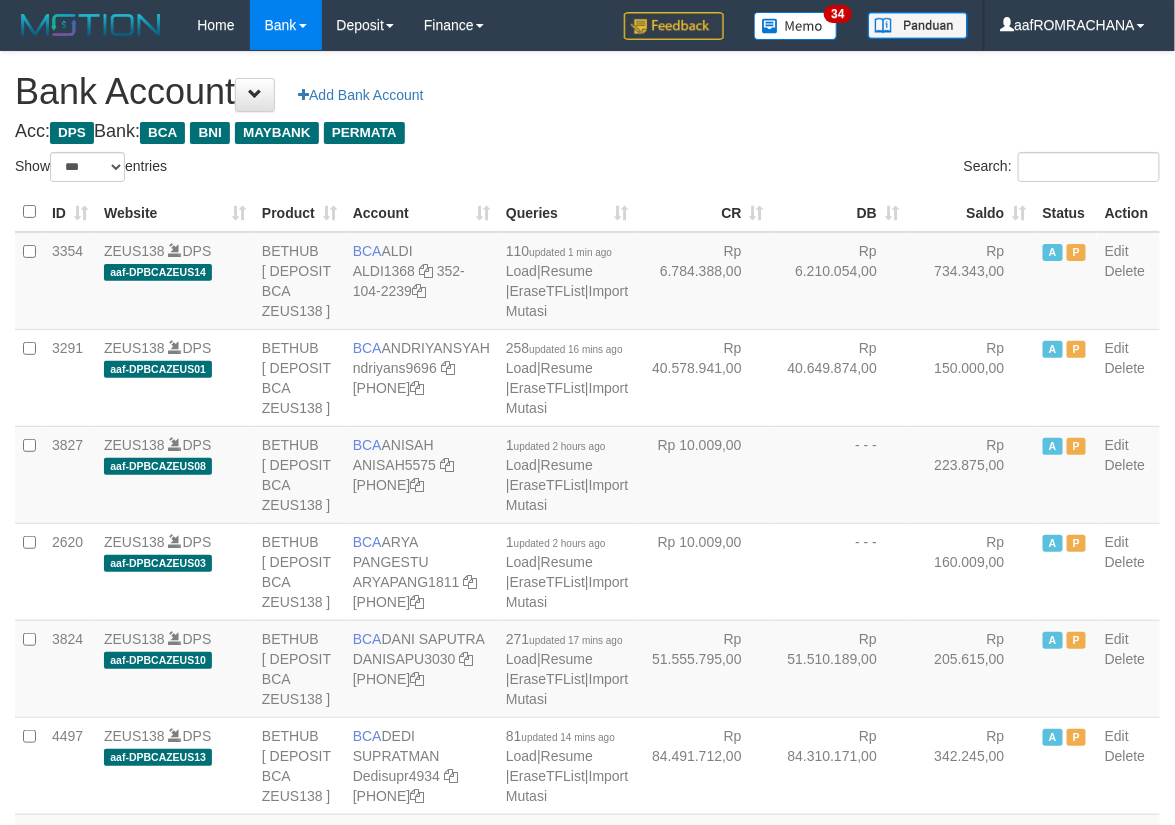click on "Saldo" at bounding box center [971, 212] 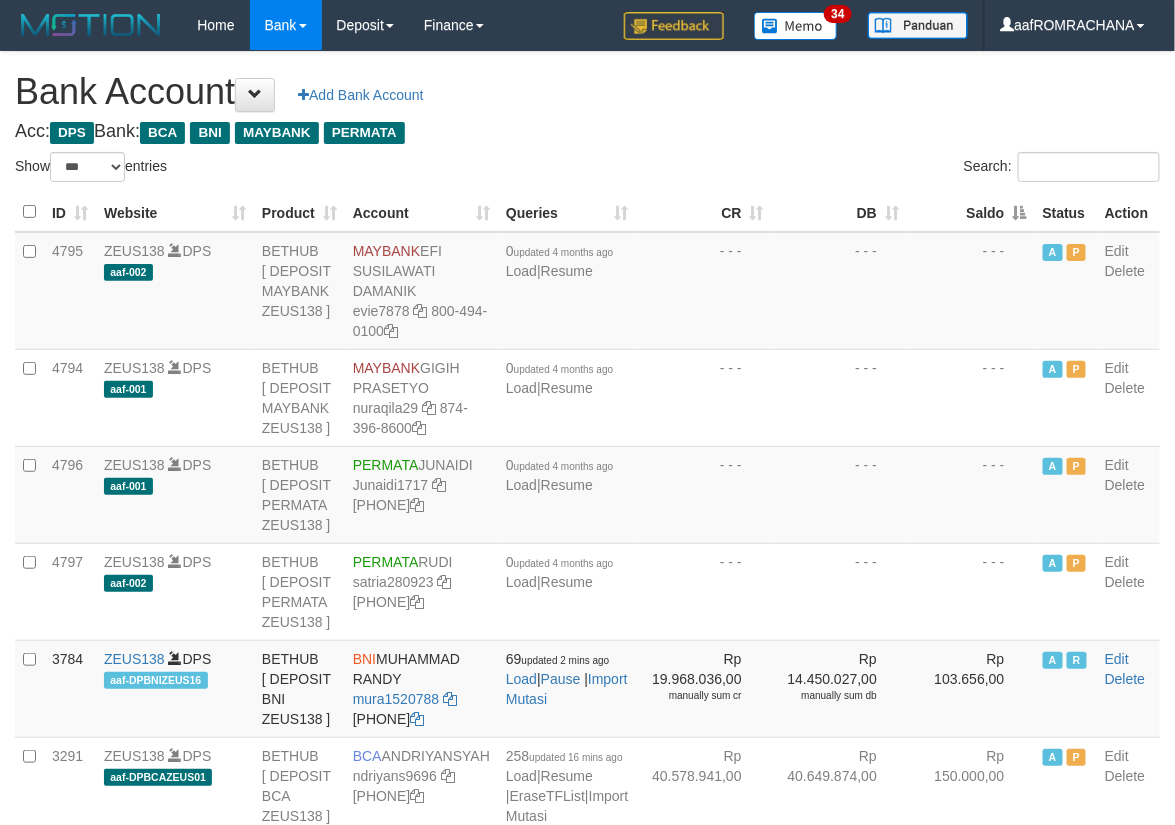 click on "Saldo" at bounding box center (971, 212) 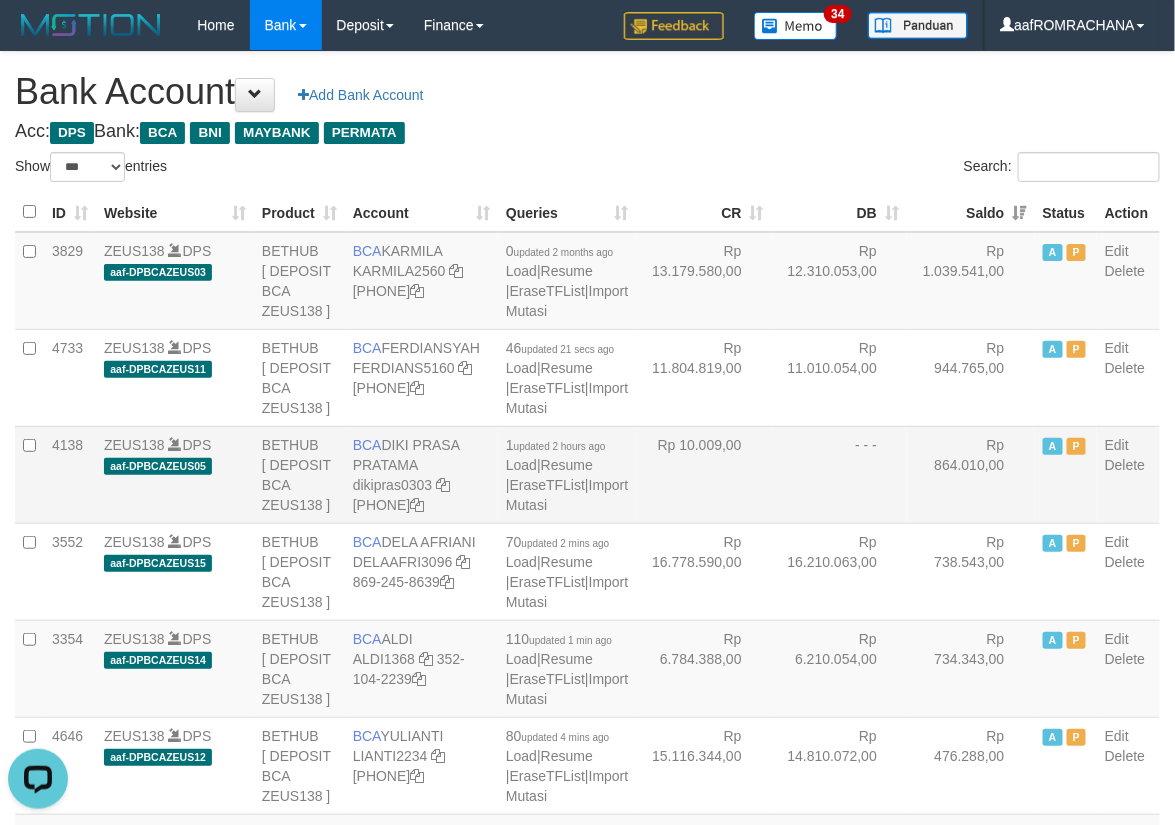 scroll, scrollTop: 0, scrollLeft: 0, axis: both 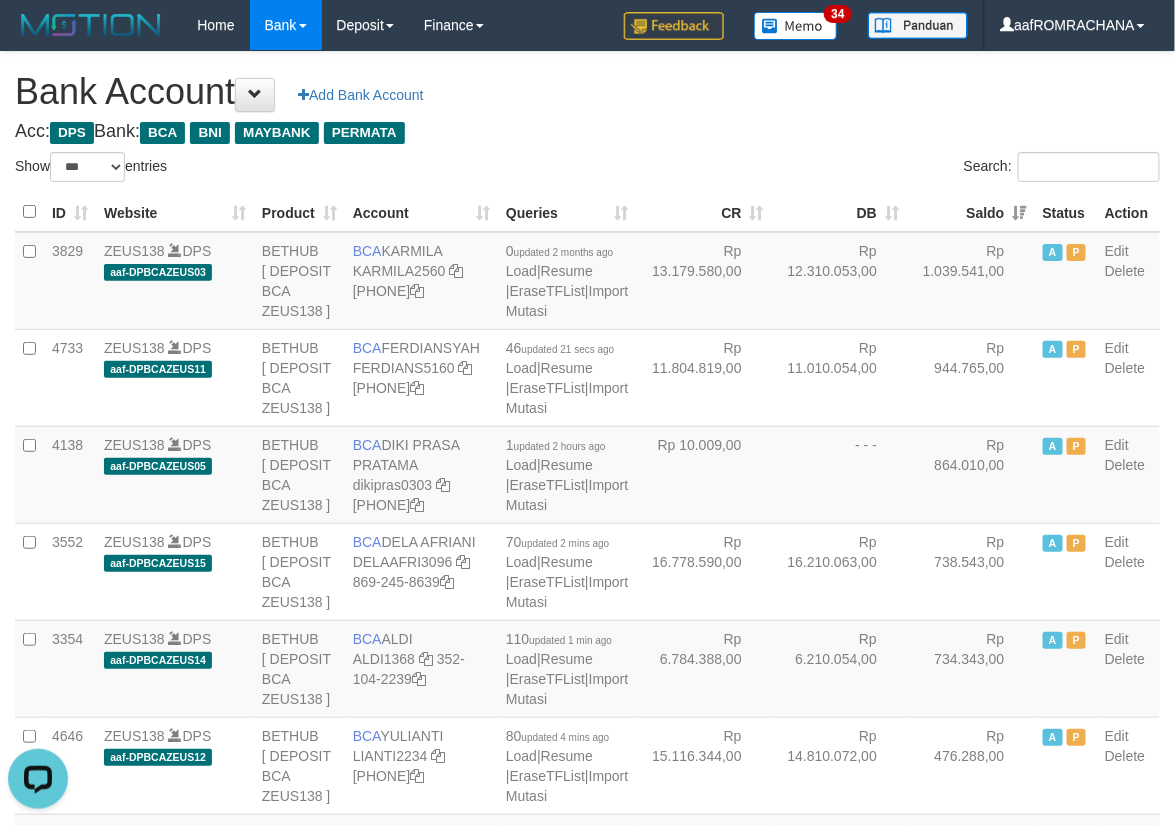 click on "Bank Account
Add Bank Account" at bounding box center [587, 92] 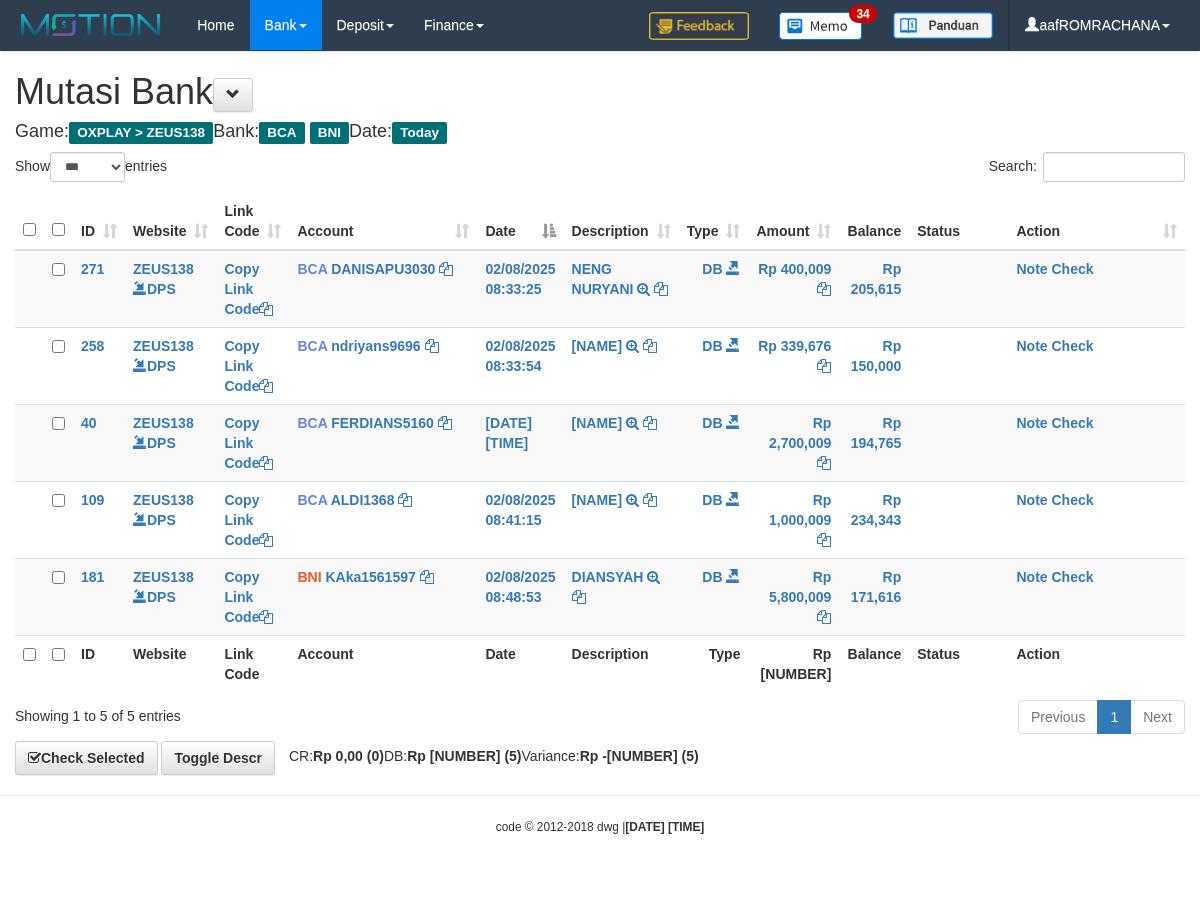 select on "***" 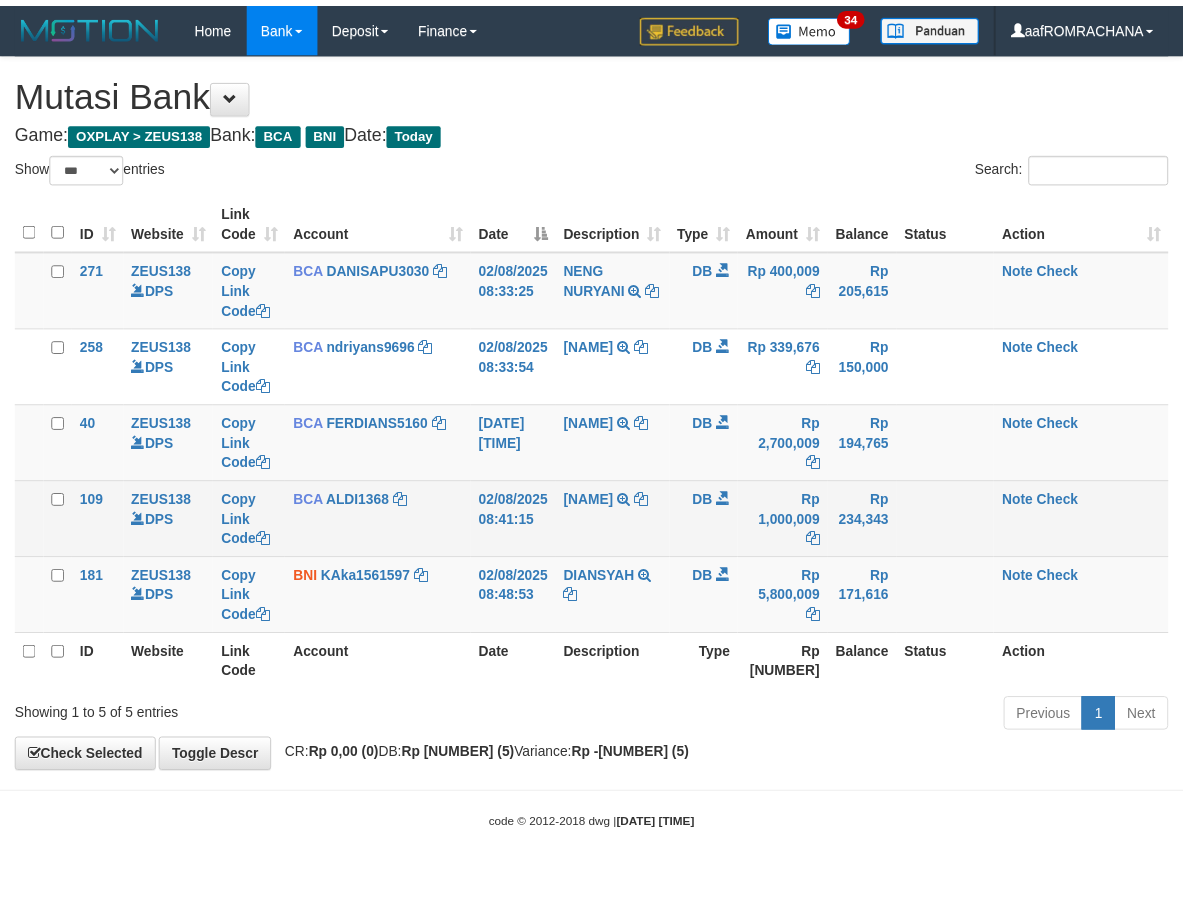 scroll, scrollTop: 0, scrollLeft: 0, axis: both 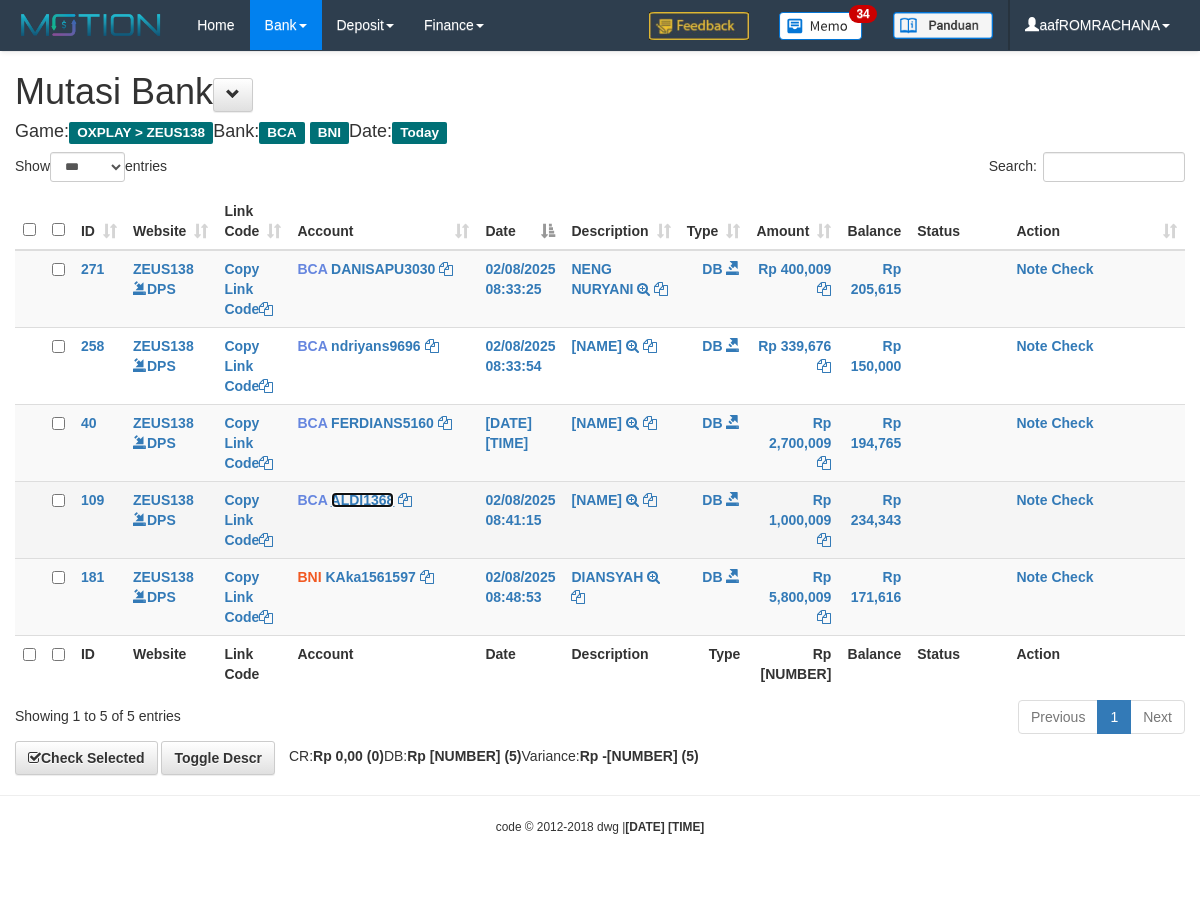 click on "ALDI1368" at bounding box center (363, 500) 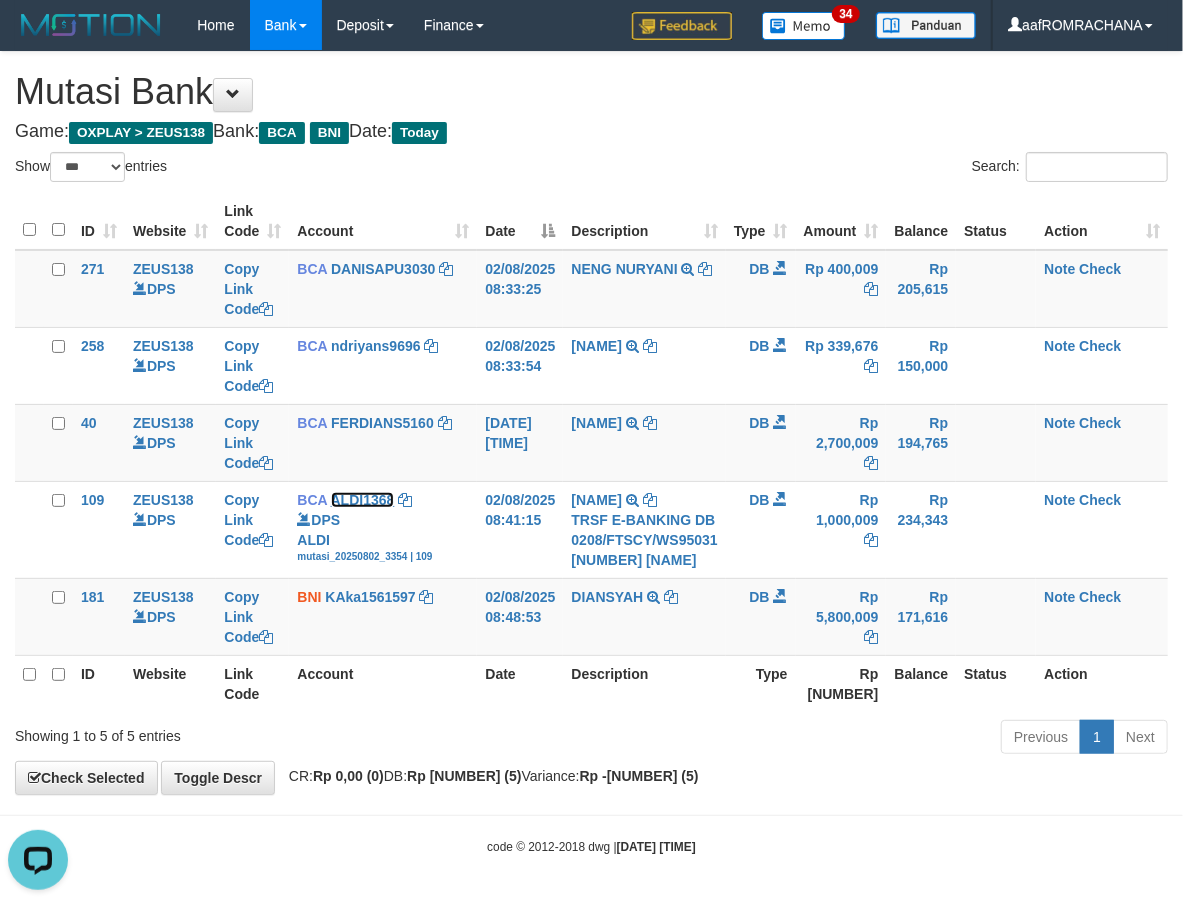 scroll, scrollTop: 0, scrollLeft: 0, axis: both 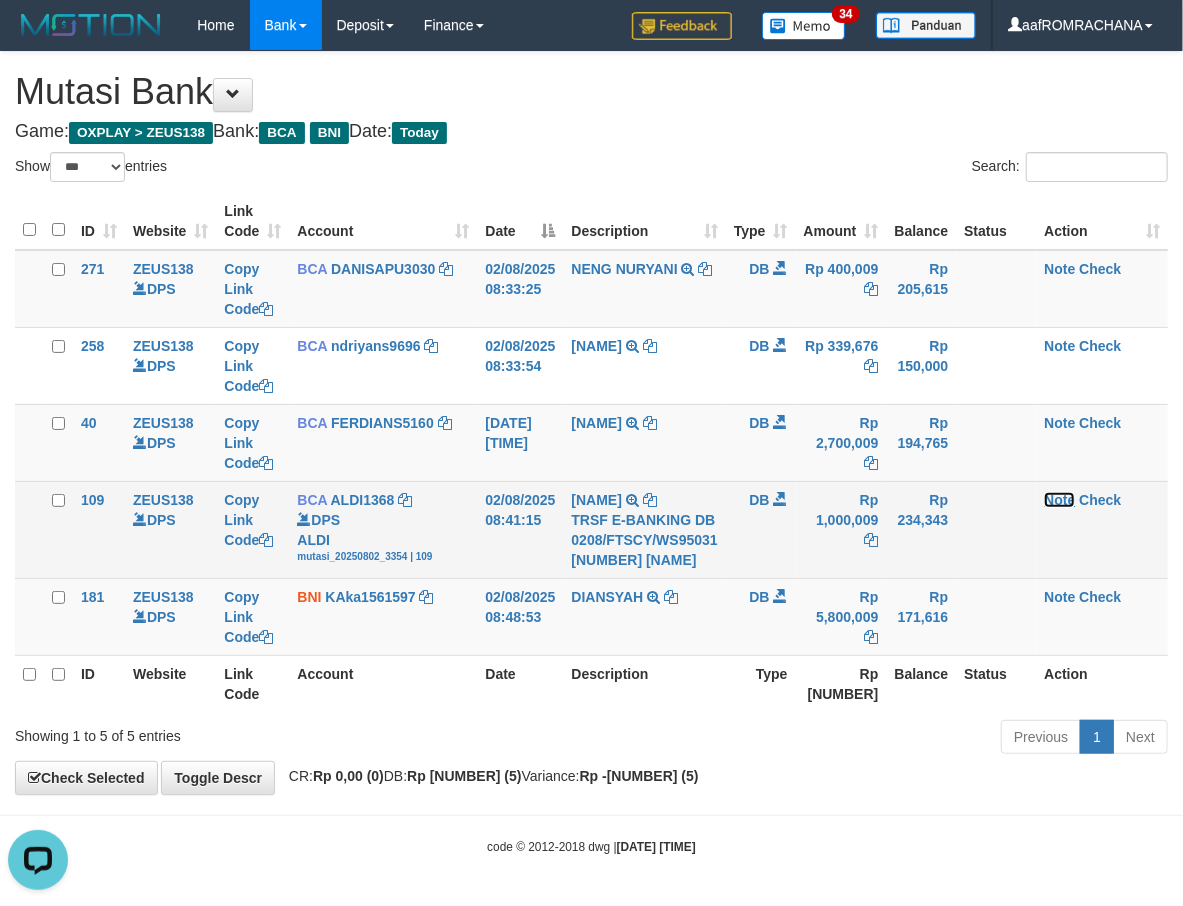 click on "Note" at bounding box center (1059, 500) 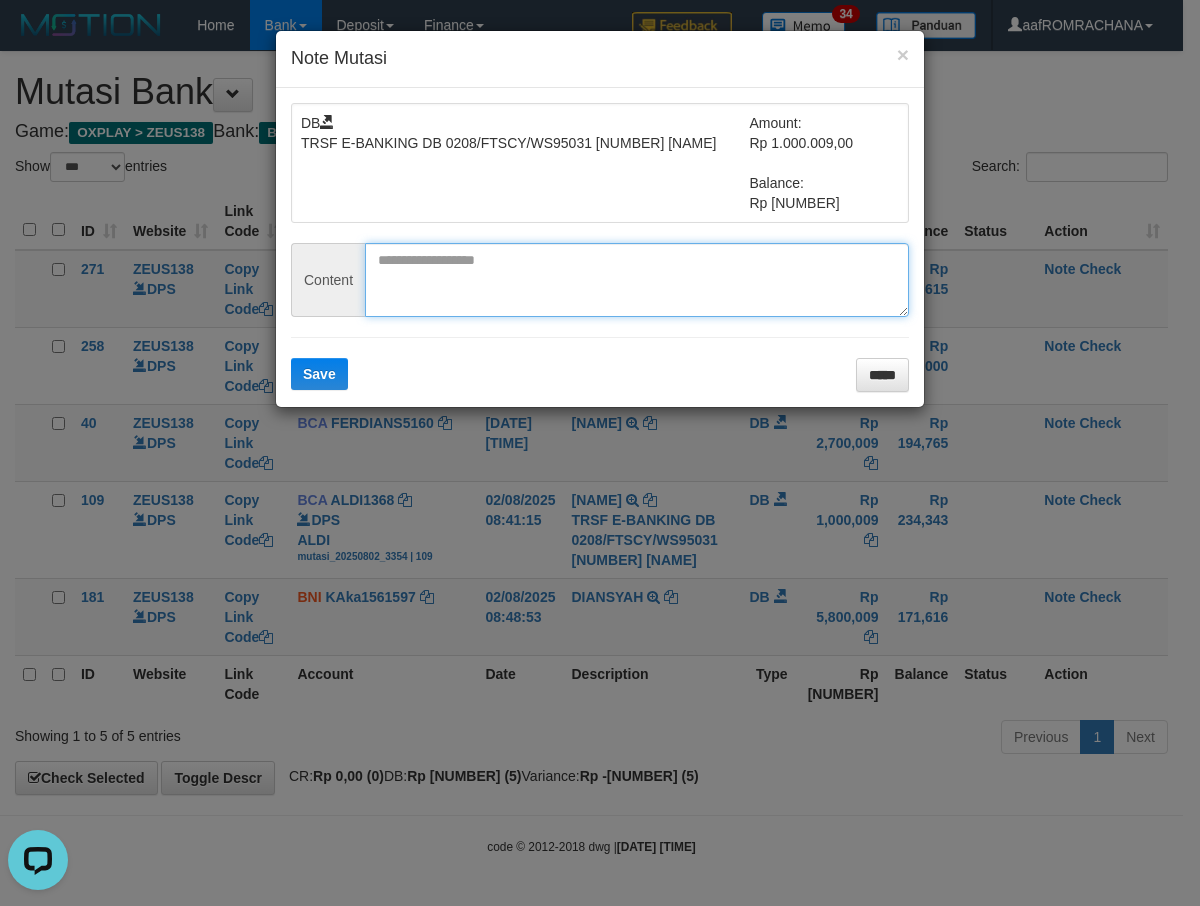 click at bounding box center (637, 280) 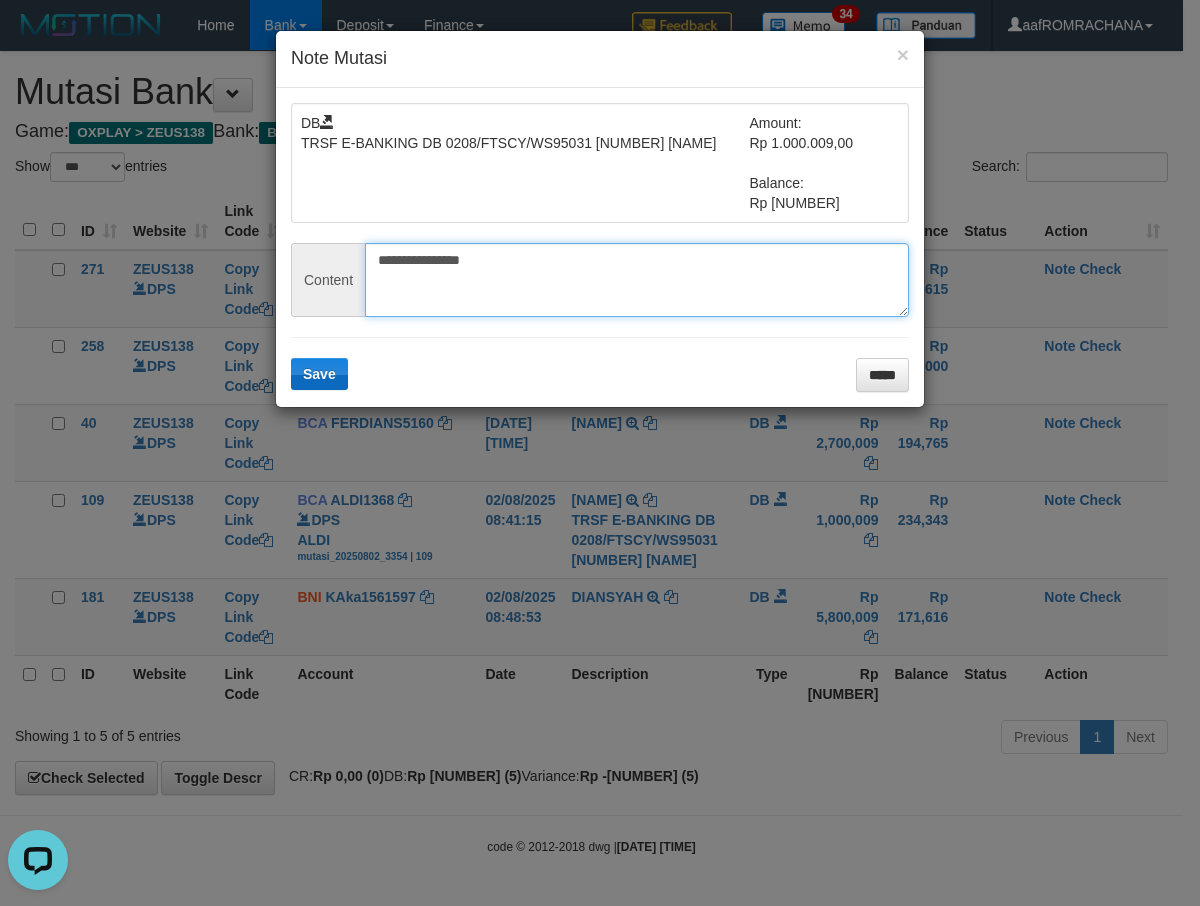 type on "**********" 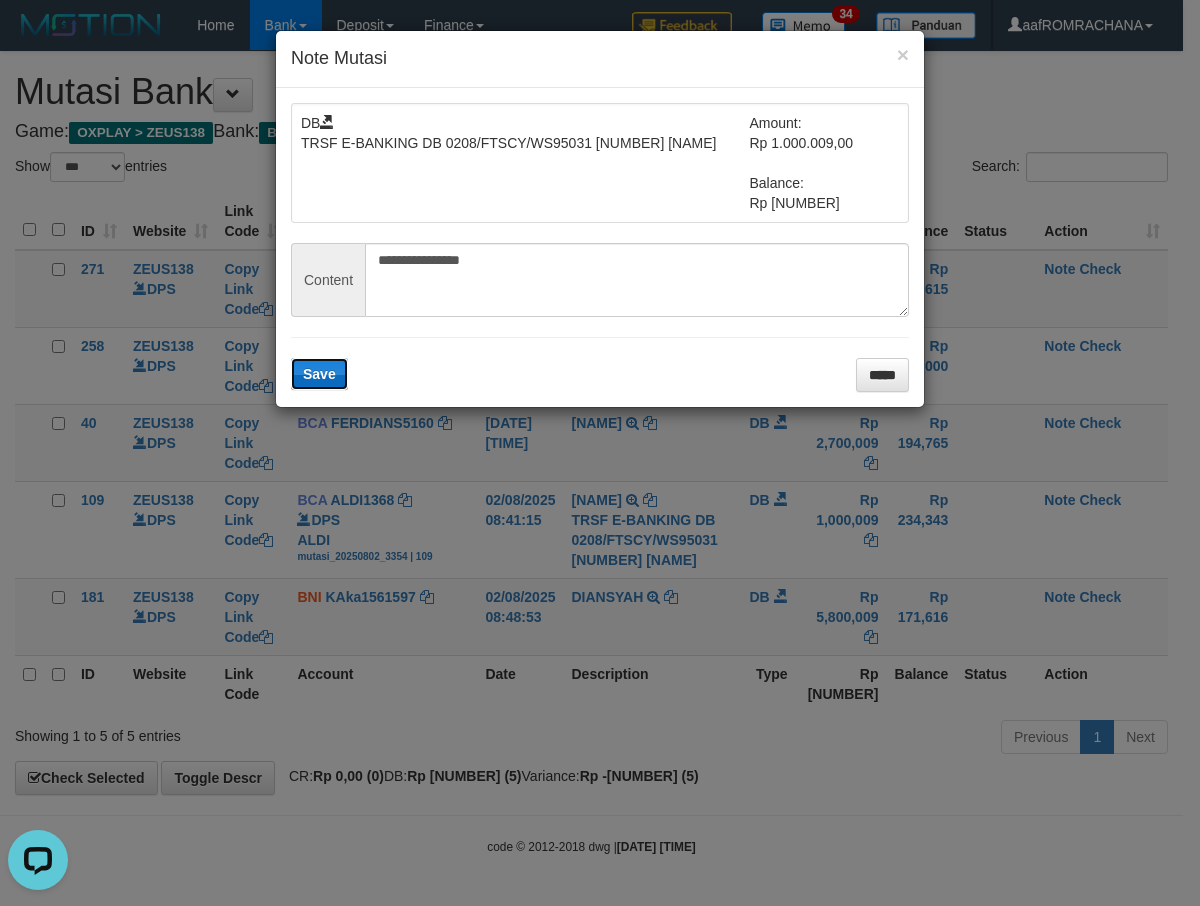 drag, startPoint x: 318, startPoint y: 372, endPoint x: 745, endPoint y: 407, distance: 428.43204 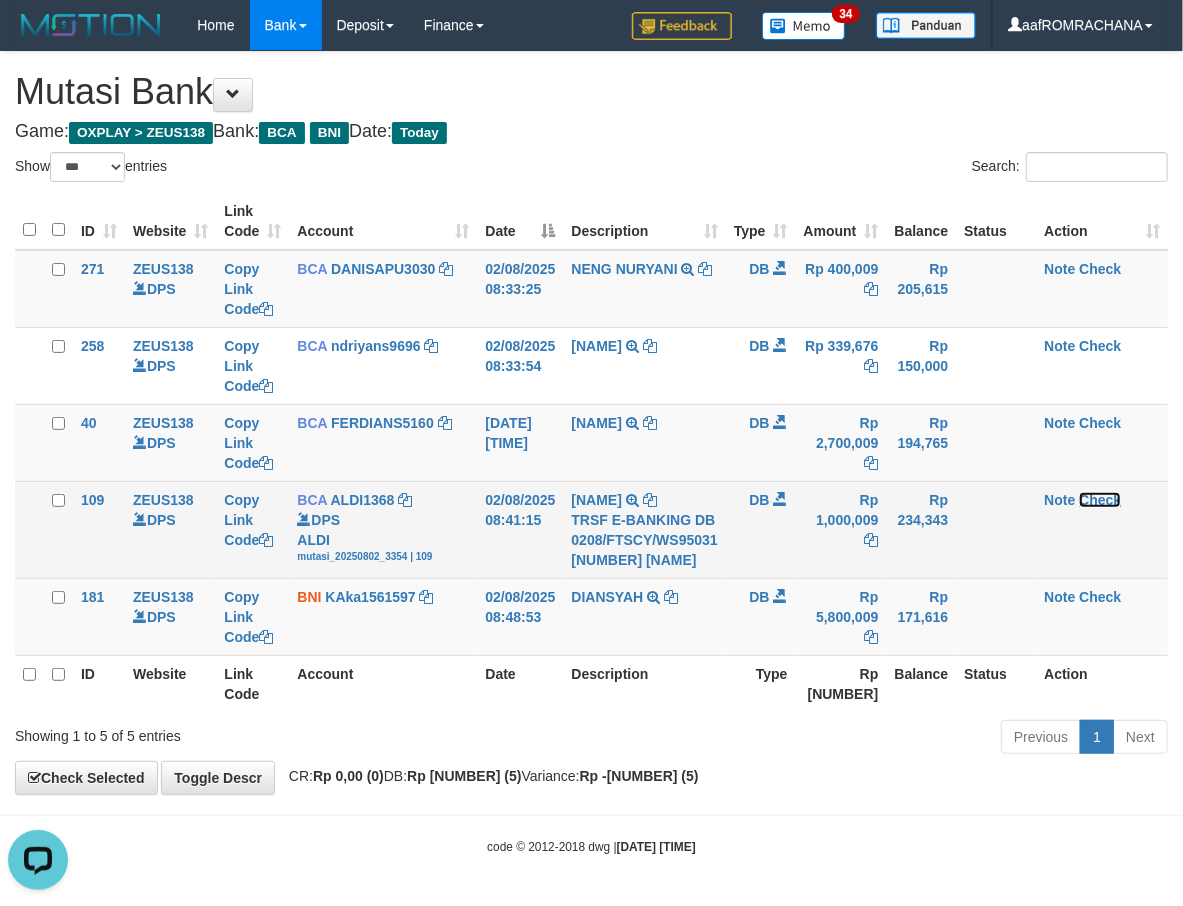 click on "Check" at bounding box center [1100, 500] 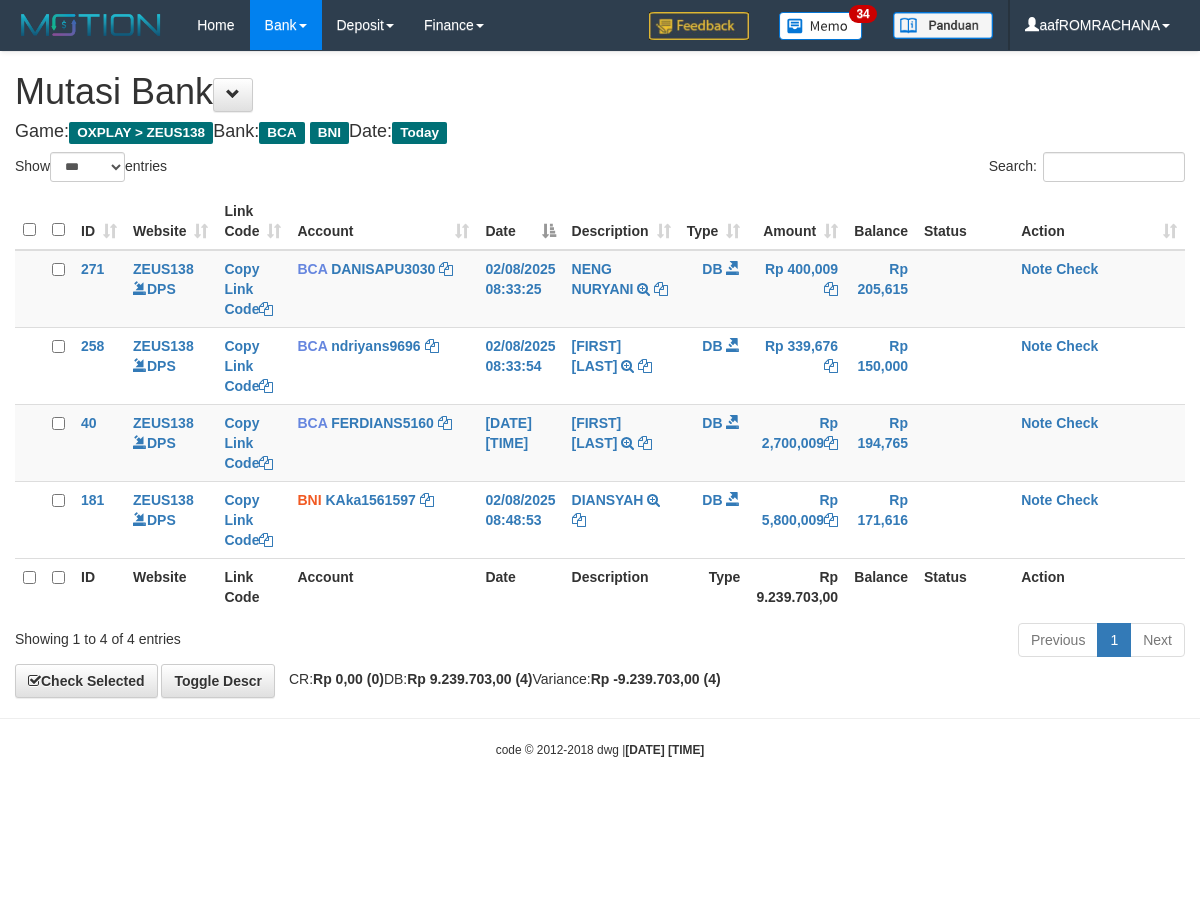 select on "***" 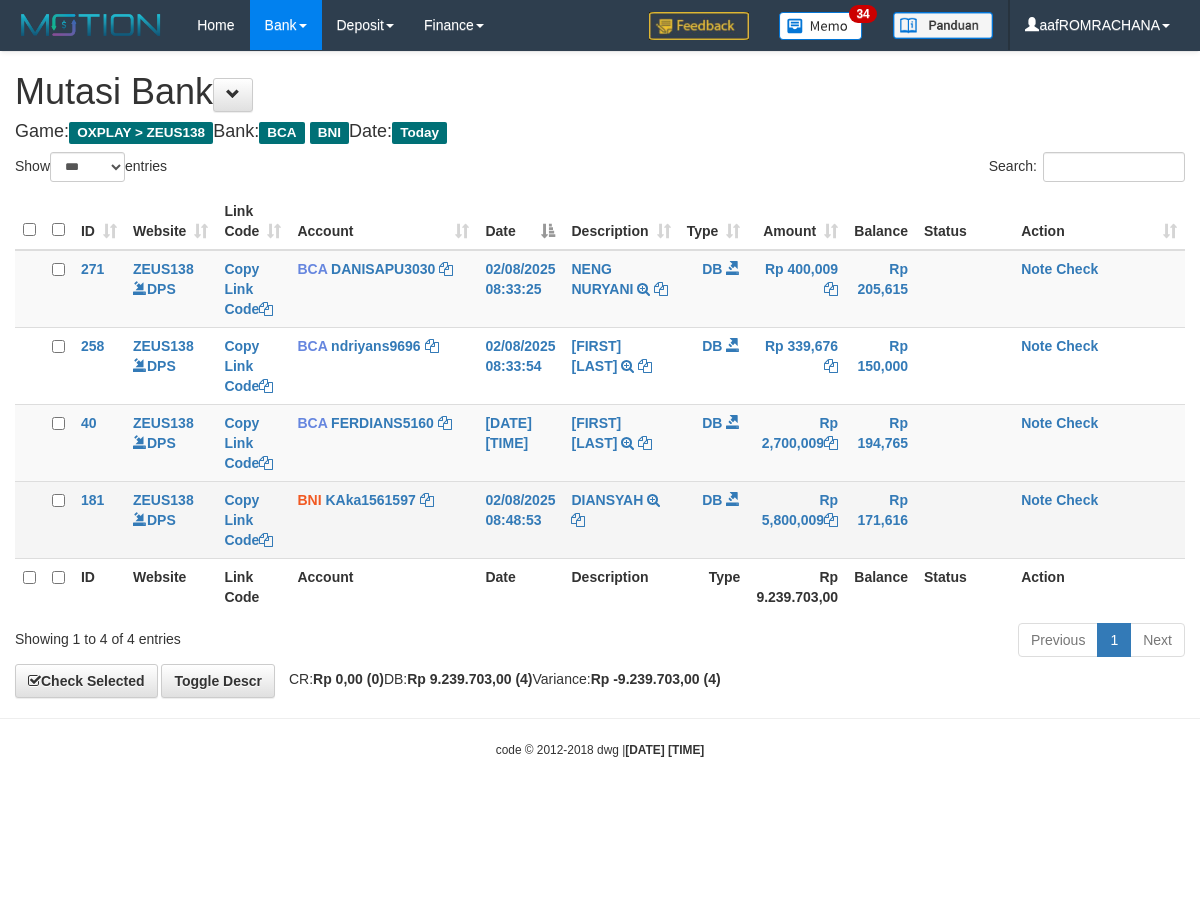 scroll, scrollTop: 0, scrollLeft: 0, axis: both 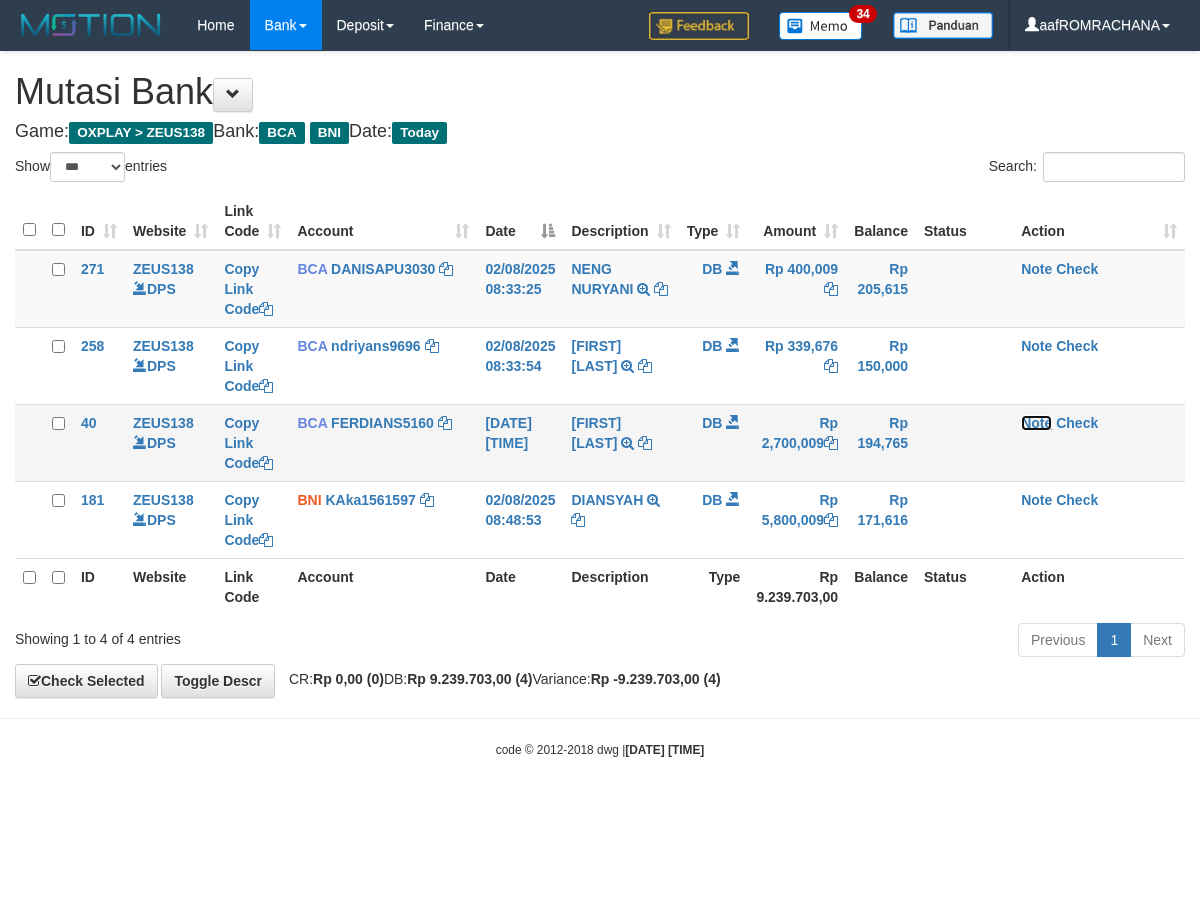 click on "Note" at bounding box center [1036, 423] 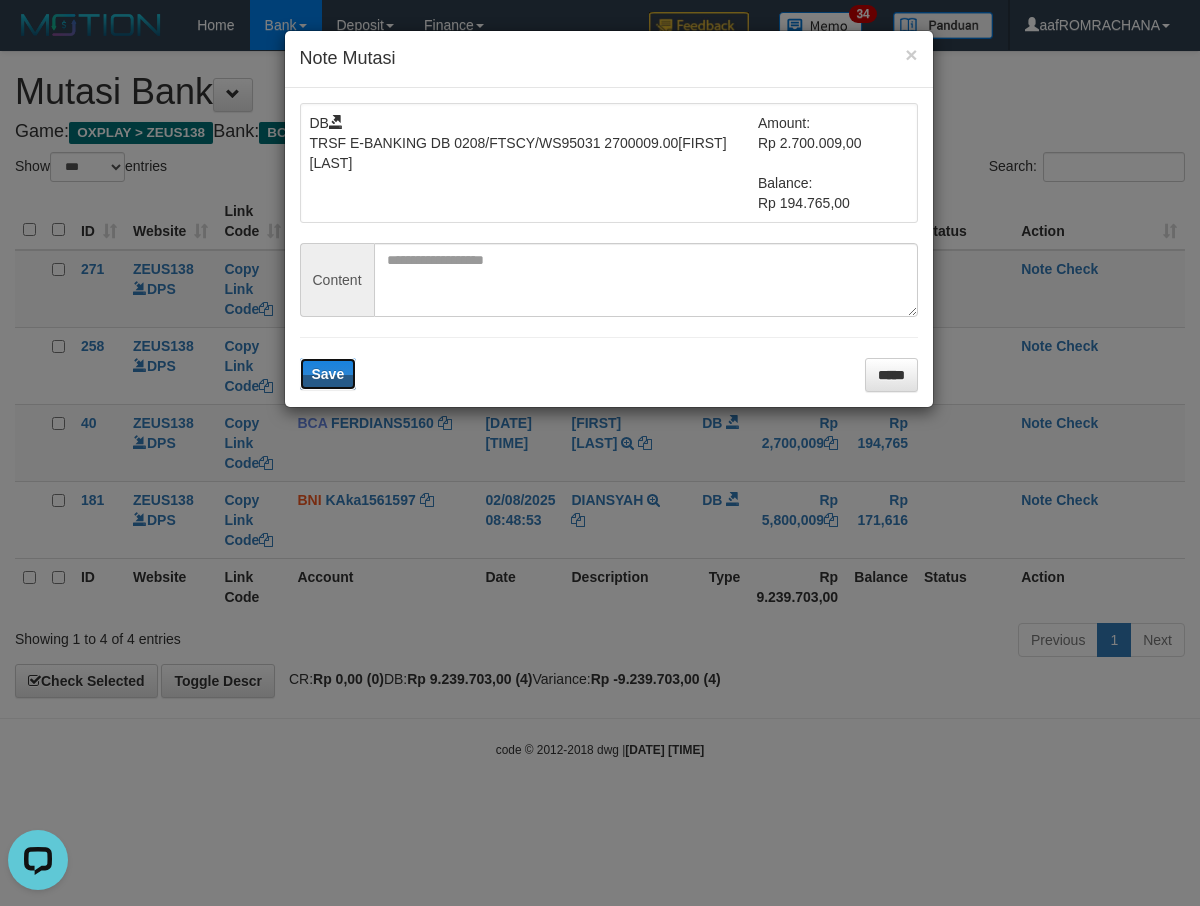 scroll, scrollTop: 0, scrollLeft: 0, axis: both 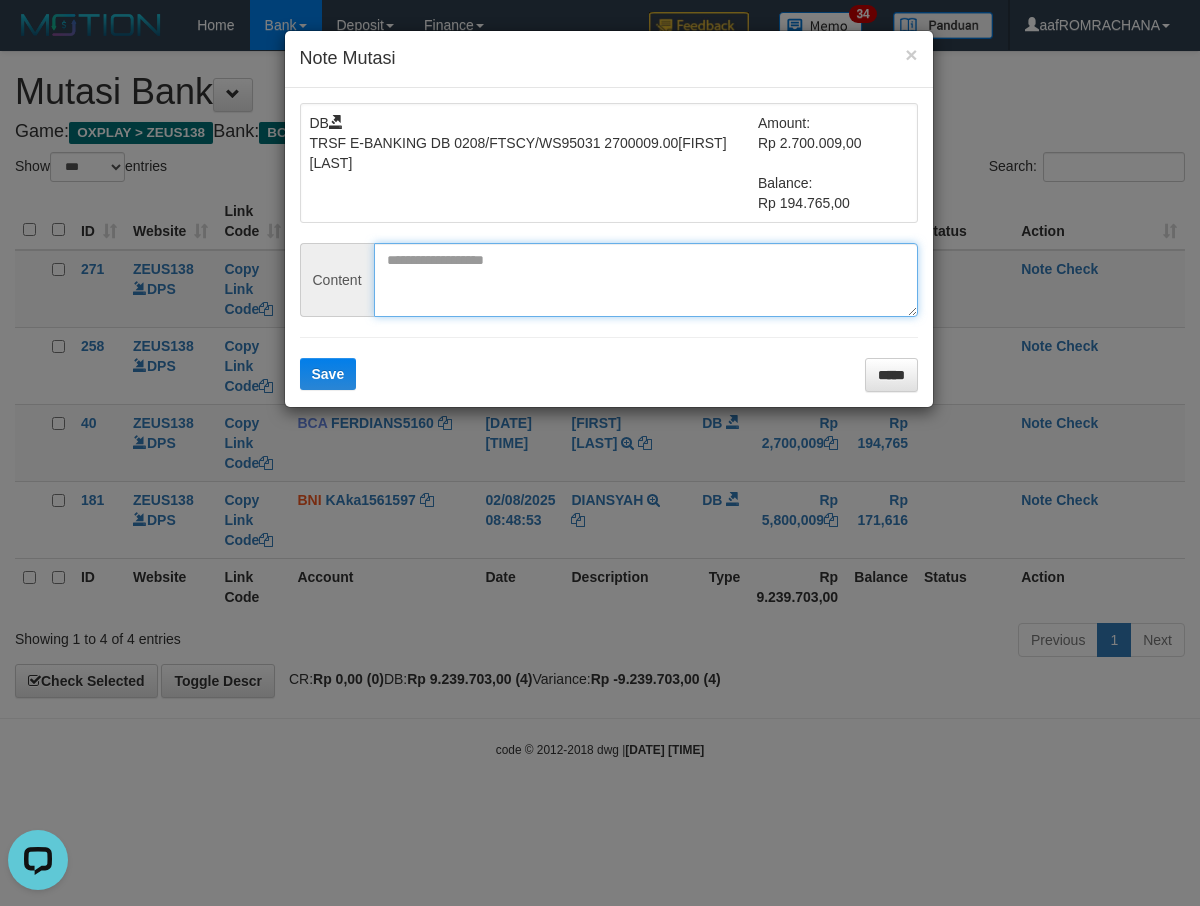 click at bounding box center [646, 280] 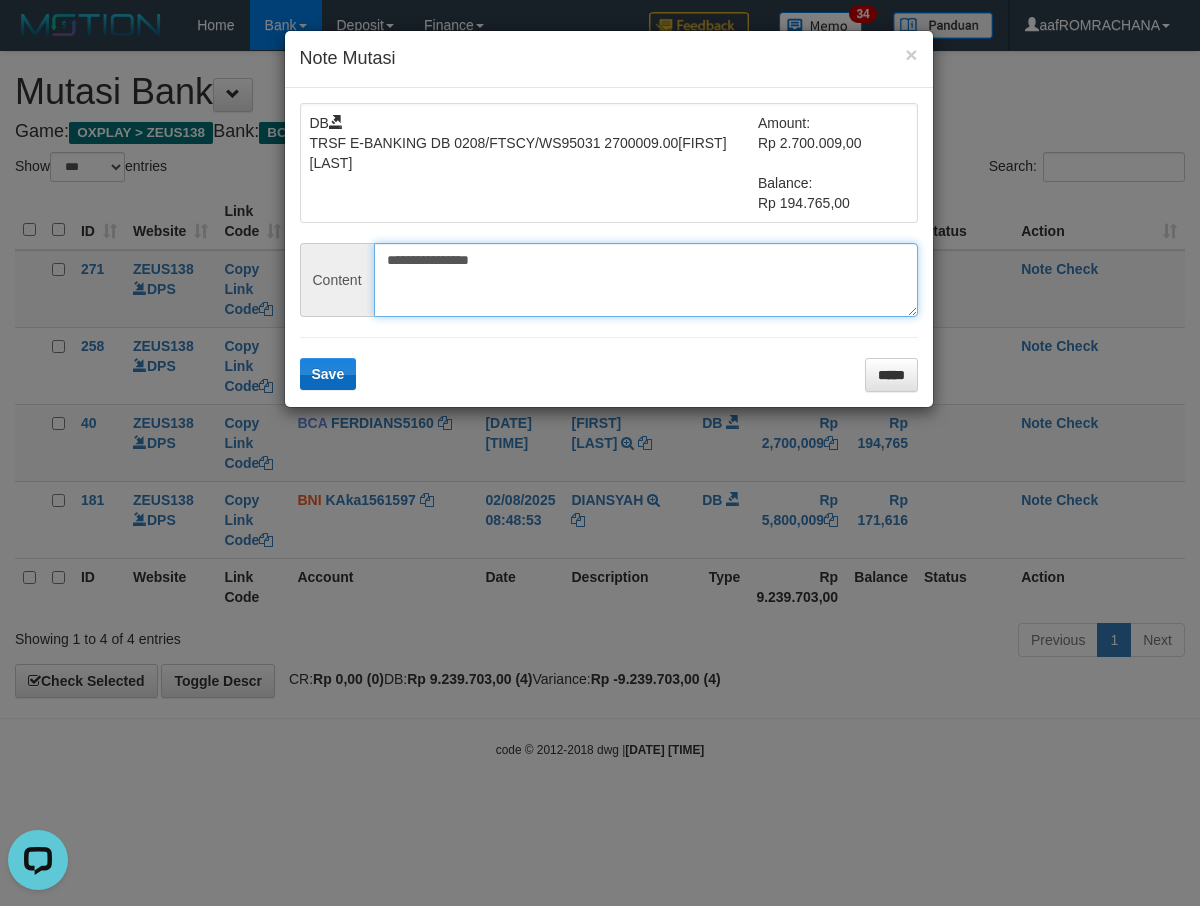 type on "**********" 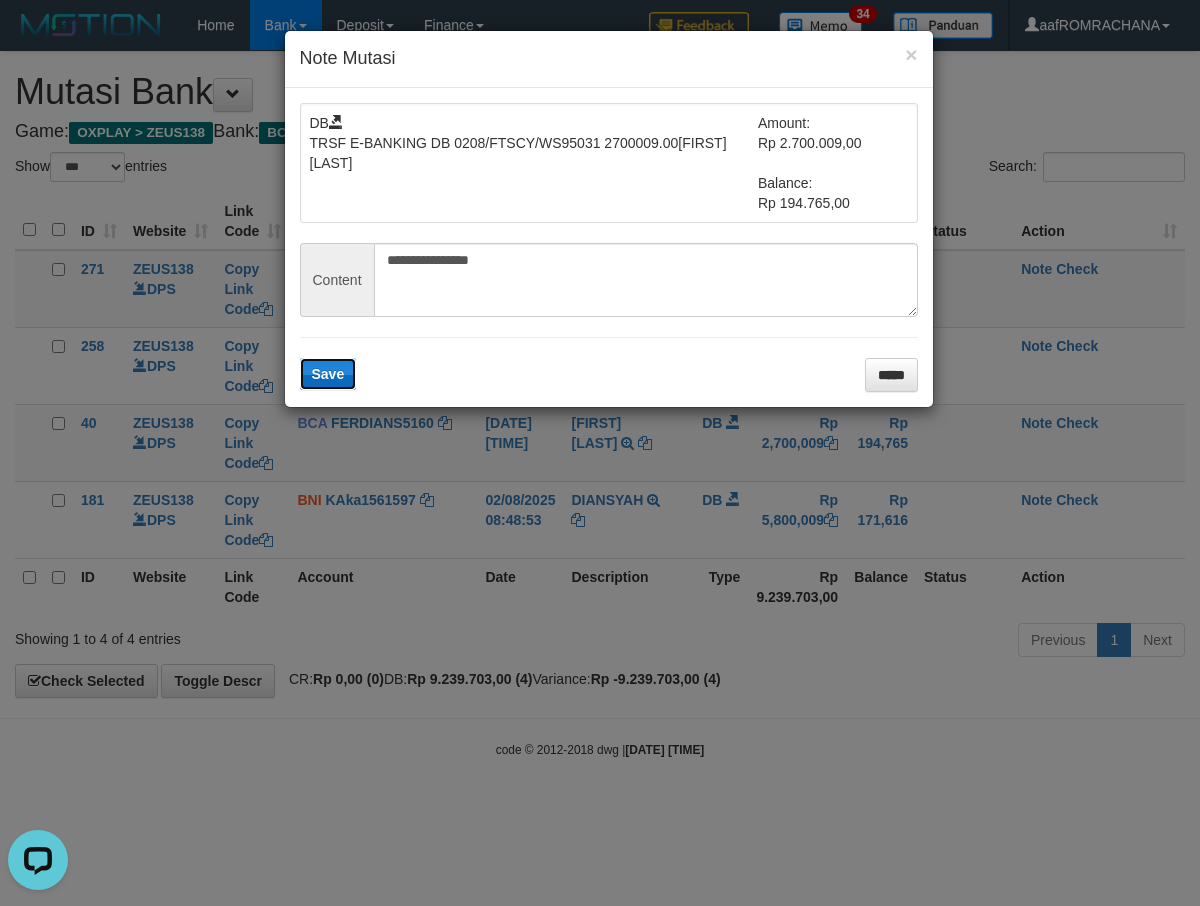 click on "Save" at bounding box center (328, 374) 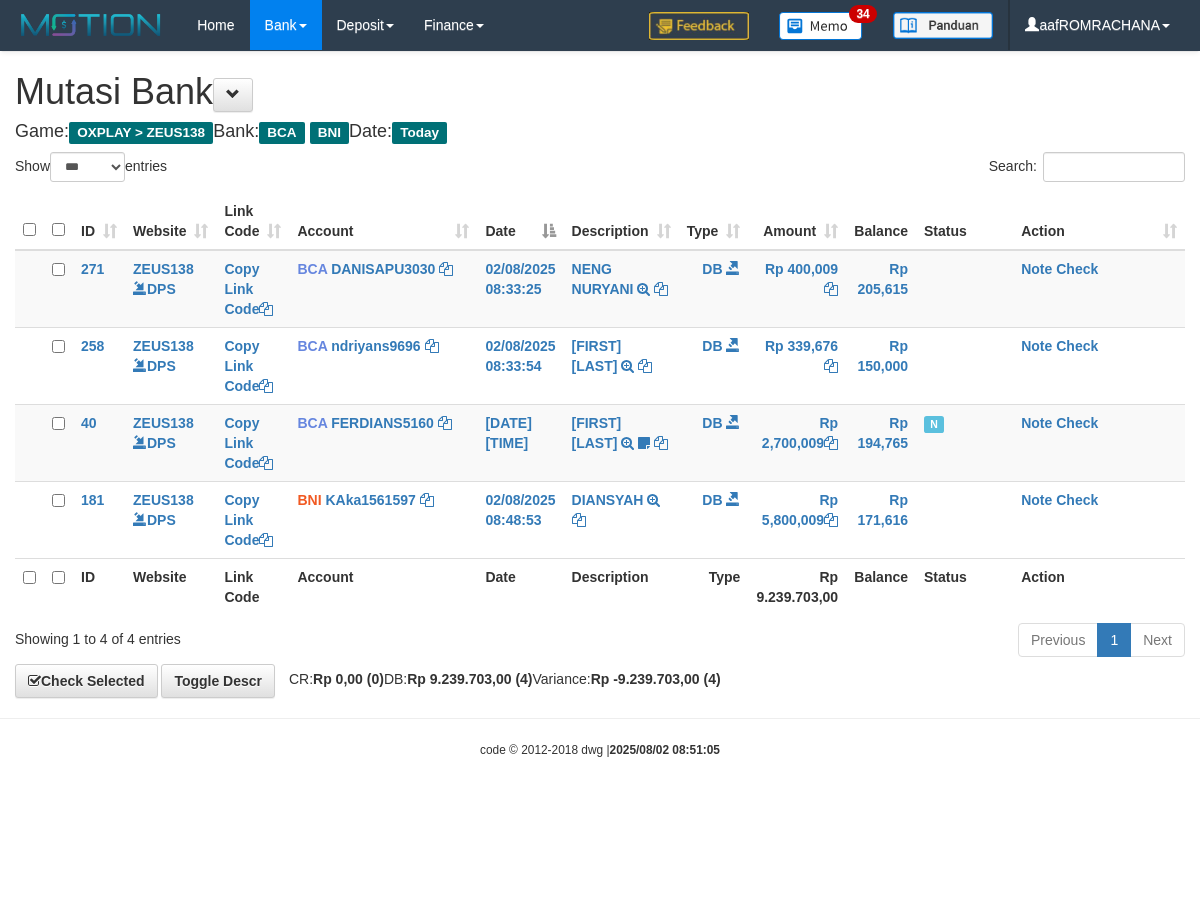 select on "***" 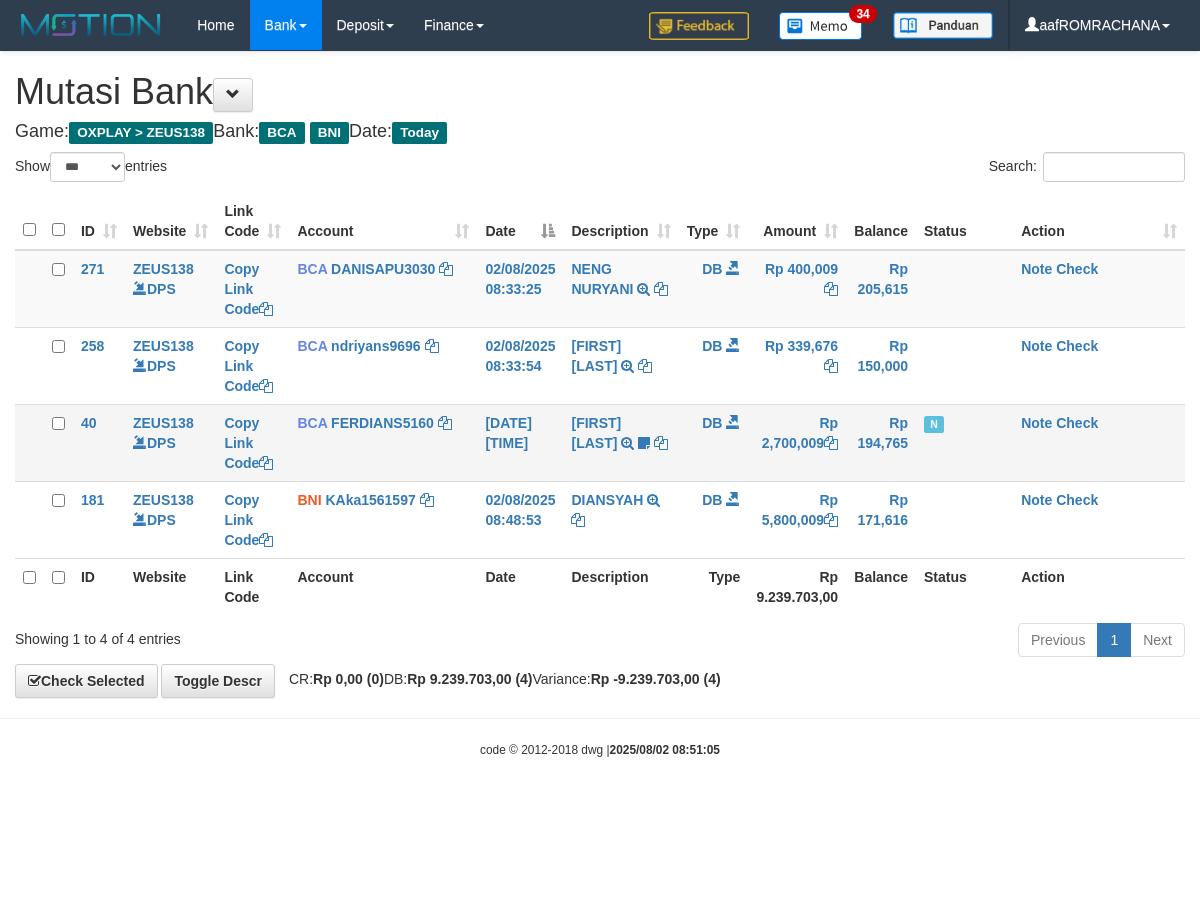 scroll, scrollTop: 0, scrollLeft: 0, axis: both 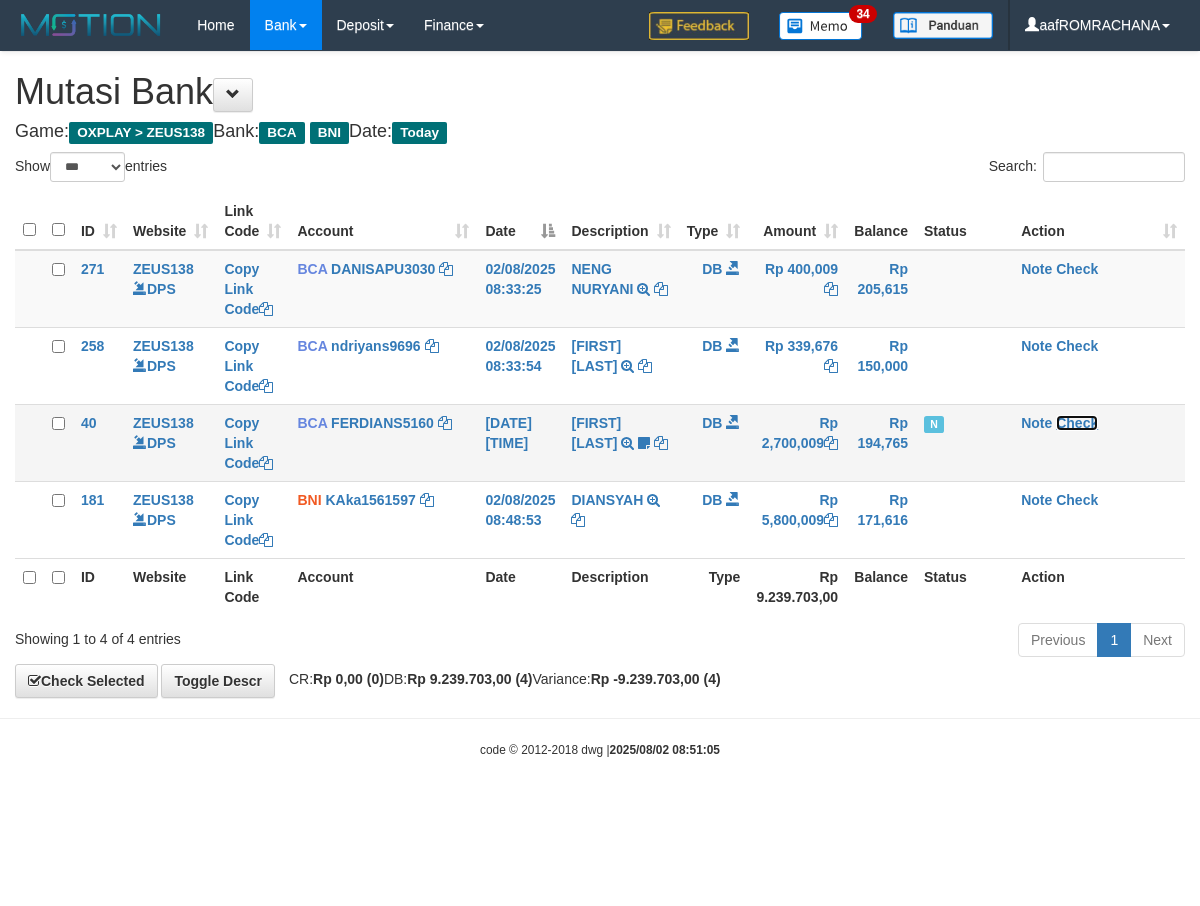 click on "Check" at bounding box center (1077, 423) 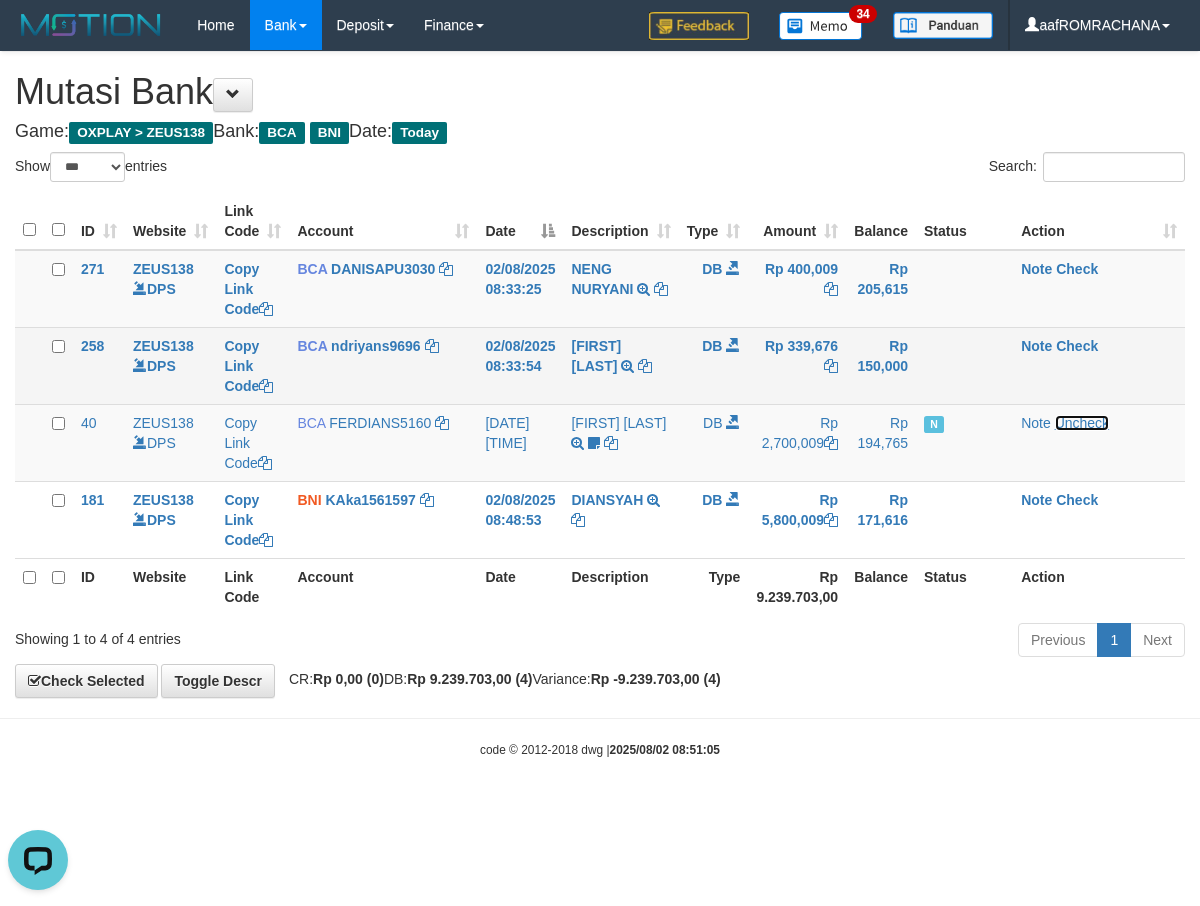 scroll, scrollTop: 0, scrollLeft: 0, axis: both 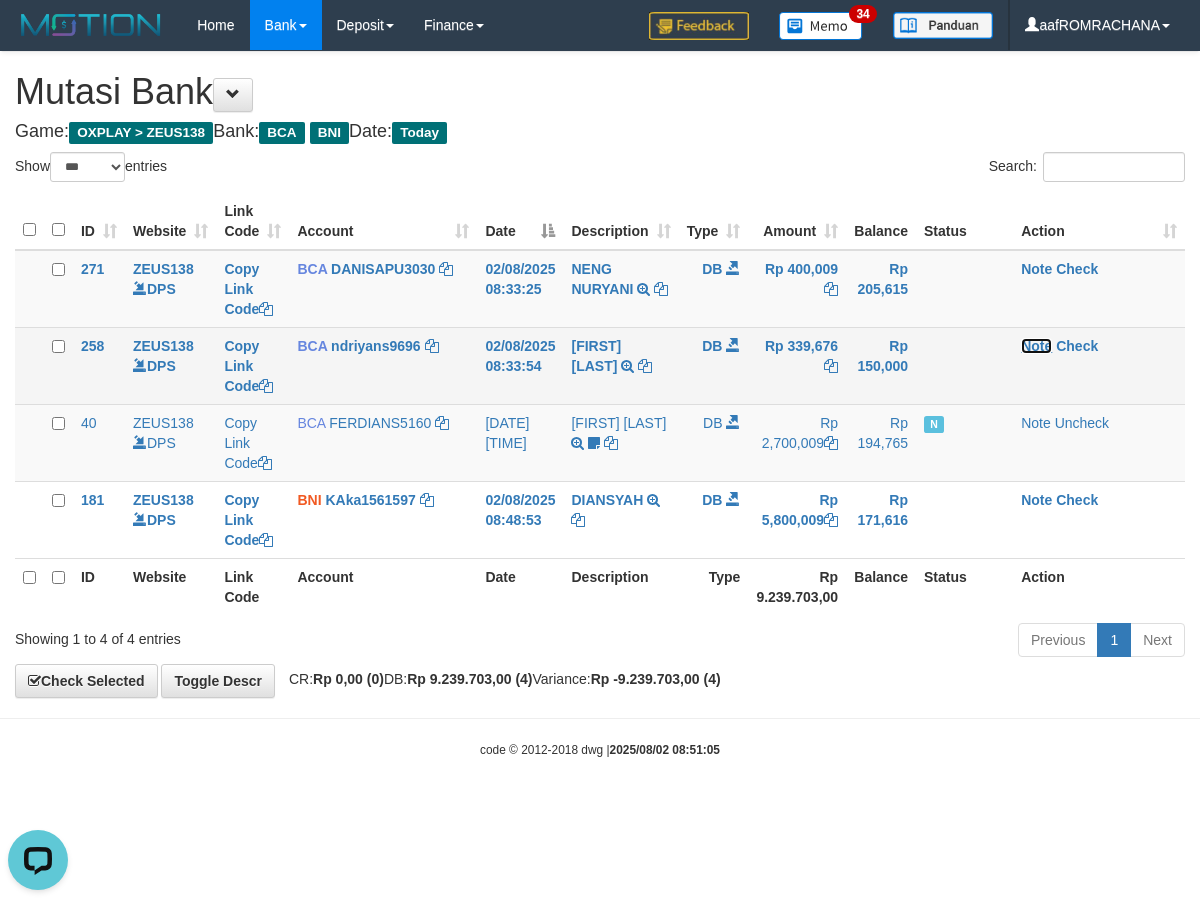 click on "Note" at bounding box center (1036, 346) 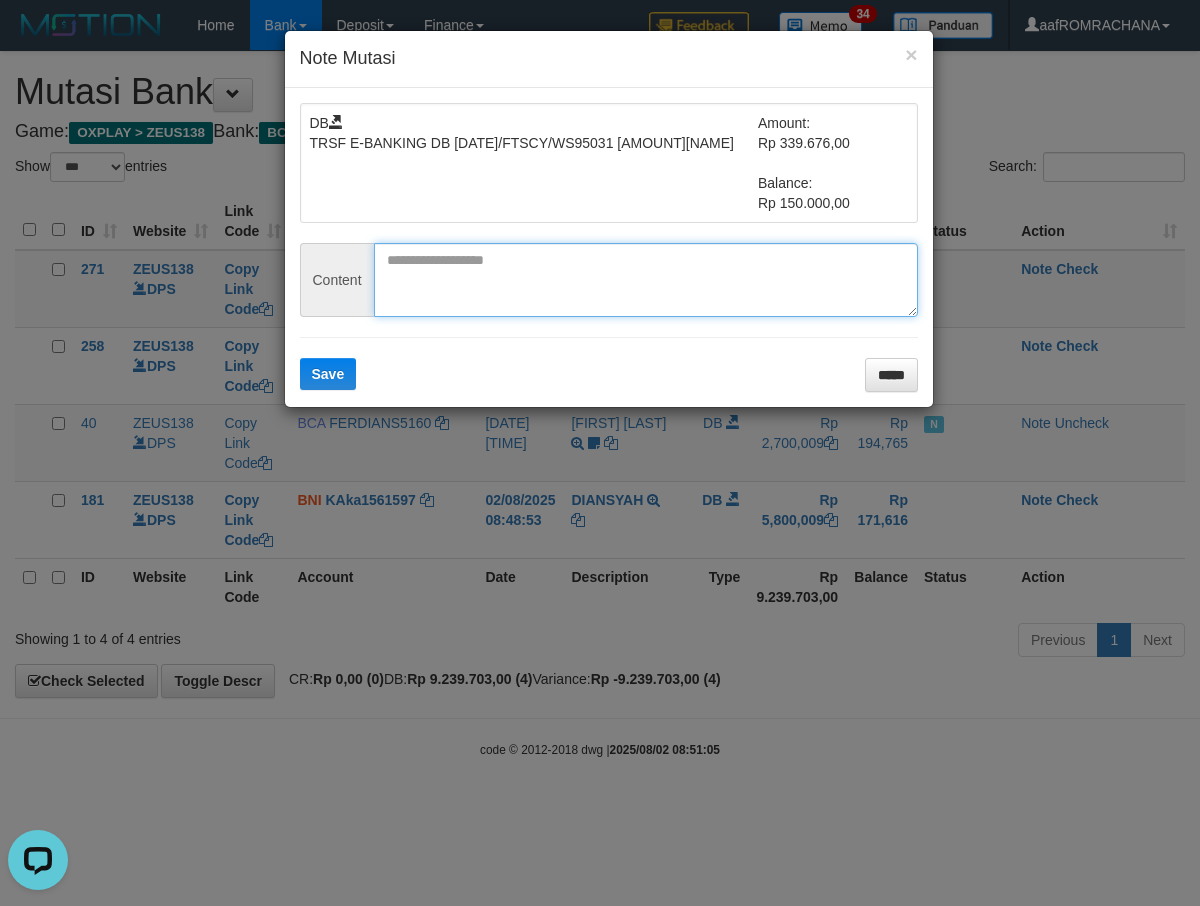 click at bounding box center [646, 280] 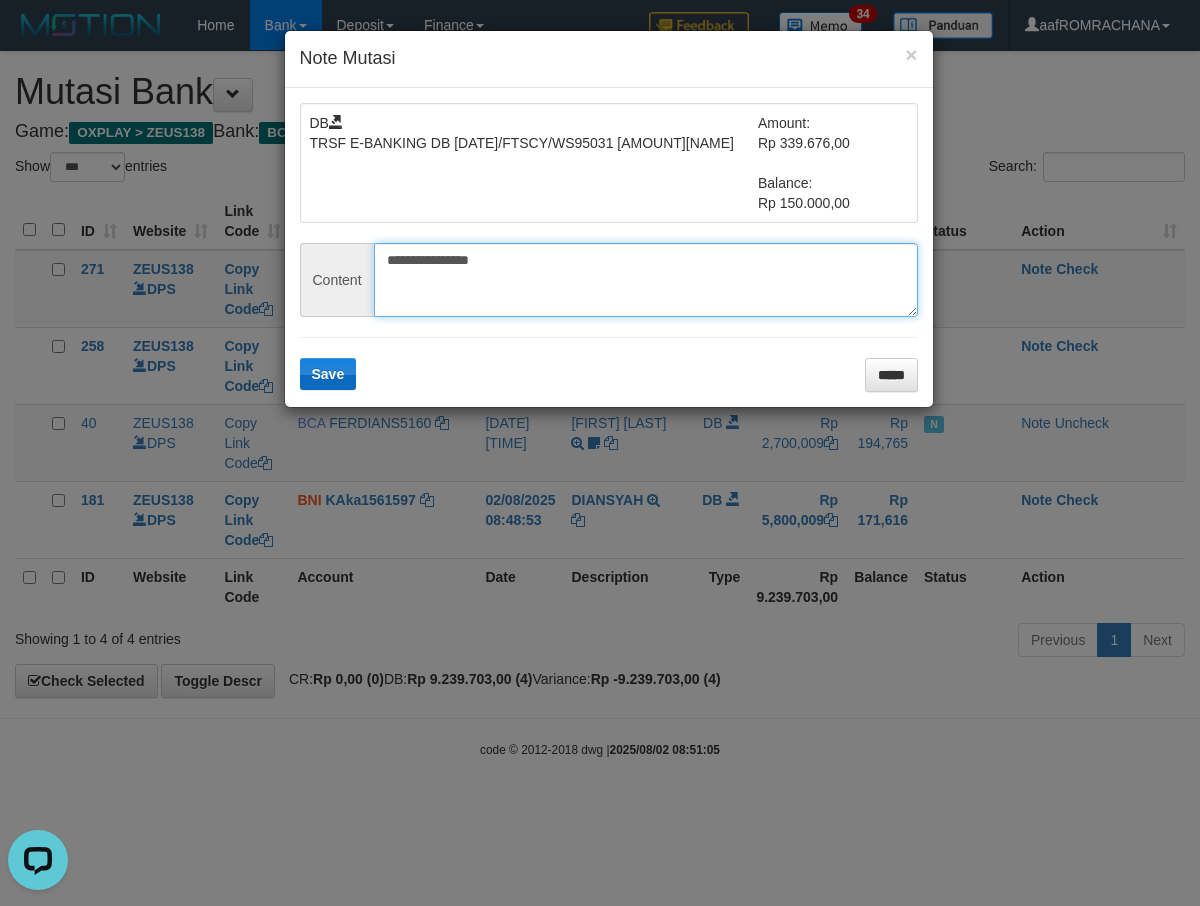 type on "**********" 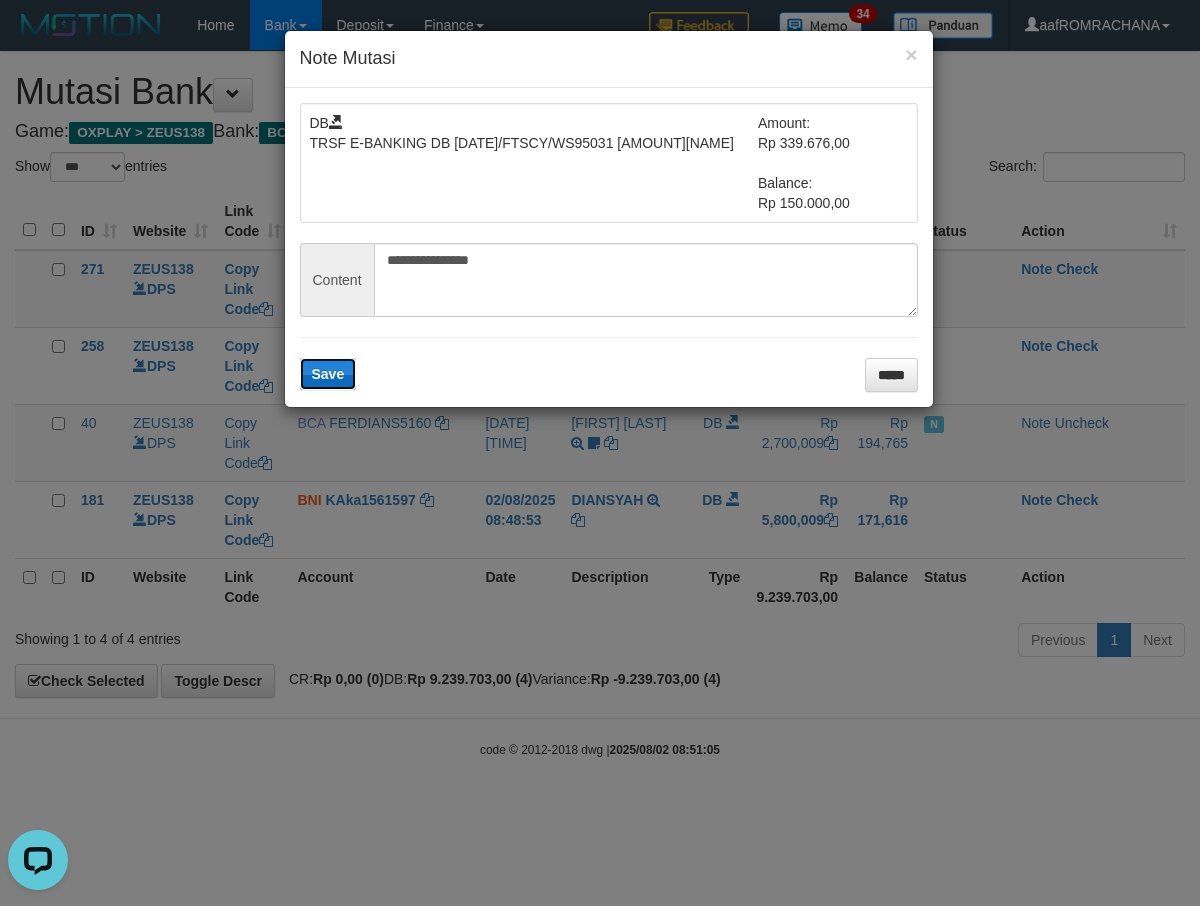 click on "Save" at bounding box center [328, 374] 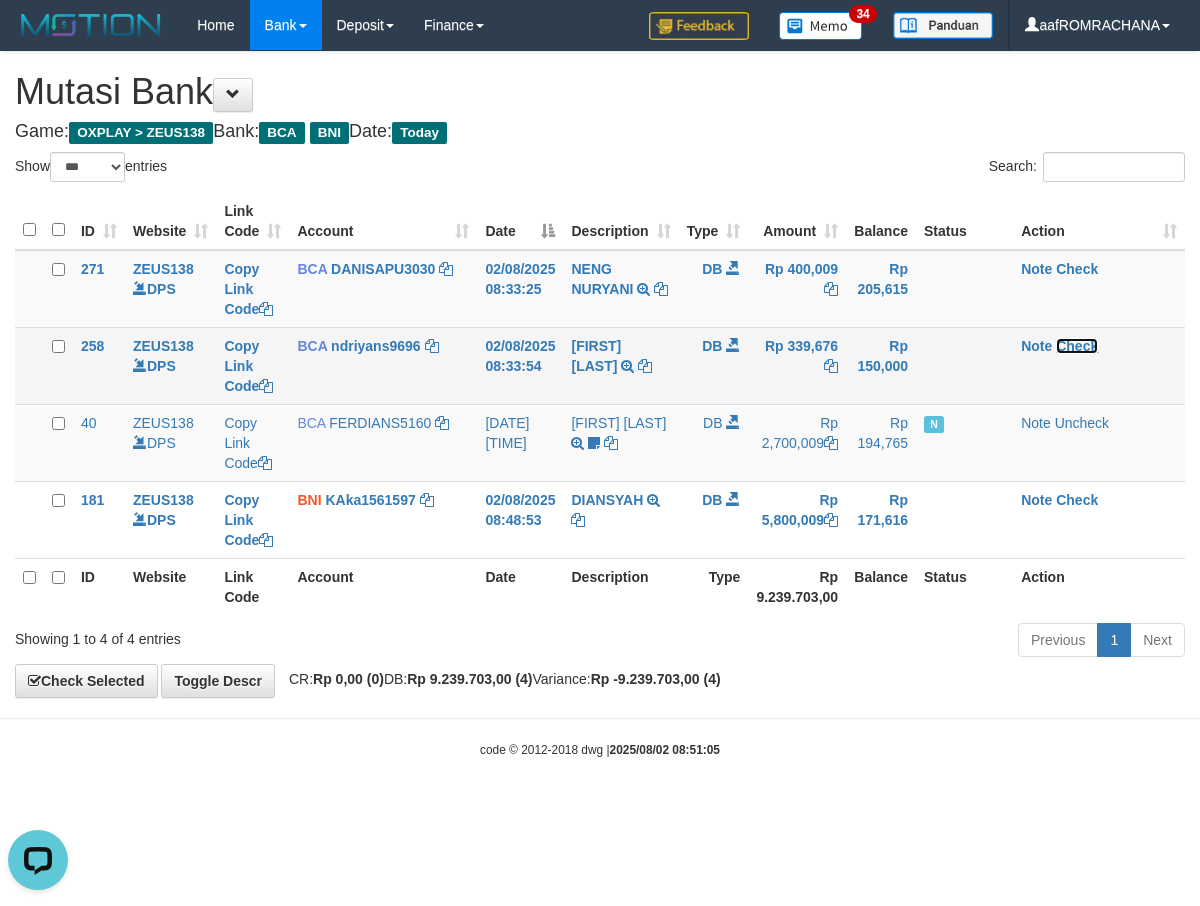 click on "Check" at bounding box center [1077, 346] 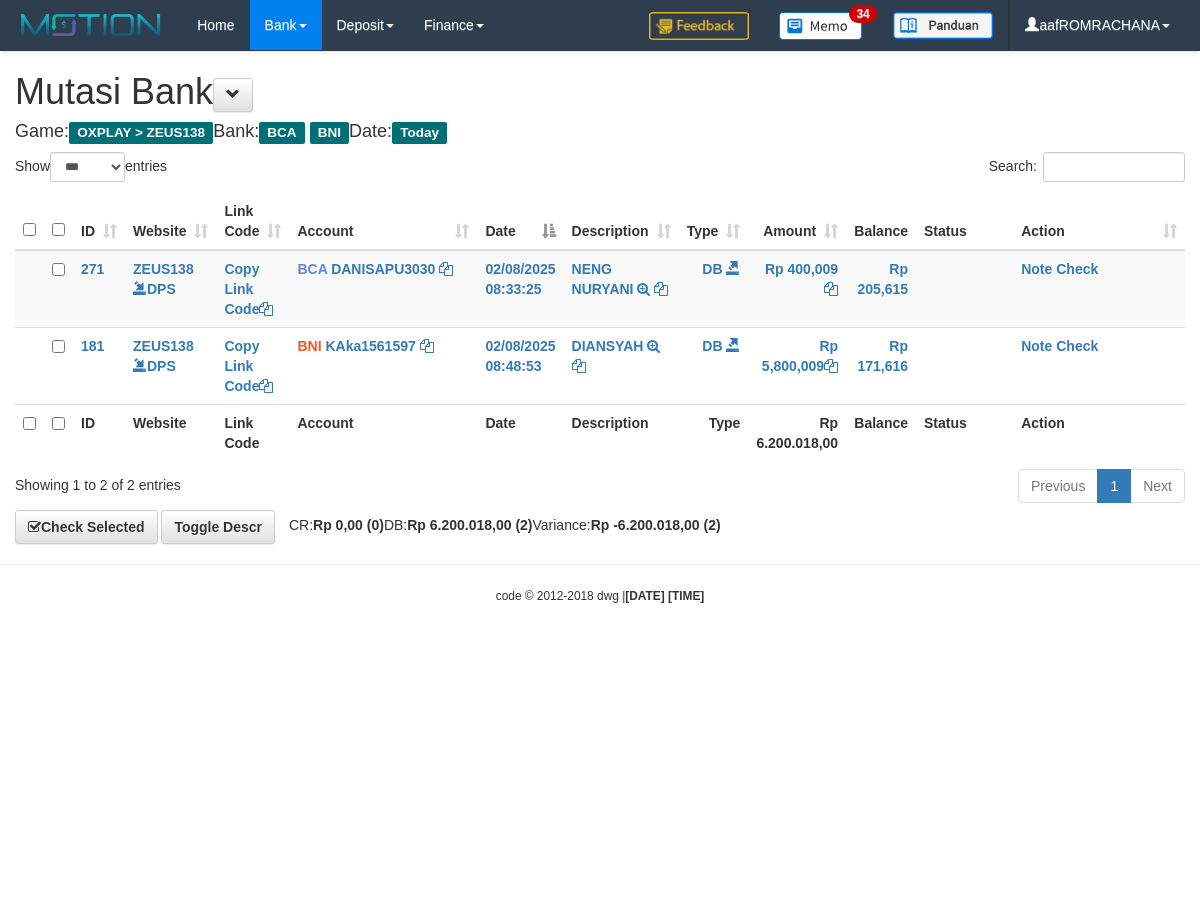 select on "***" 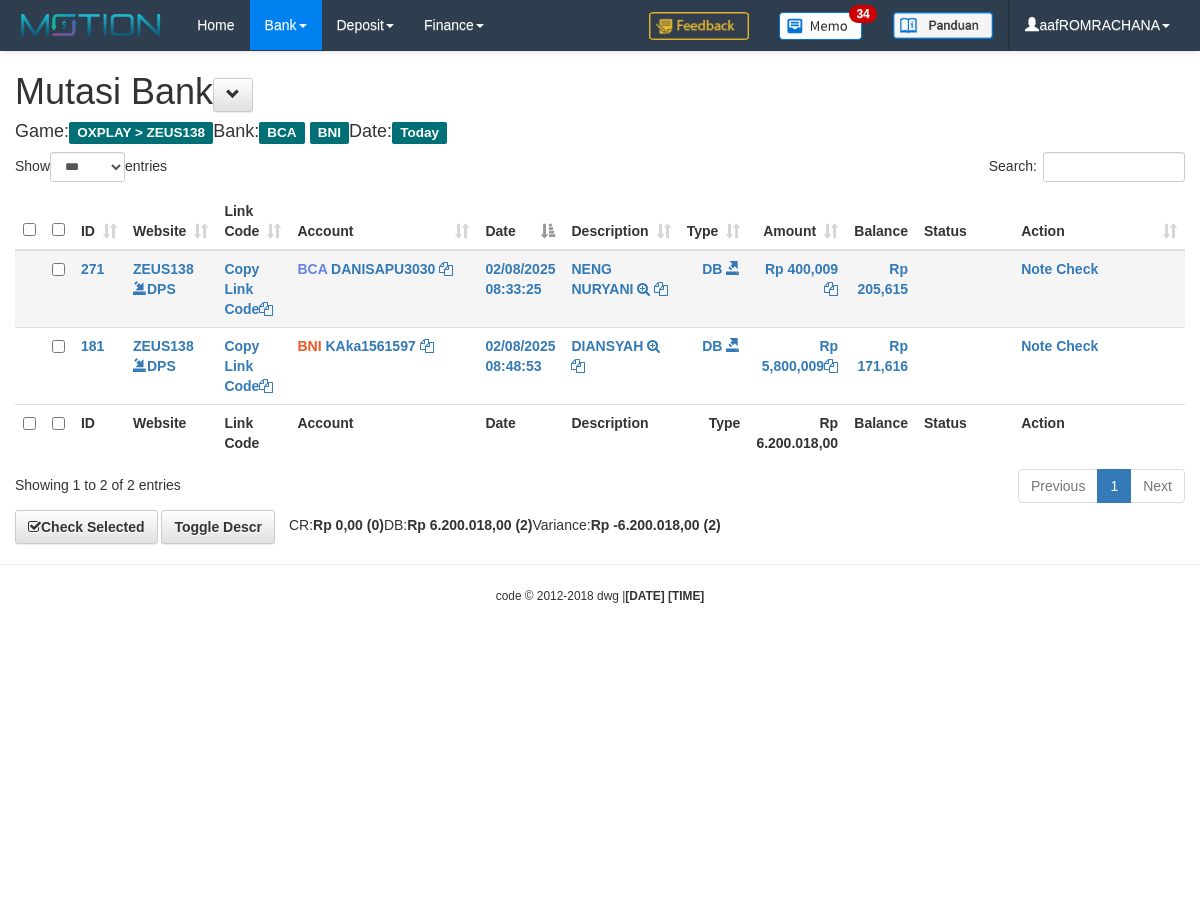 scroll, scrollTop: 0, scrollLeft: 0, axis: both 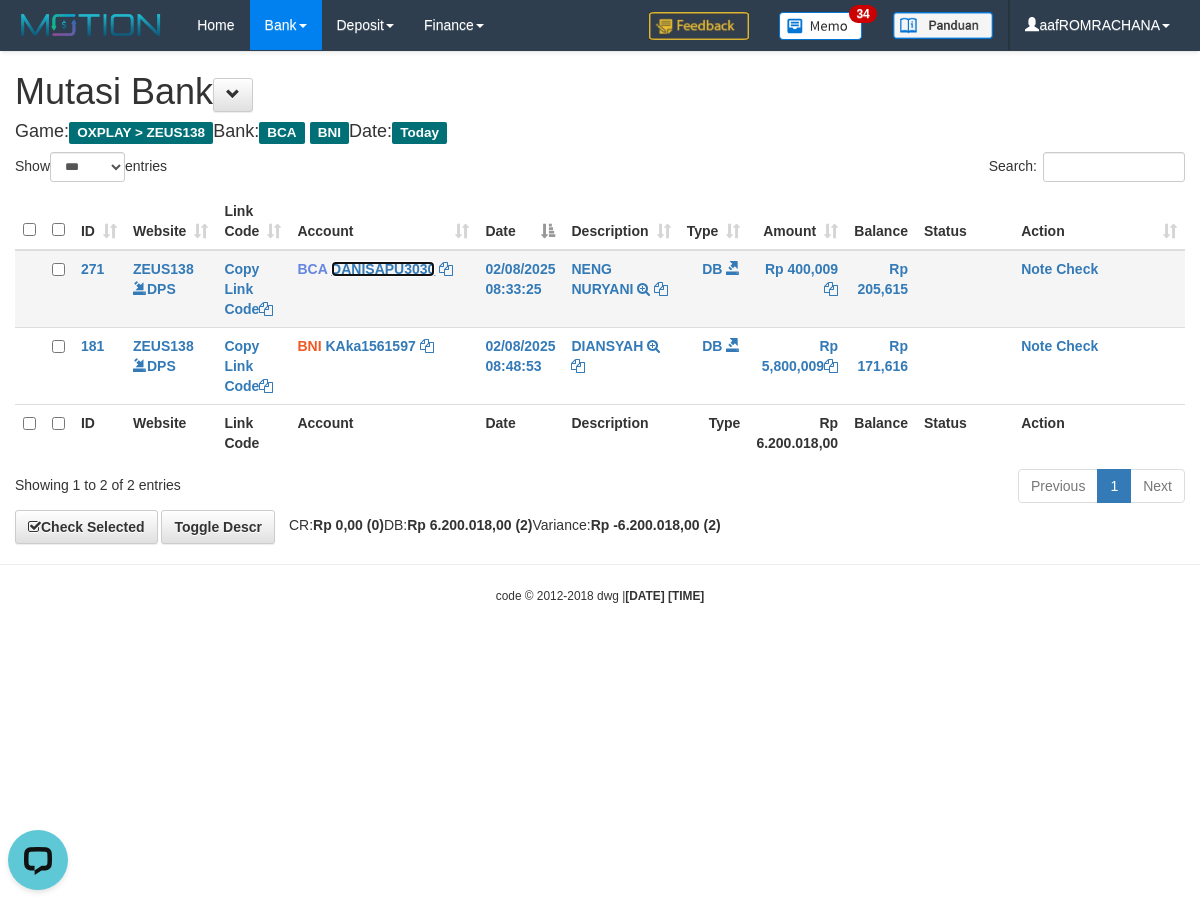 click on "DANISAPU3030" at bounding box center [383, 269] 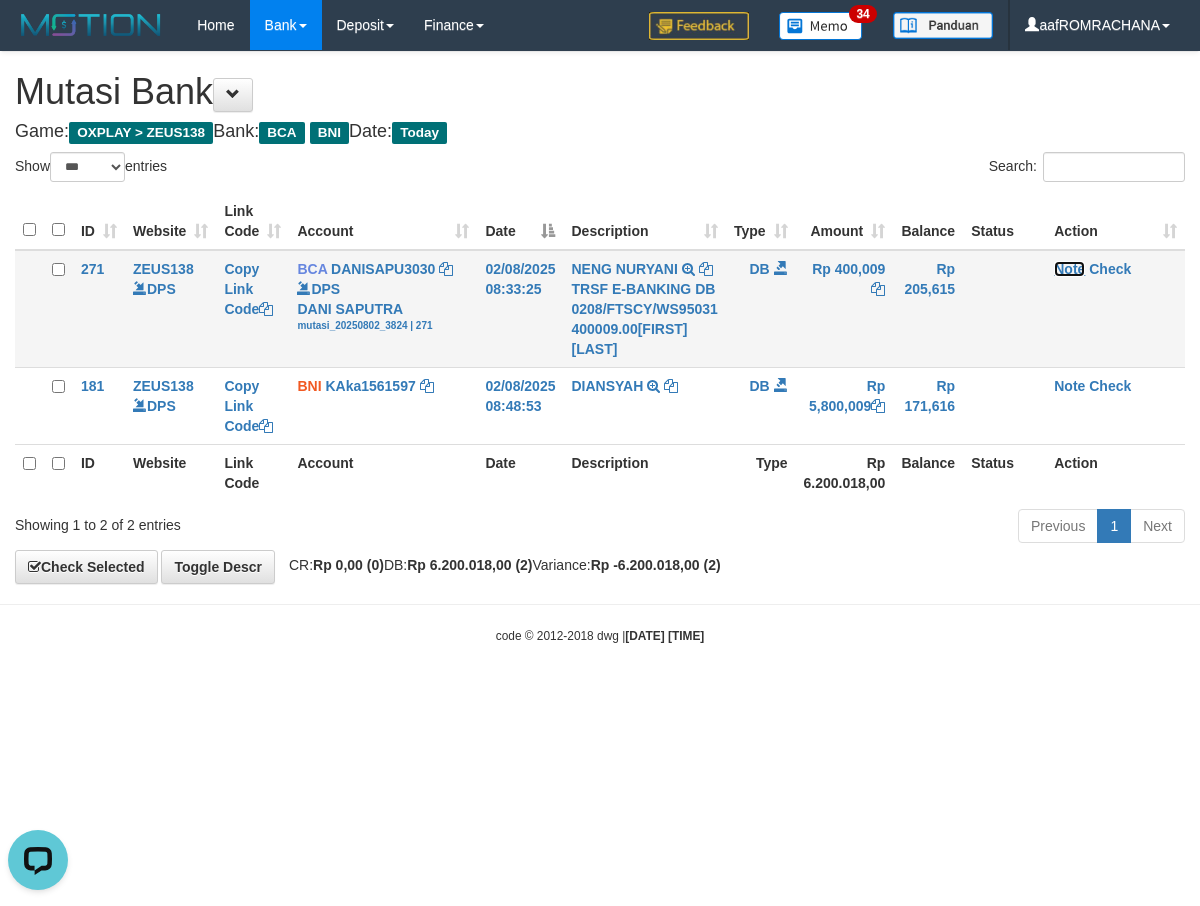 click on "Note" at bounding box center [1069, 269] 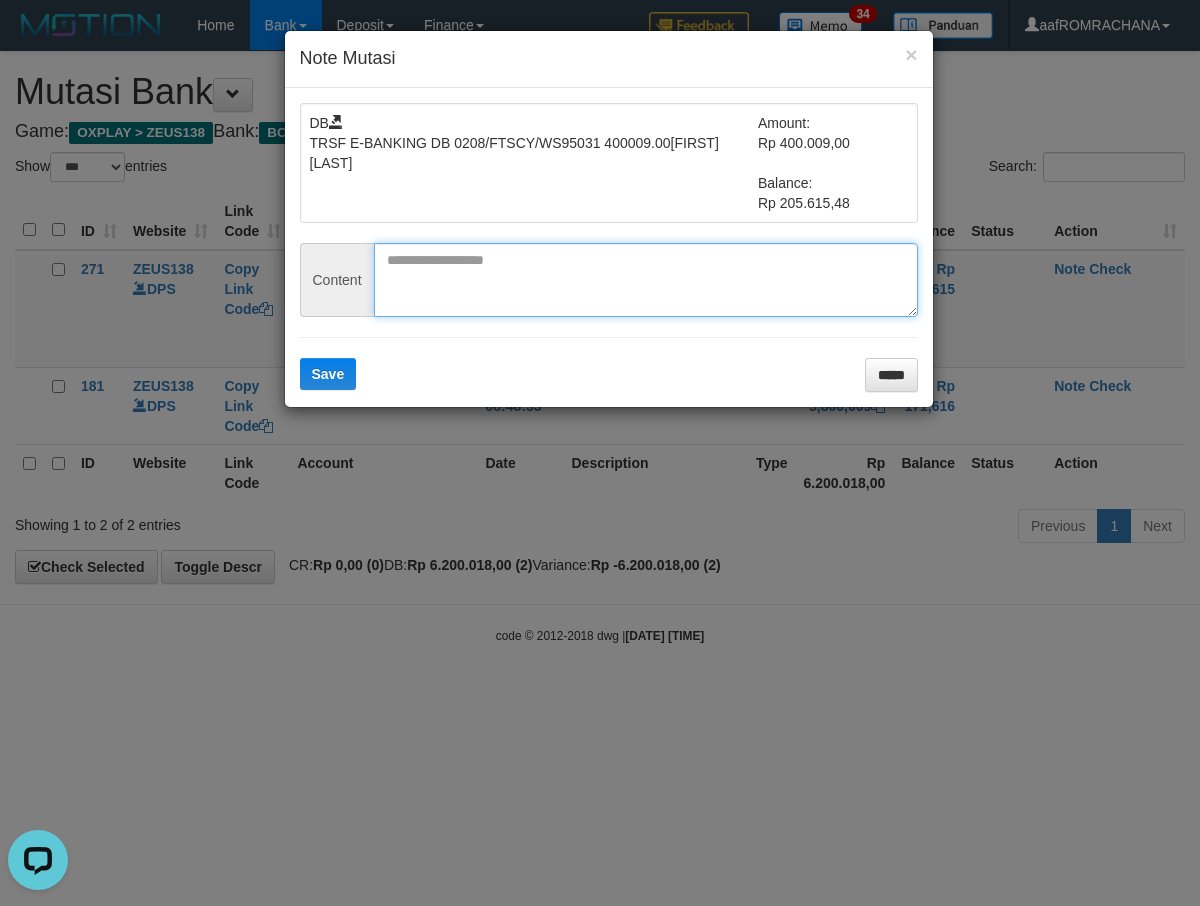 click at bounding box center (646, 280) 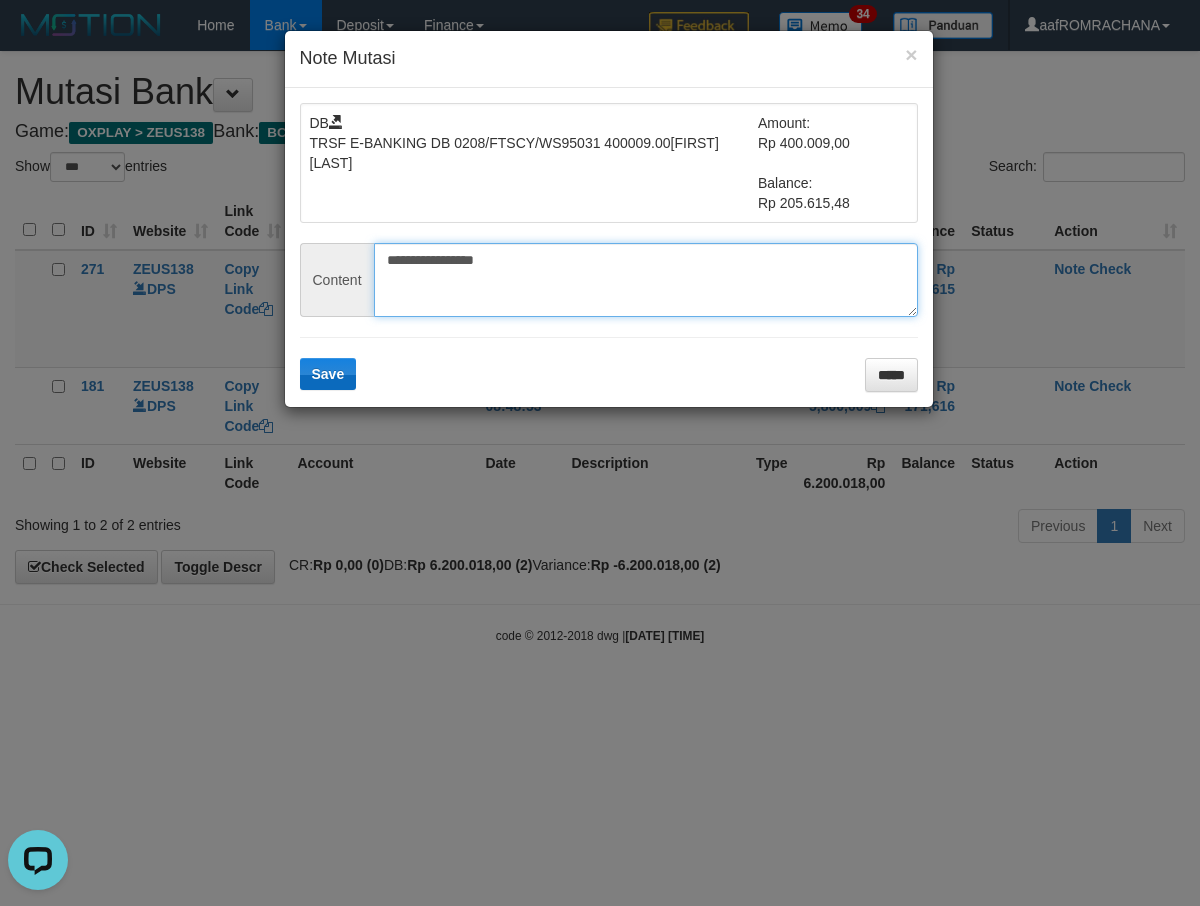 type on "**********" 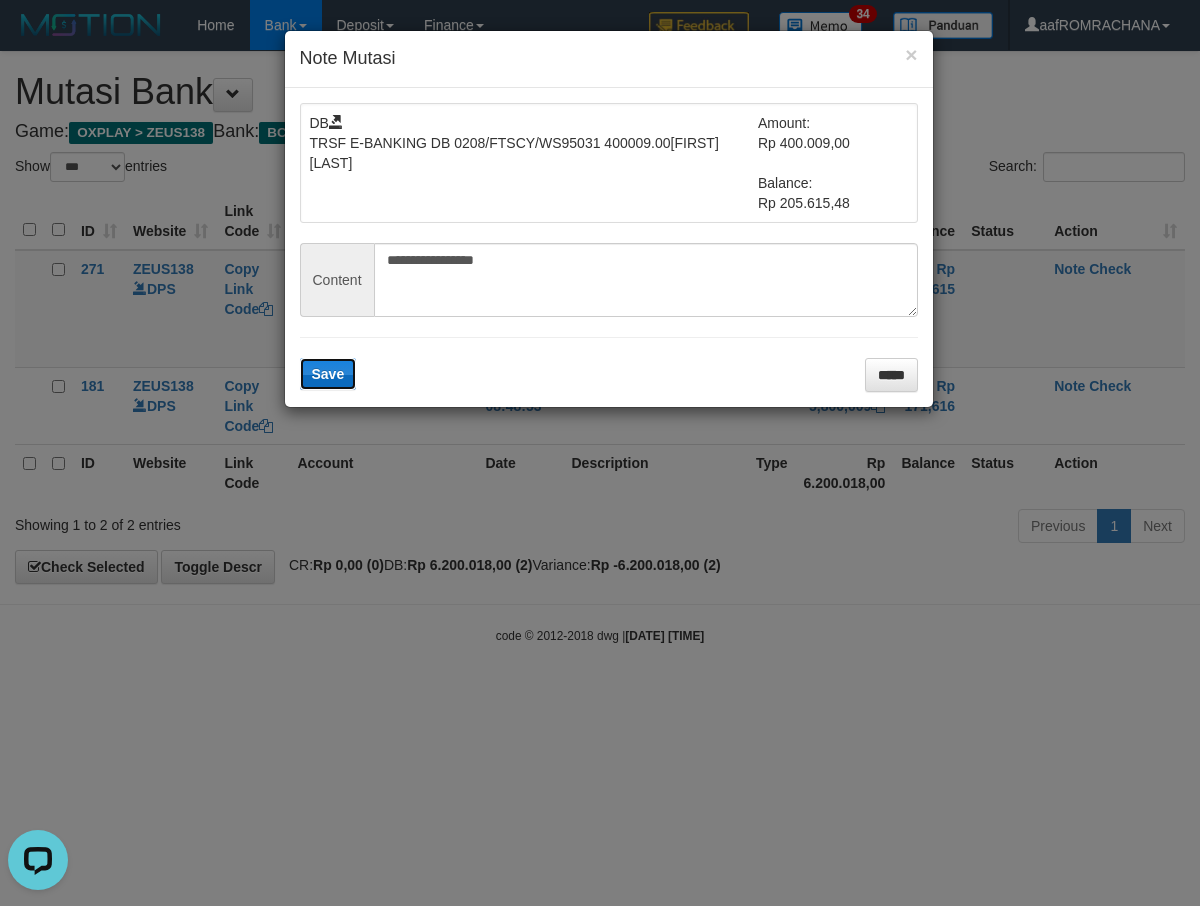 click on "Save" at bounding box center (328, 374) 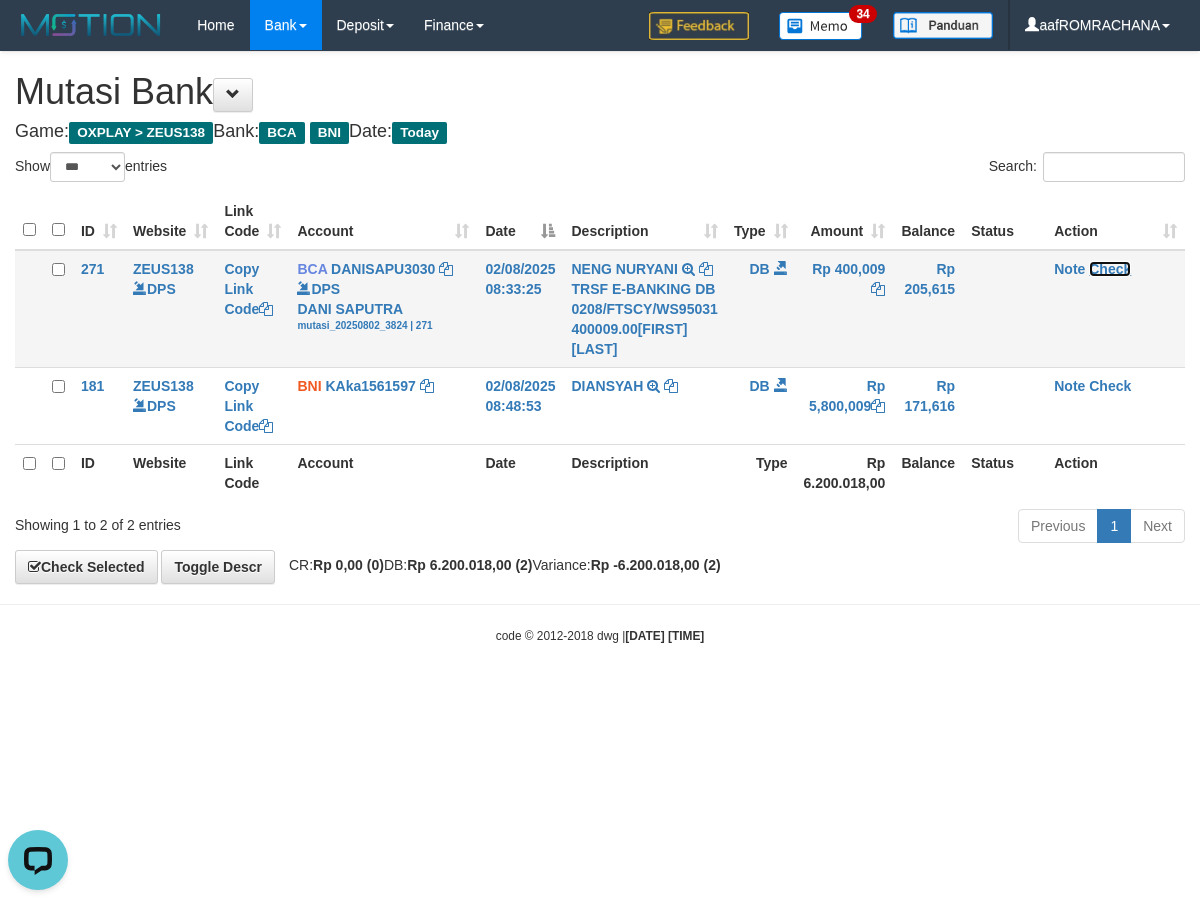 click on "Check" at bounding box center (1110, 269) 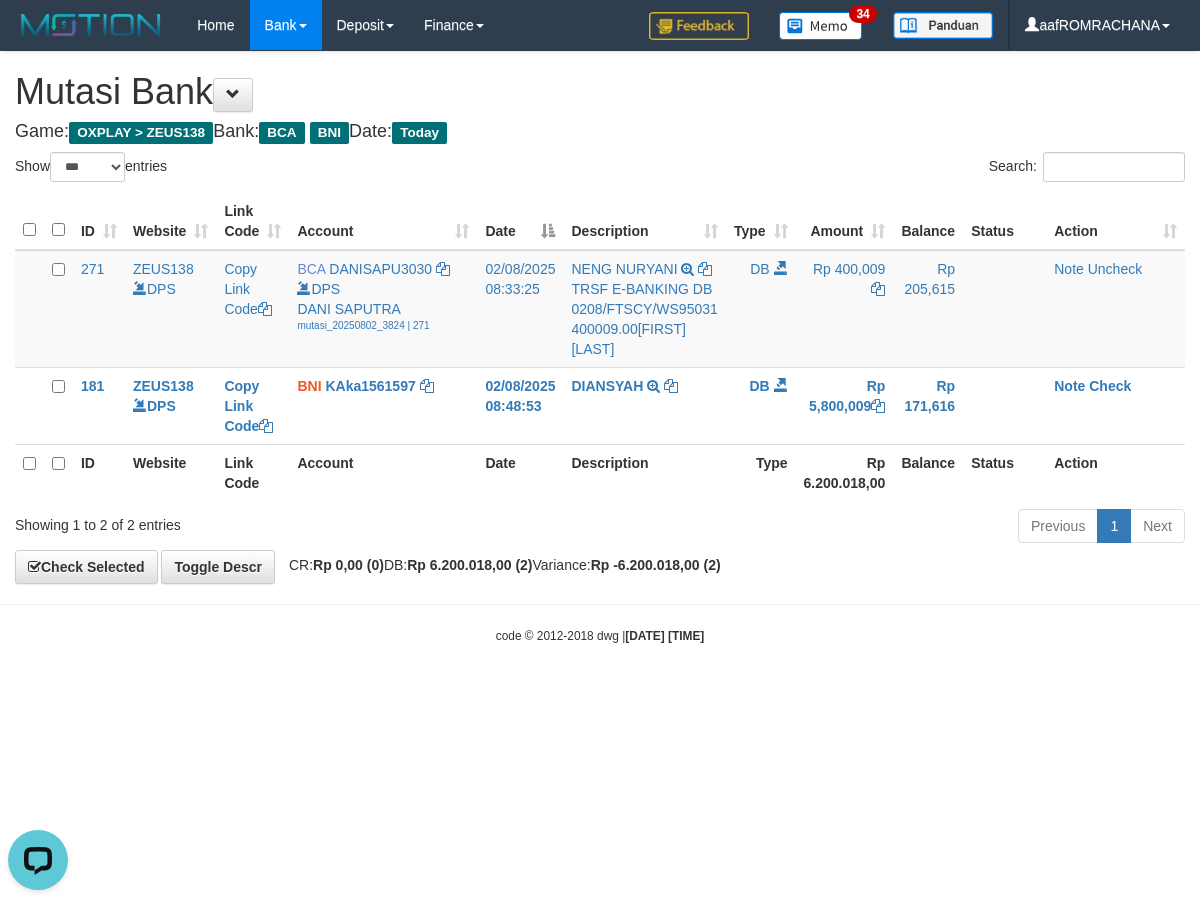 click on "**********" at bounding box center [600, 317] 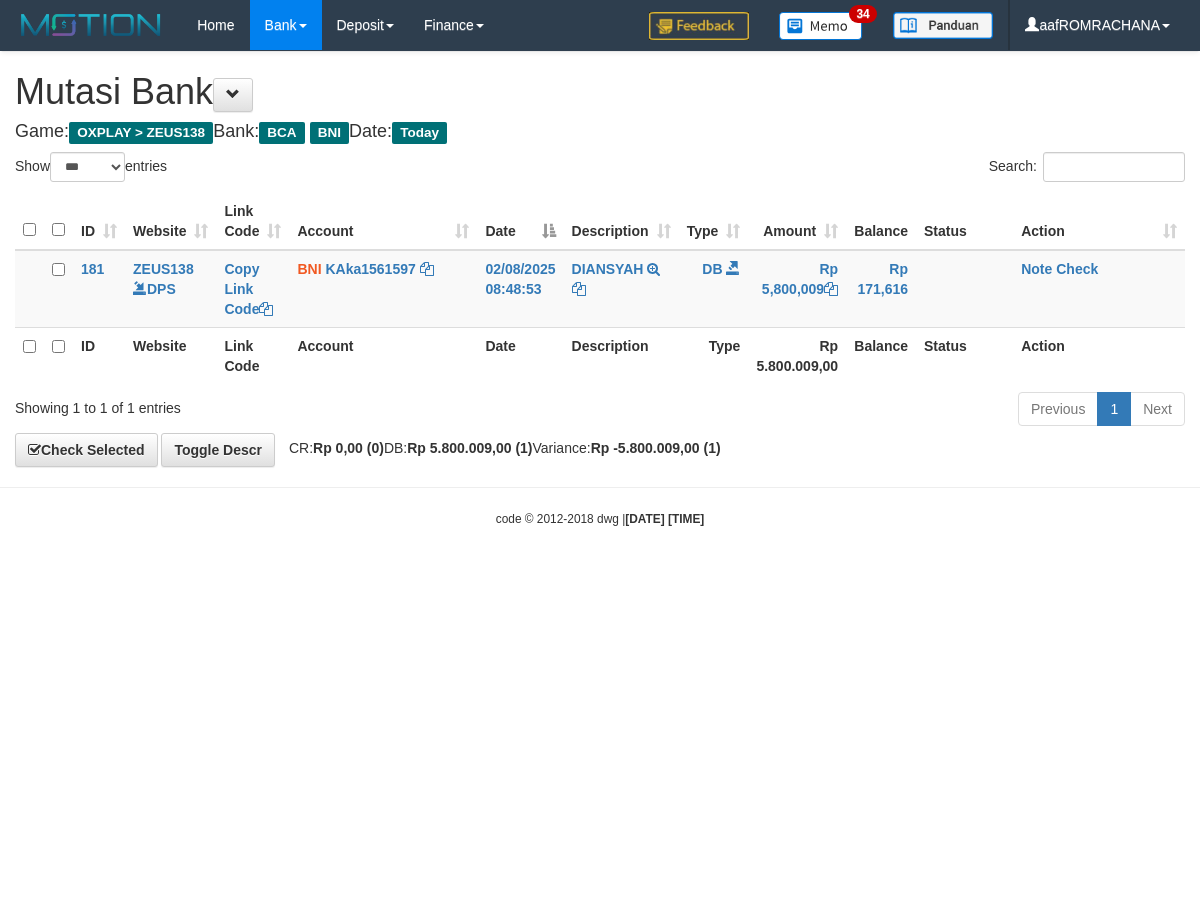 select on "***" 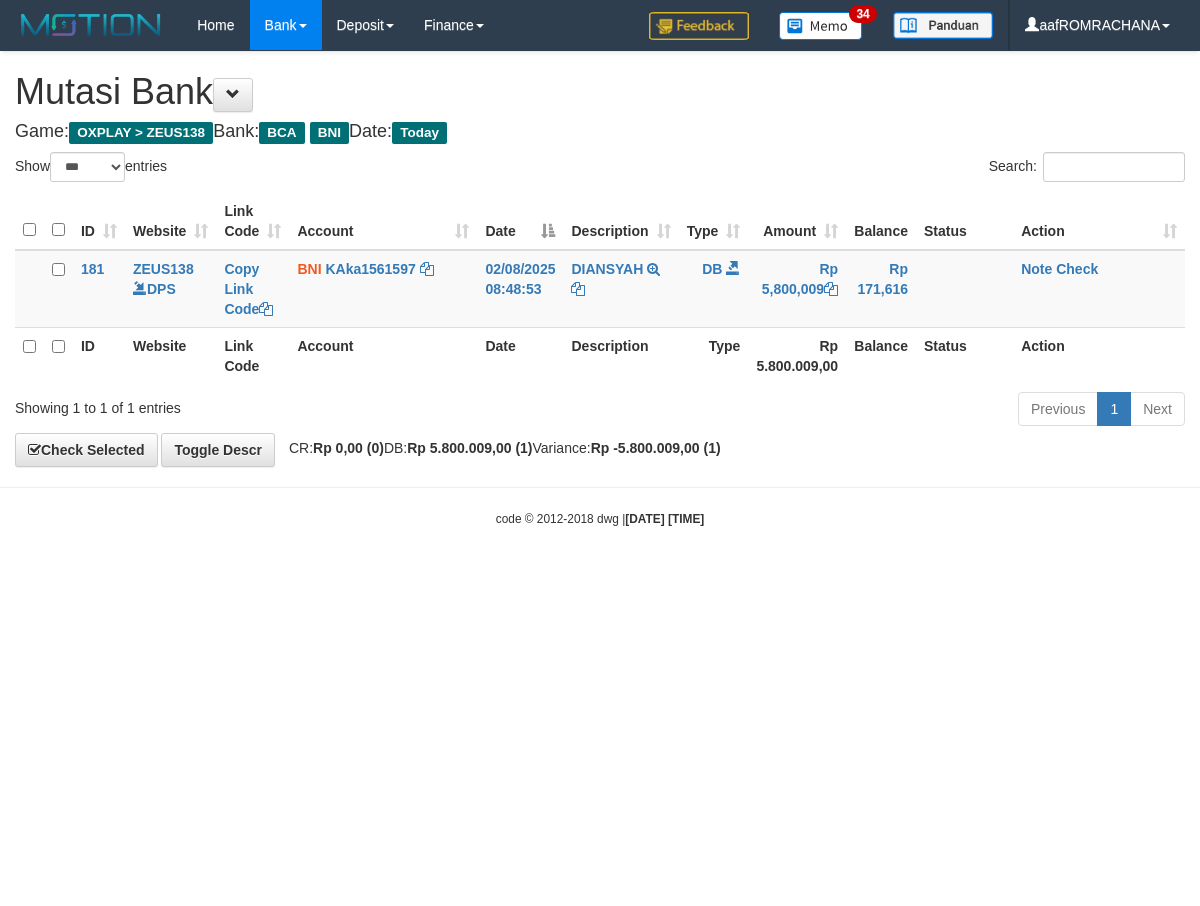 scroll, scrollTop: 0, scrollLeft: 0, axis: both 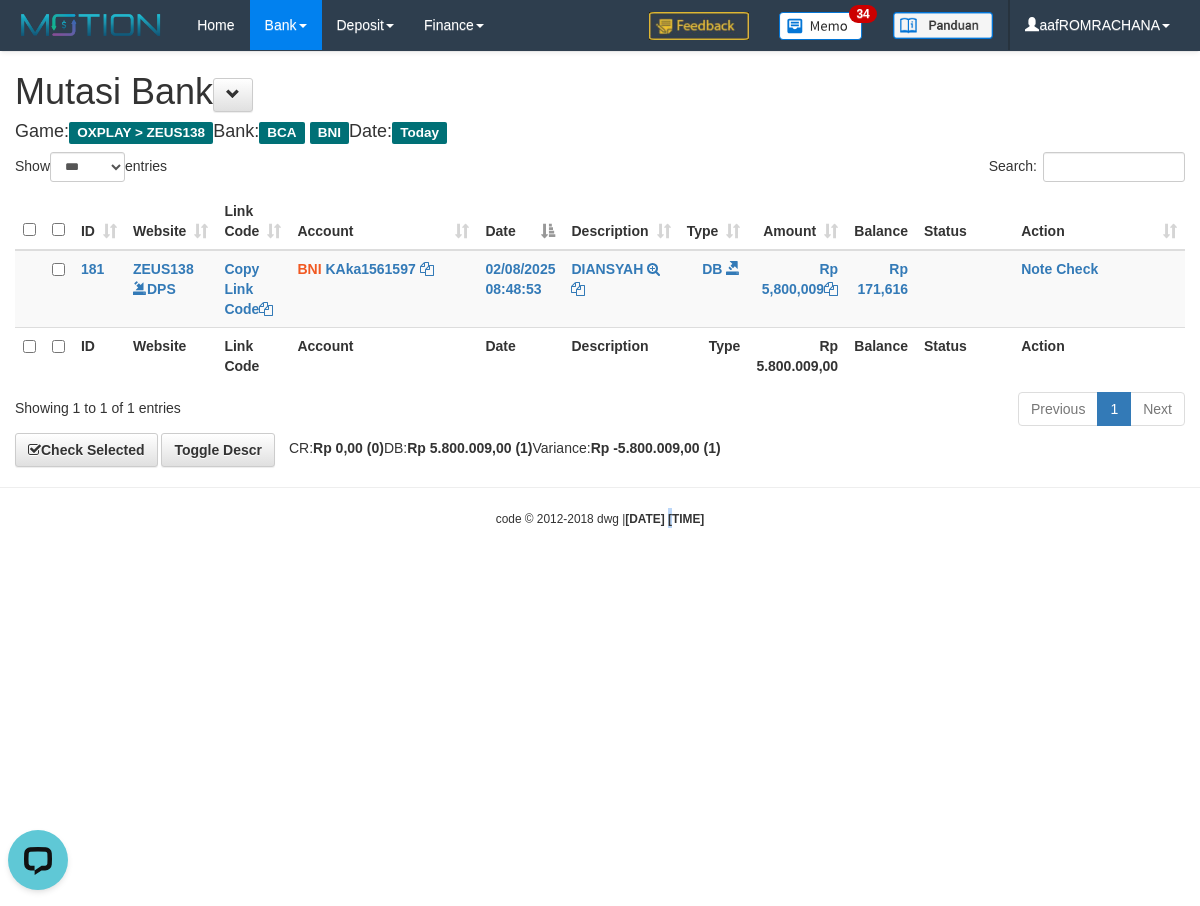 drag, startPoint x: 654, startPoint y: 664, endPoint x: 656, endPoint y: 675, distance: 11.18034 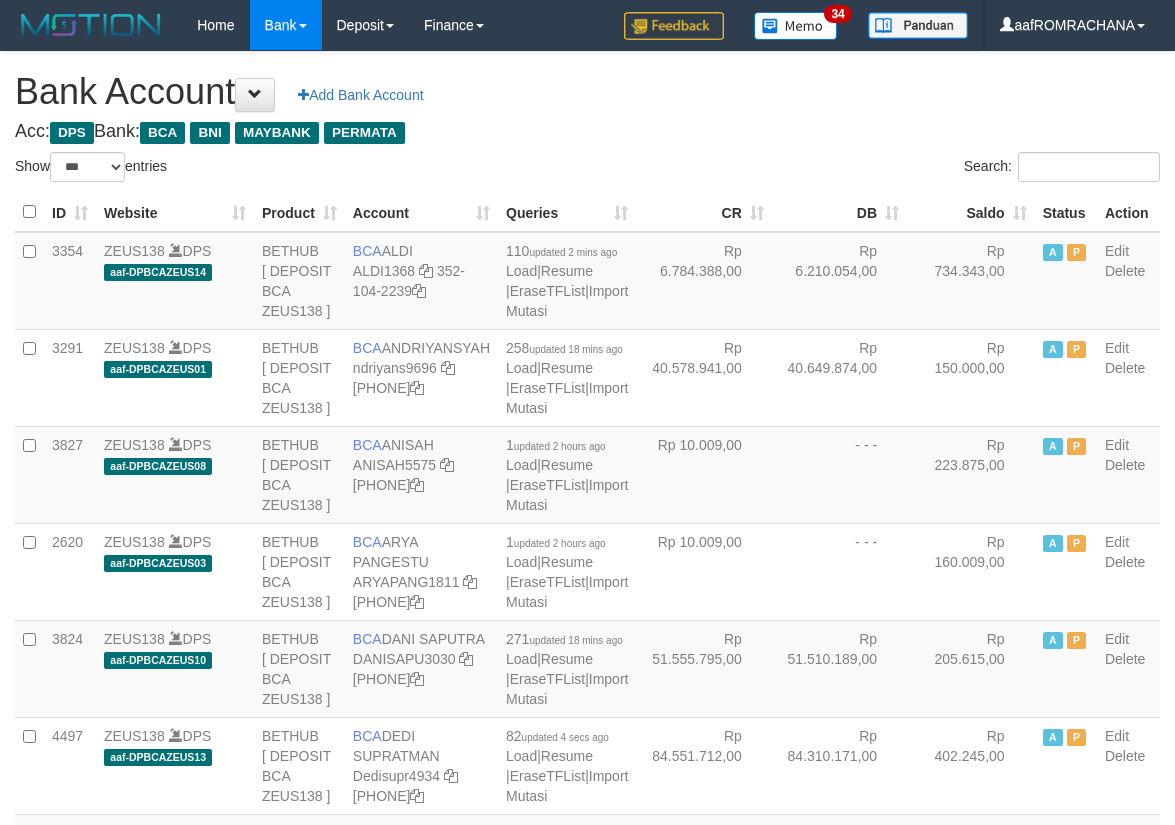 select on "***" 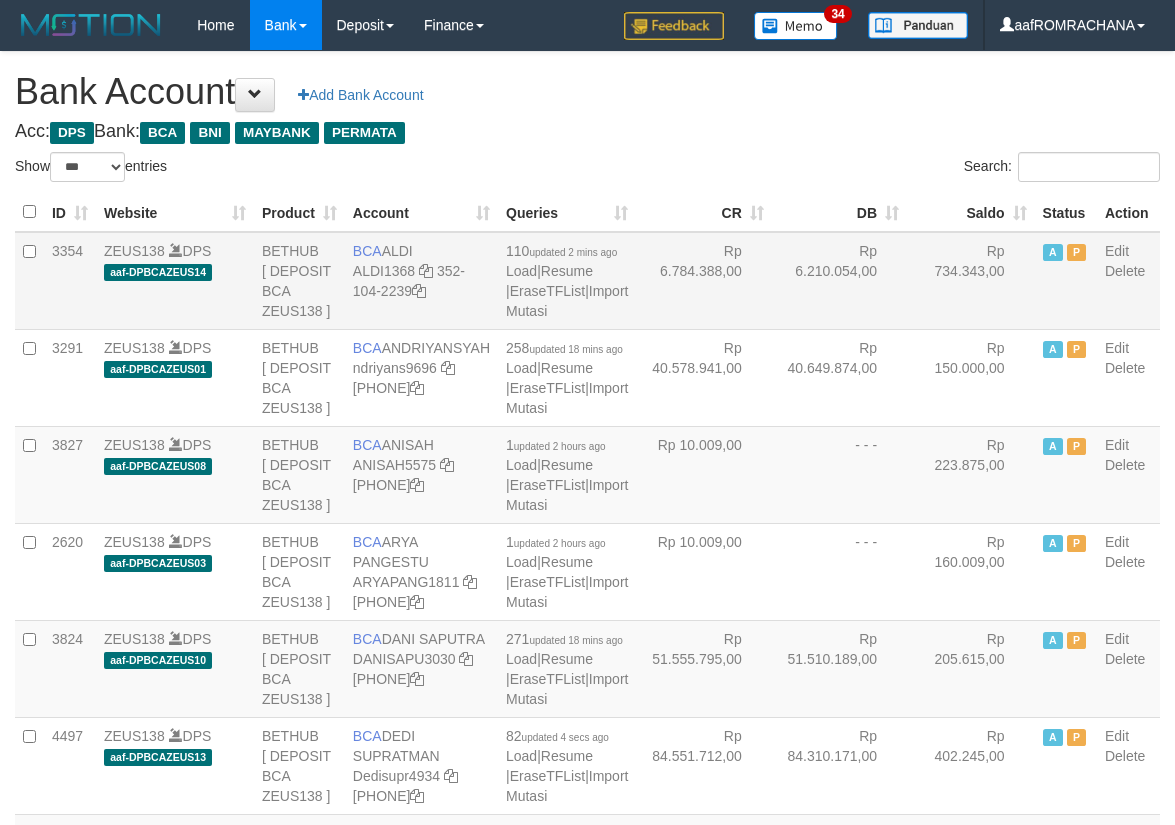 scroll, scrollTop: 0, scrollLeft: 0, axis: both 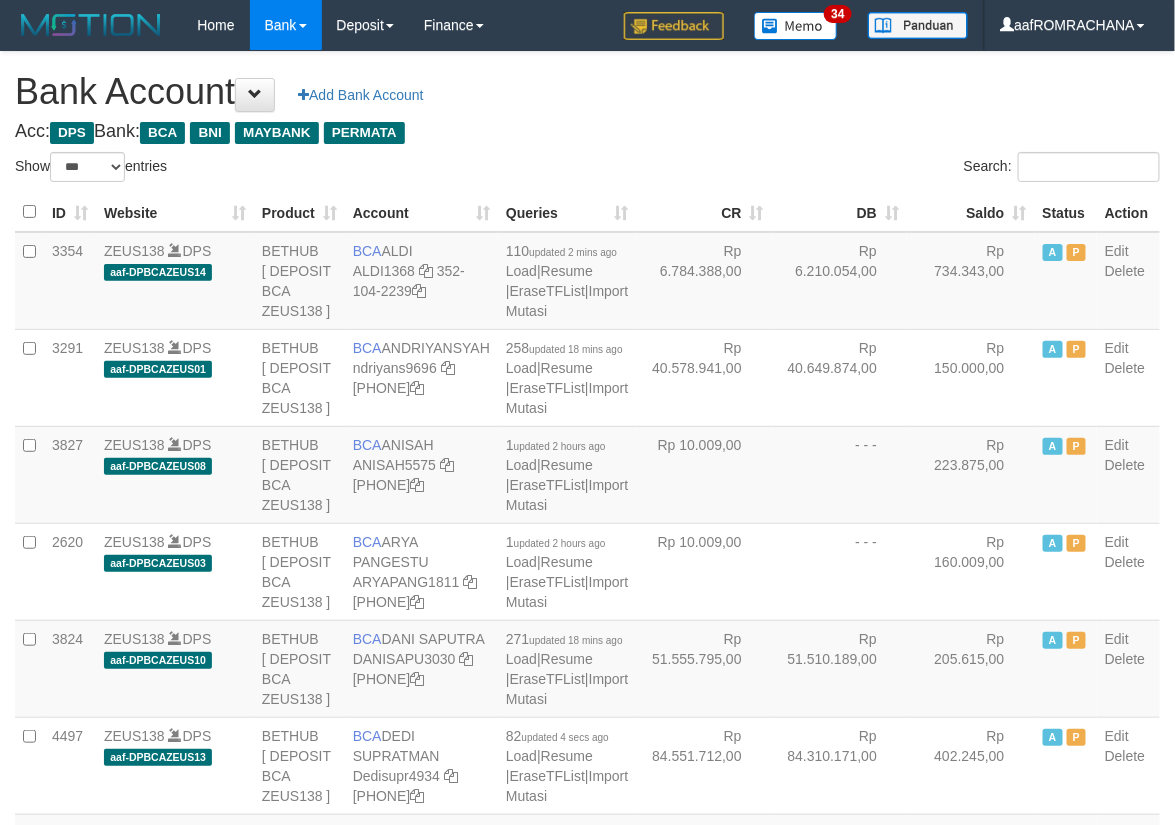 click on "Saldo" at bounding box center (971, 212) 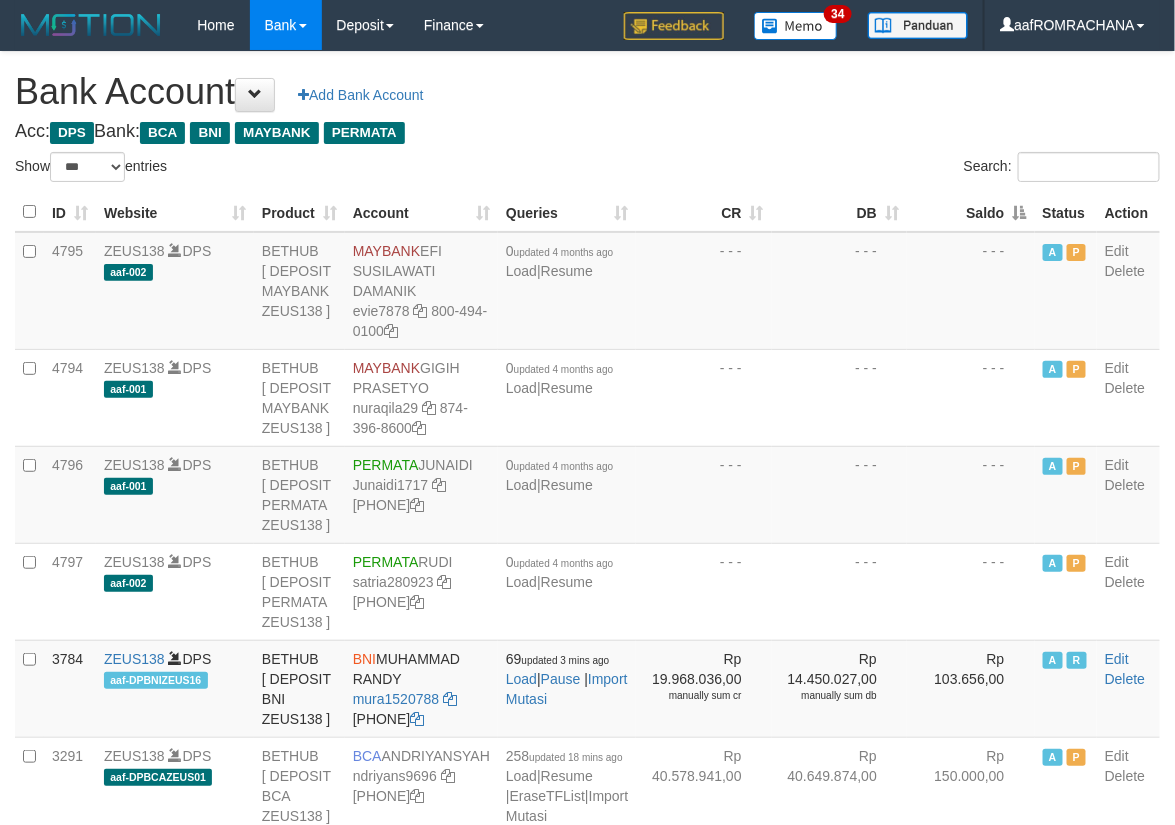 click on "Saldo" at bounding box center [971, 212] 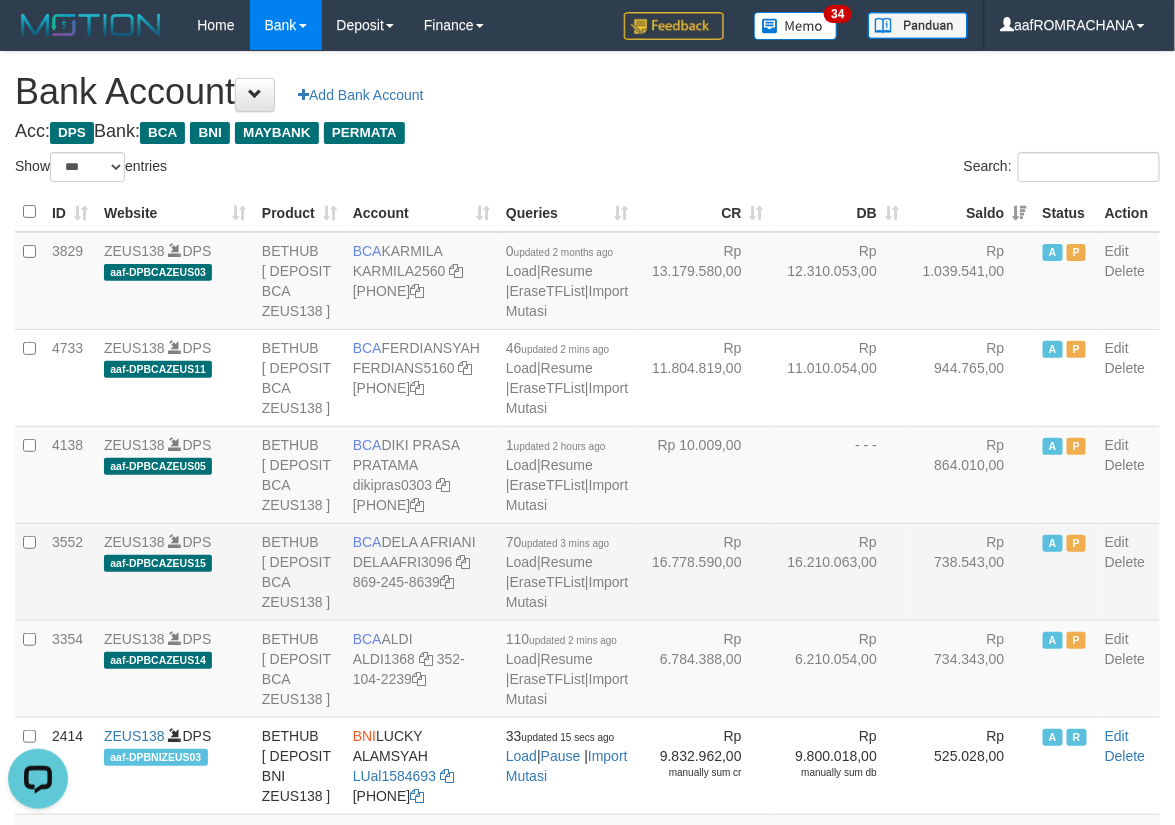 scroll, scrollTop: 0, scrollLeft: 0, axis: both 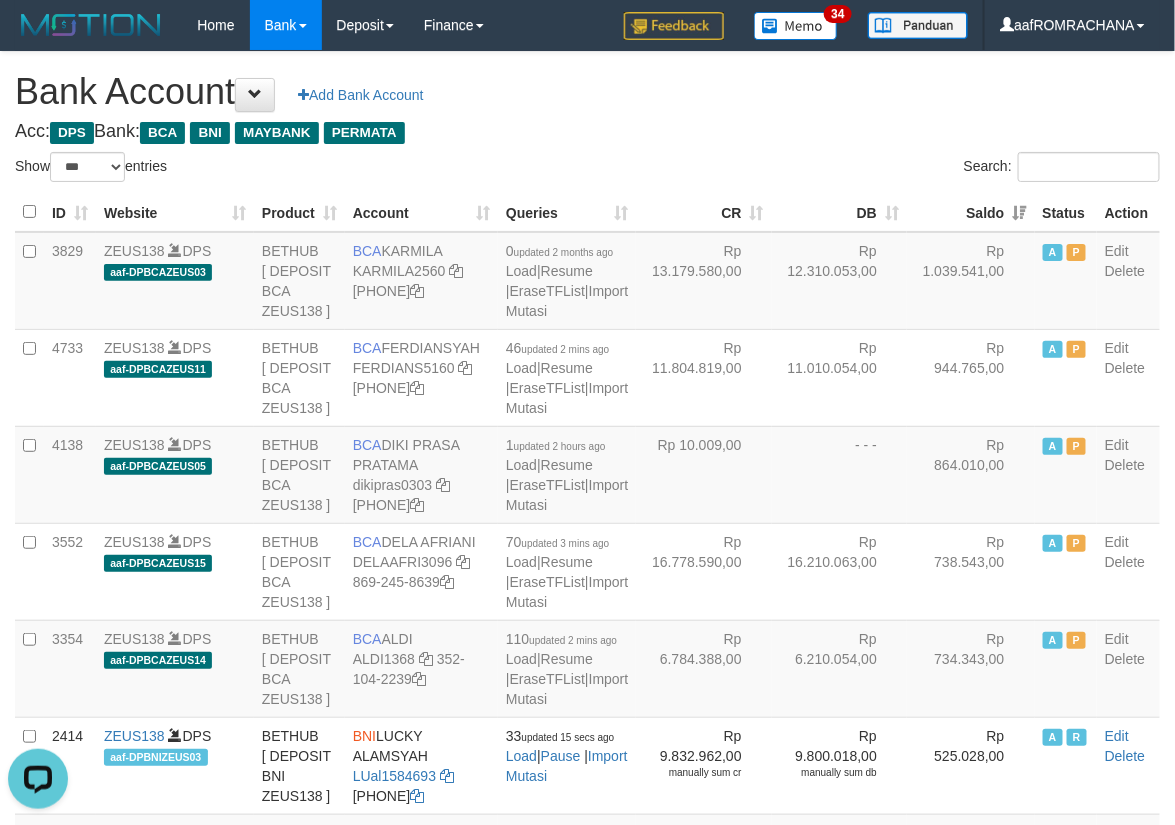 click on "Acc: 										 DPS
Bank:   BCA   BNI   MAYBANK   PERMATA" at bounding box center (587, 132) 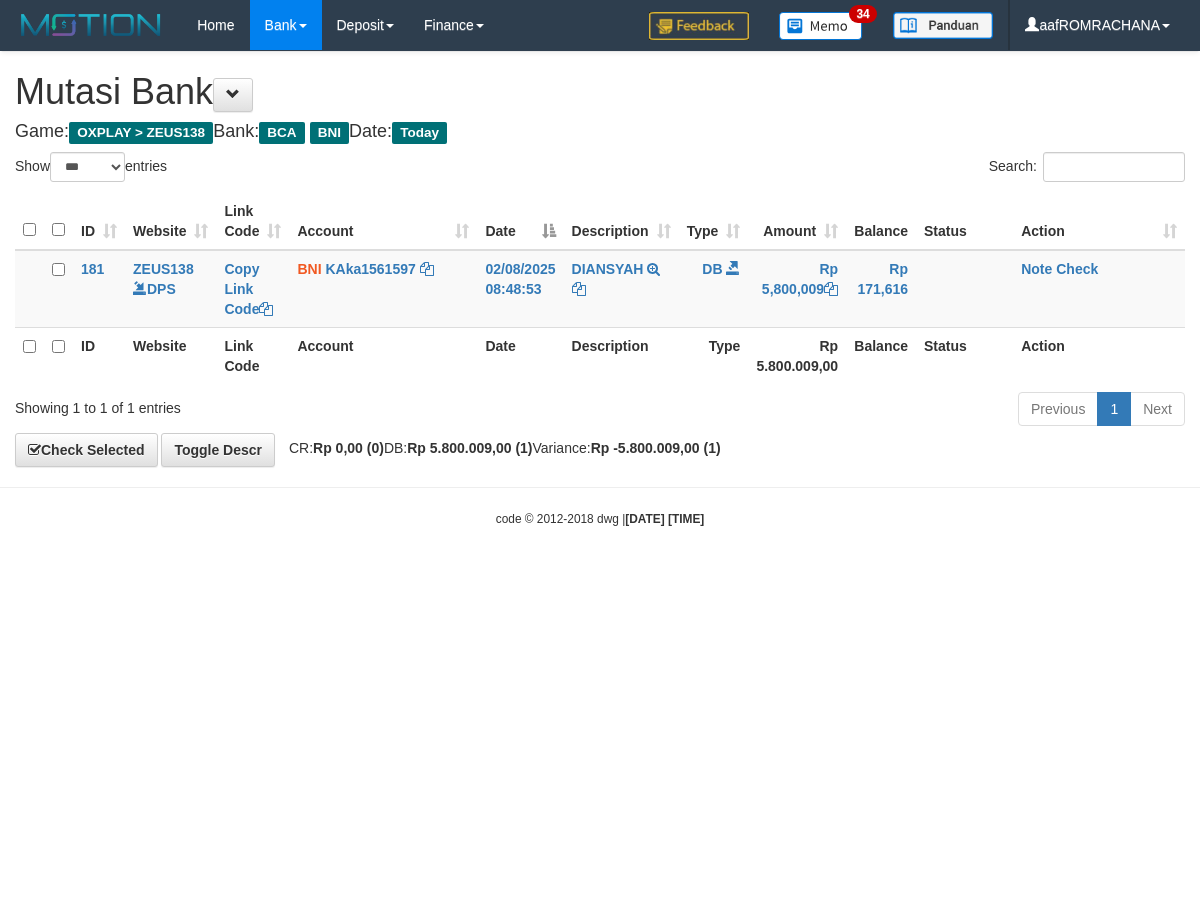 select on "***" 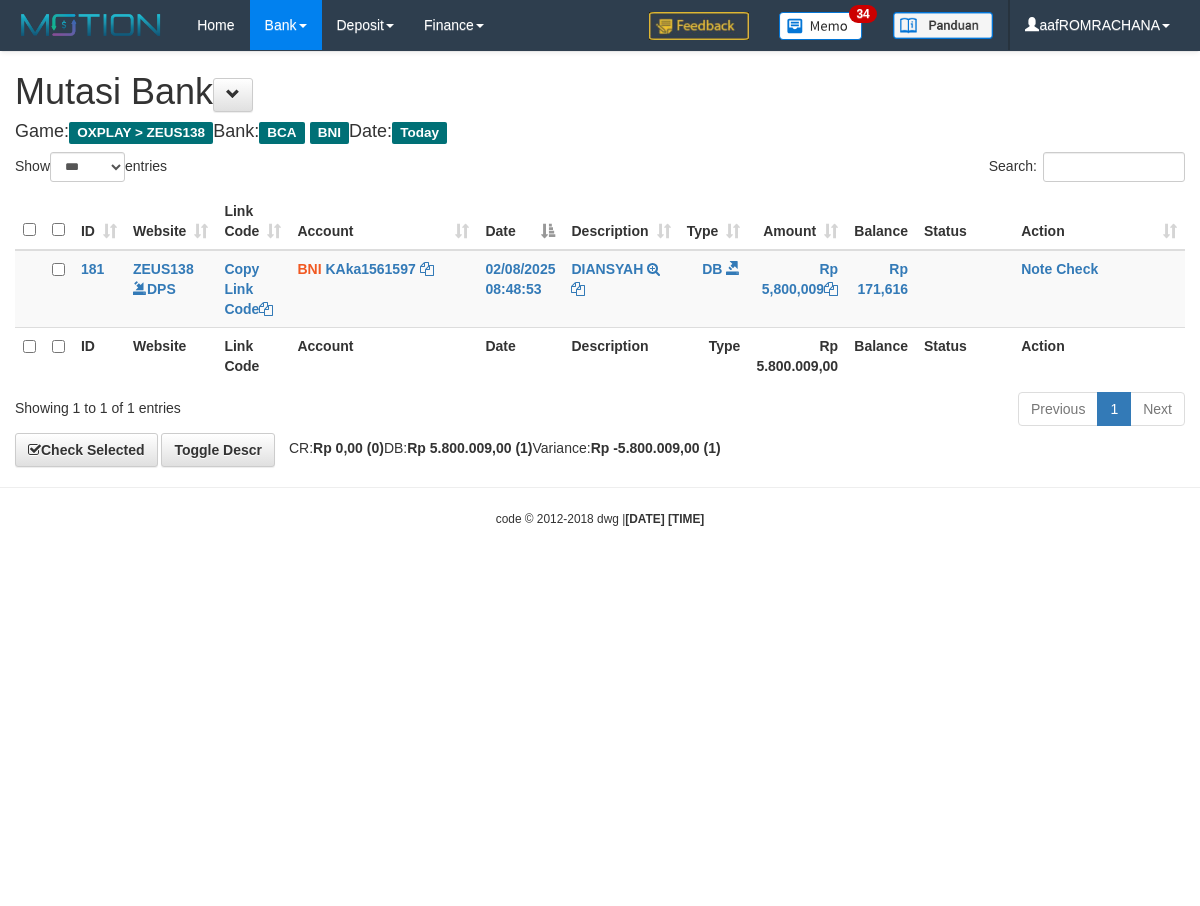 scroll, scrollTop: 0, scrollLeft: 0, axis: both 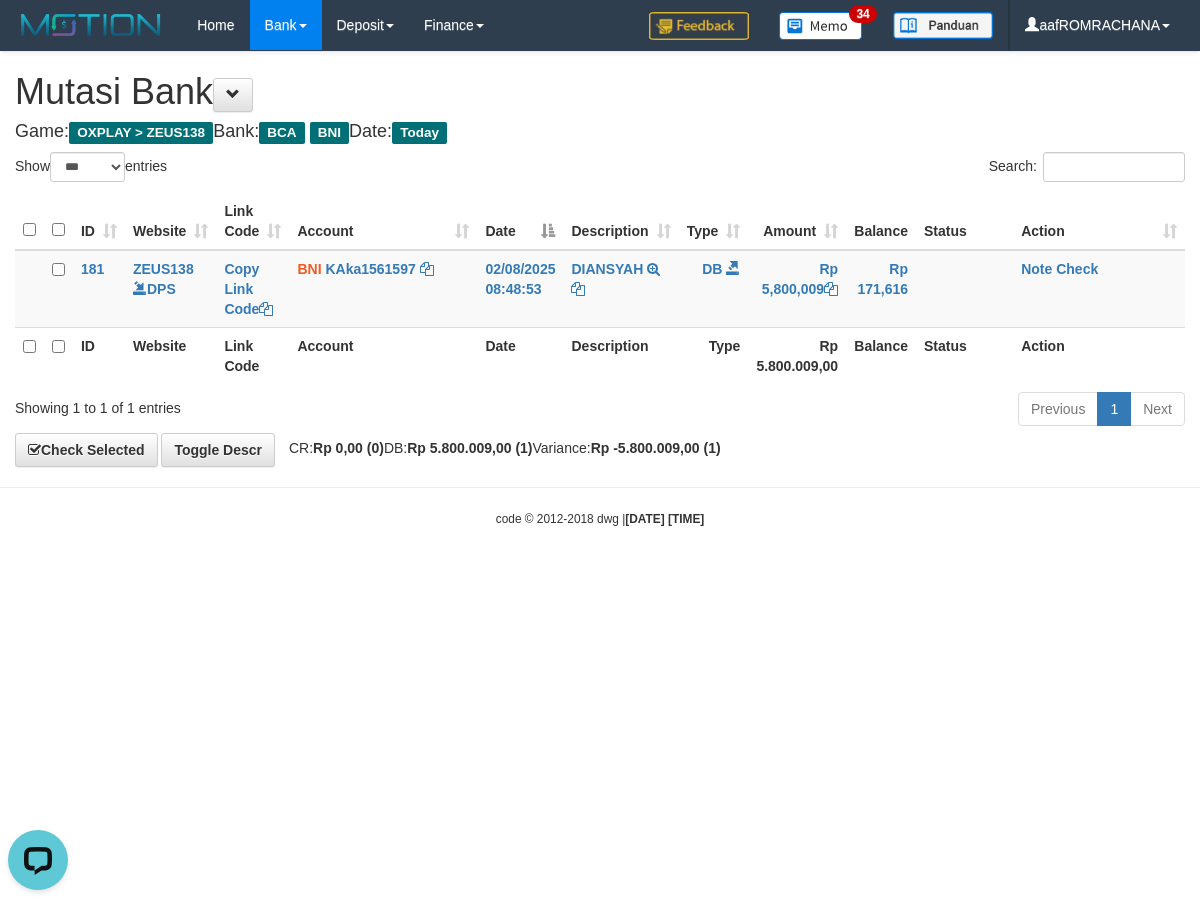 click on "Toggle navigation
Home
Bank
Account List
Load
By Website
Group
[OXPLAY]													ZEUS138
By Load Group (DPS)" at bounding box center (600, 289) 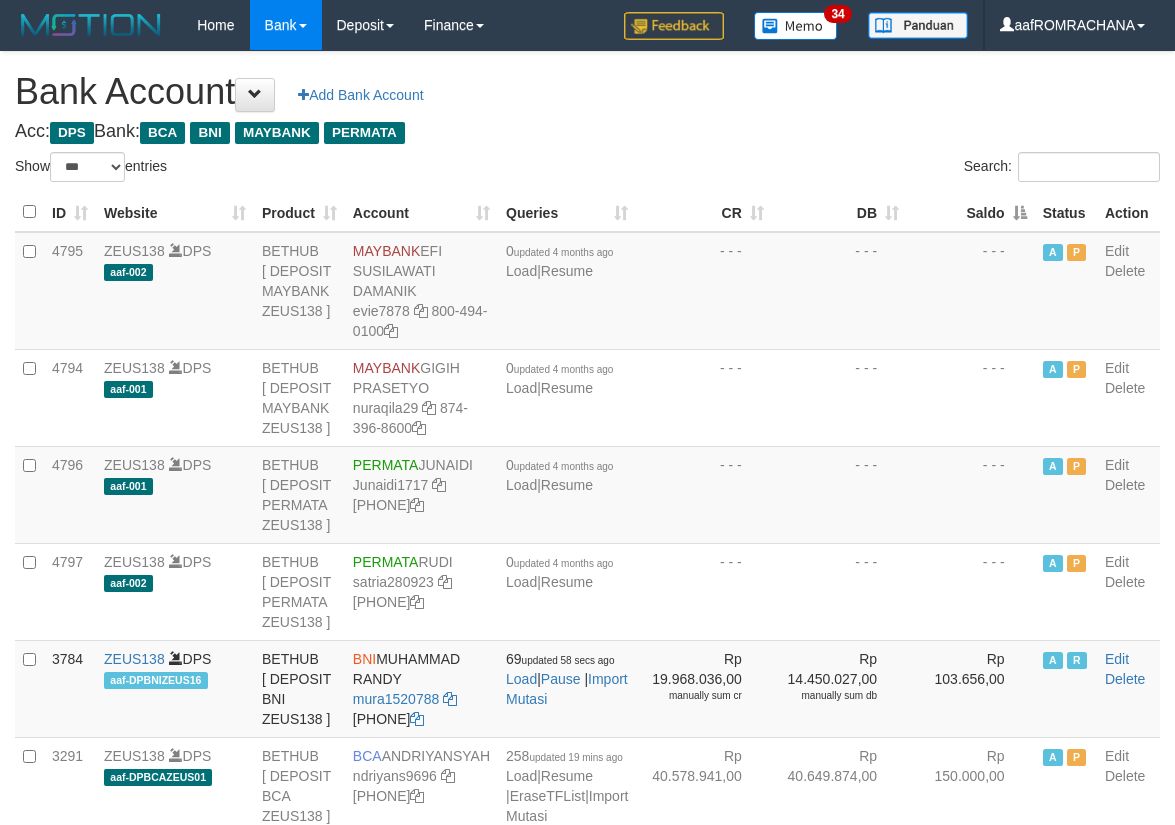 select on "***" 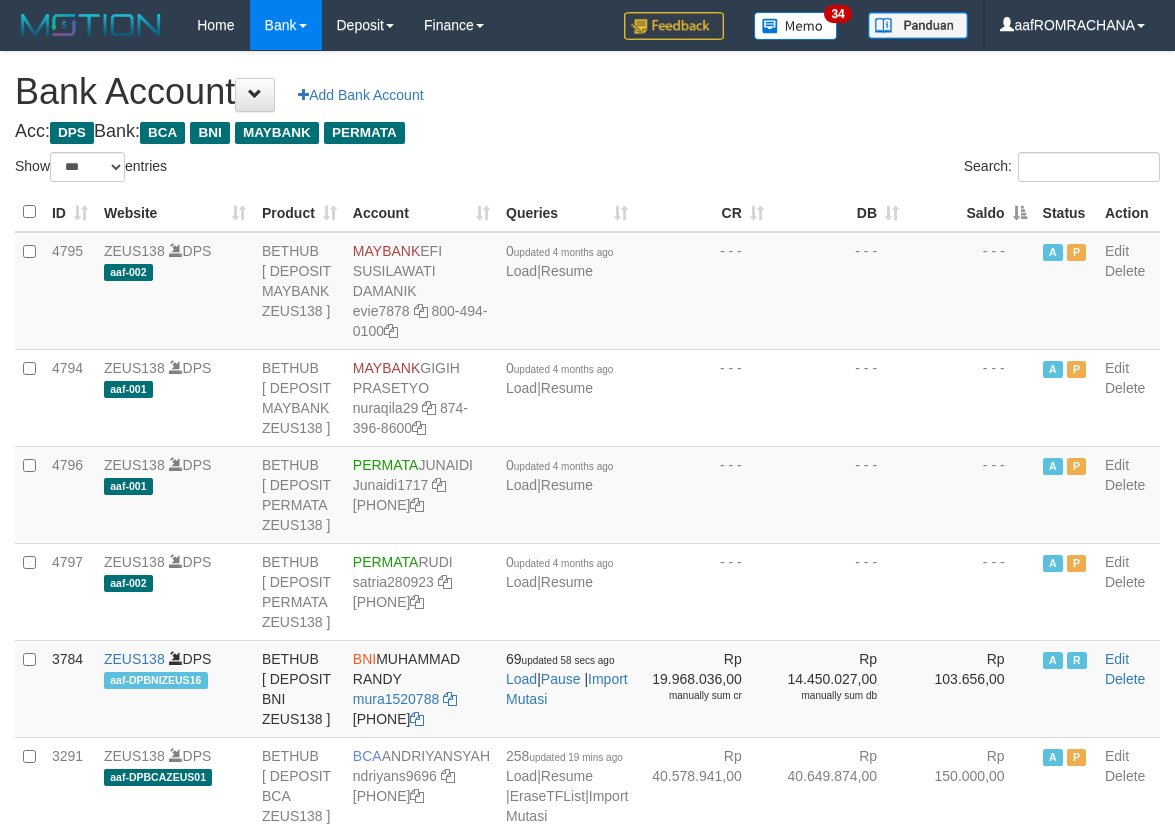 scroll, scrollTop: 0, scrollLeft: 0, axis: both 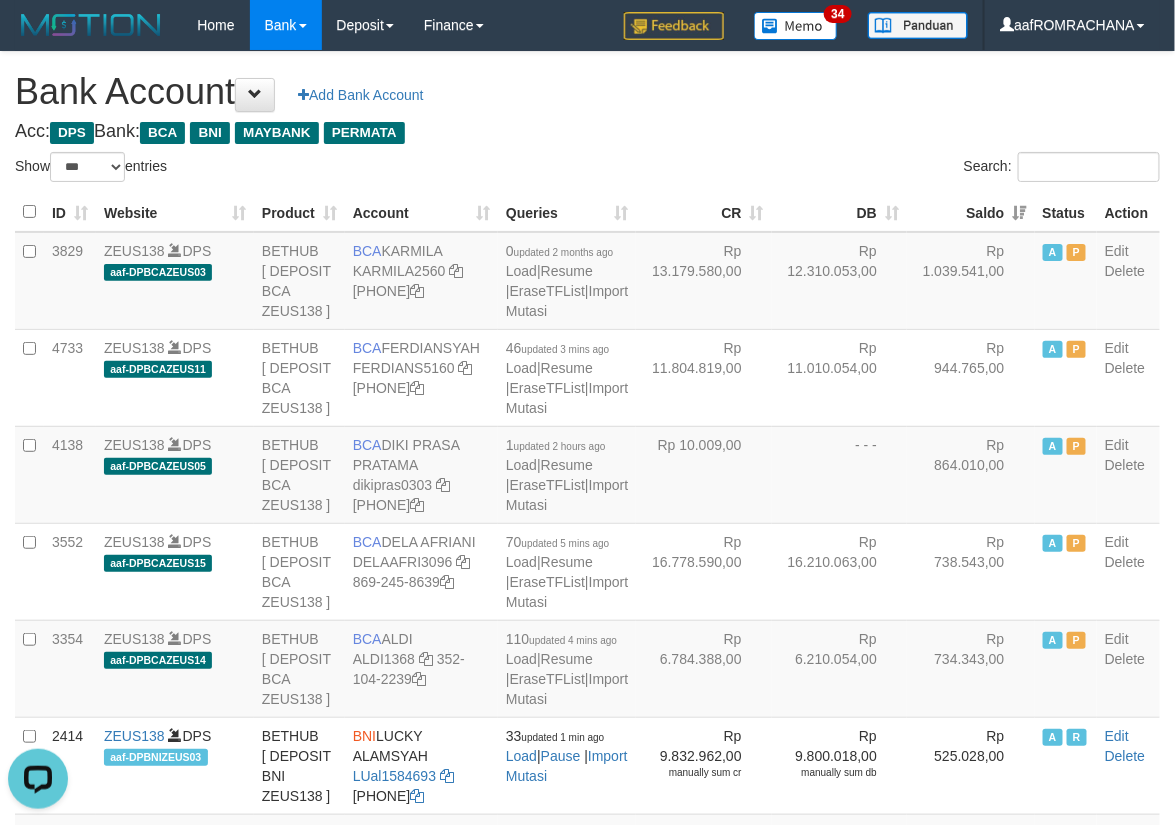 click on "Bank Account
Add Bank Account" at bounding box center (587, 92) 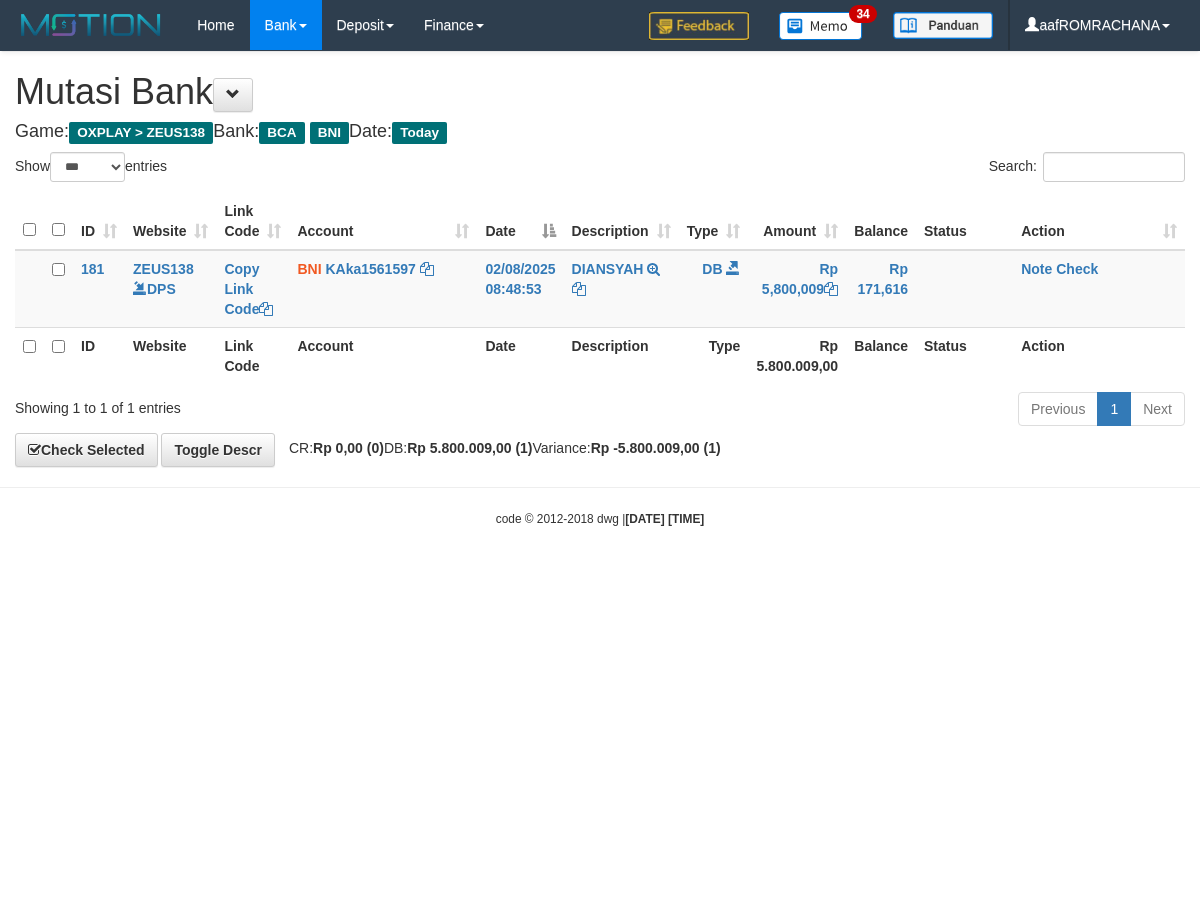 select on "***" 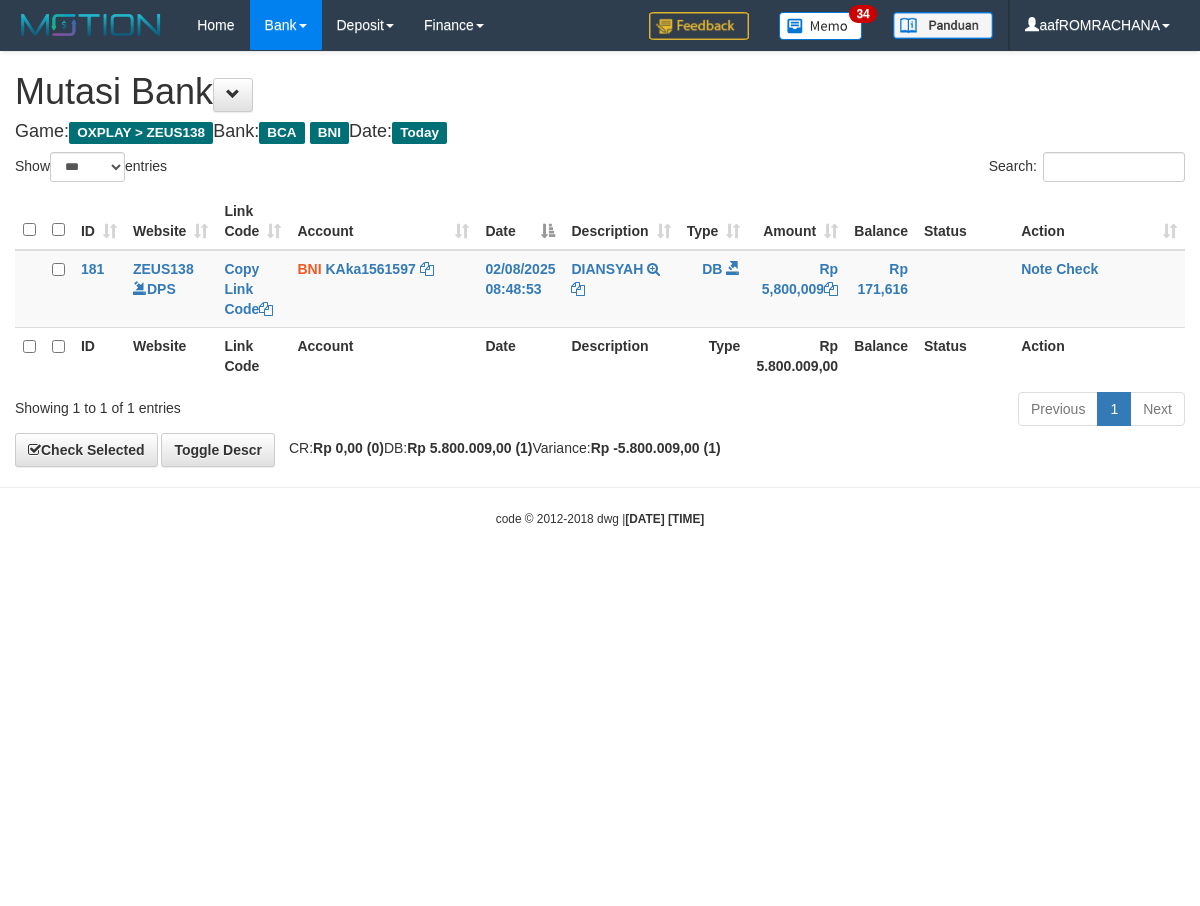 scroll, scrollTop: 0, scrollLeft: 0, axis: both 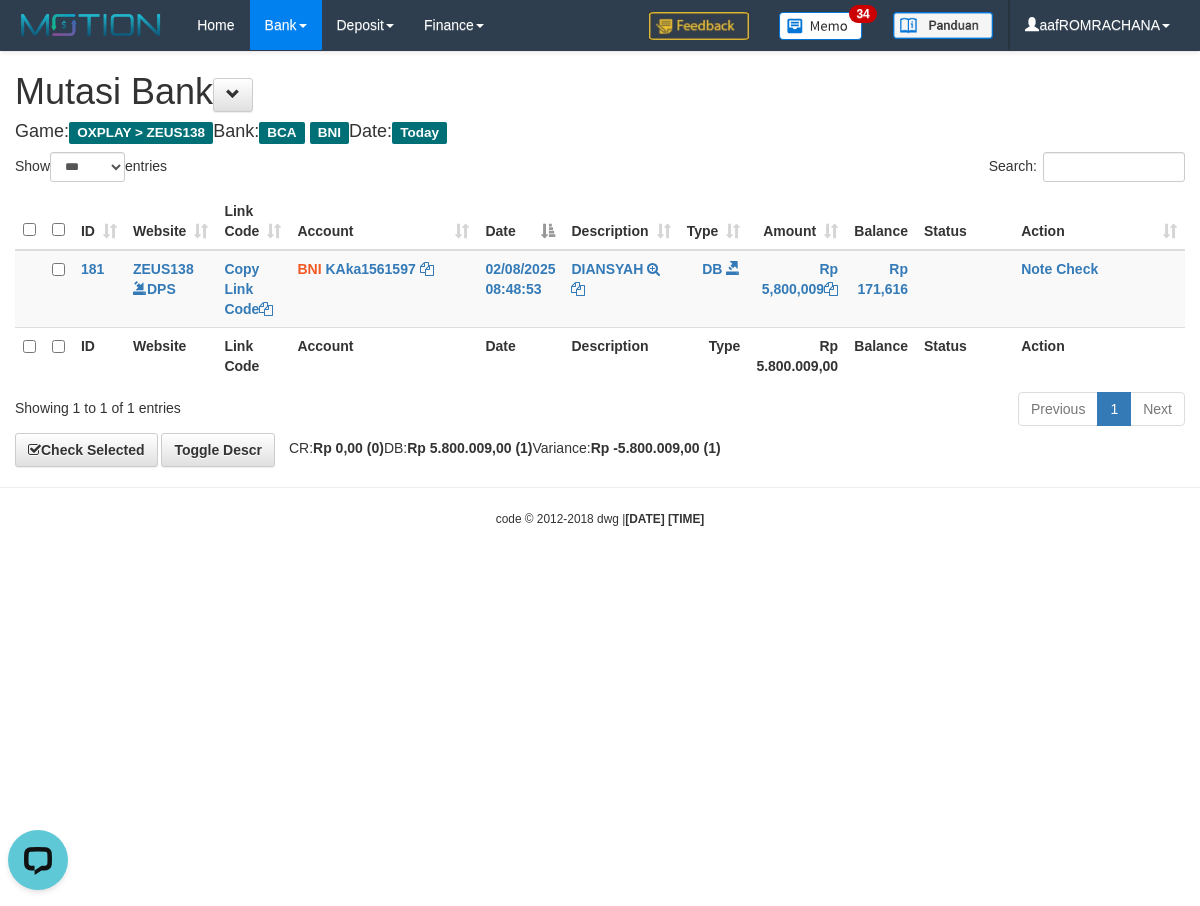 click on "Toggle navigation
Home
Bank
Account List
Load
By Website
Group
[OXPLAY]													ZEUS138
By Load Group (DPS)
Sync" at bounding box center (600, 289) 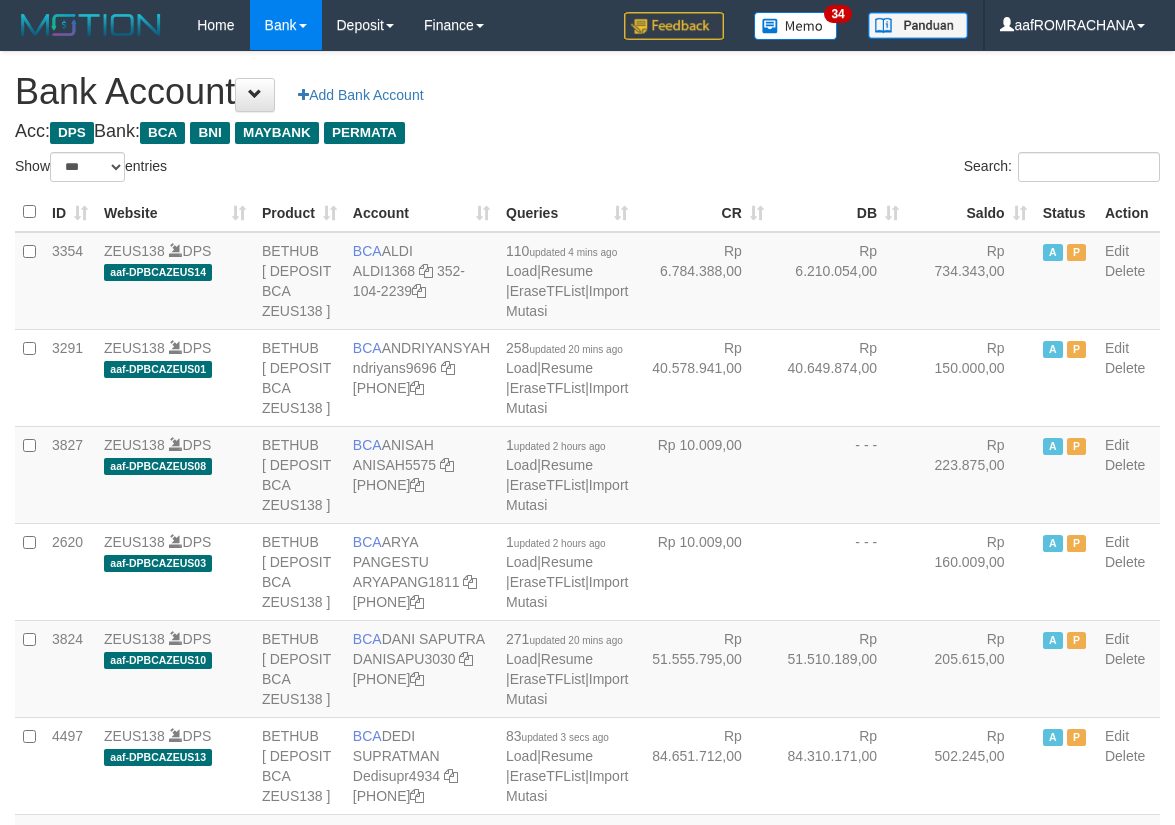select on "***" 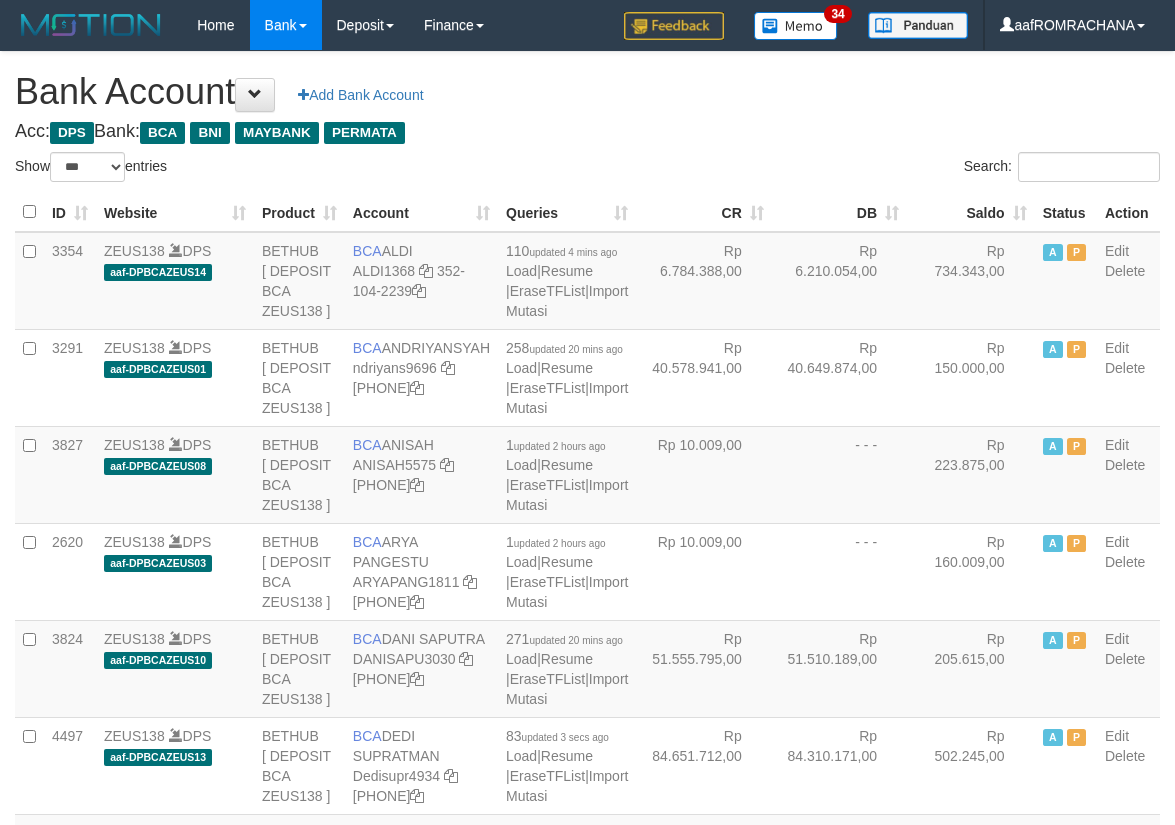scroll, scrollTop: 0, scrollLeft: 0, axis: both 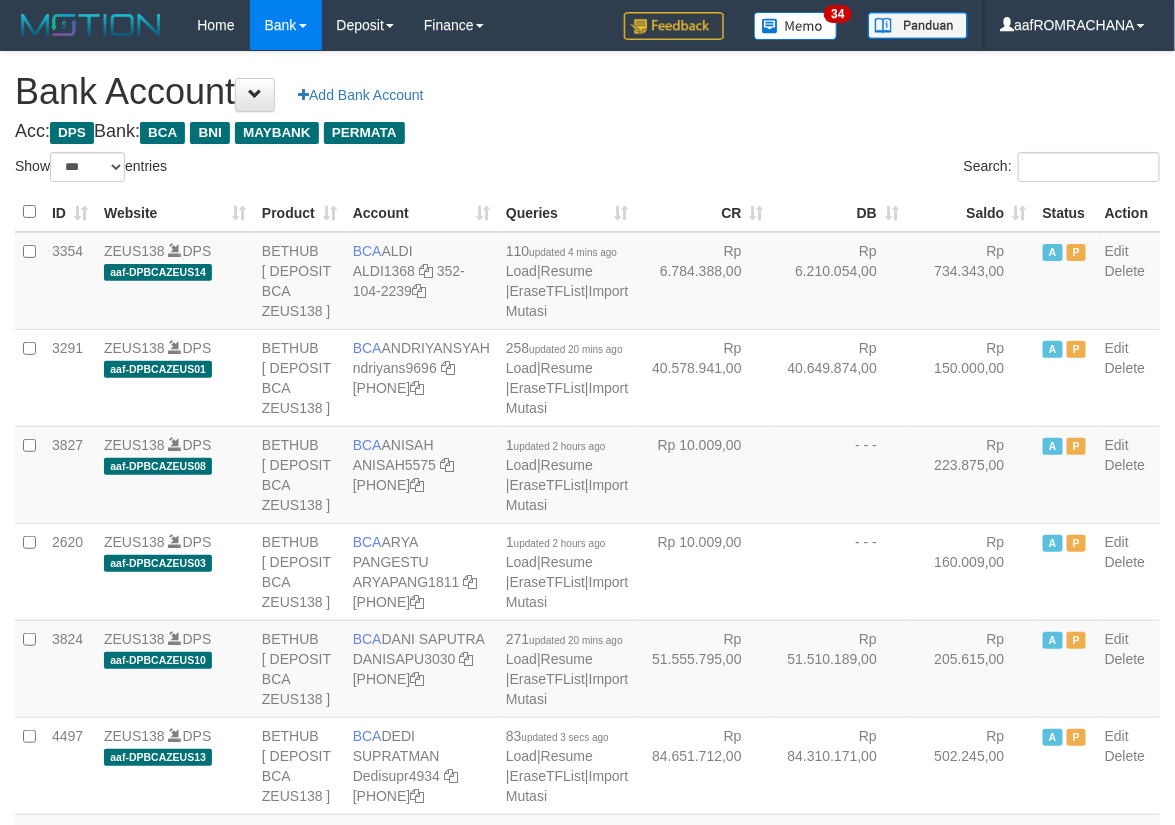 click on "Saldo" at bounding box center (971, 212) 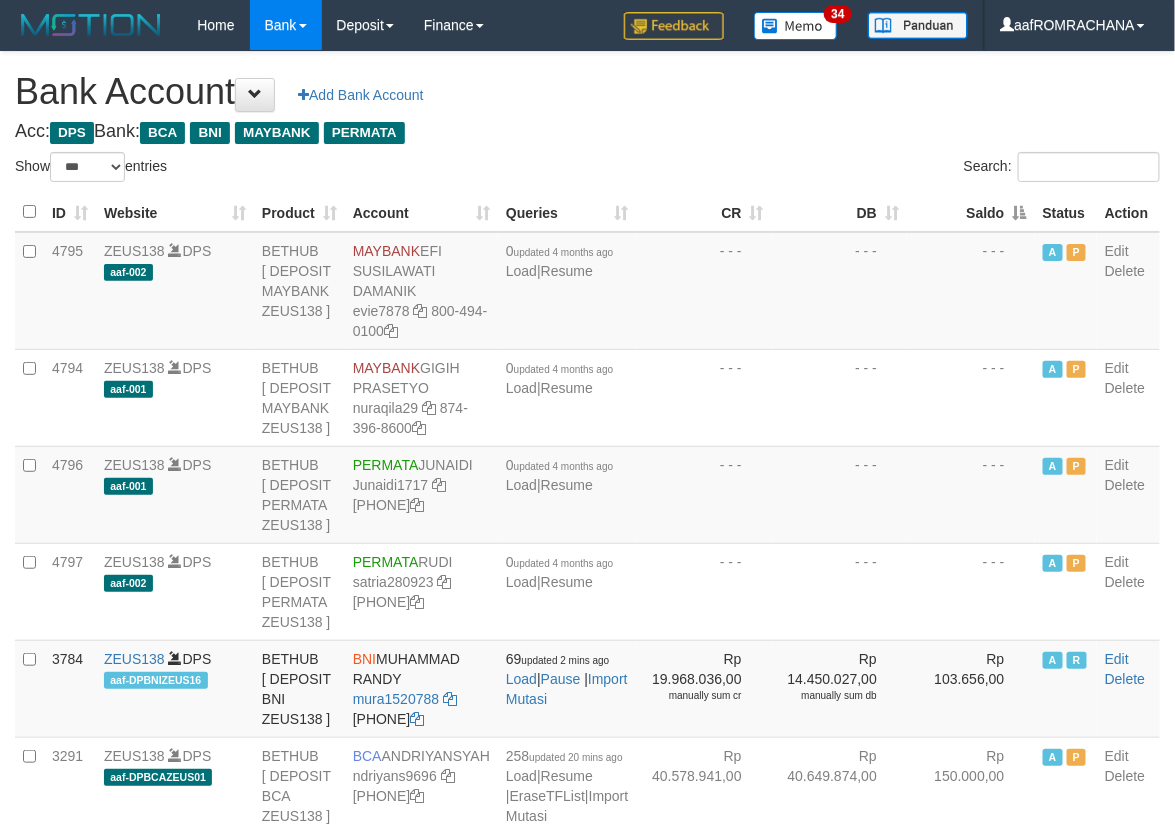 click on "Saldo" at bounding box center [971, 212] 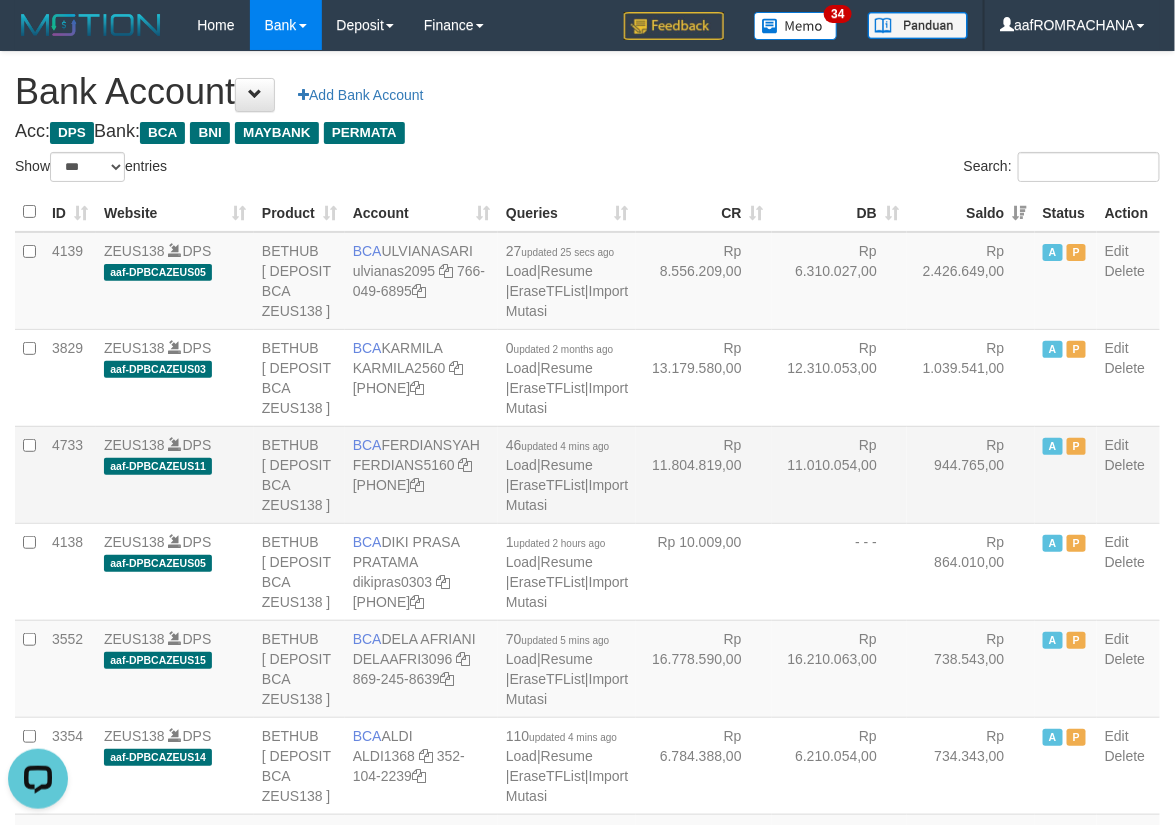 scroll, scrollTop: 0, scrollLeft: 0, axis: both 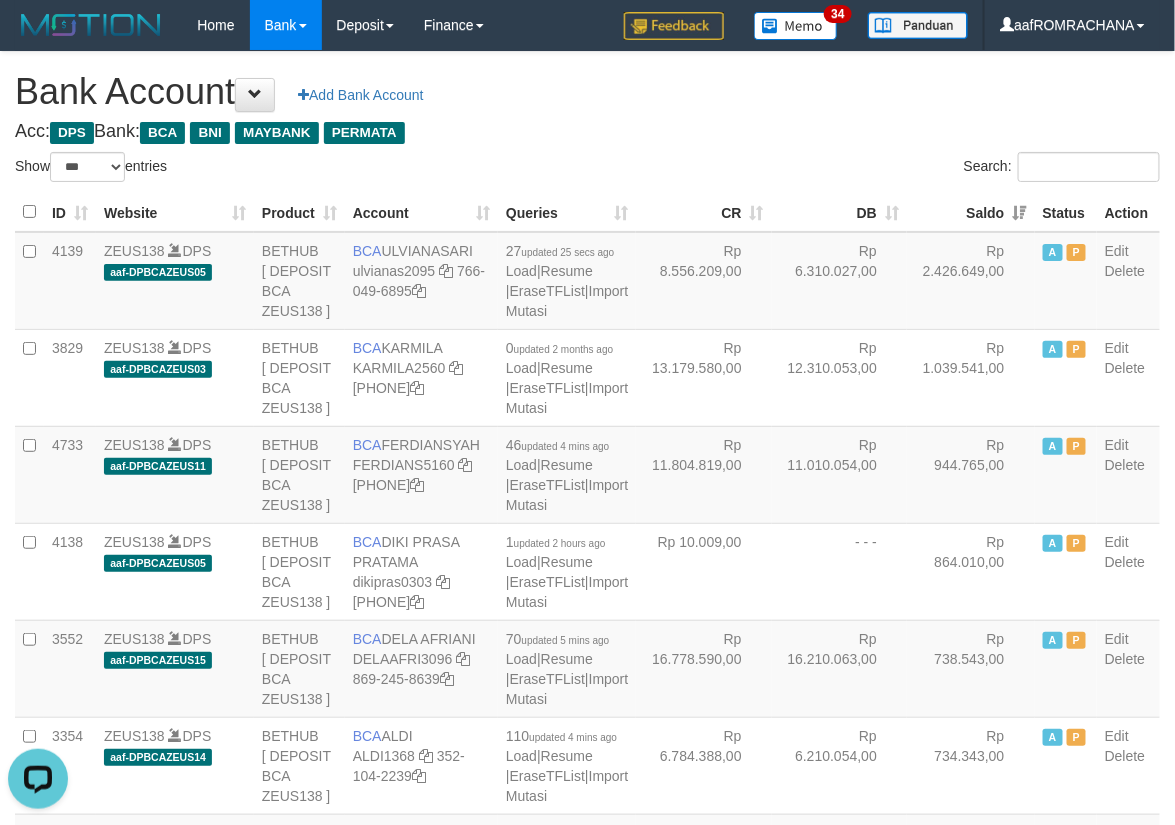 click on "Bank Account
Add Bank Account" at bounding box center [587, 92] 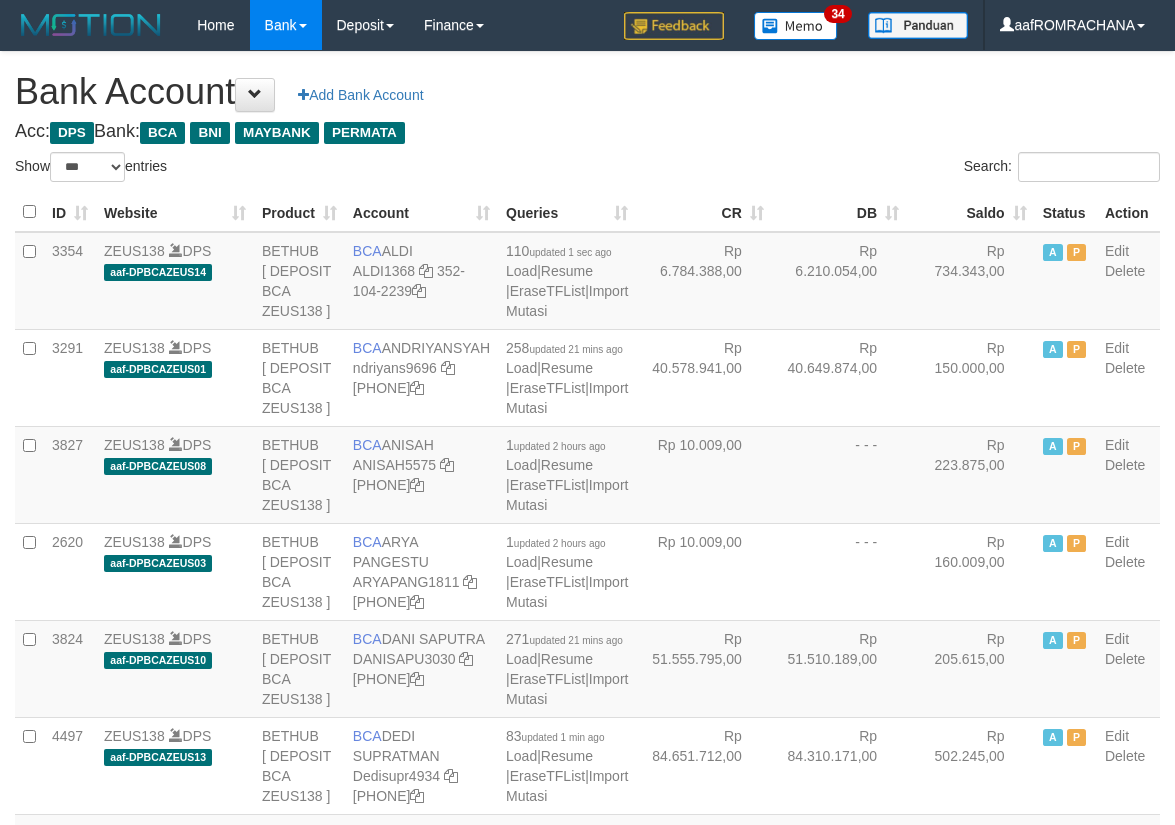 select on "***" 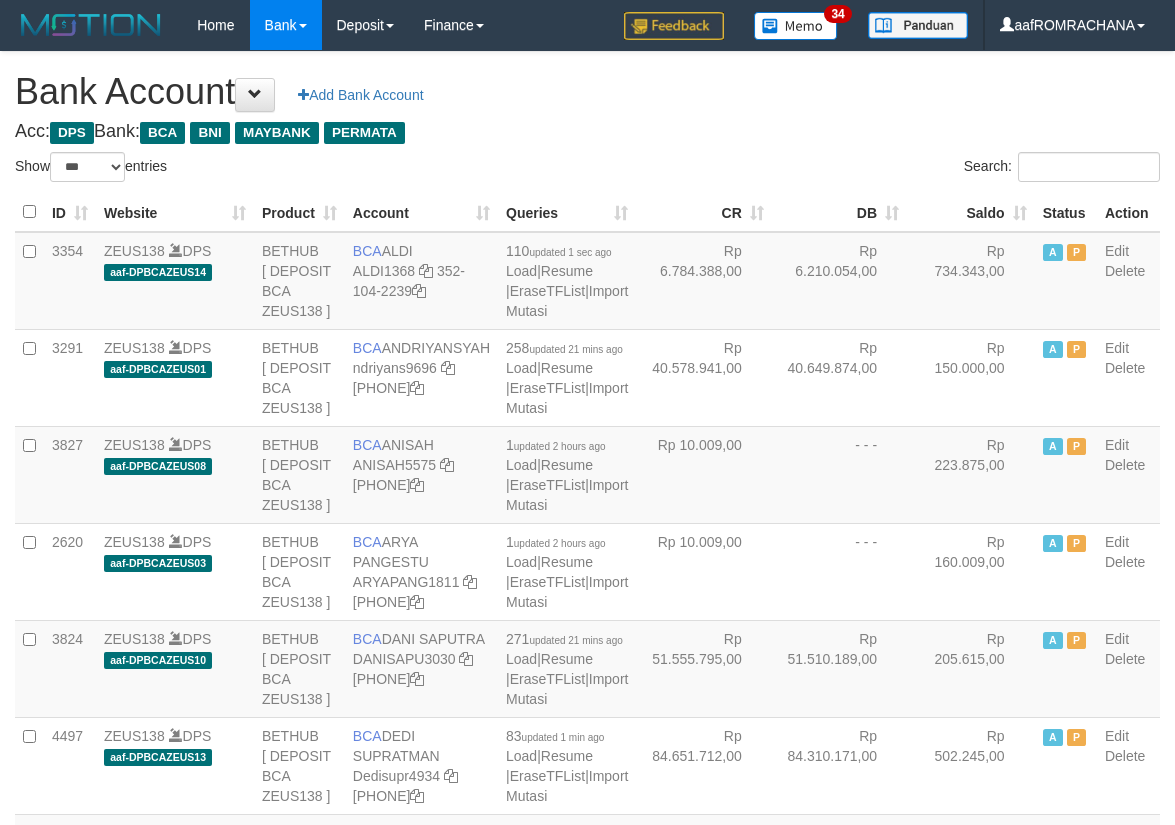 scroll, scrollTop: 0, scrollLeft: 0, axis: both 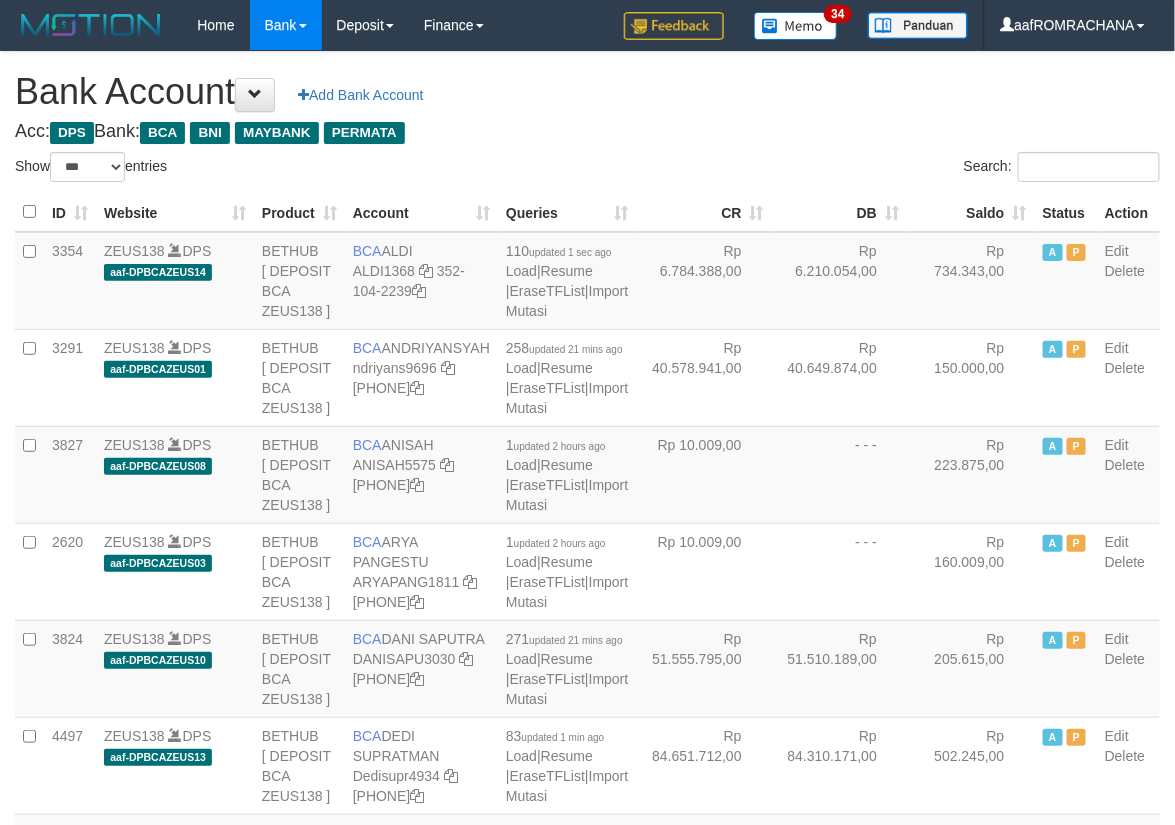 click on "Saldo" at bounding box center [971, 212] 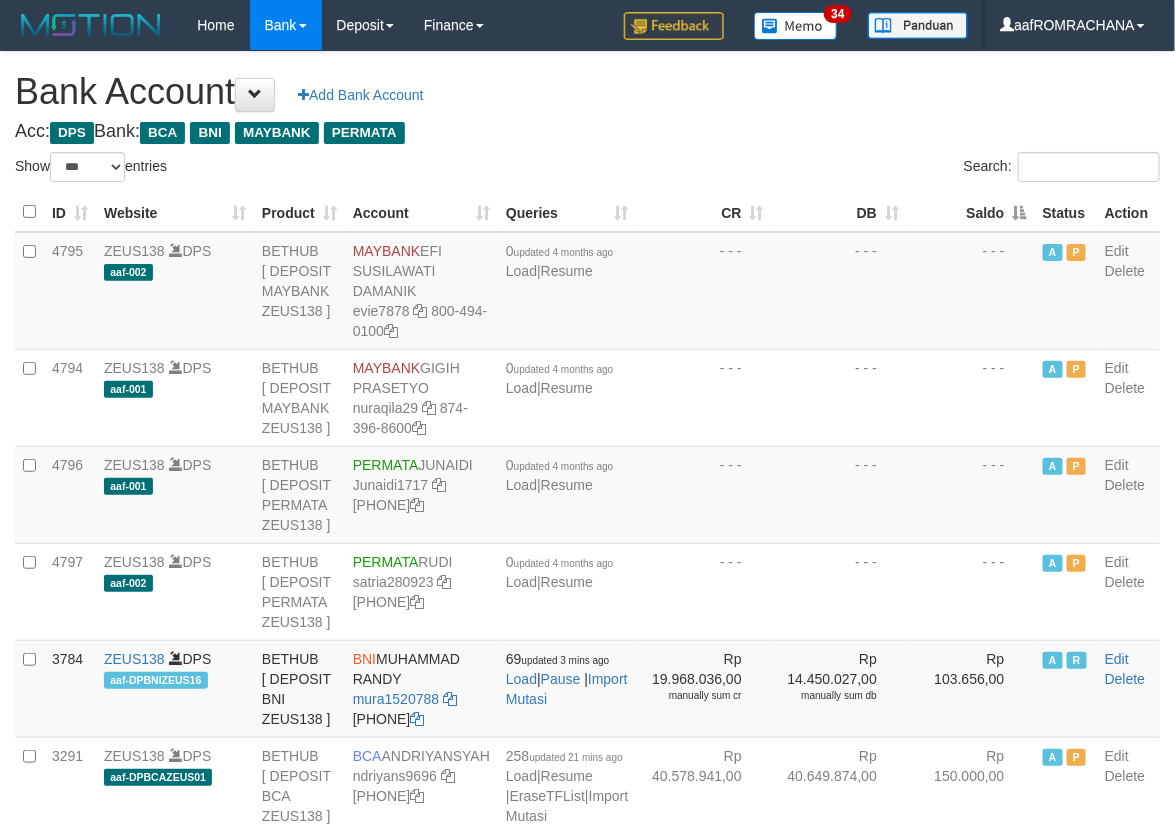 click on "Saldo" at bounding box center [971, 212] 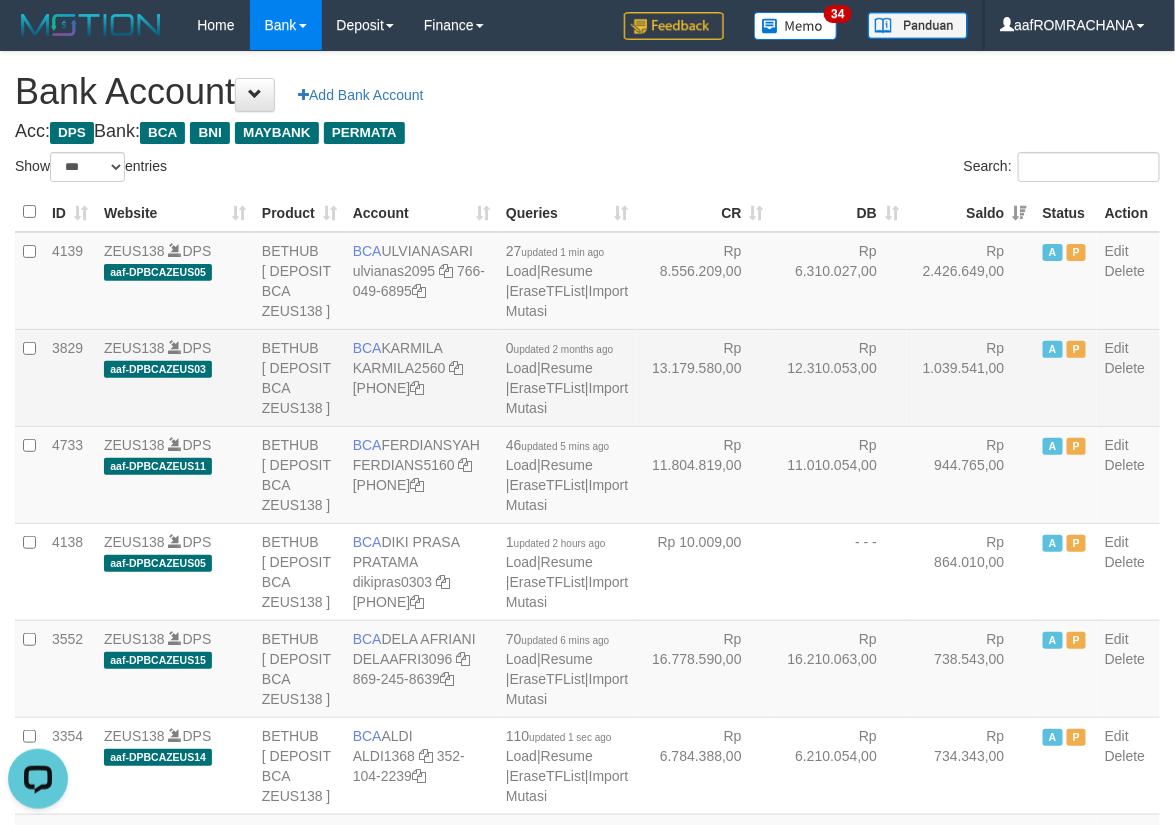 scroll, scrollTop: 0, scrollLeft: 0, axis: both 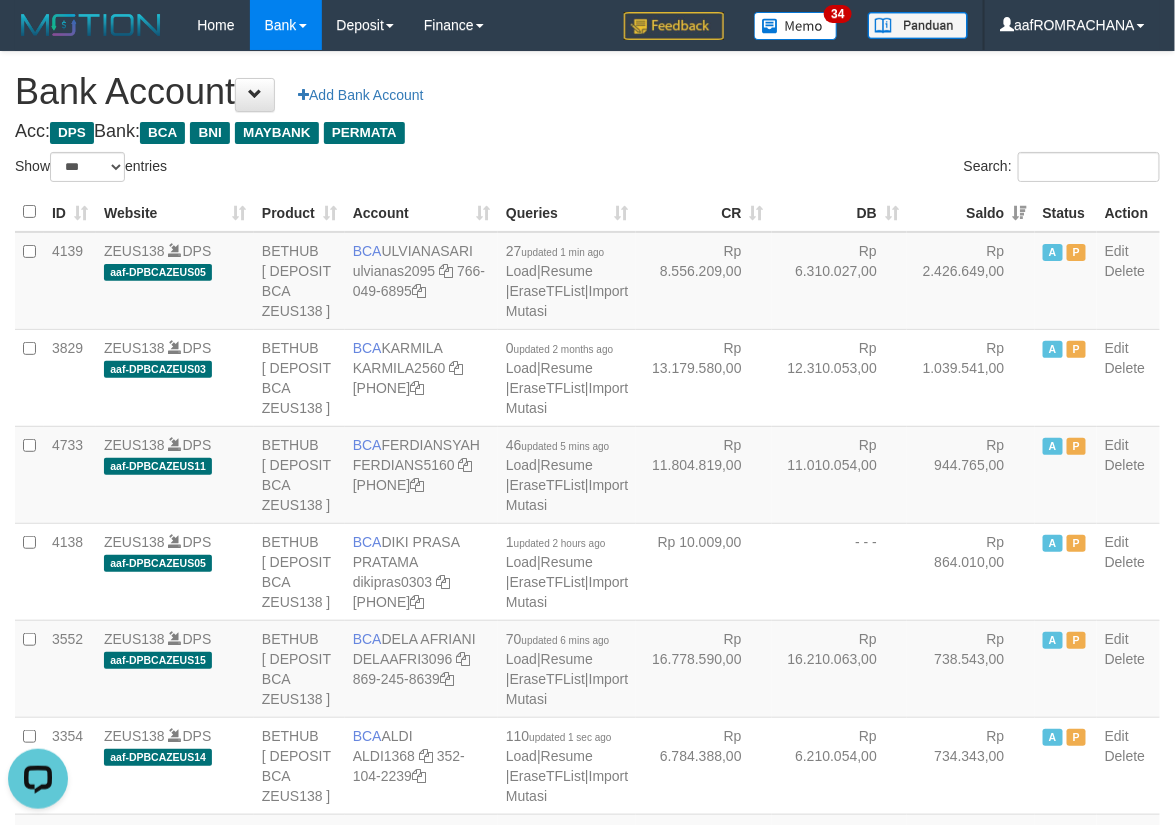 click on "Bank Account
Add Bank Account" at bounding box center (587, 92) 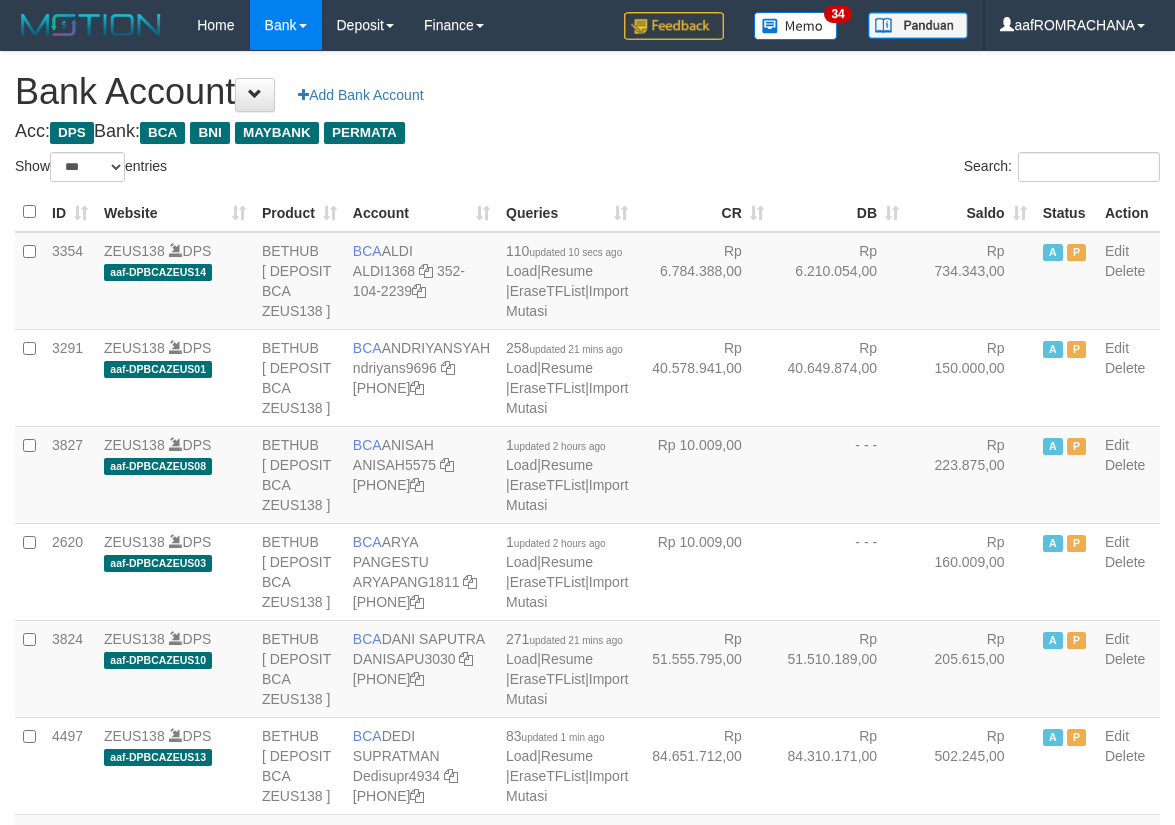 select on "***" 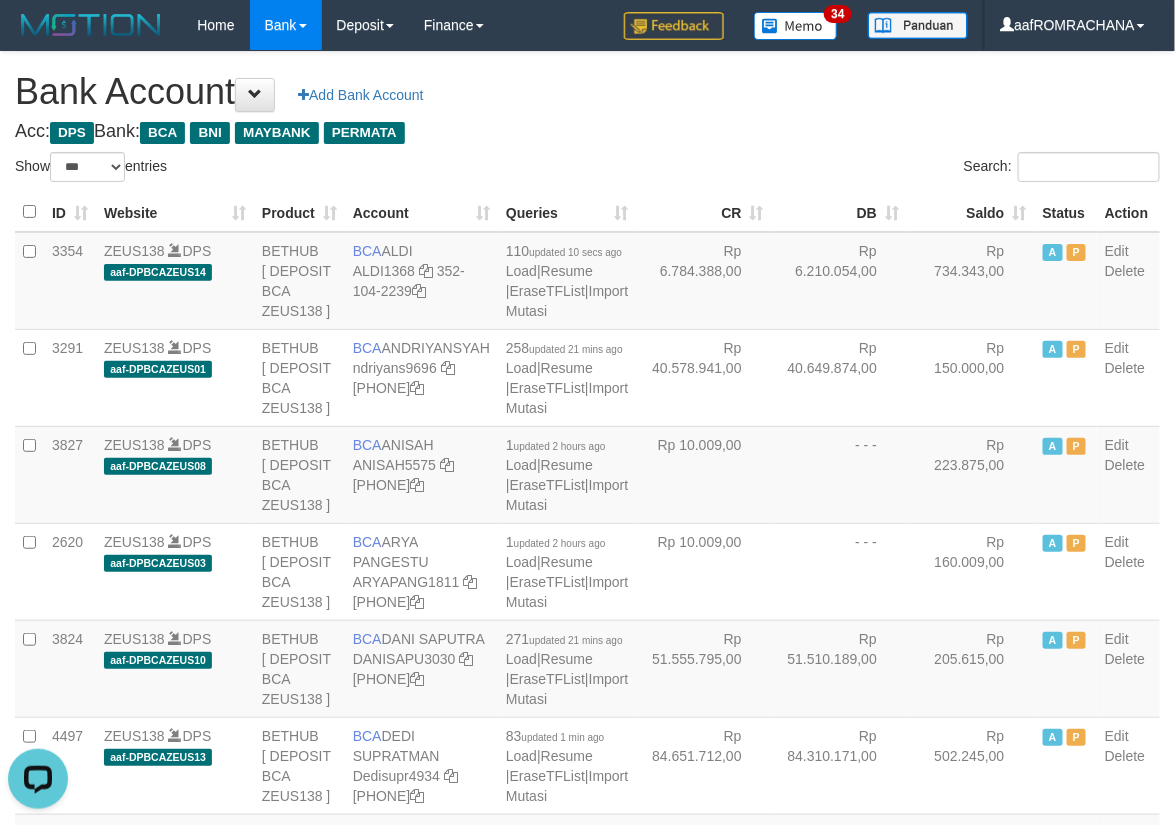 scroll, scrollTop: 0, scrollLeft: 0, axis: both 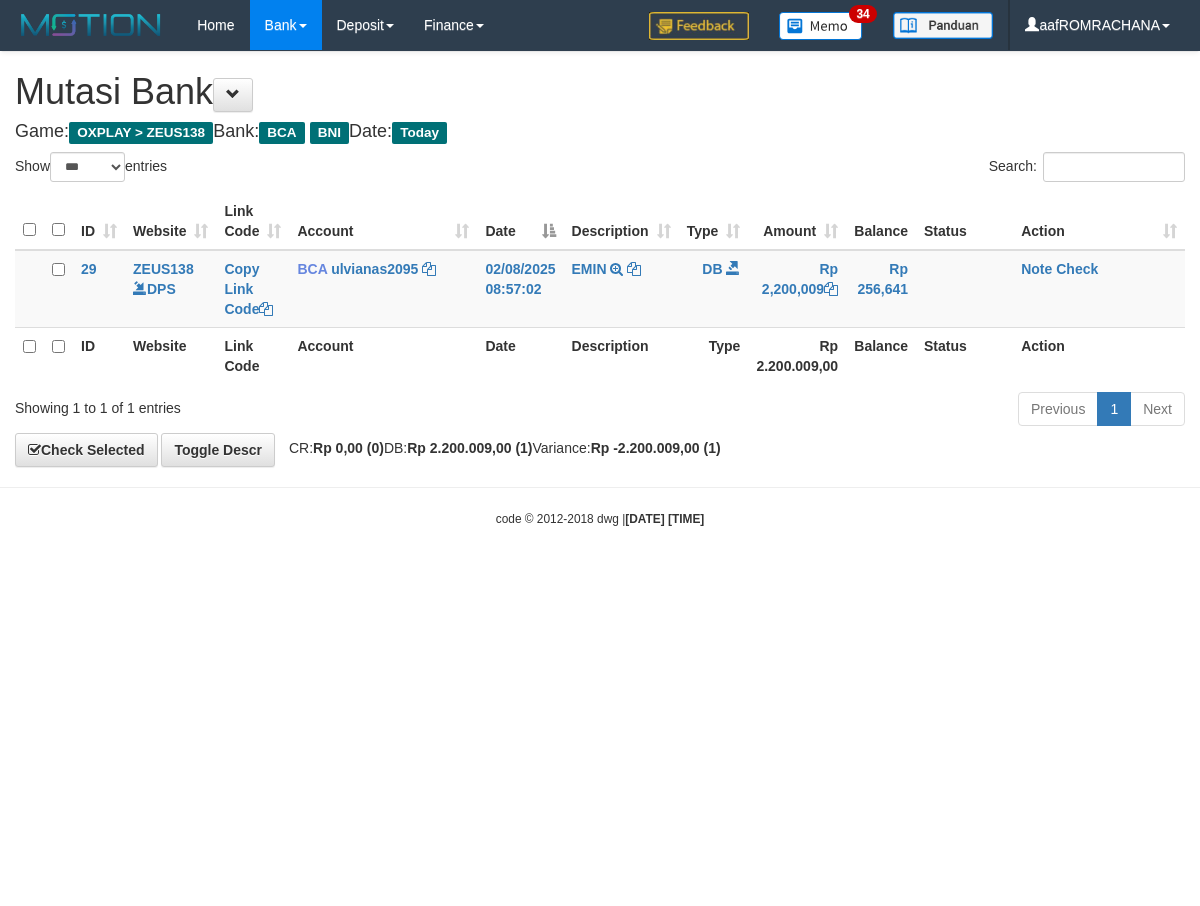 select on "***" 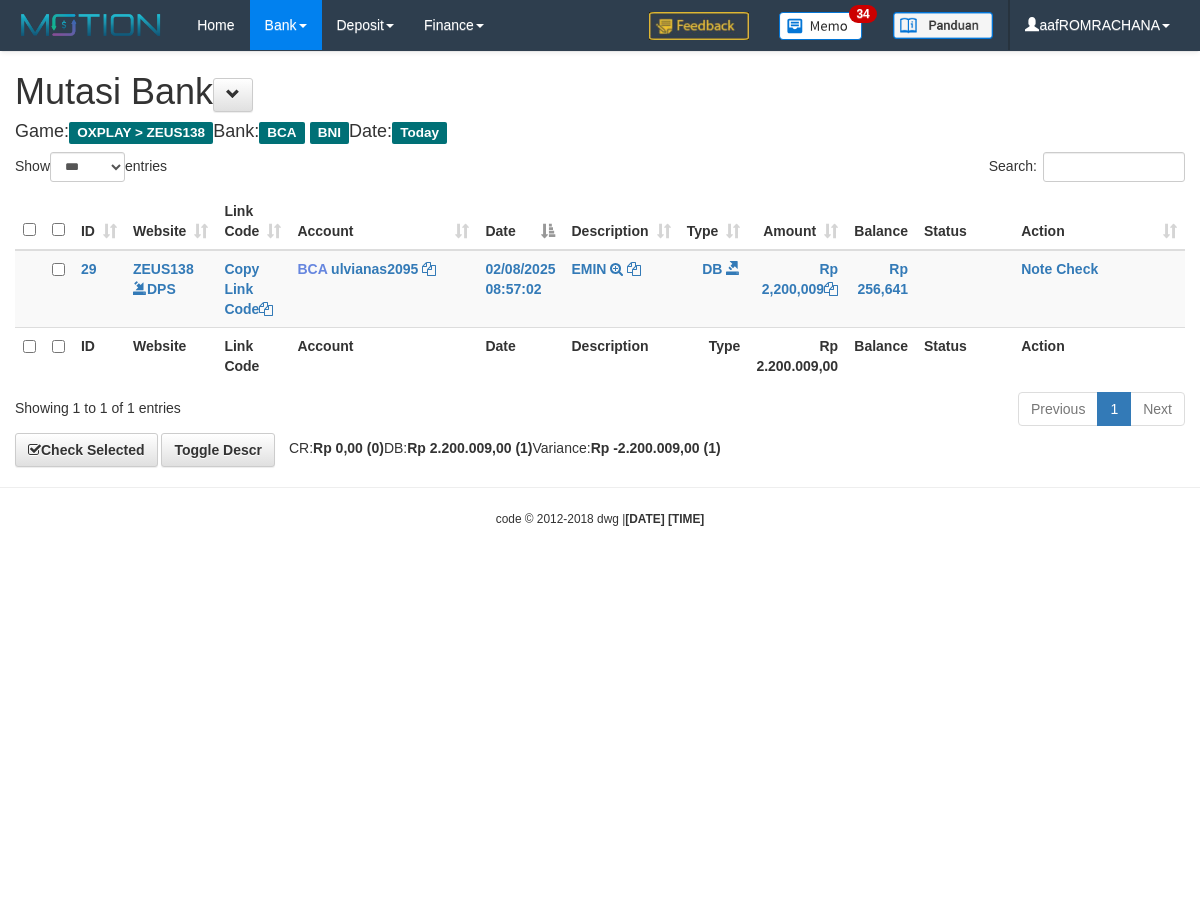 scroll, scrollTop: 0, scrollLeft: 0, axis: both 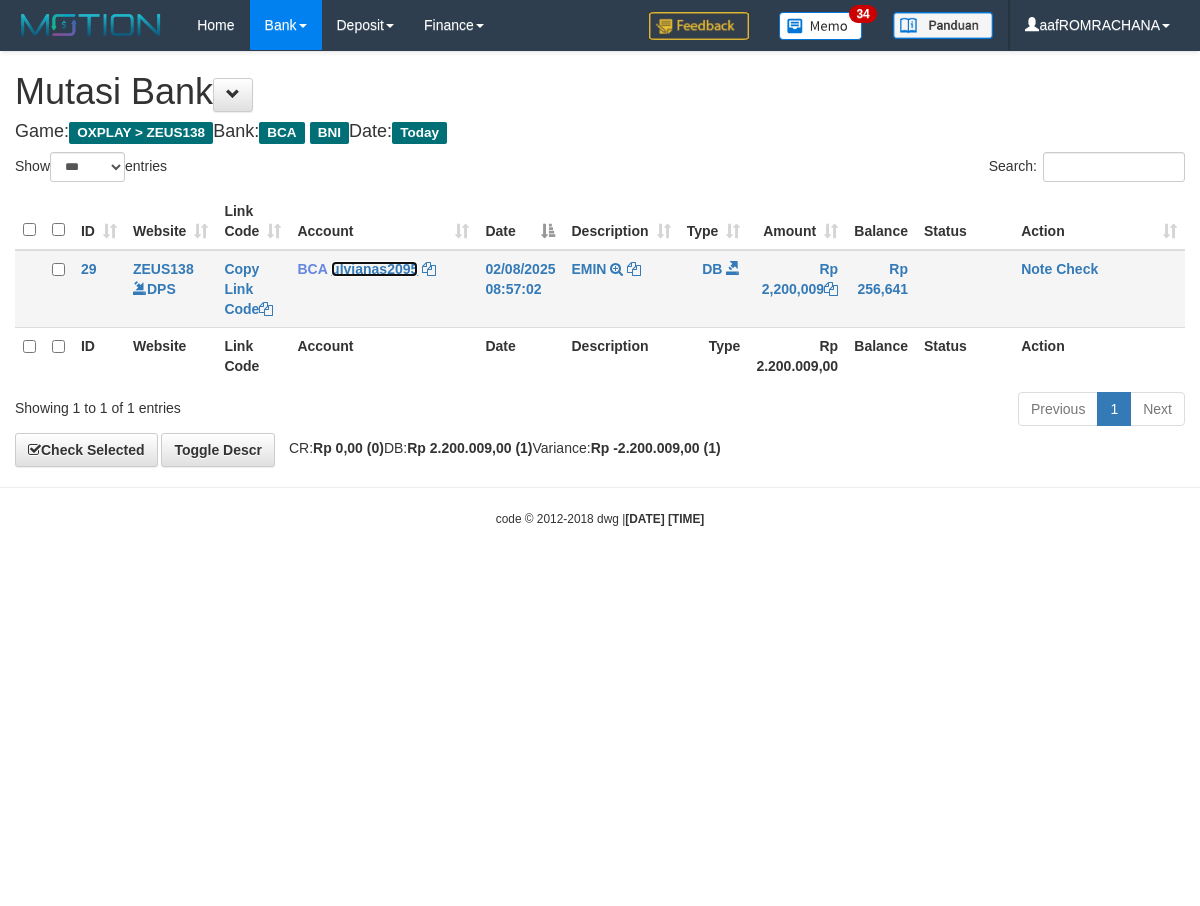 click on "ulvianas2095" at bounding box center [374, 269] 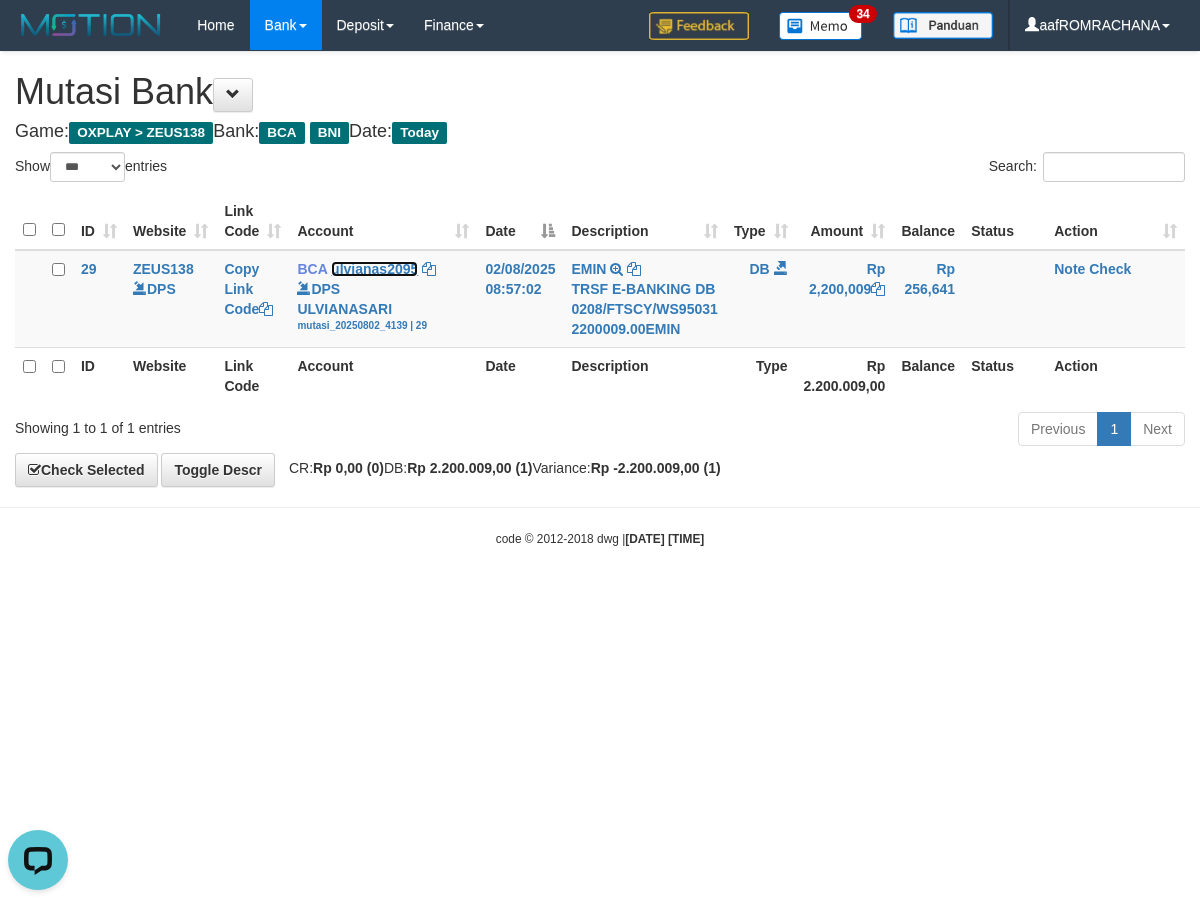 scroll, scrollTop: 0, scrollLeft: 0, axis: both 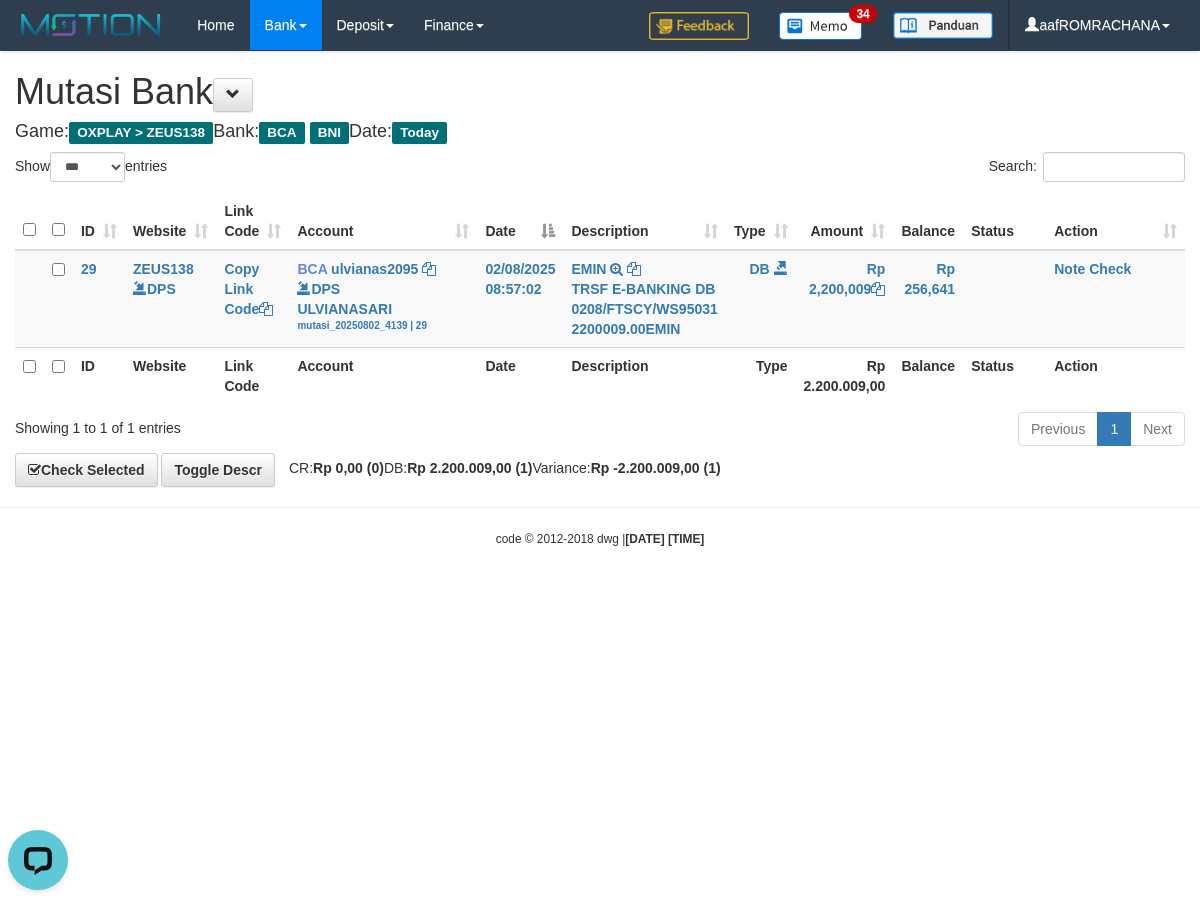drag, startPoint x: 783, startPoint y: 552, endPoint x: 767, endPoint y: 550, distance: 16.124516 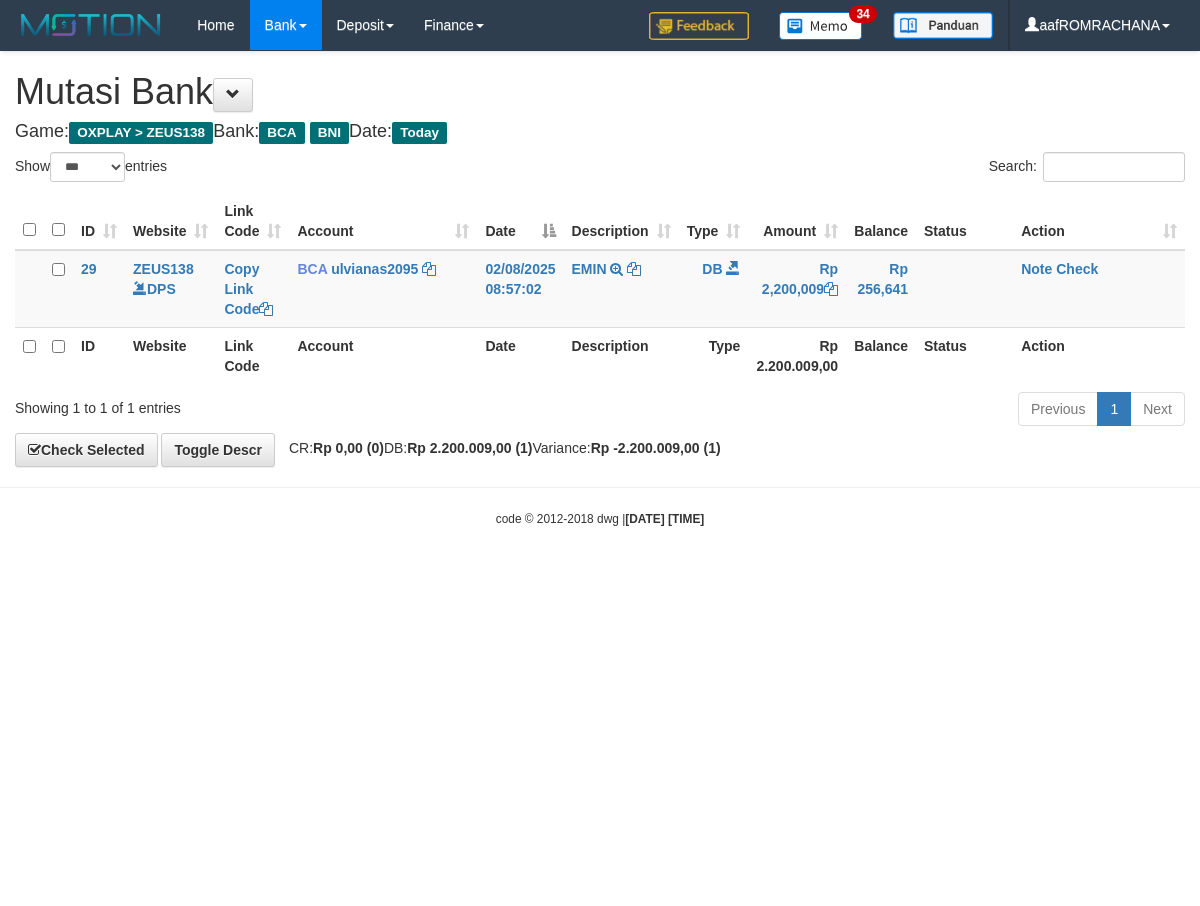 select on "***" 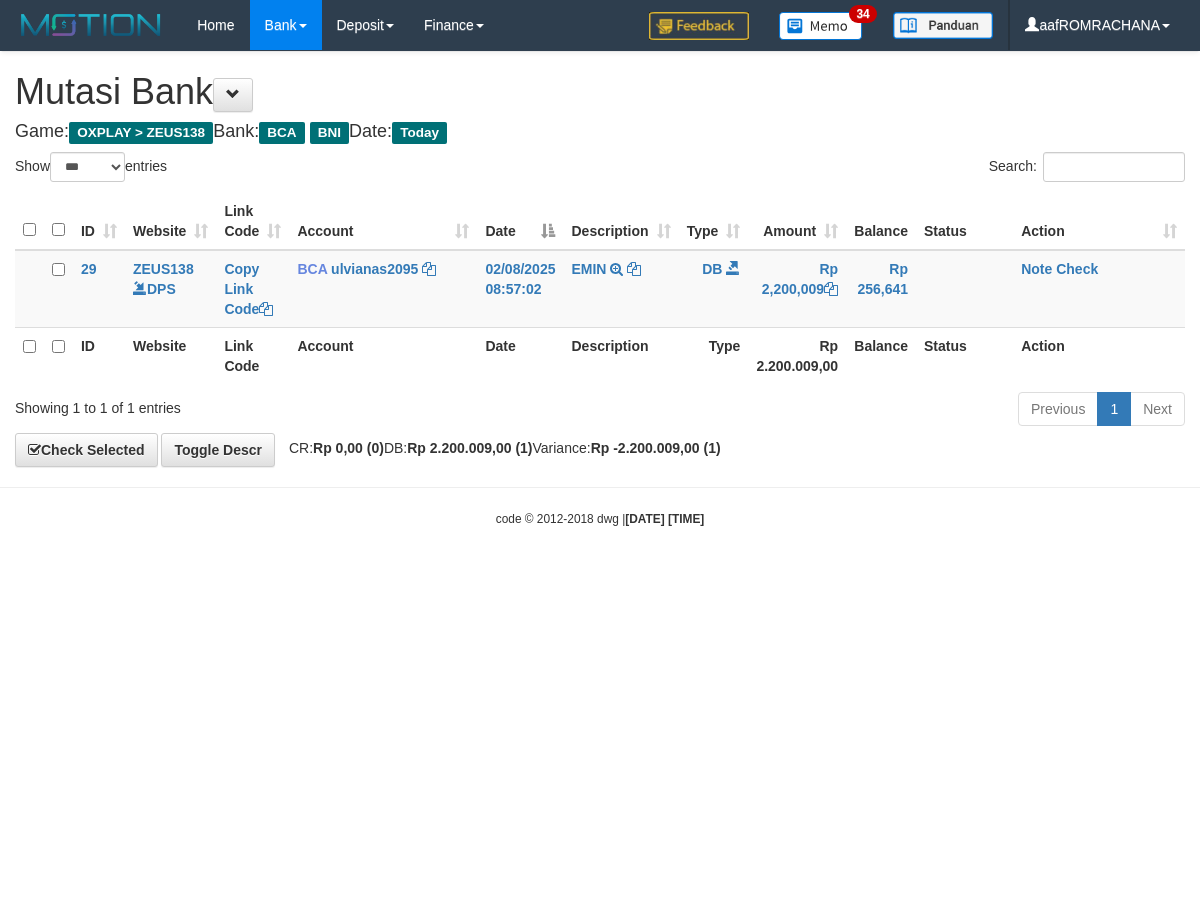 scroll, scrollTop: 0, scrollLeft: 0, axis: both 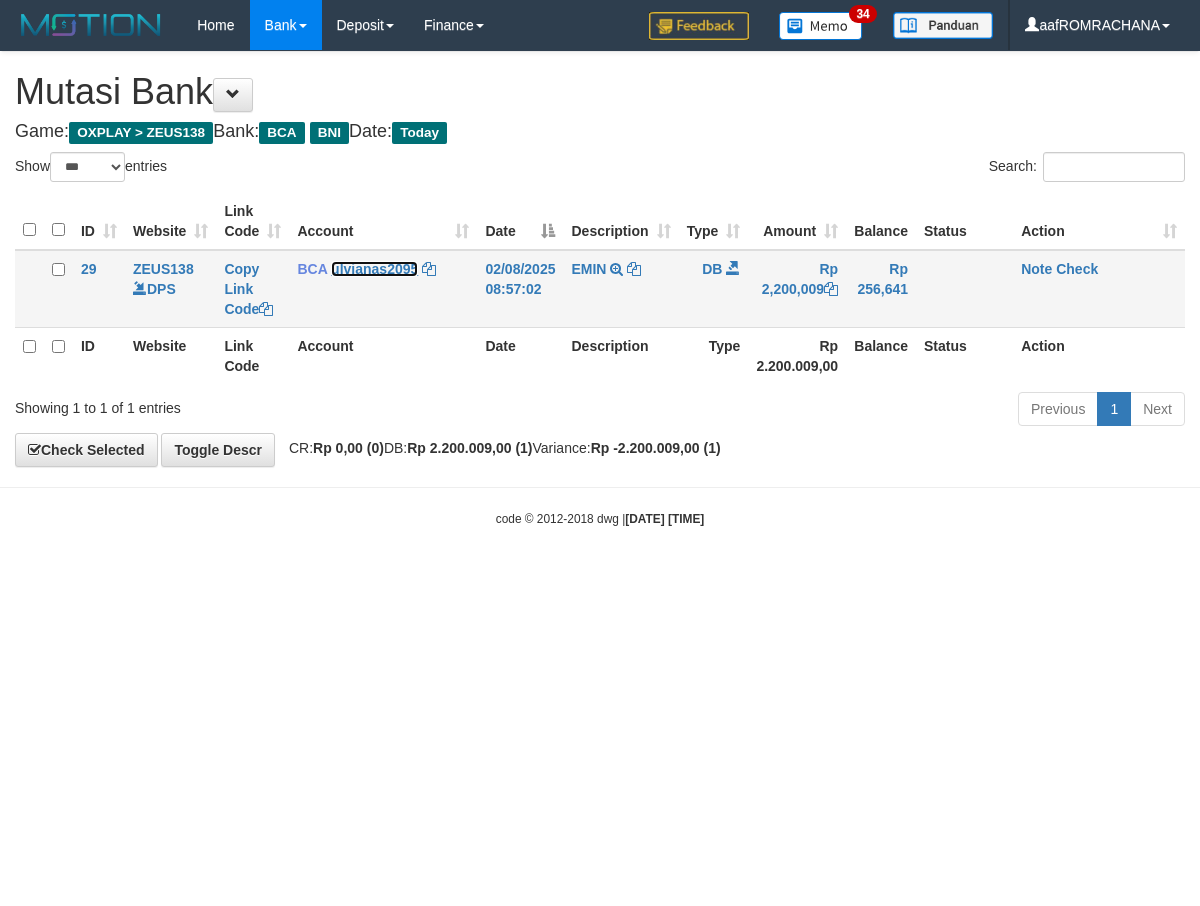 click on "ulvianas2095" at bounding box center [374, 269] 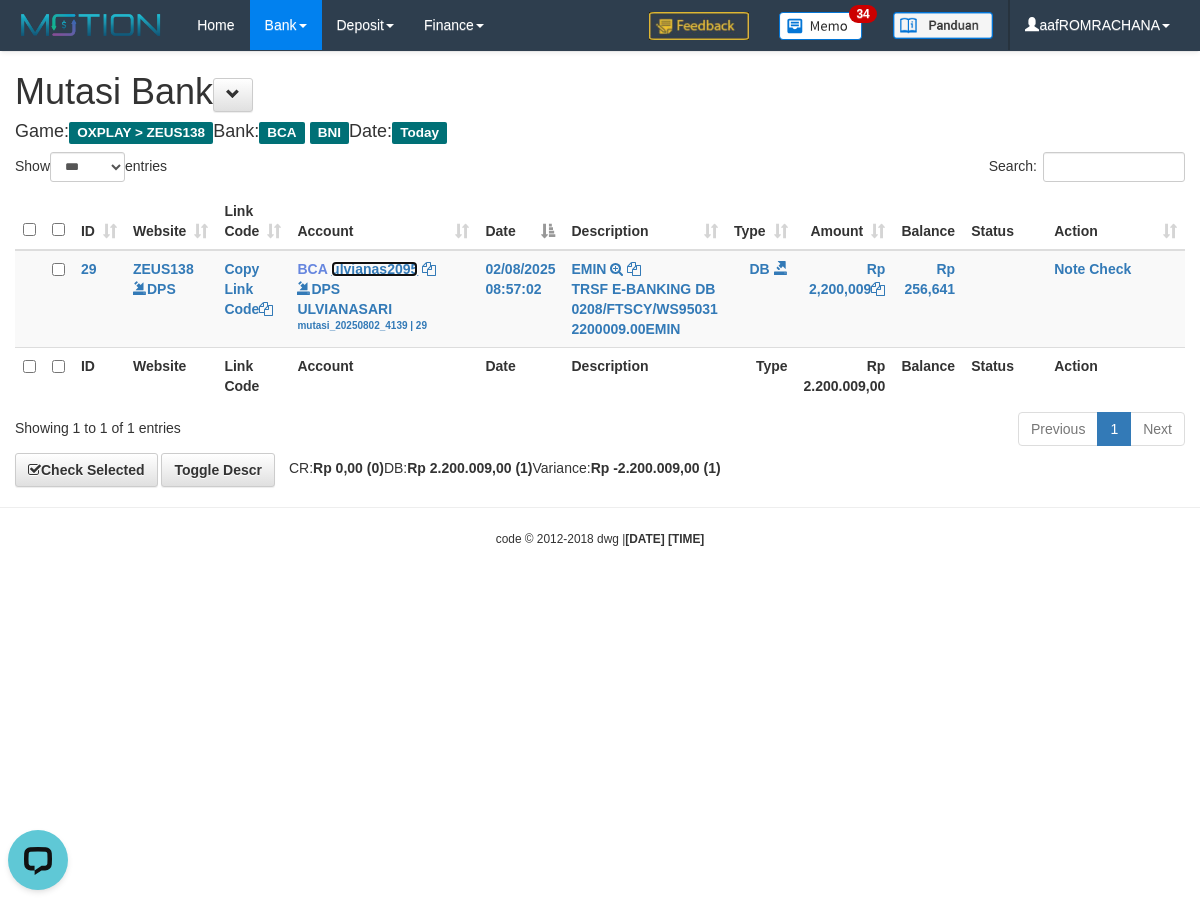 scroll, scrollTop: 0, scrollLeft: 0, axis: both 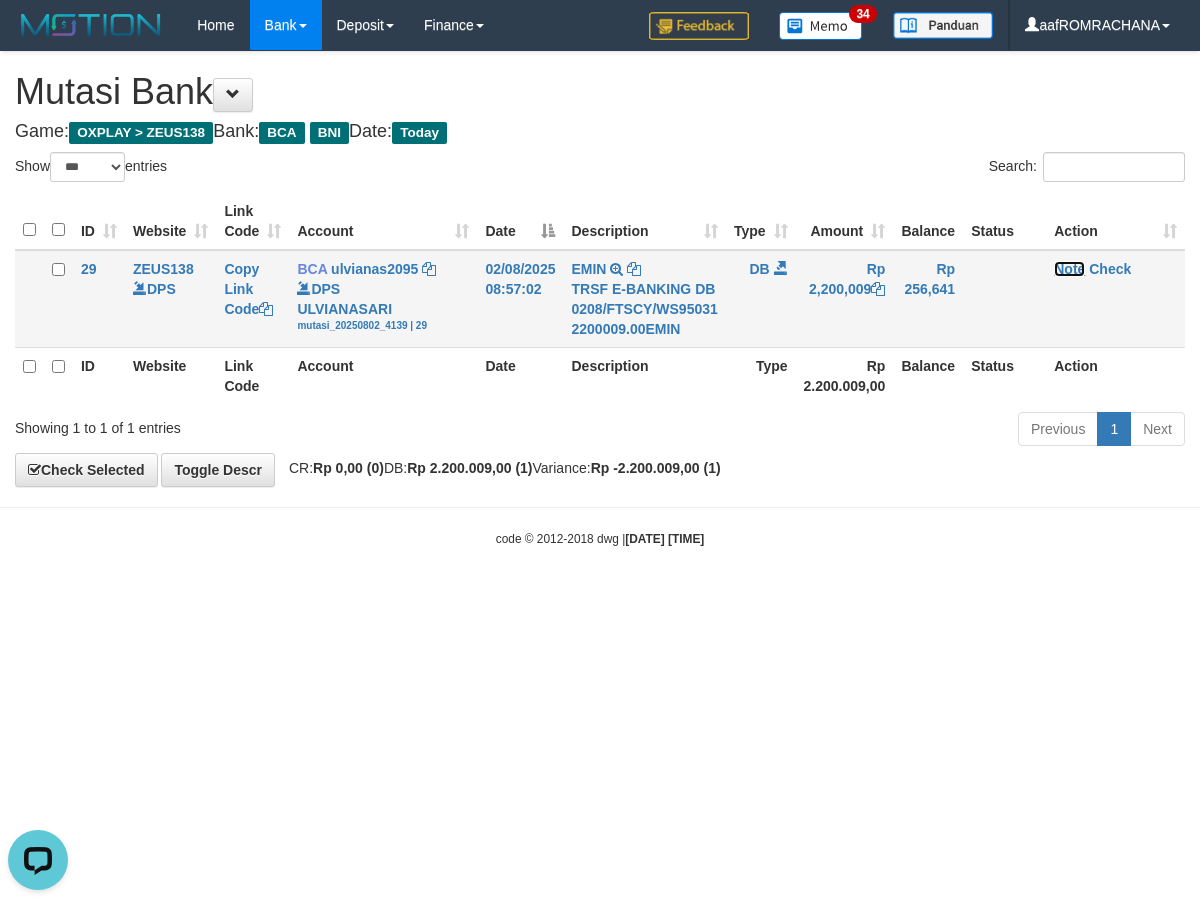 click on "Note" at bounding box center (1069, 269) 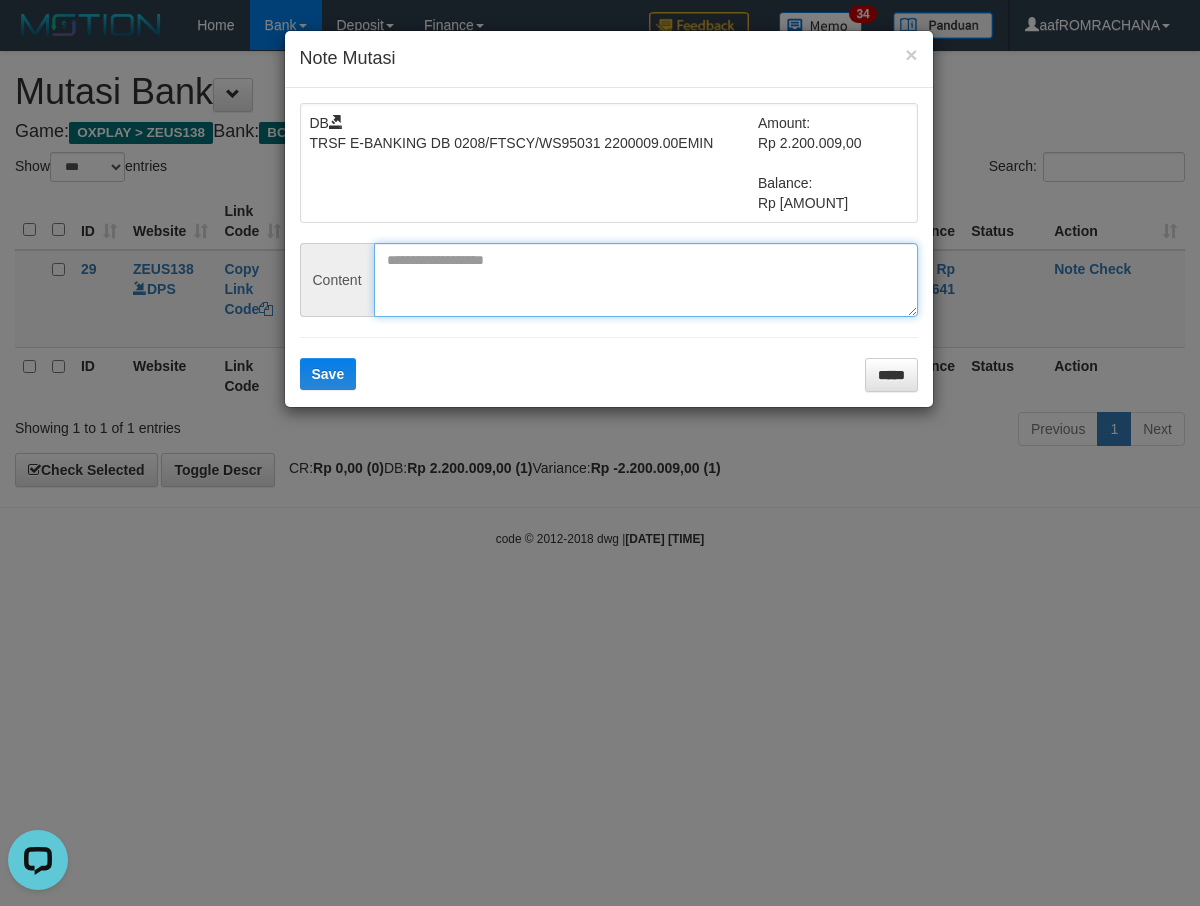click at bounding box center [646, 280] 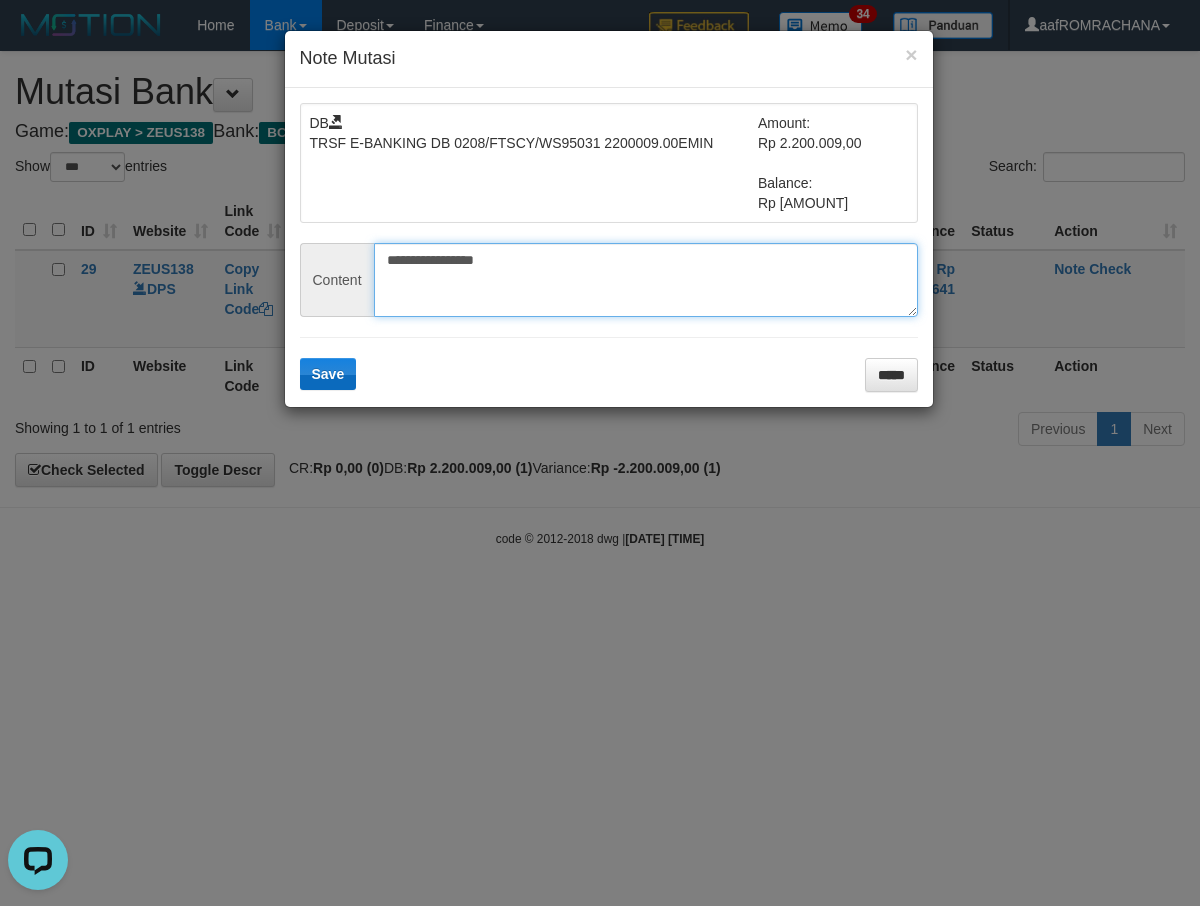type on "**********" 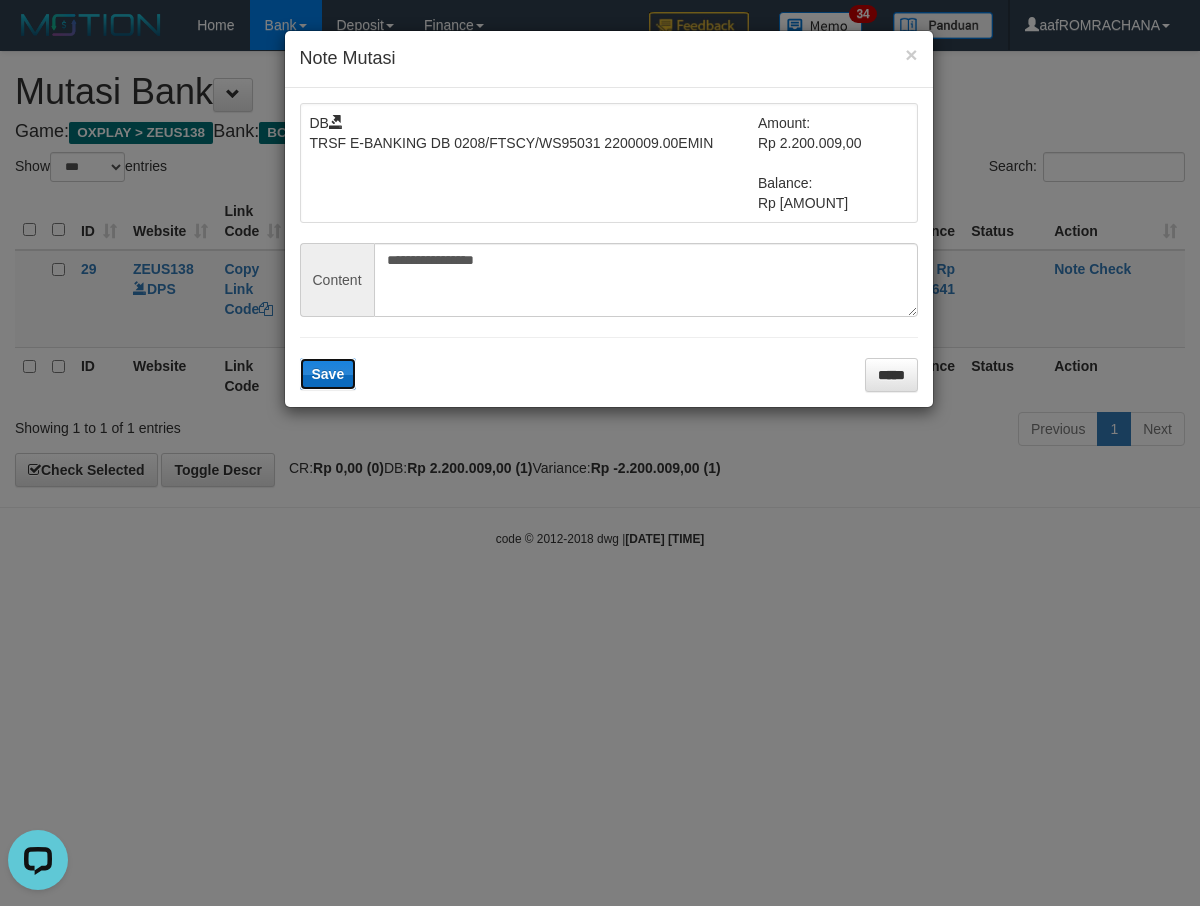 click on "Save" at bounding box center (328, 374) 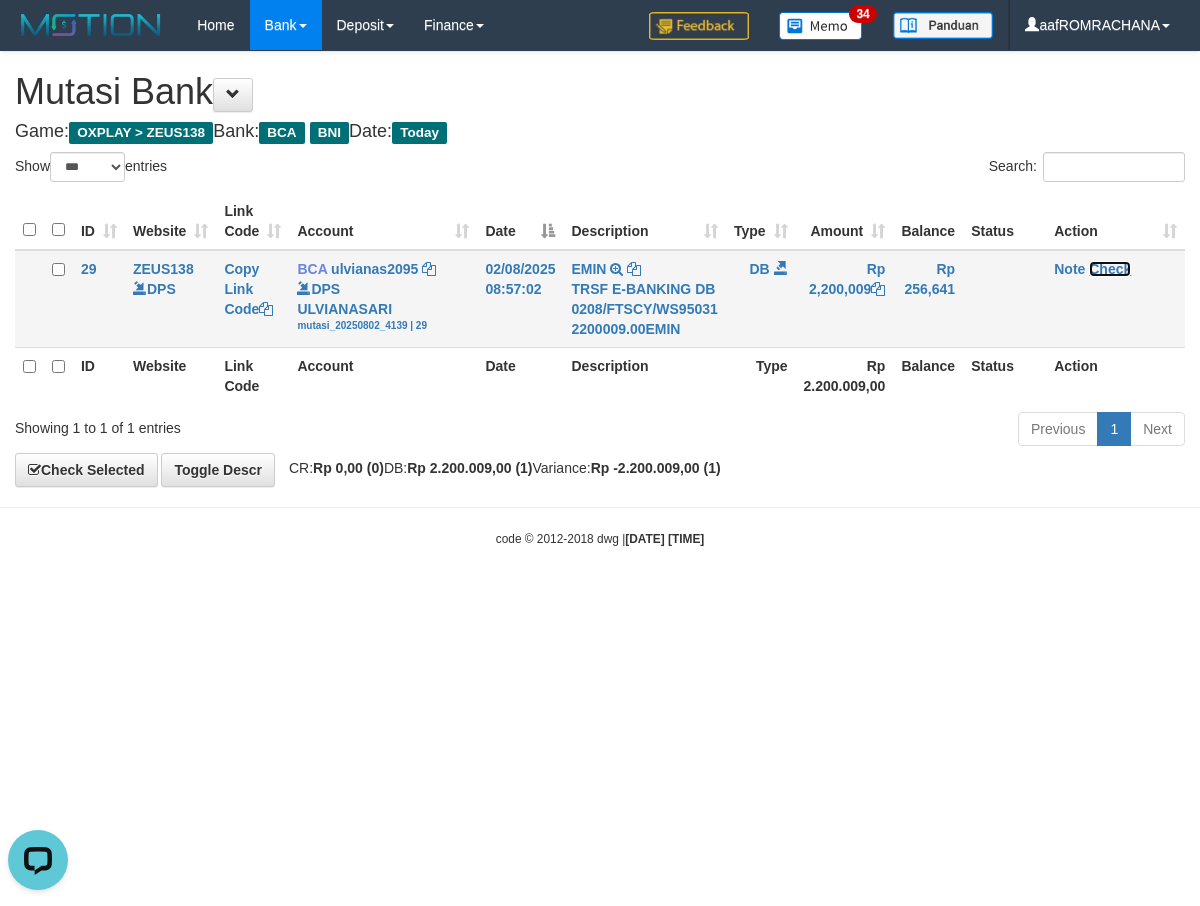 click on "Check" at bounding box center (1110, 269) 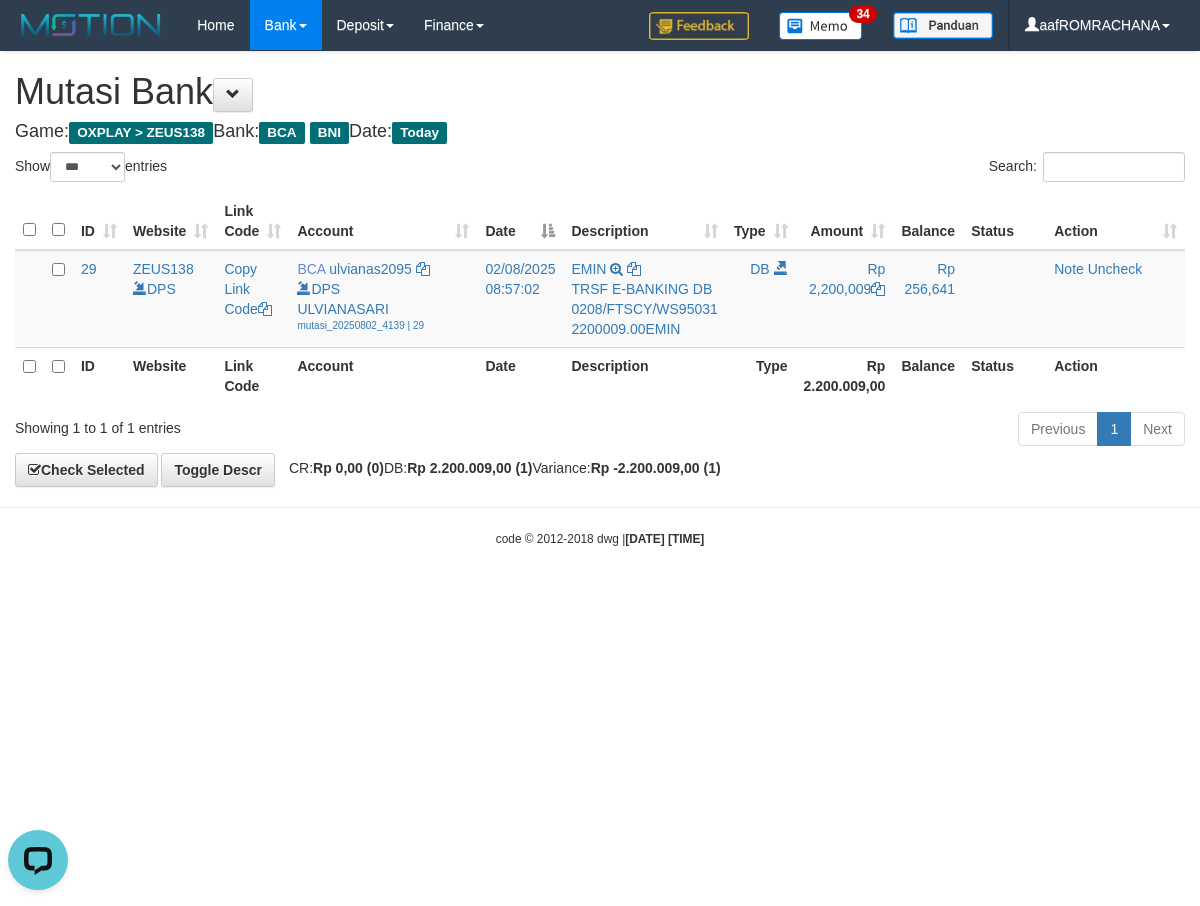 click on "Toggle navigation
Home
Bank
Account List
Load
By Website
Group
[OXPLAY]													ZEUS138
By Load Group (DPS)" at bounding box center (600, 299) 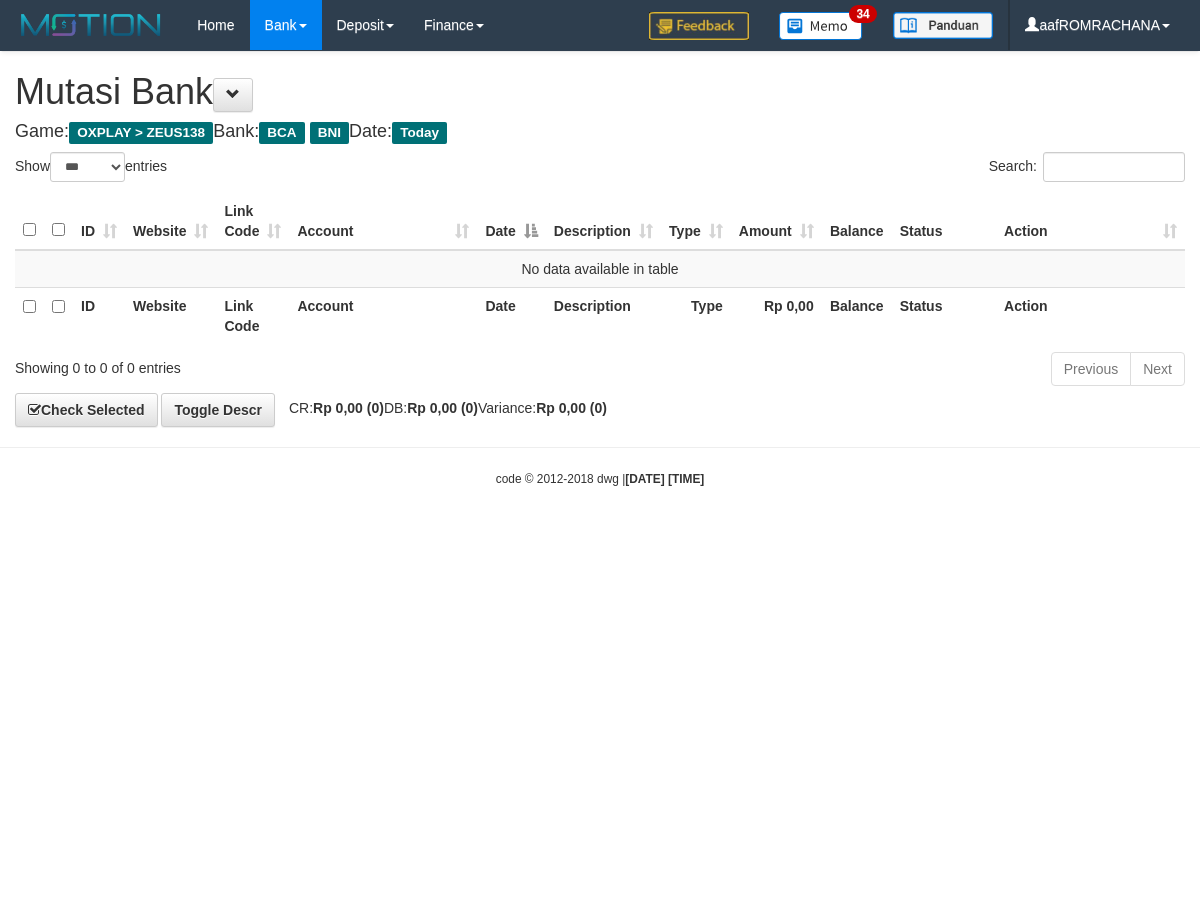 select on "***" 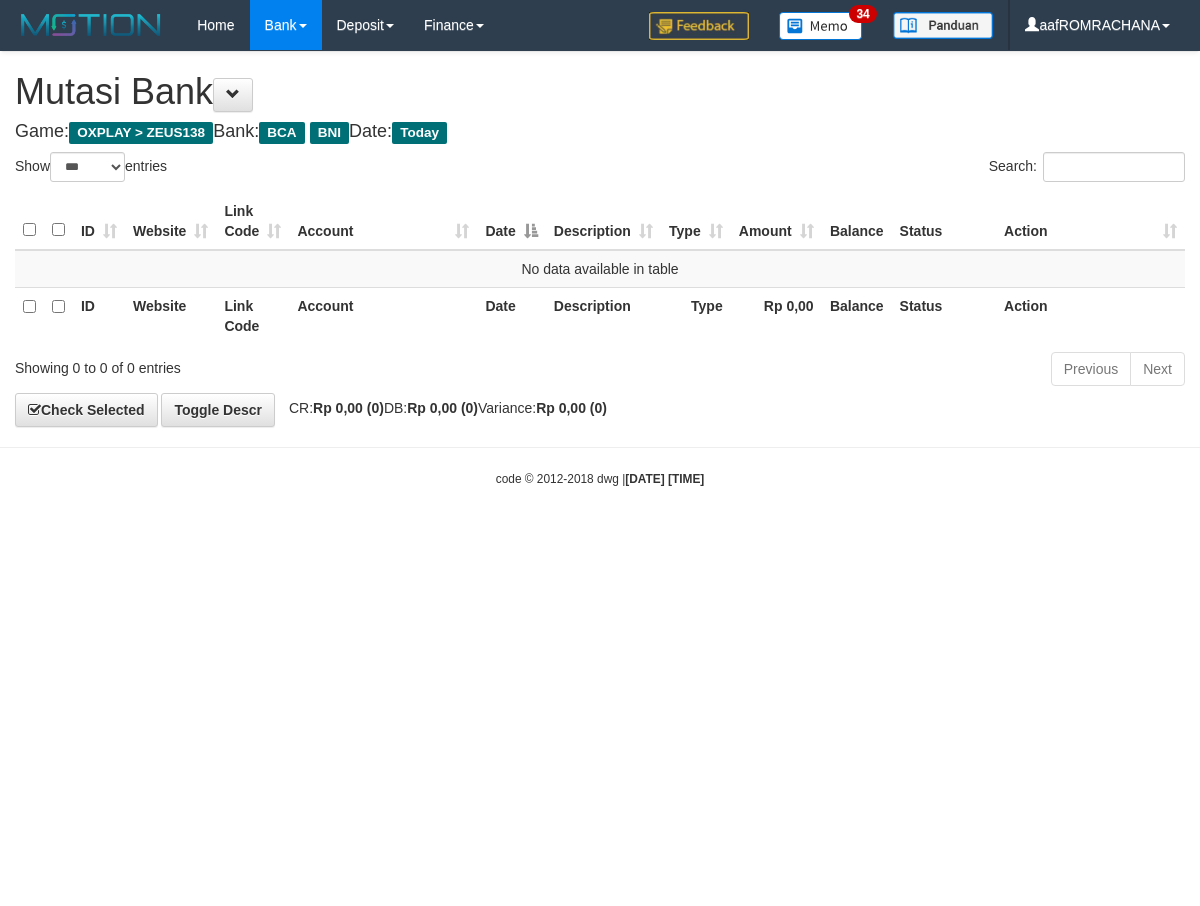 scroll, scrollTop: 0, scrollLeft: 0, axis: both 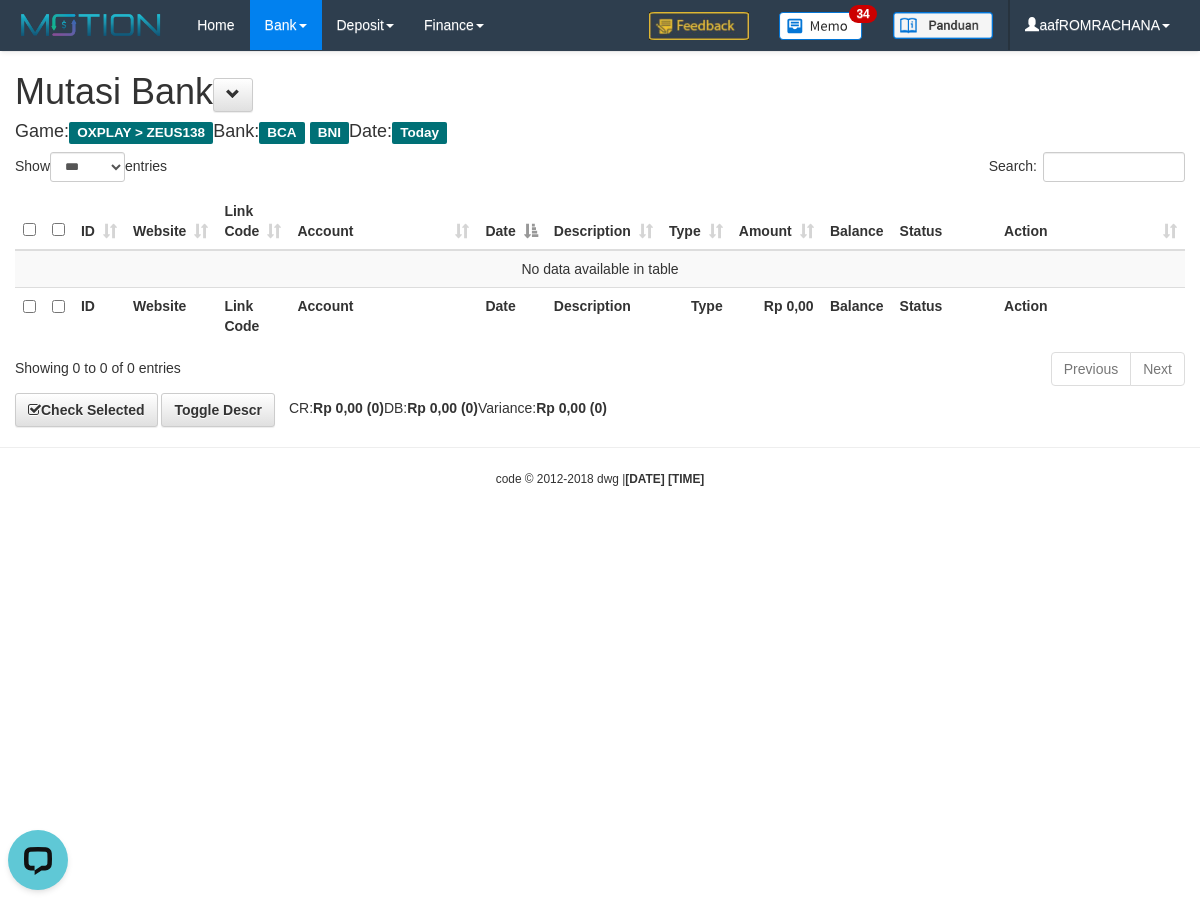 click on "Toggle navigation
Home
Bank
Account List
Load
By Website
Group
[OXPLAY]													ZEUS138
By Load Group (DPS)
Sync" at bounding box center [600, 269] 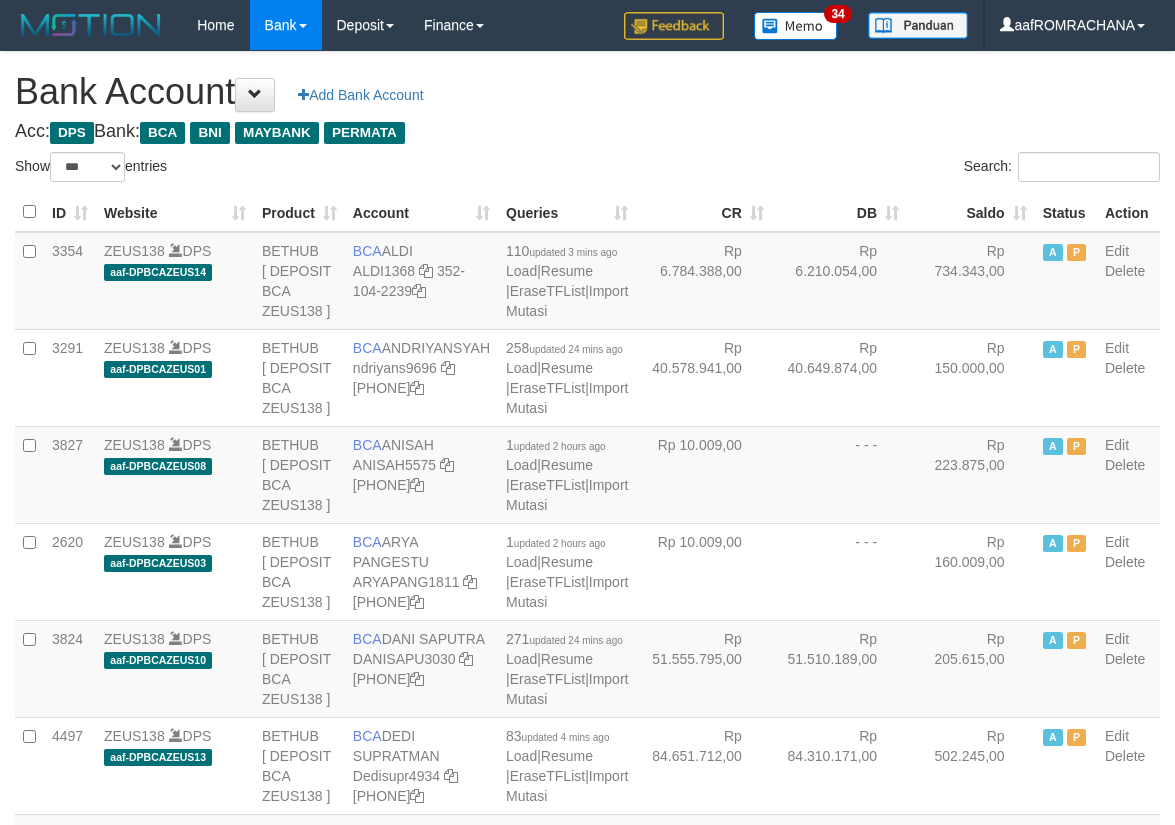 select on "***" 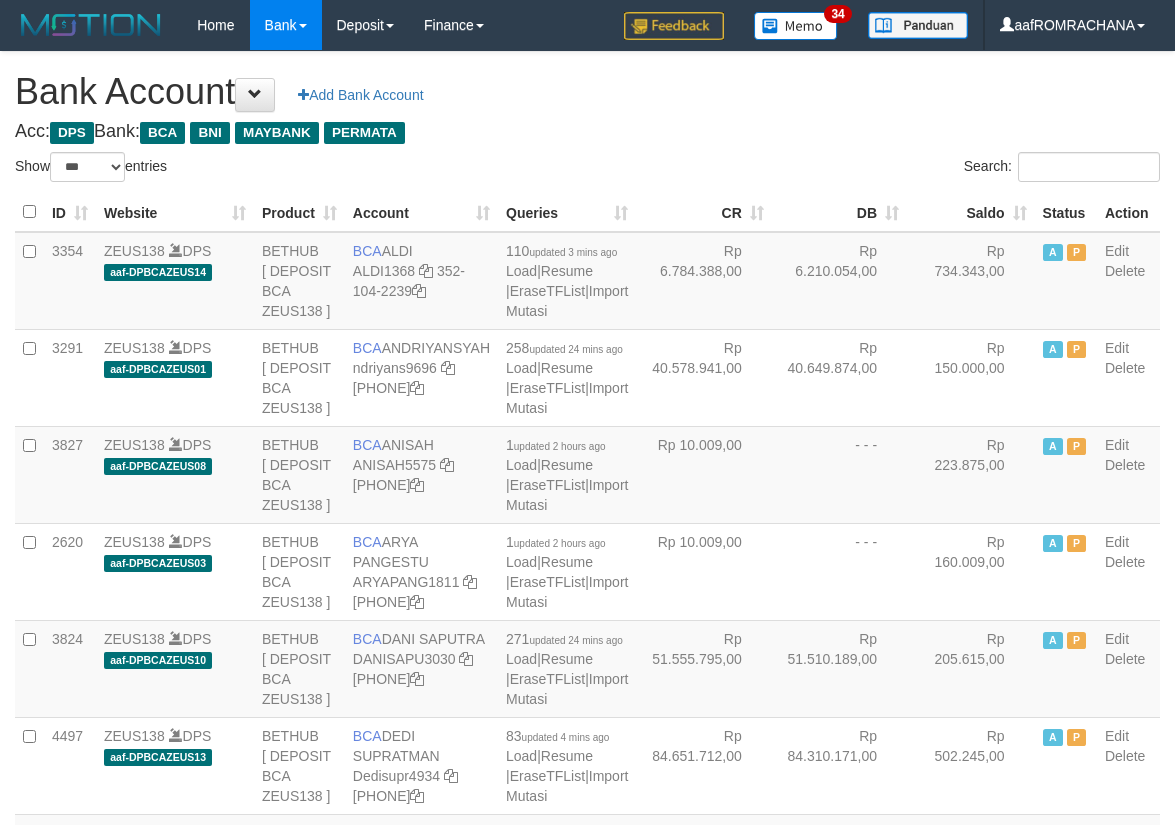 scroll, scrollTop: 0, scrollLeft: 0, axis: both 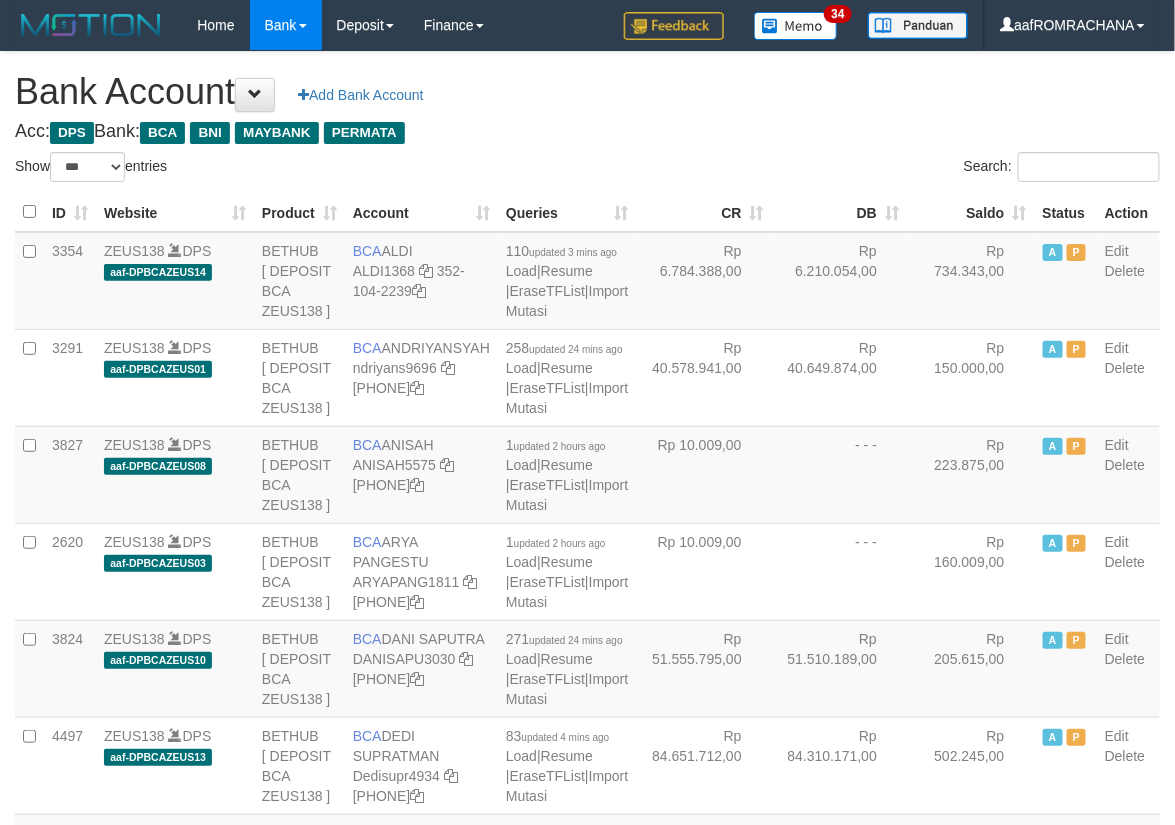 click on "Saldo" at bounding box center (971, 212) 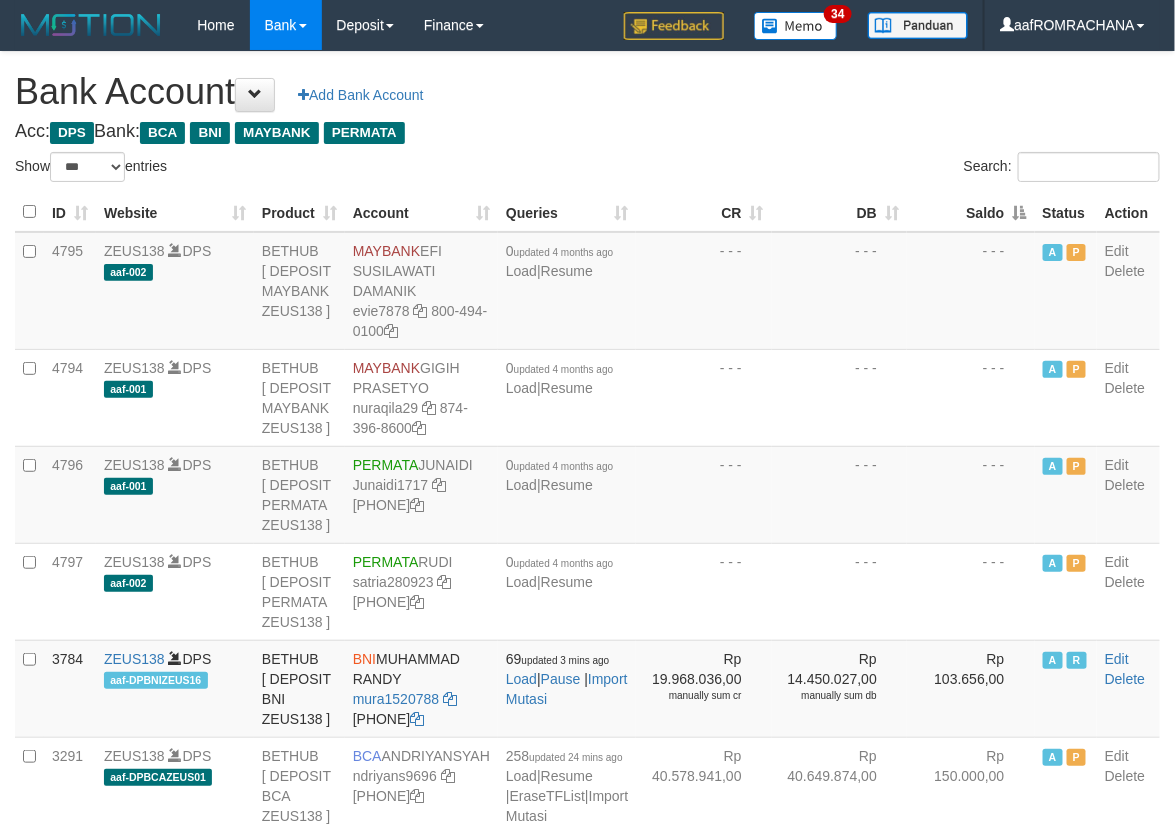 click on "Saldo" at bounding box center (971, 212) 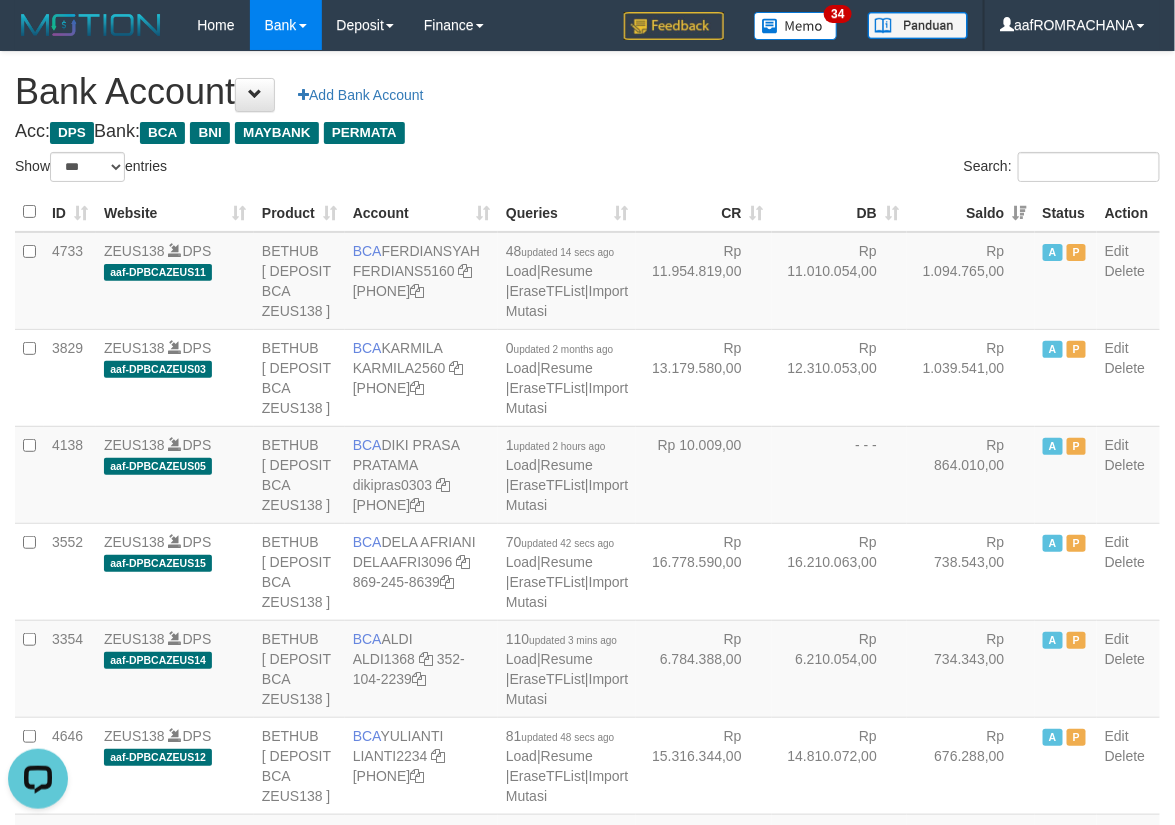 scroll, scrollTop: 0, scrollLeft: 0, axis: both 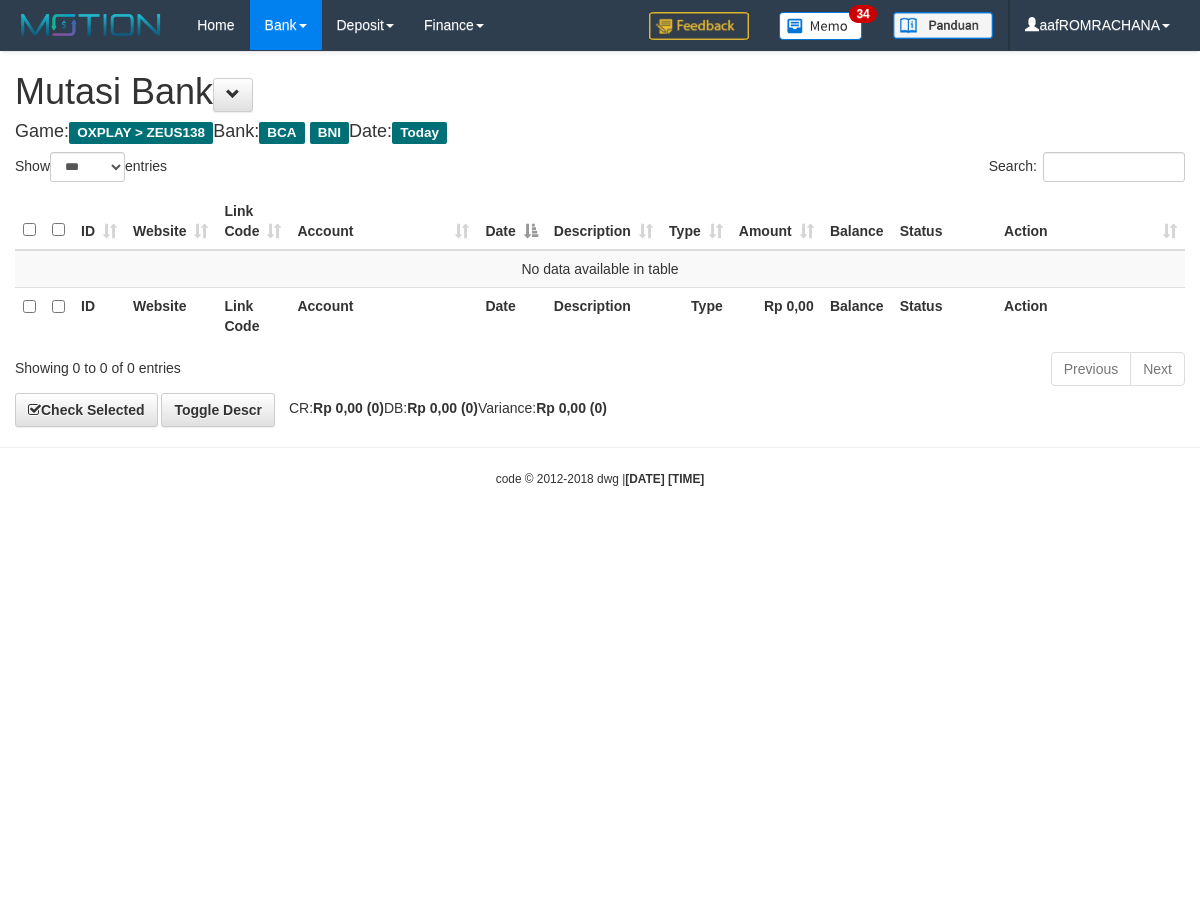 select on "***" 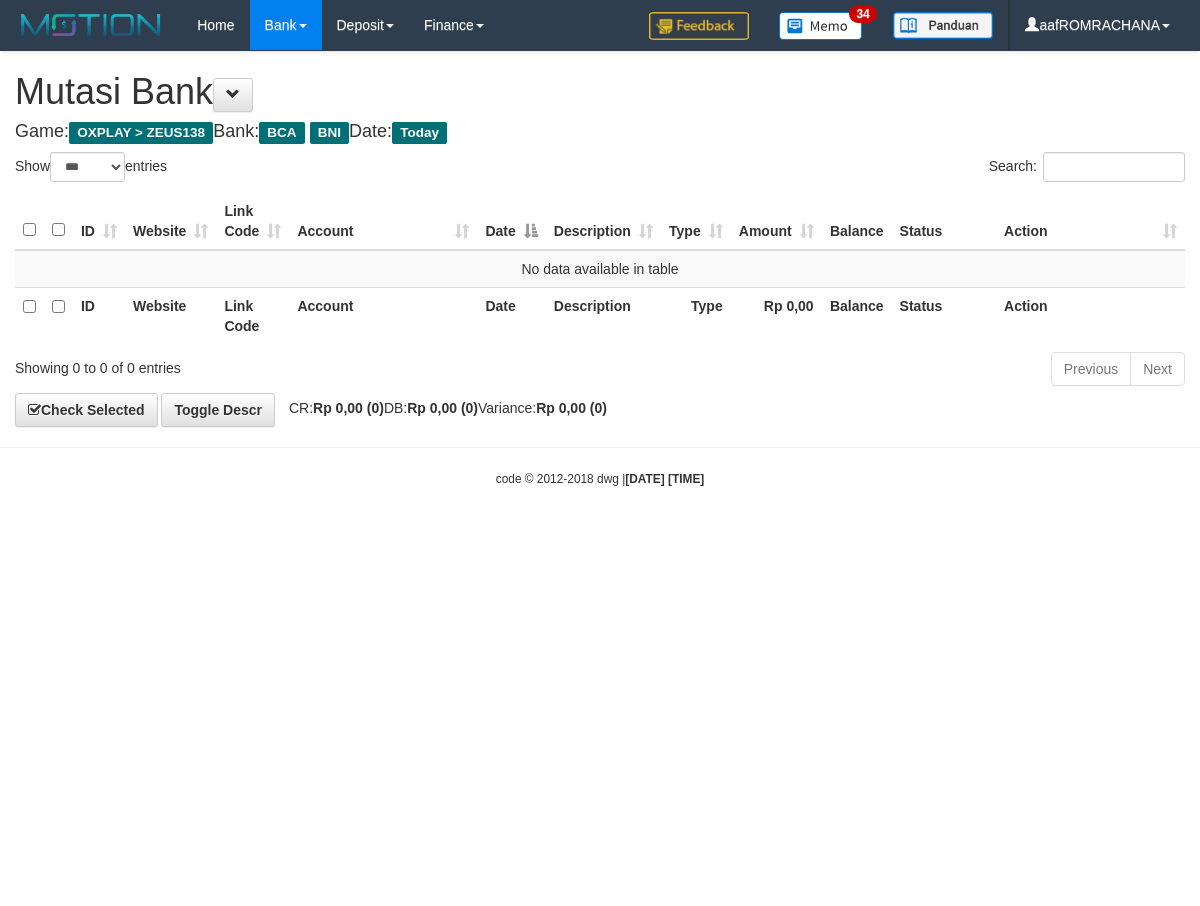 scroll, scrollTop: 0, scrollLeft: 0, axis: both 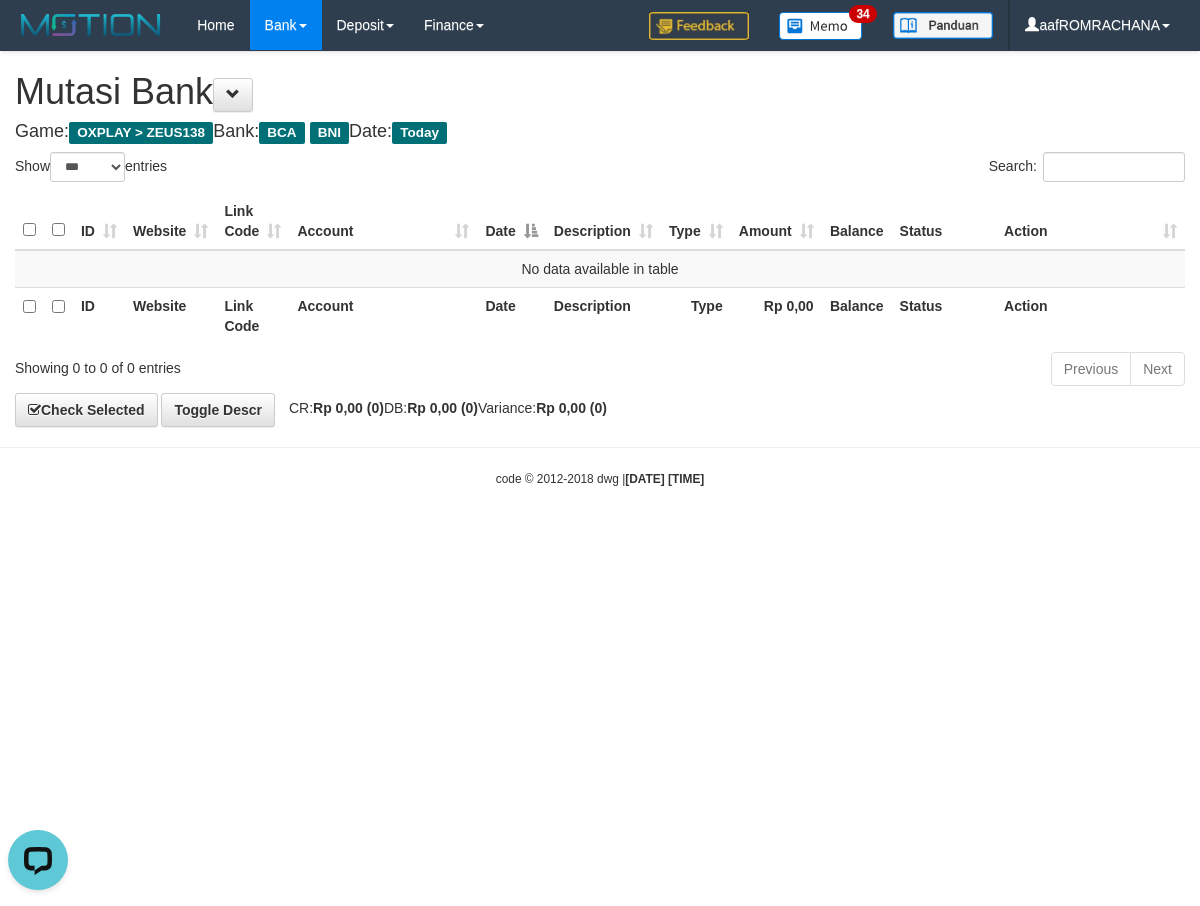 click on "Toggle navigation
Home
Bank
Account List
Load
By Website
Group
[OXPLAY]													ZEUS138
By Load Group (DPS)
Sync" at bounding box center [600, 269] 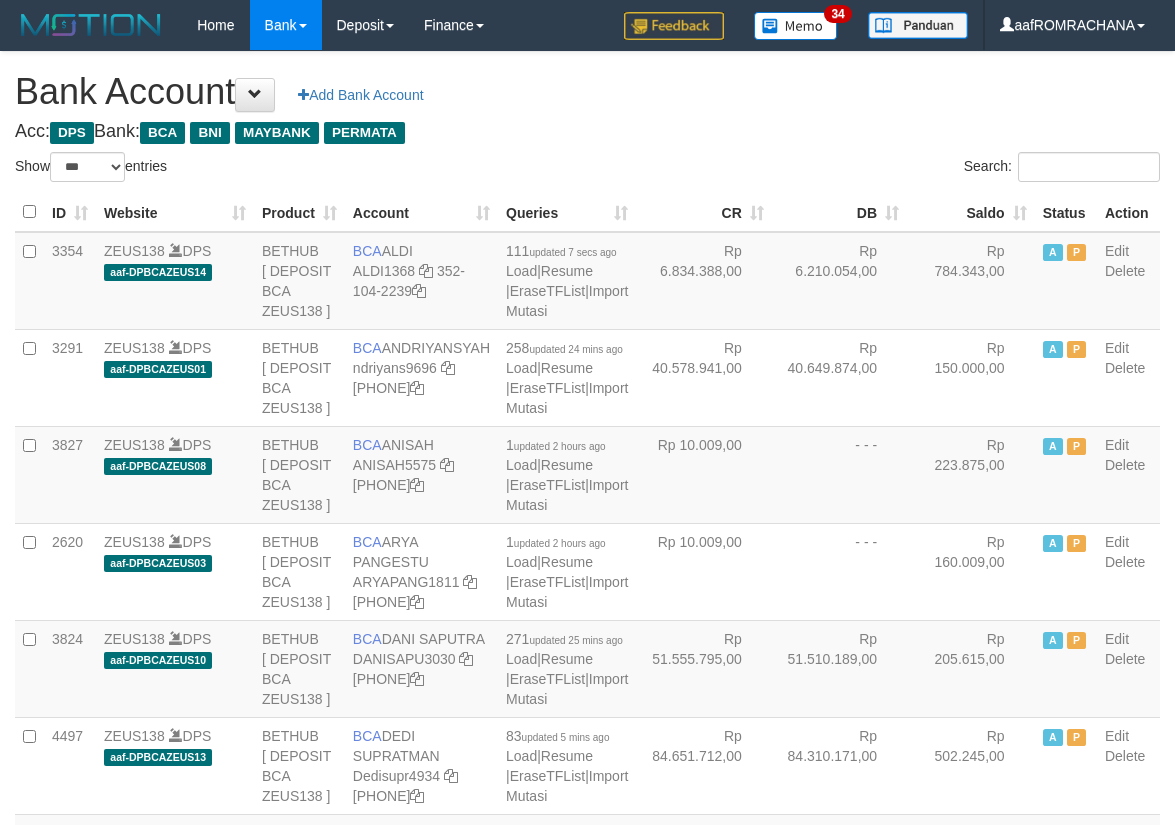 select on "***" 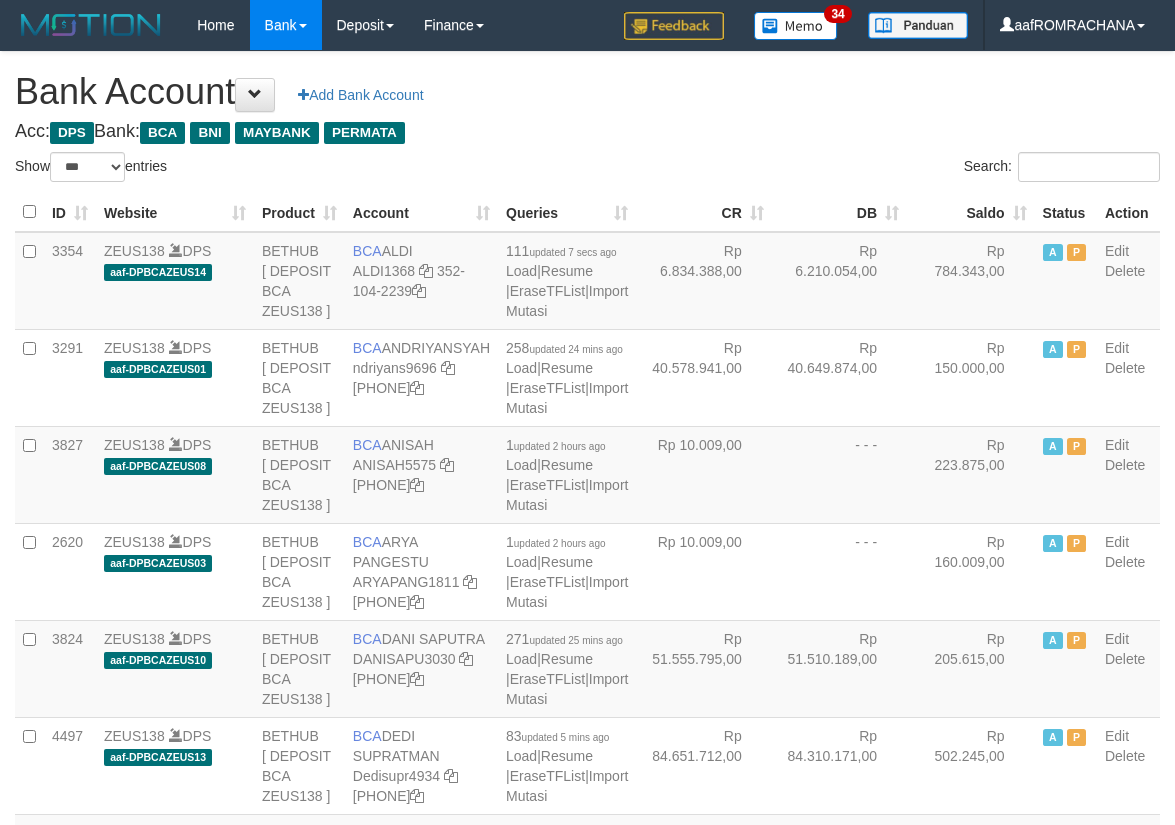 scroll, scrollTop: 0, scrollLeft: 0, axis: both 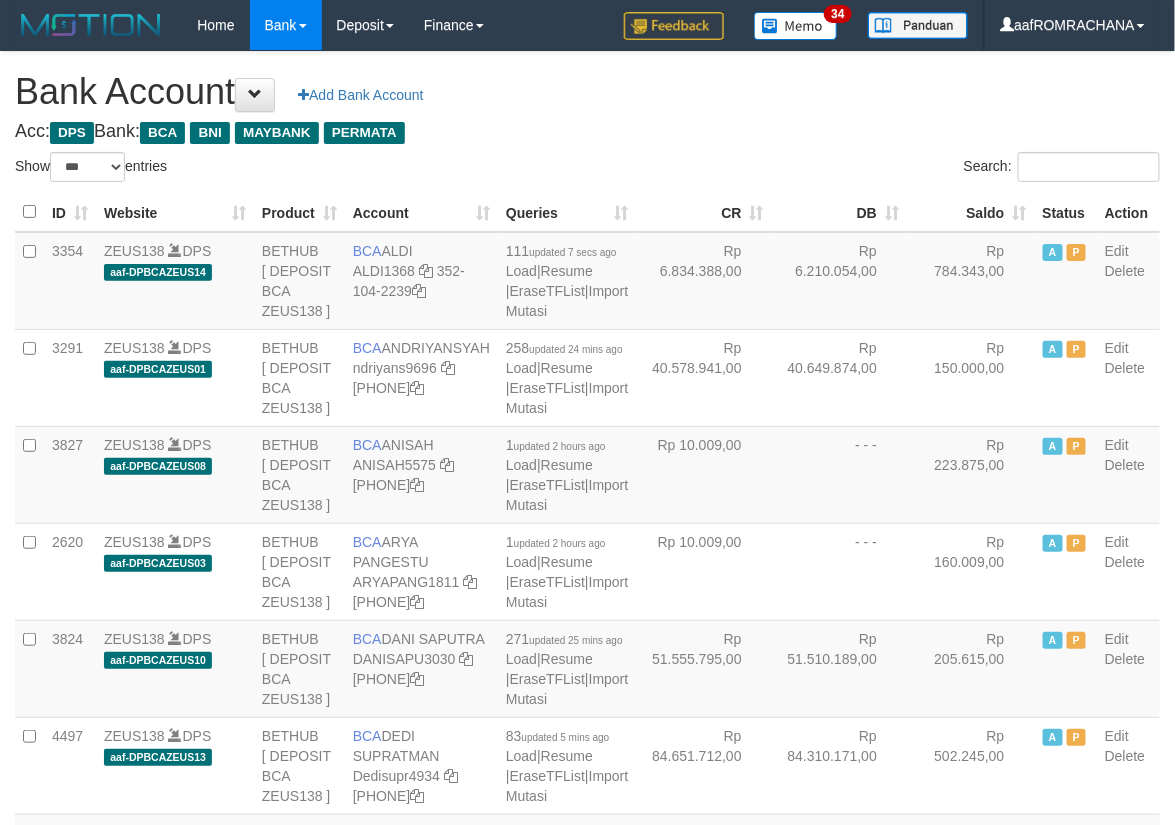 click on "Saldo" at bounding box center (971, 212) 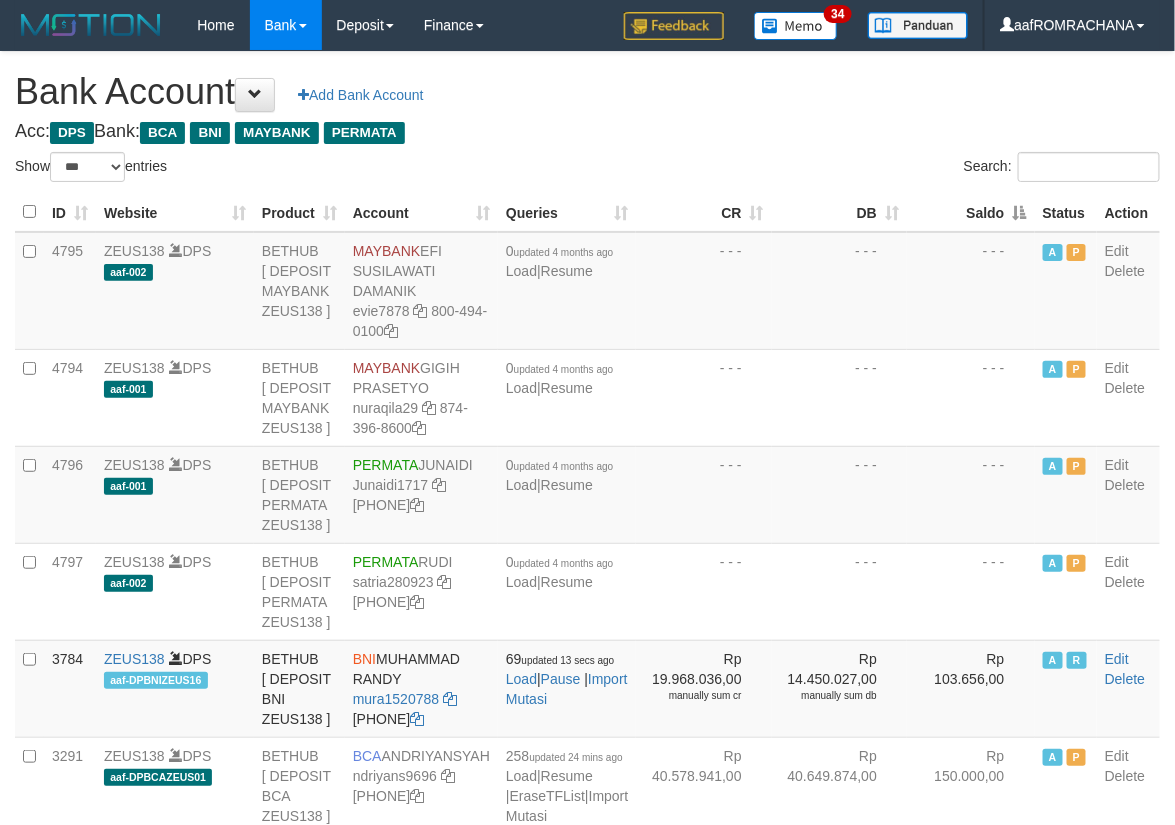 click on "Saldo" at bounding box center [971, 212] 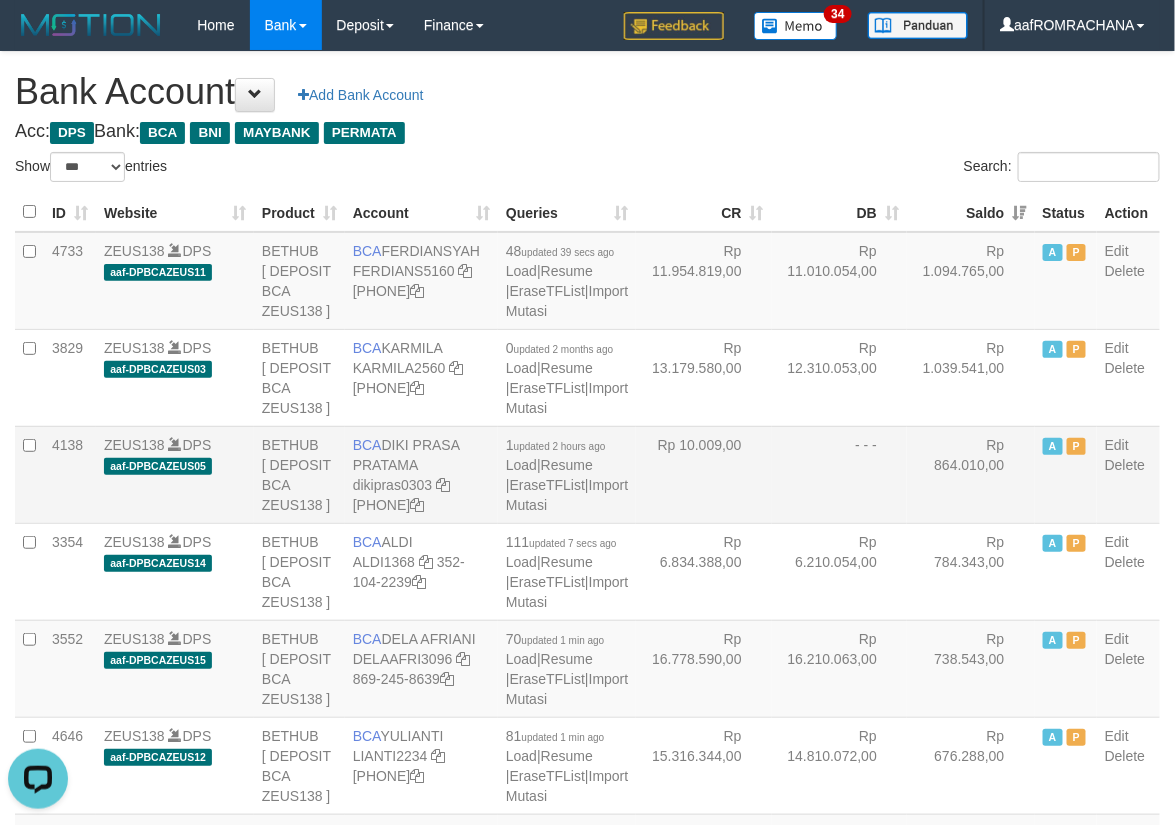 scroll, scrollTop: 0, scrollLeft: 0, axis: both 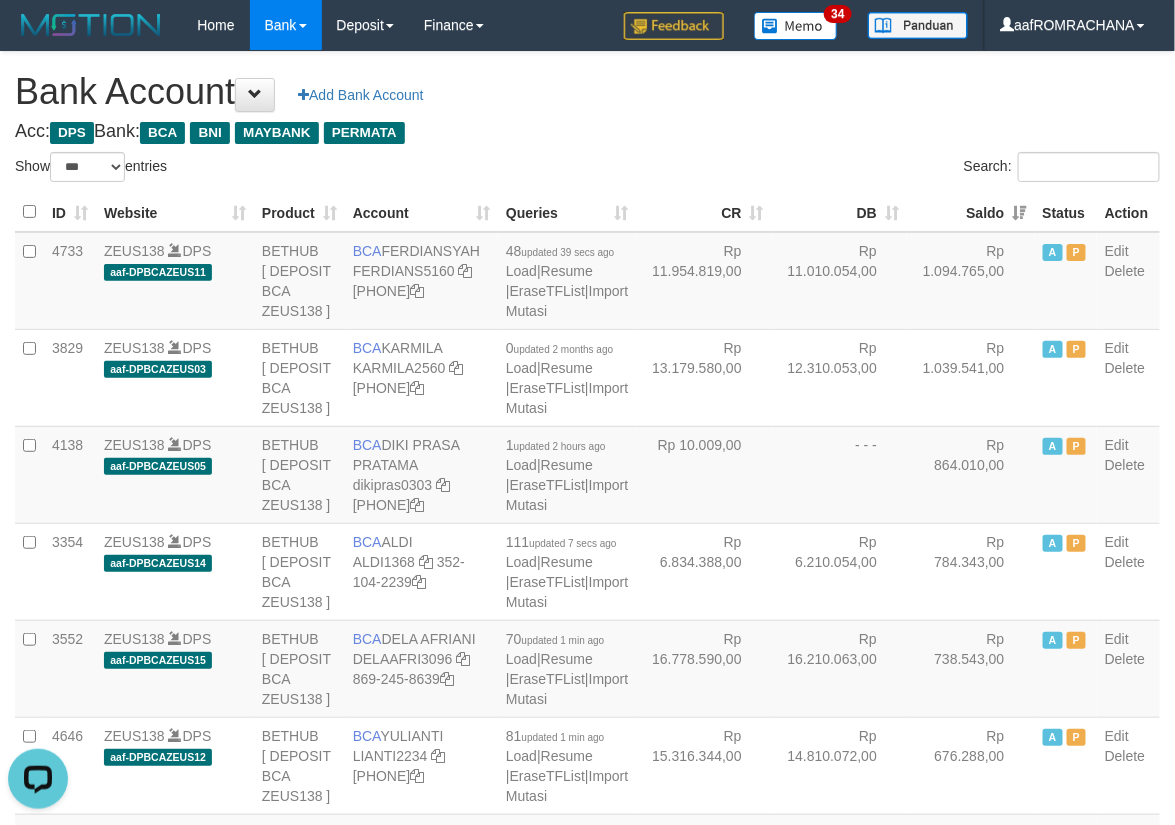 click on "Bank Account
Add Bank Account" at bounding box center (587, 92) 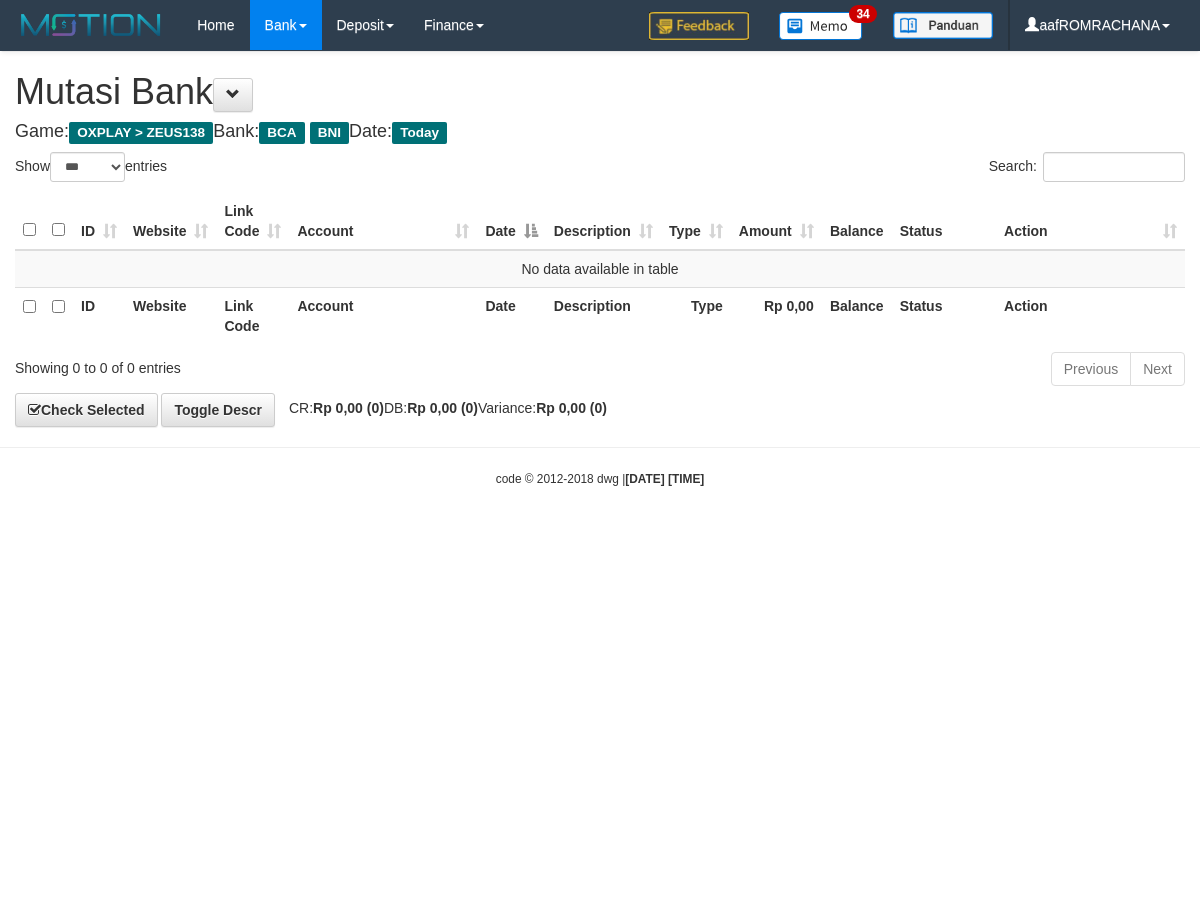 select on "***" 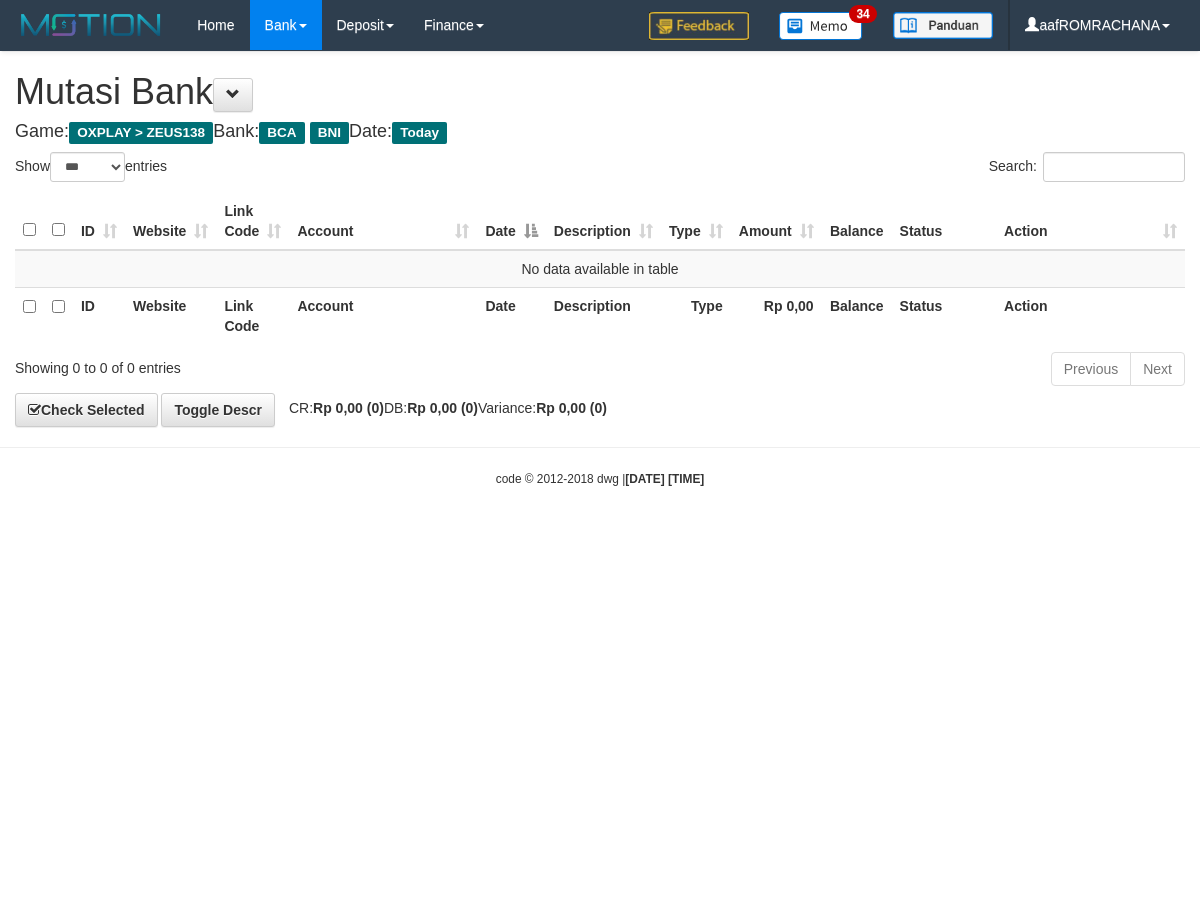 scroll, scrollTop: 0, scrollLeft: 0, axis: both 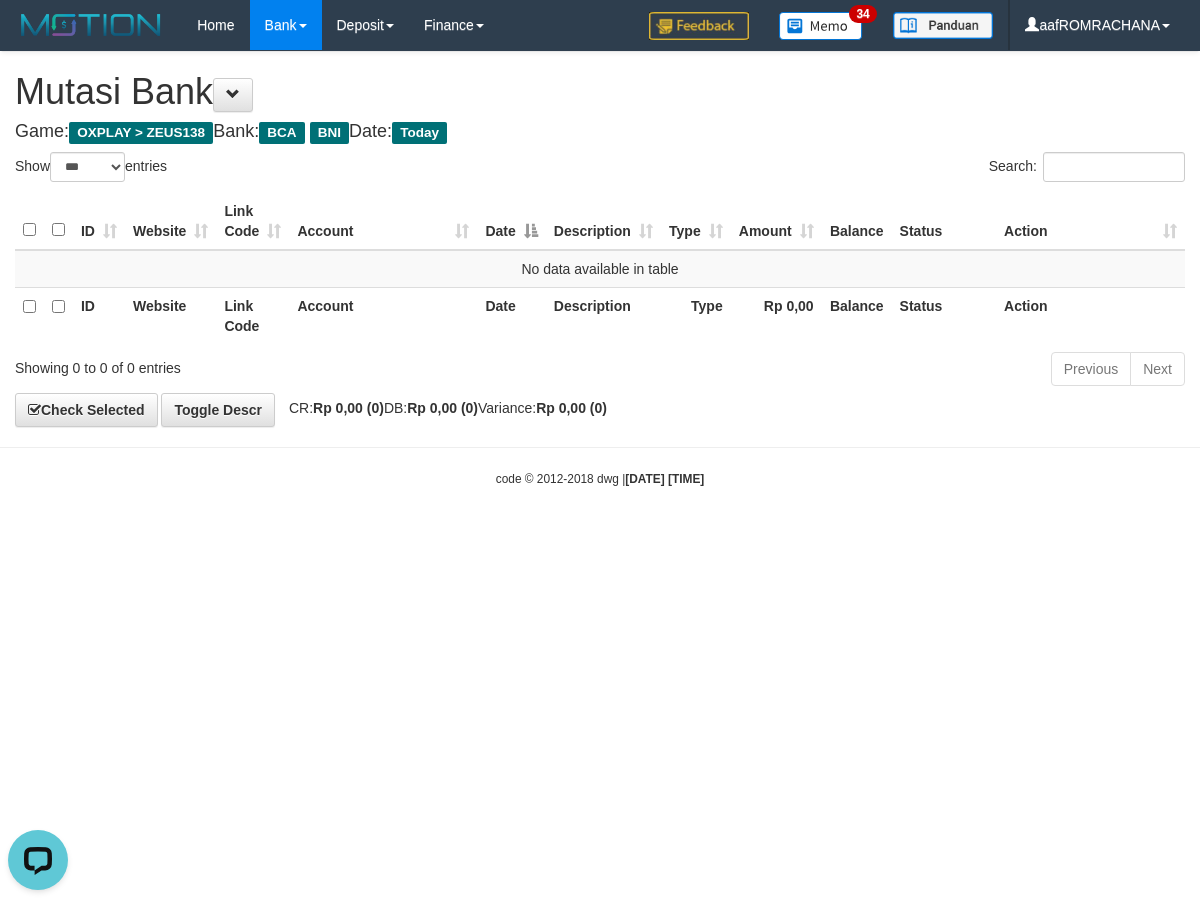 click on "Toggle navigation
Home
Bank
Account List
Load
By Website
Group
[OXPLAY]													ZEUS138
By Load Group (DPS)
Sync" at bounding box center [600, 269] 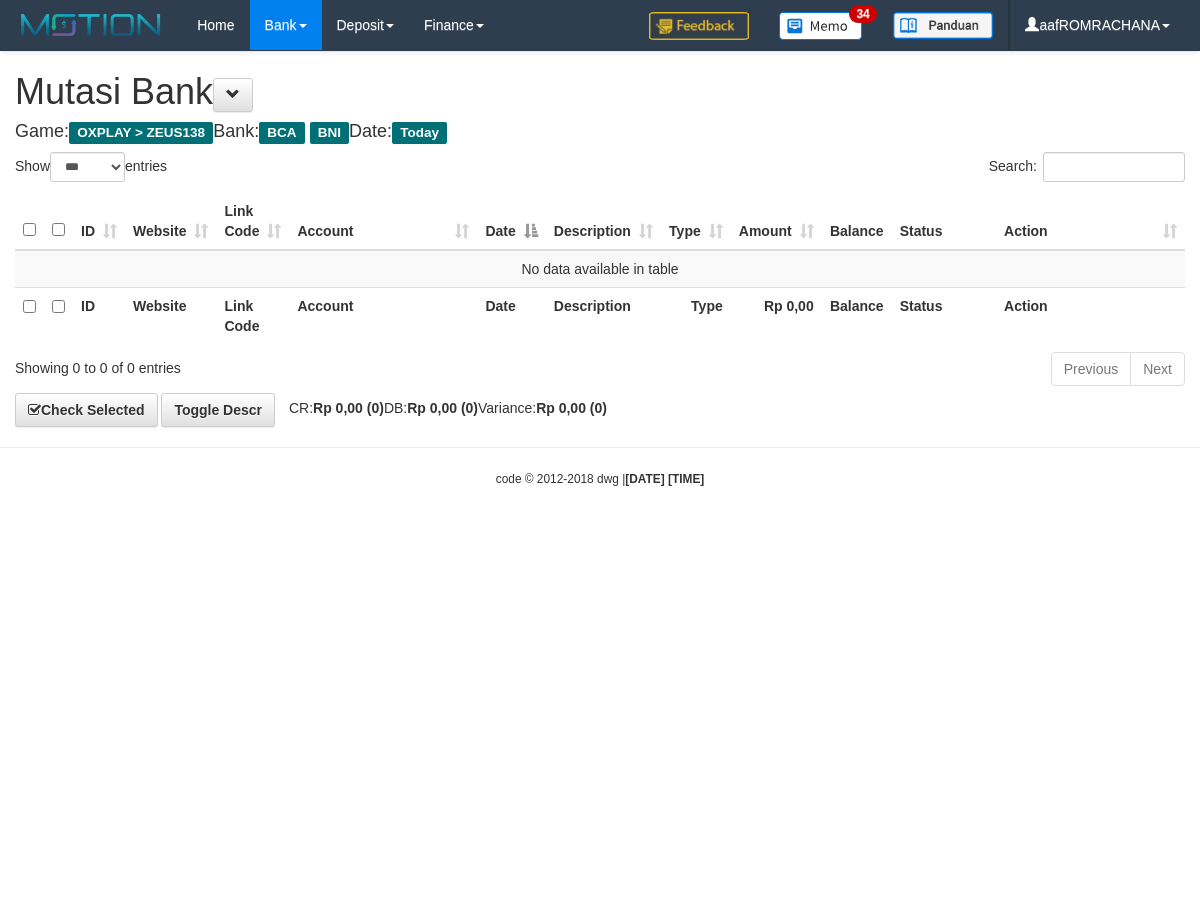 select on "***" 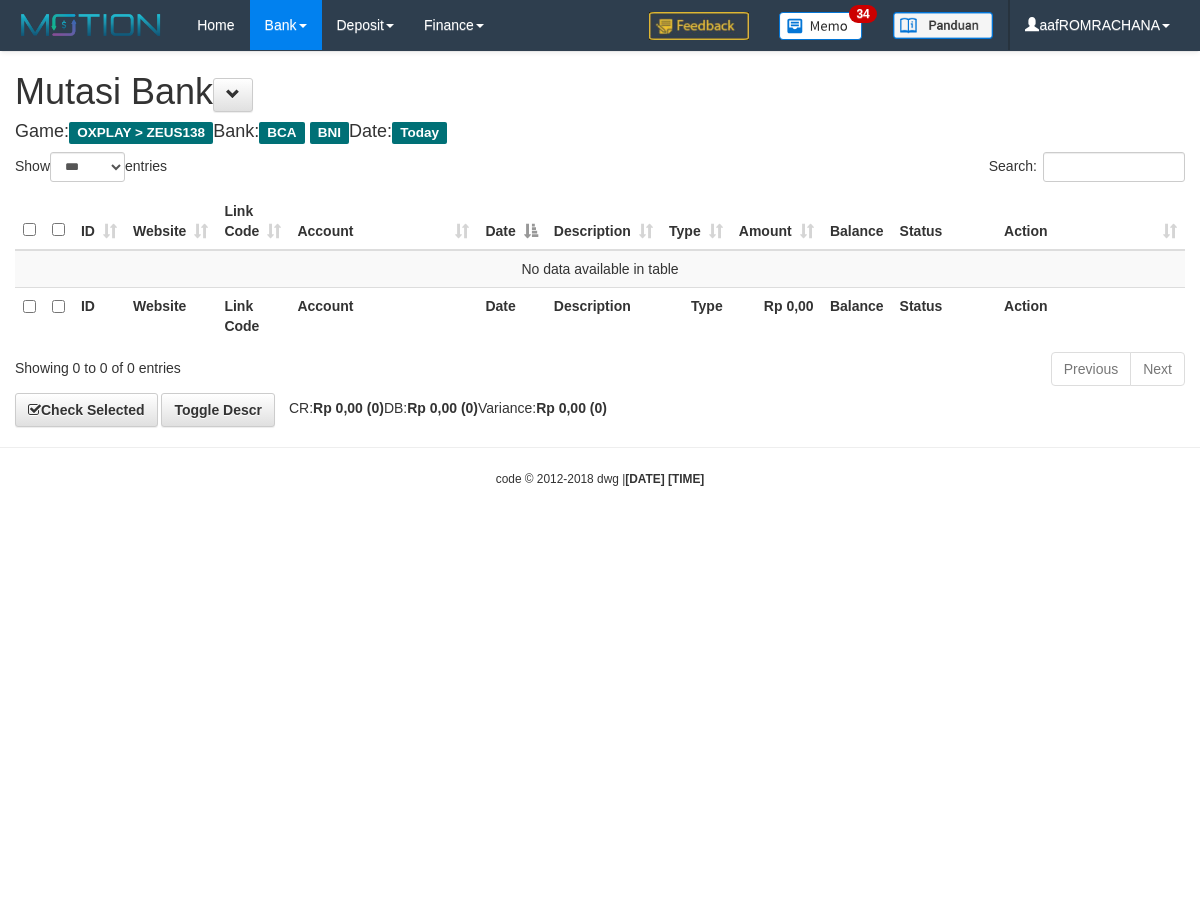 scroll, scrollTop: 0, scrollLeft: 0, axis: both 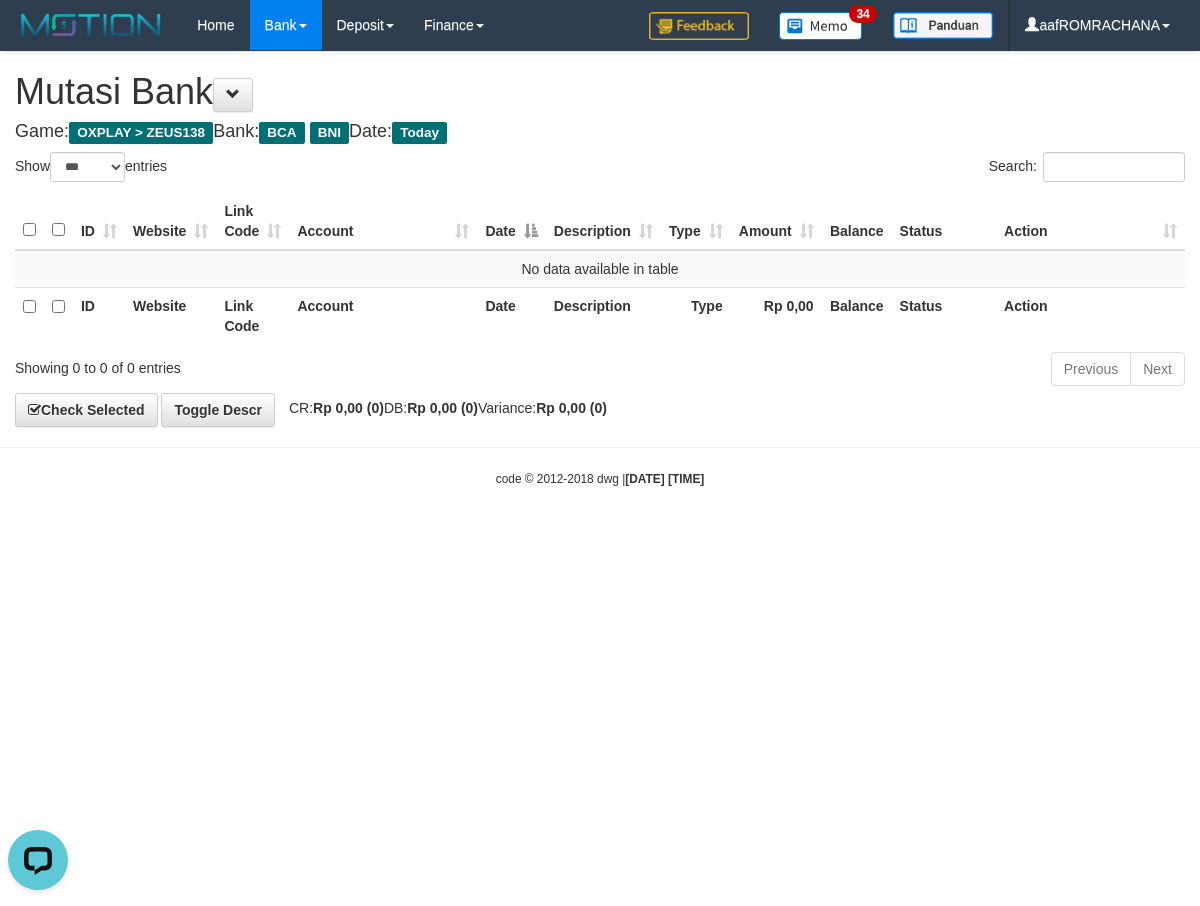click on "Toggle navigation
Home
Bank
Account List
Load
By Website
Group
[OXPLAY]													ZEUS138
By Load Group (DPS)
Sync" at bounding box center (600, 269) 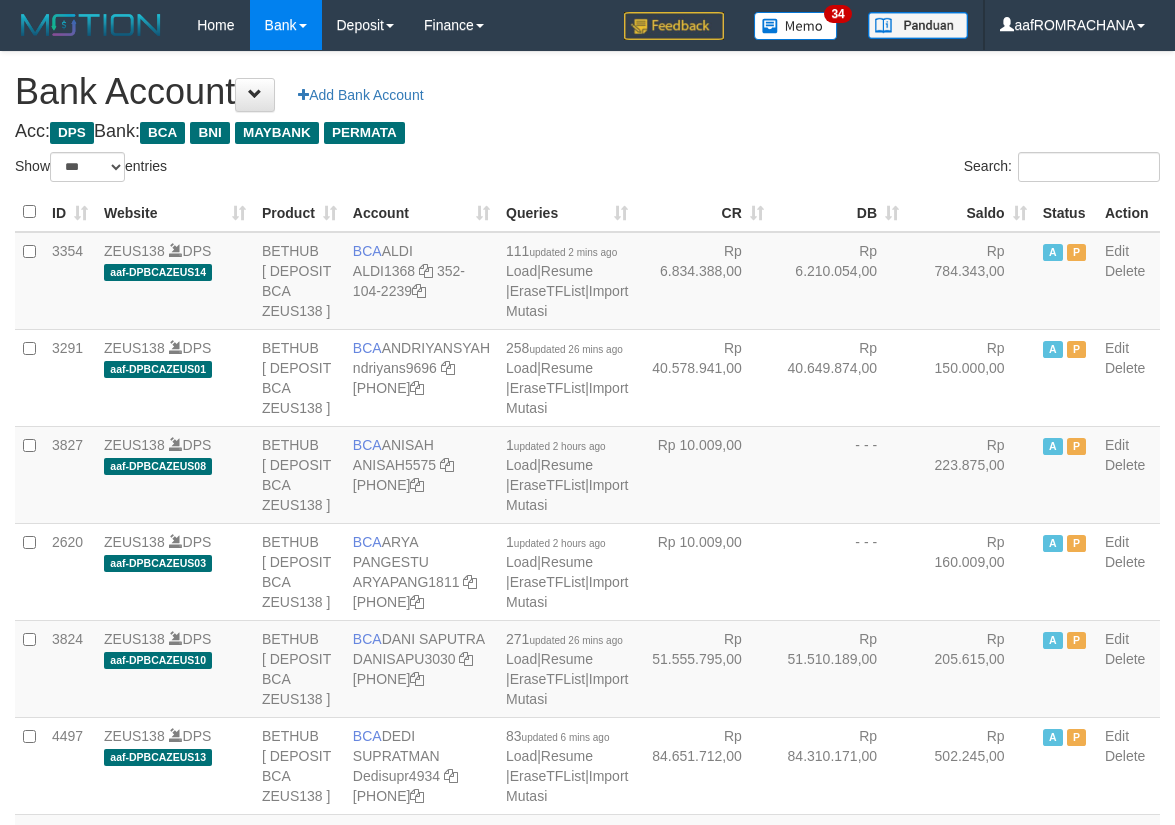 select on "***" 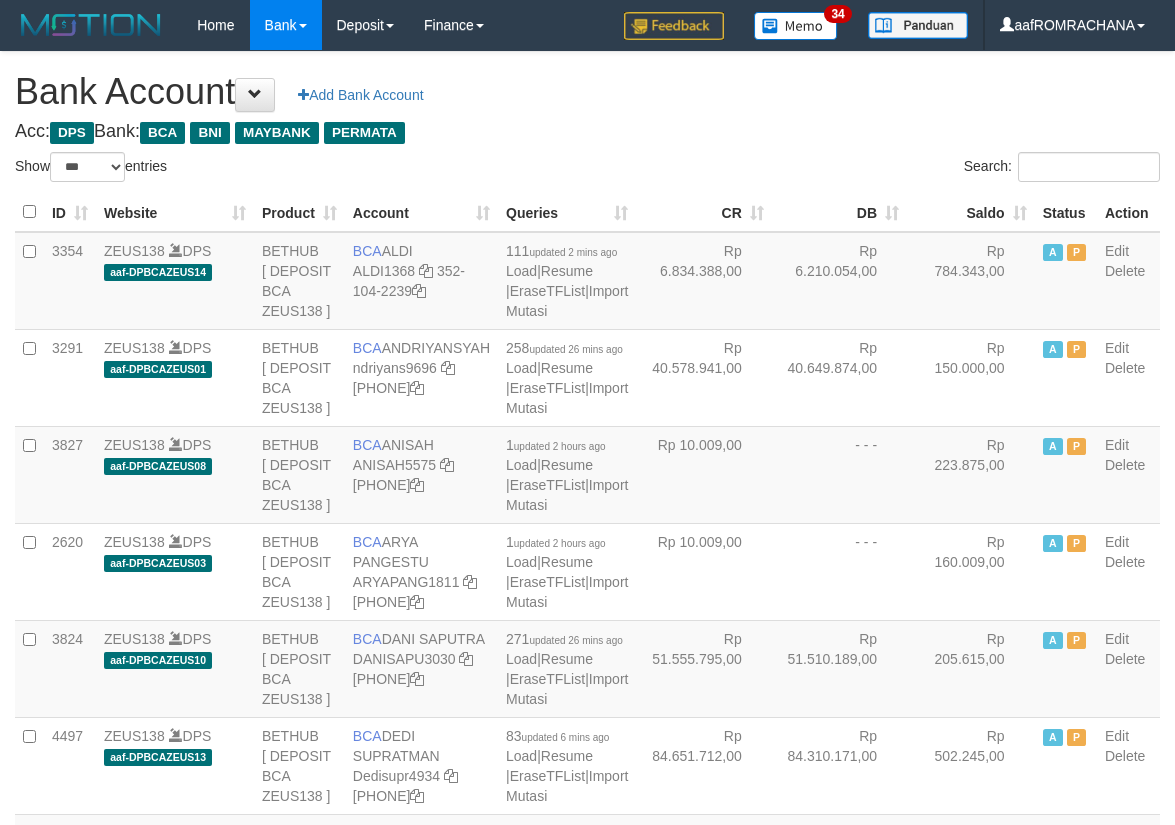 scroll, scrollTop: 0, scrollLeft: 0, axis: both 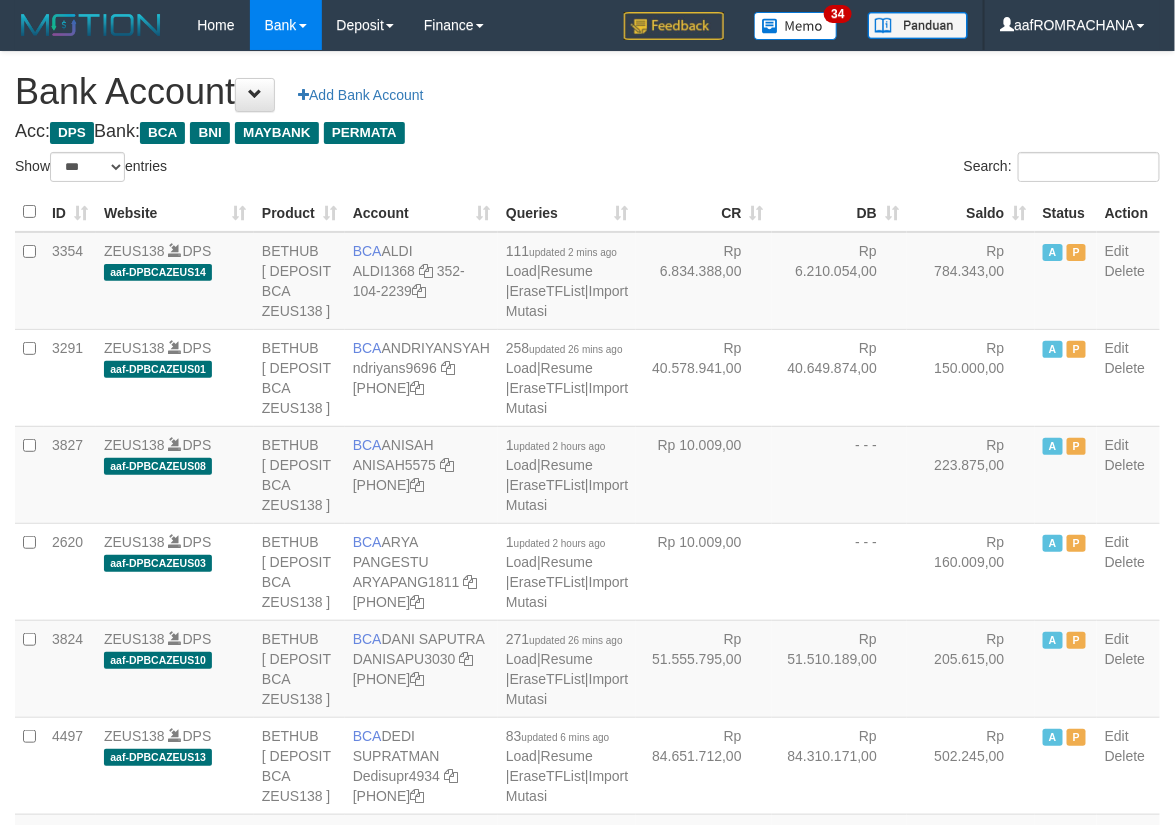 click on "Saldo" at bounding box center [971, 212] 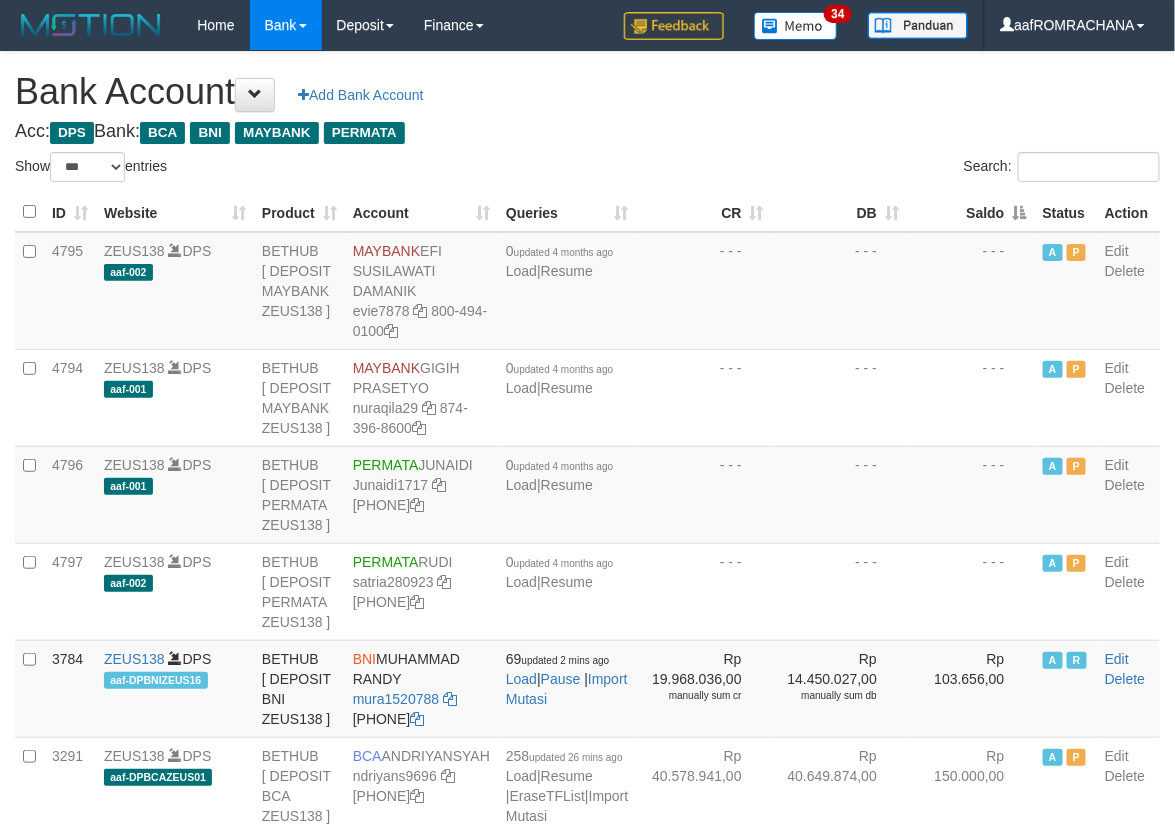 click on "Saldo" at bounding box center (971, 212) 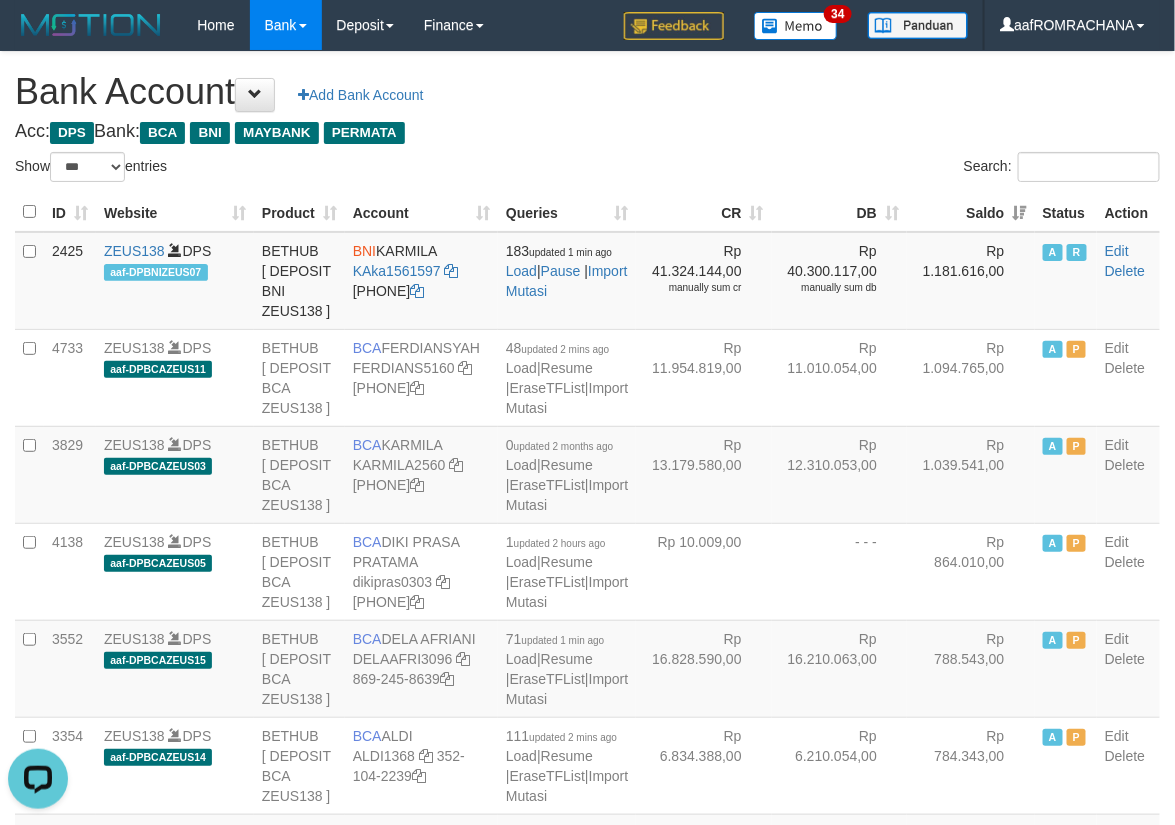 scroll, scrollTop: 0, scrollLeft: 0, axis: both 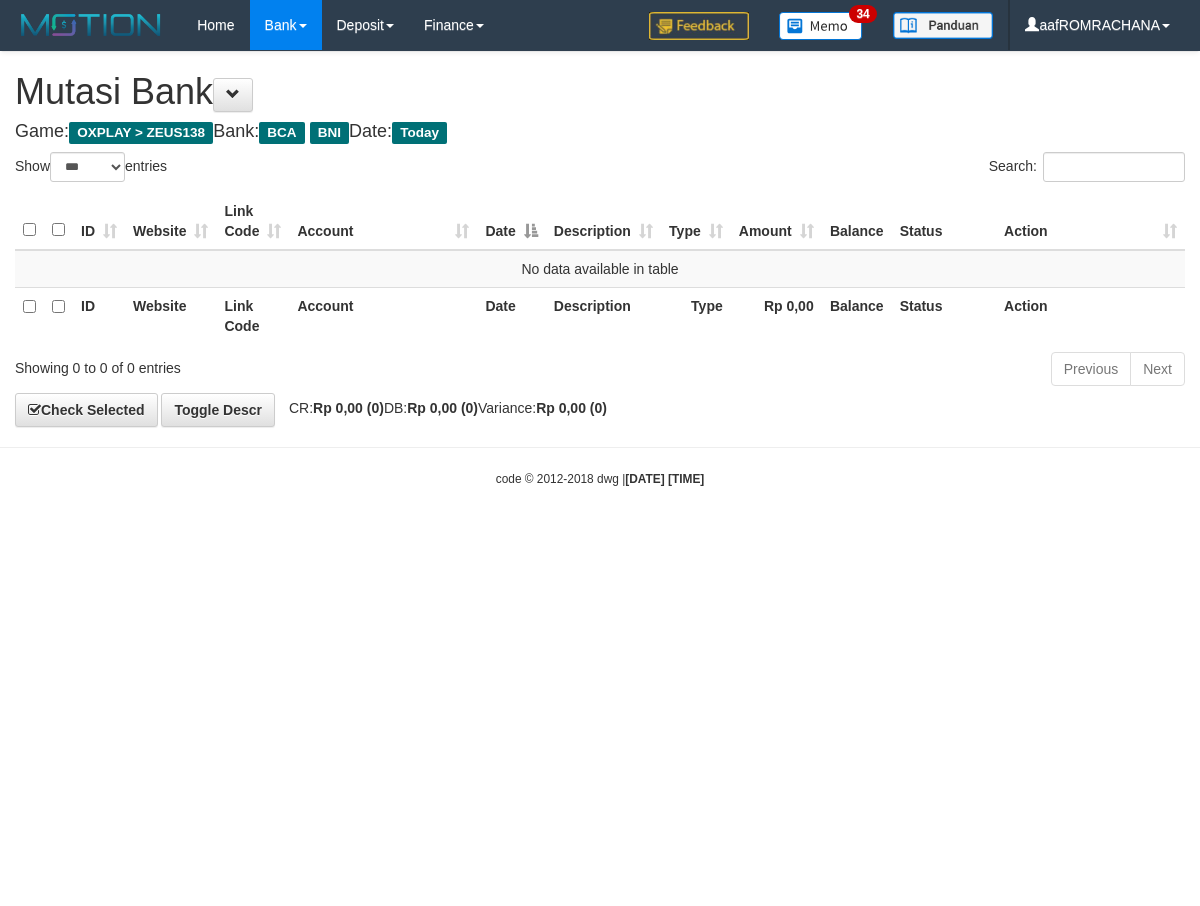 select on "***" 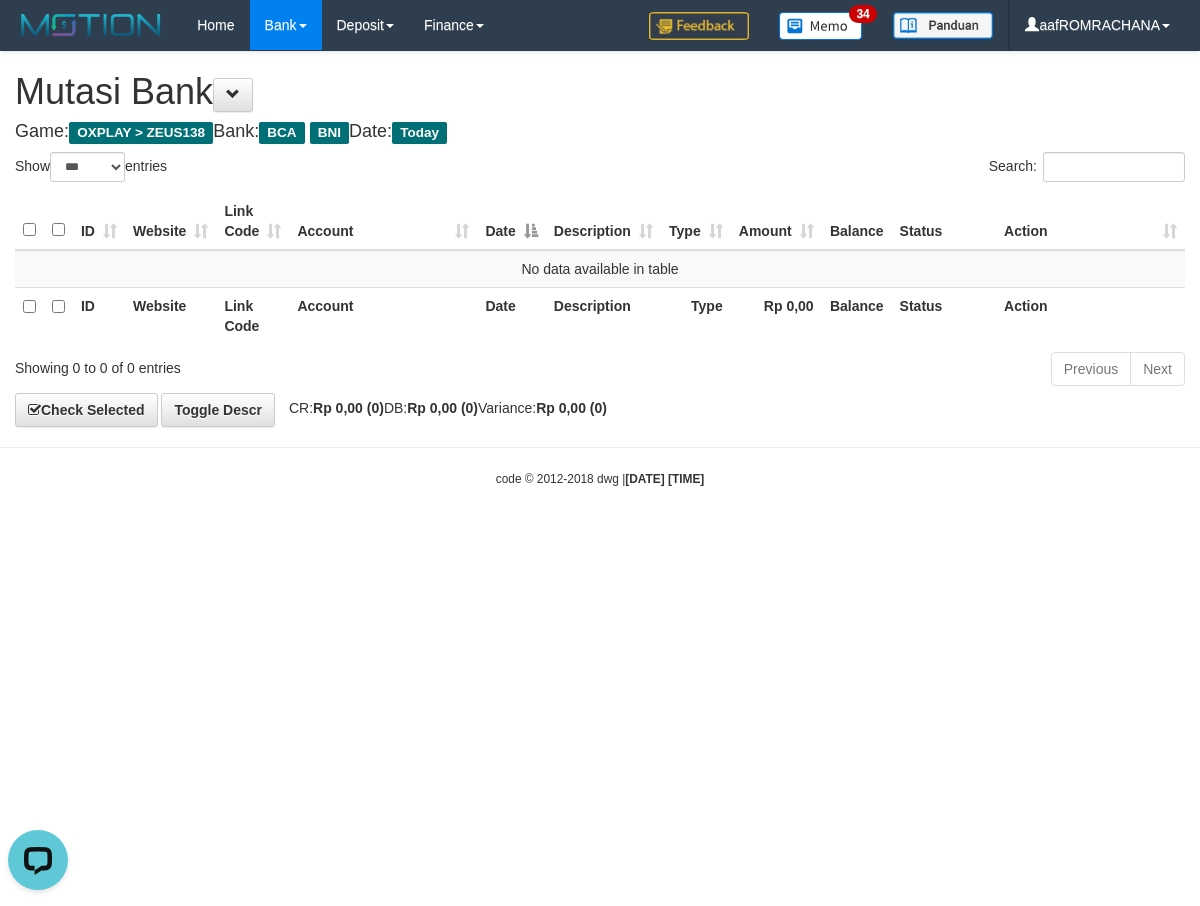 scroll, scrollTop: 0, scrollLeft: 0, axis: both 